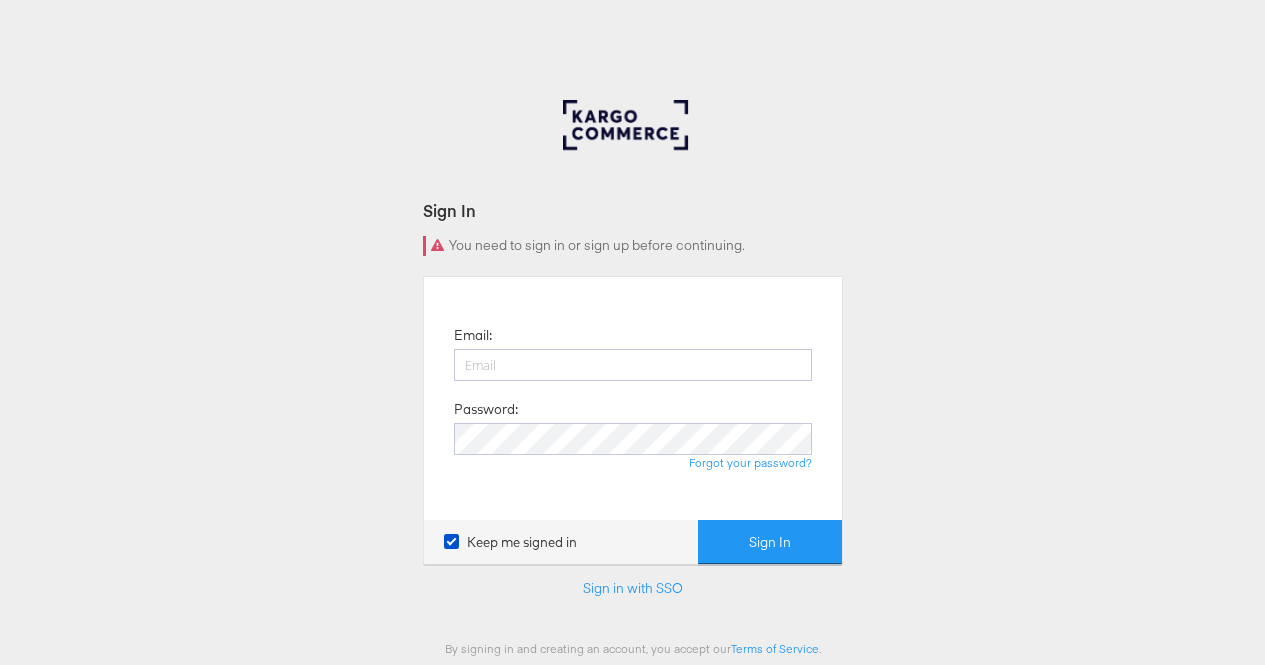 scroll, scrollTop: 0, scrollLeft: 0, axis: both 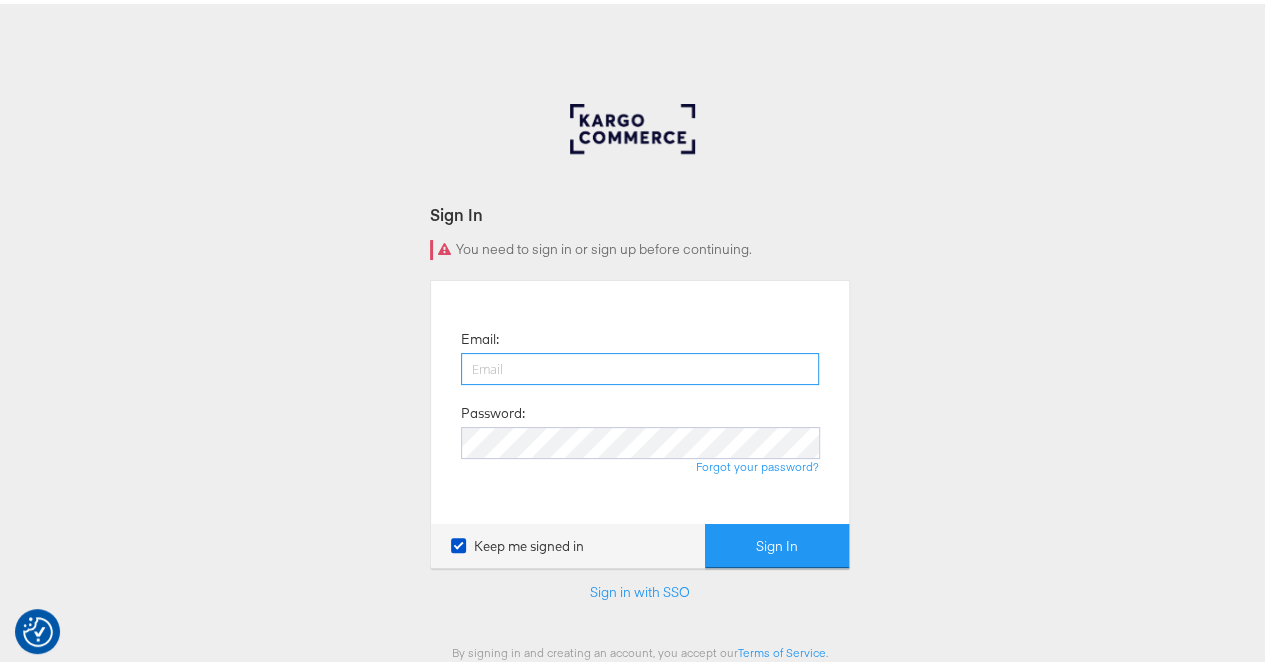 click at bounding box center [640, 365] 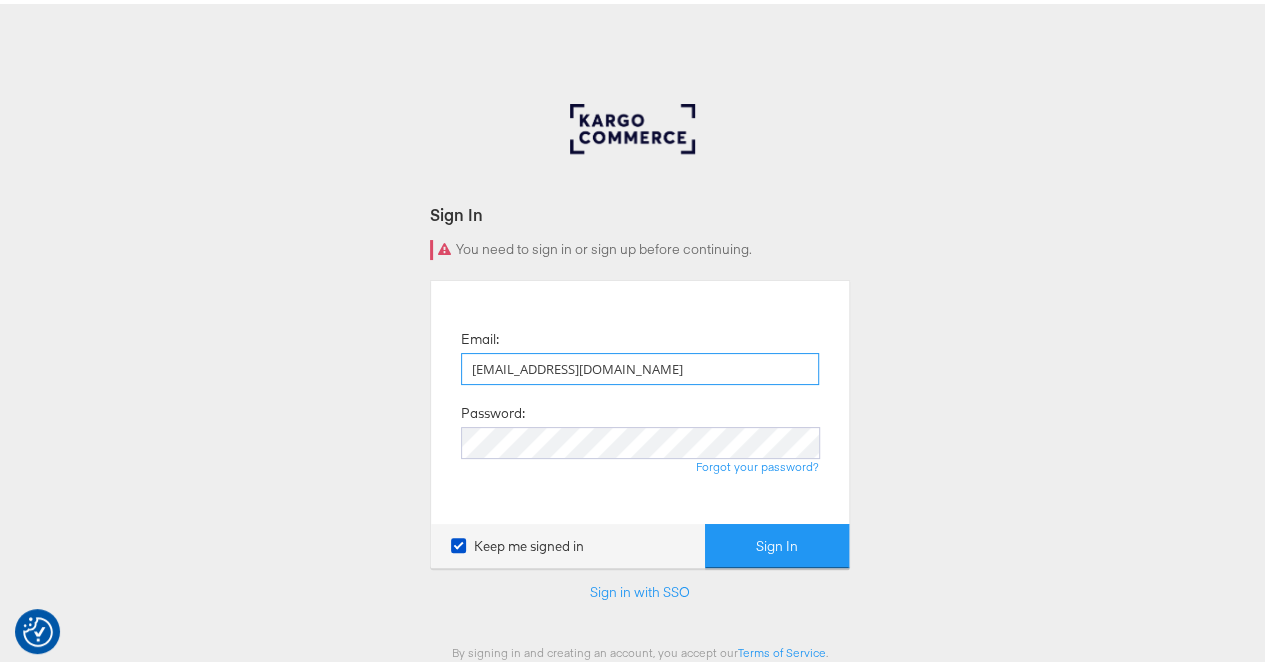 type on "rola.tarek@assemblyglobal.com" 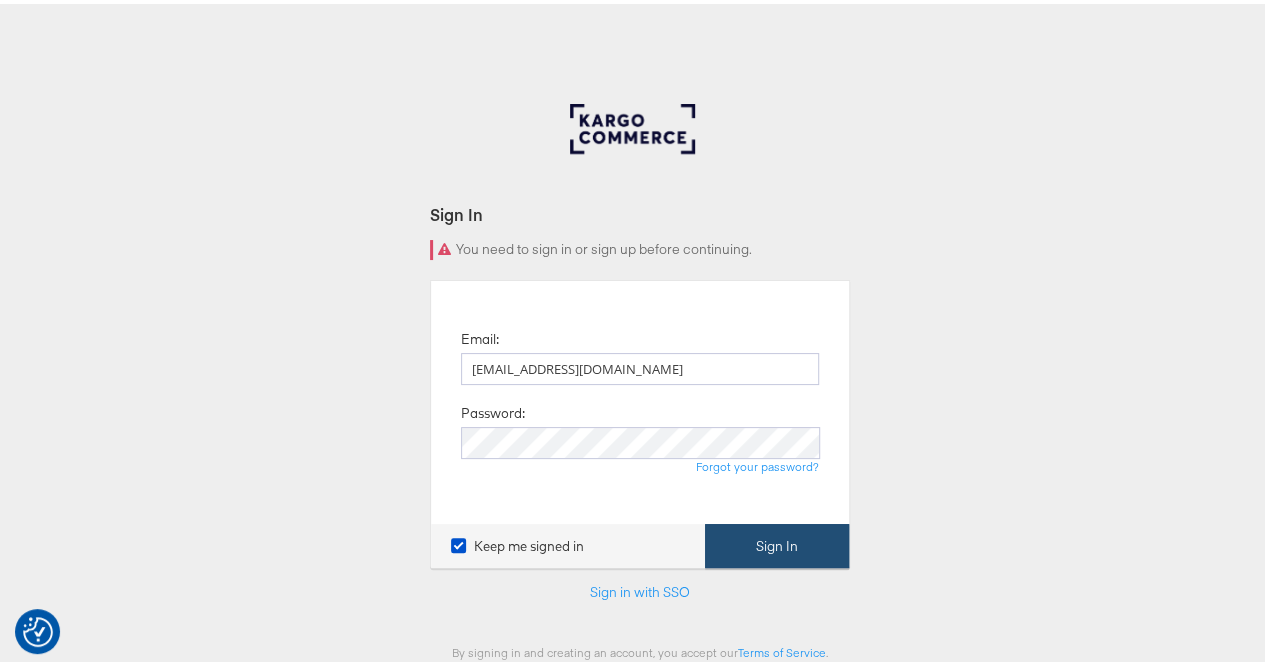 click on "Sign In" at bounding box center [777, 542] 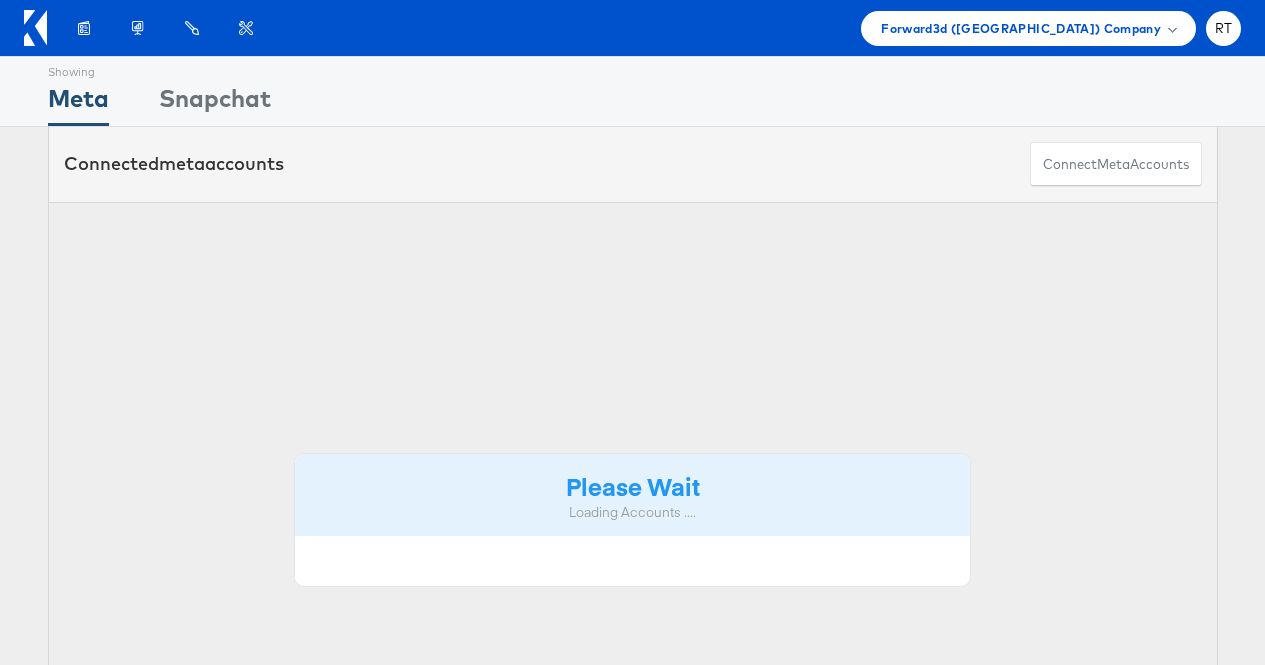 scroll, scrollTop: 0, scrollLeft: 0, axis: both 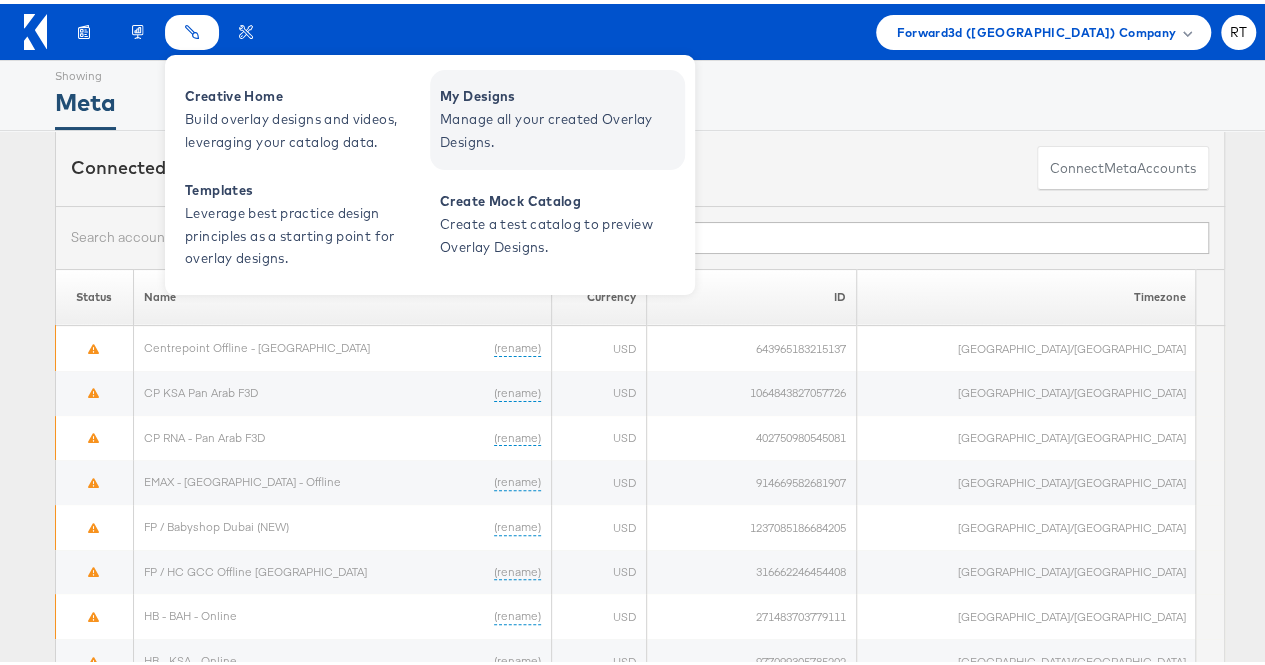 click on "Manage all your created Overlay Designs." at bounding box center [560, 127] 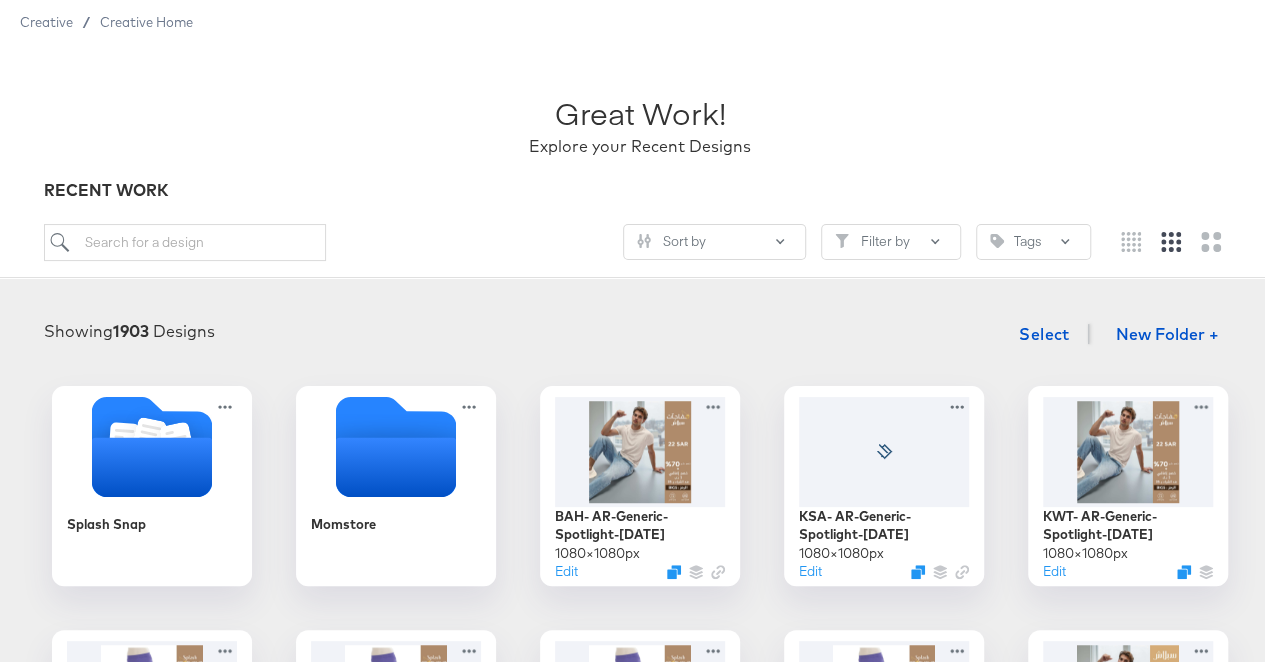 scroll, scrollTop: 0, scrollLeft: 0, axis: both 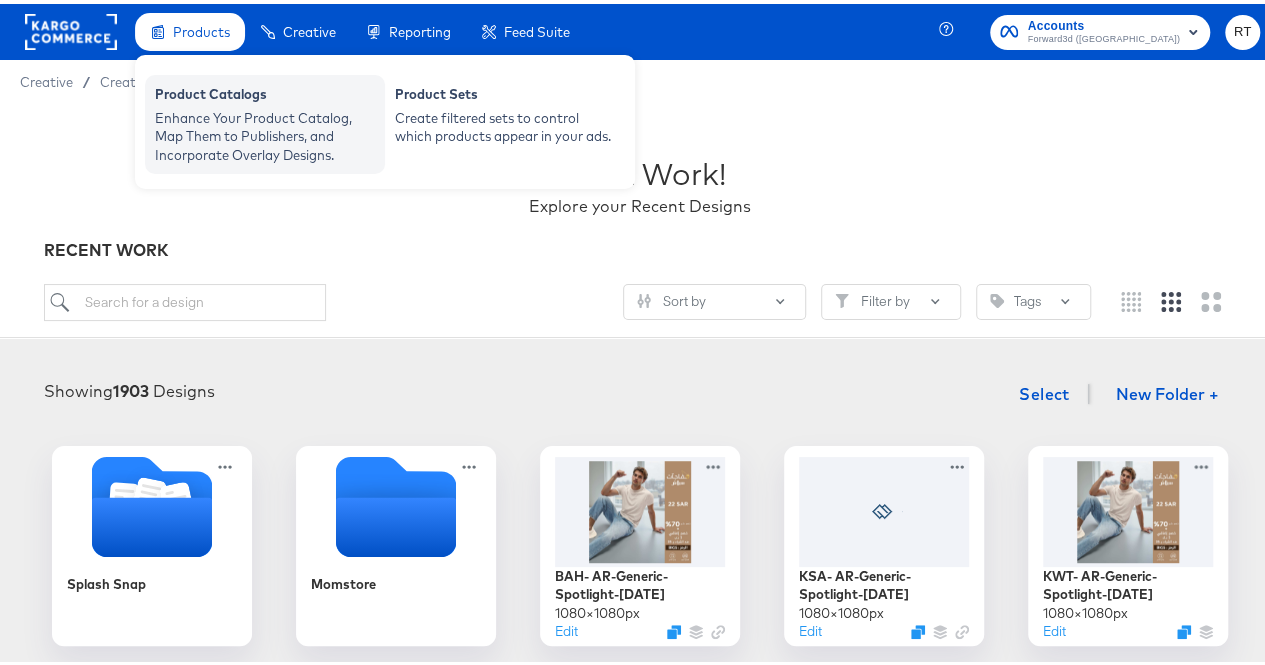 click on "Enhance Your Product Catalog, Map Them to Publishers, and Incorporate Overlay Designs." at bounding box center [265, 133] 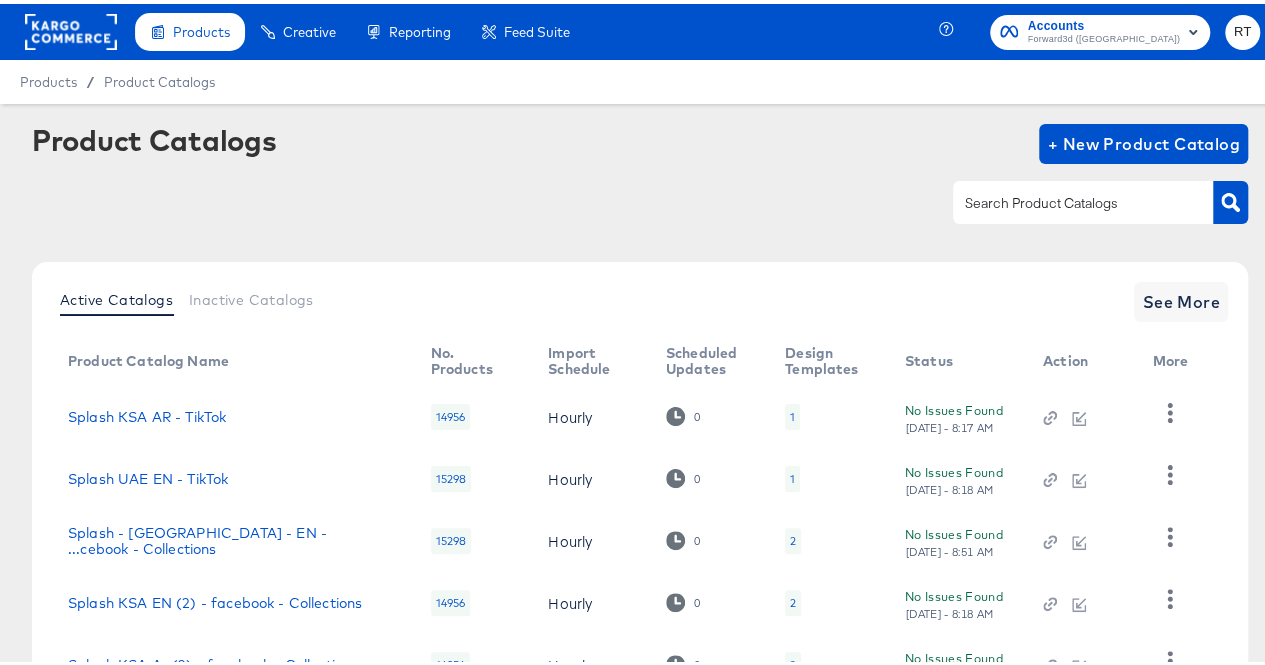 click at bounding box center [1067, 199] 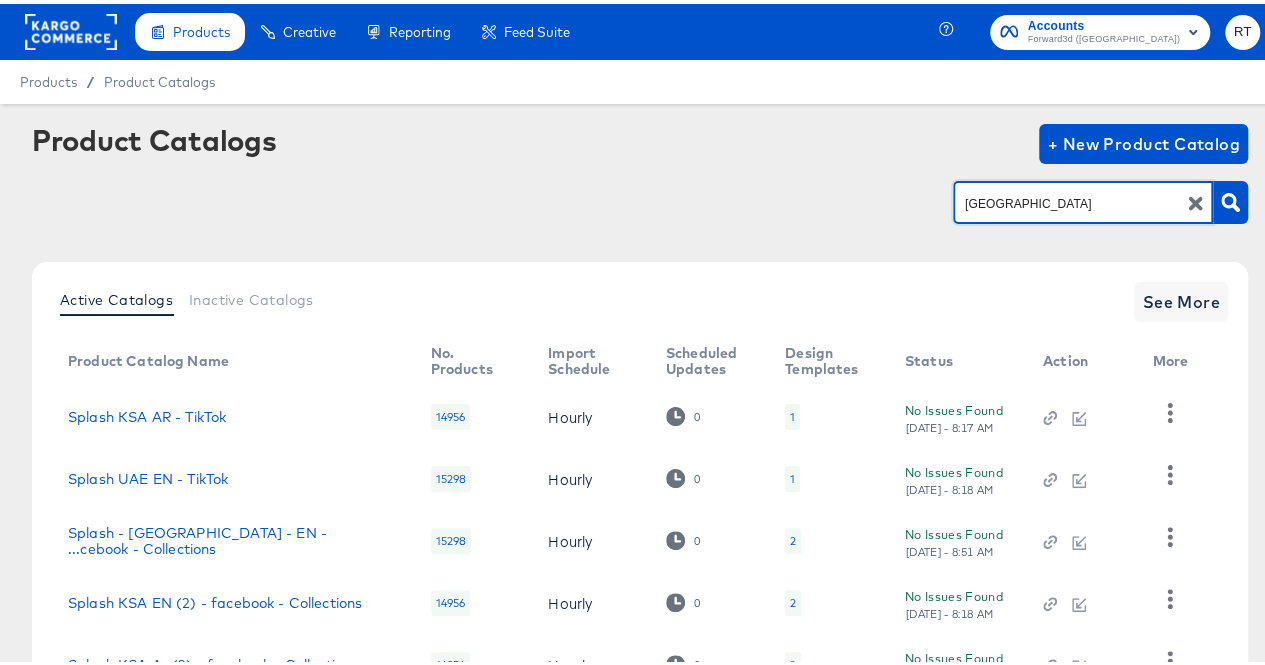 type on "uae" 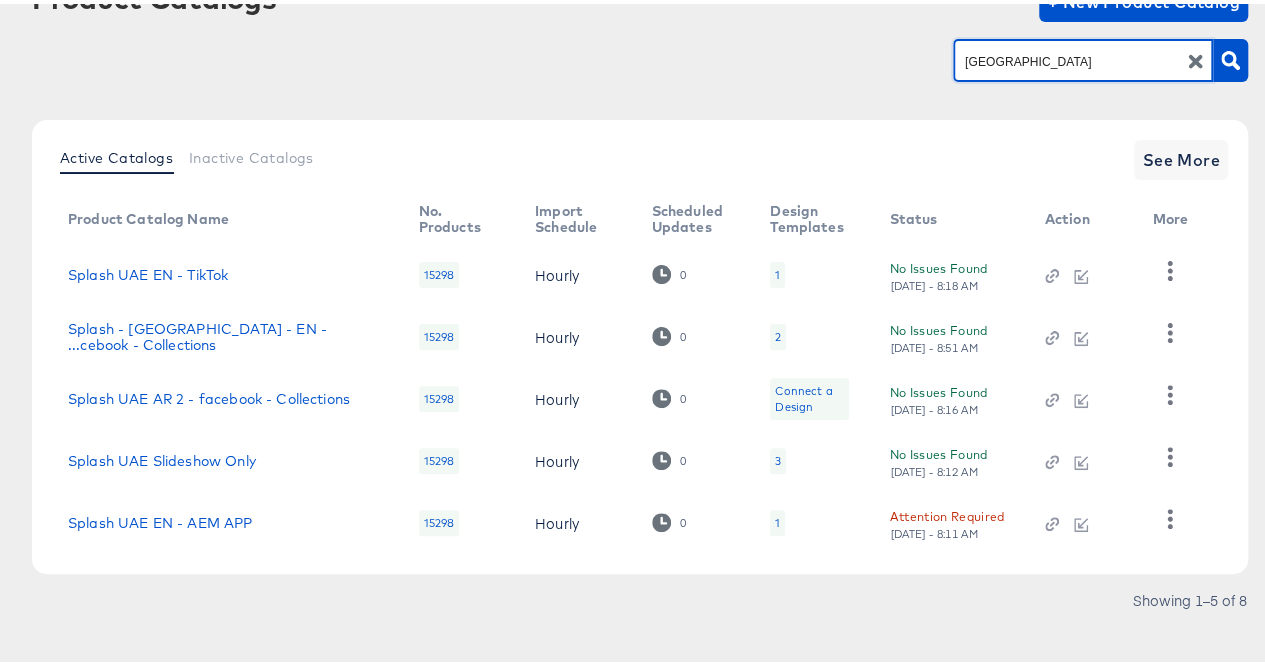 scroll, scrollTop: 158, scrollLeft: 0, axis: vertical 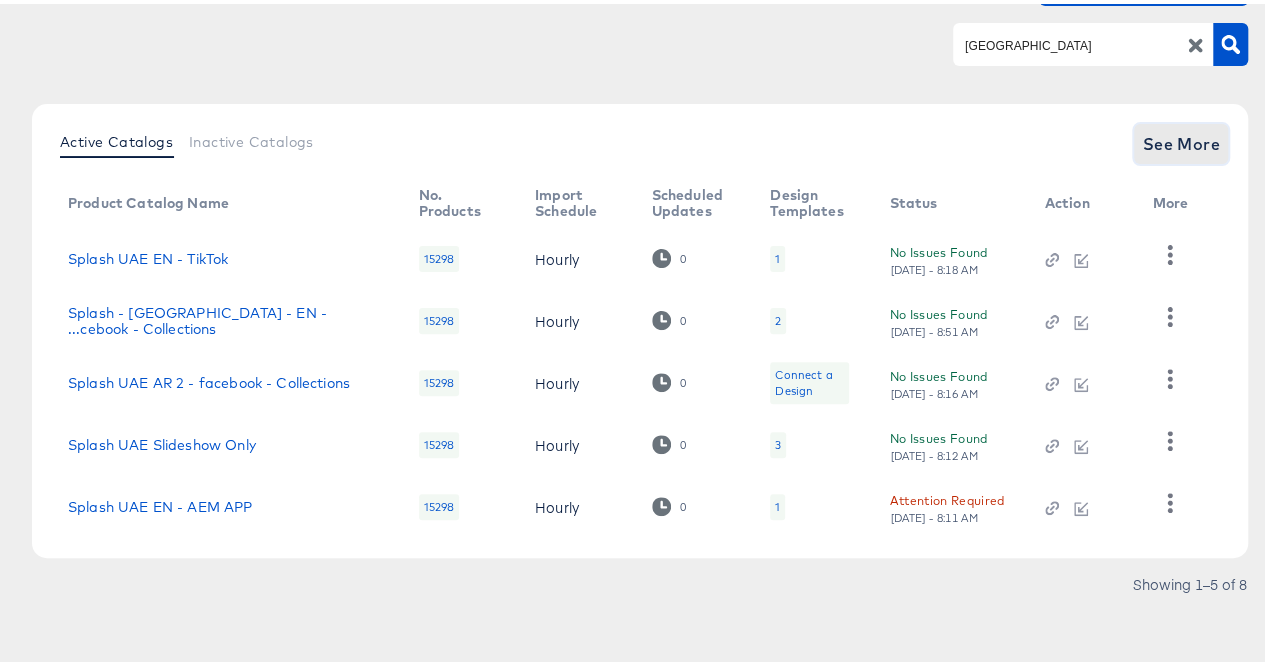 click on "See More" at bounding box center (1181, 140) 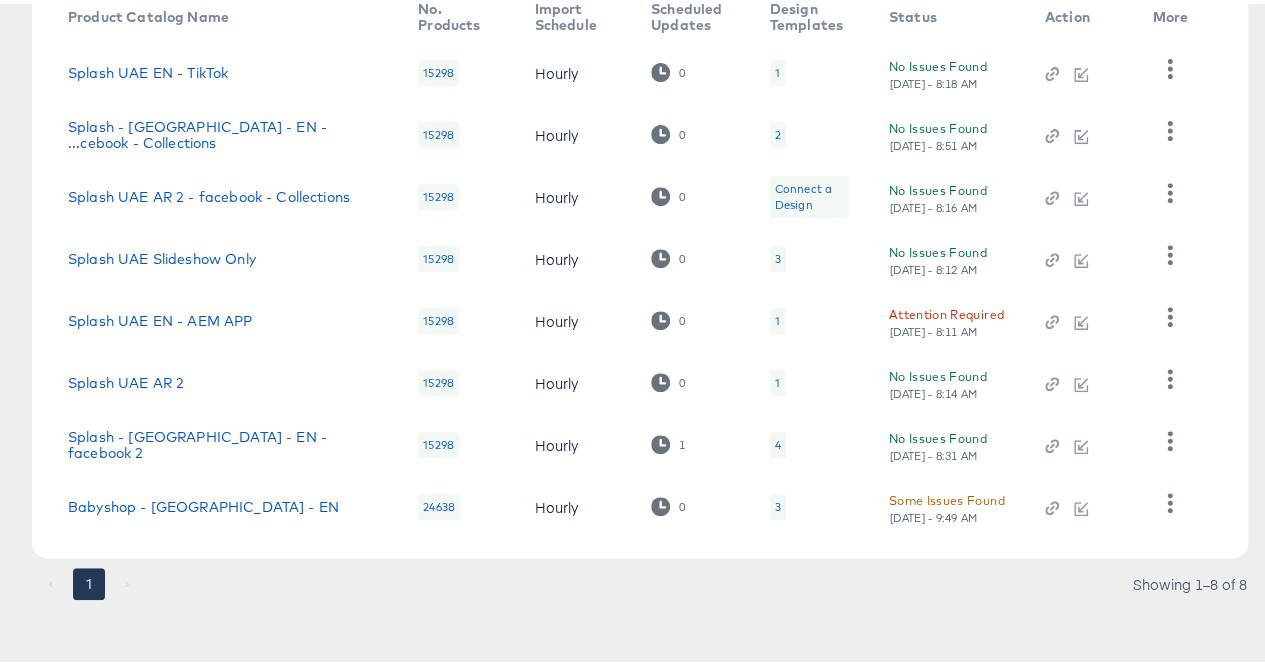 scroll, scrollTop: 344, scrollLeft: 0, axis: vertical 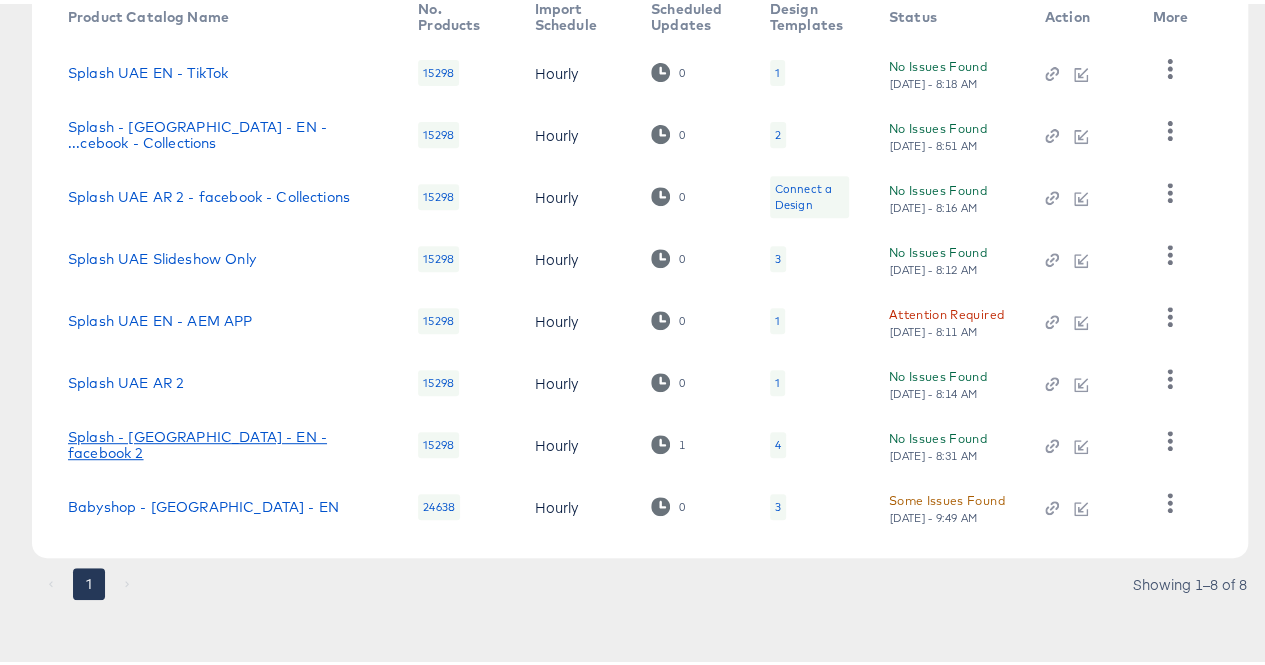 click on "Splash - UAE - EN - facebook 2" at bounding box center [223, 441] 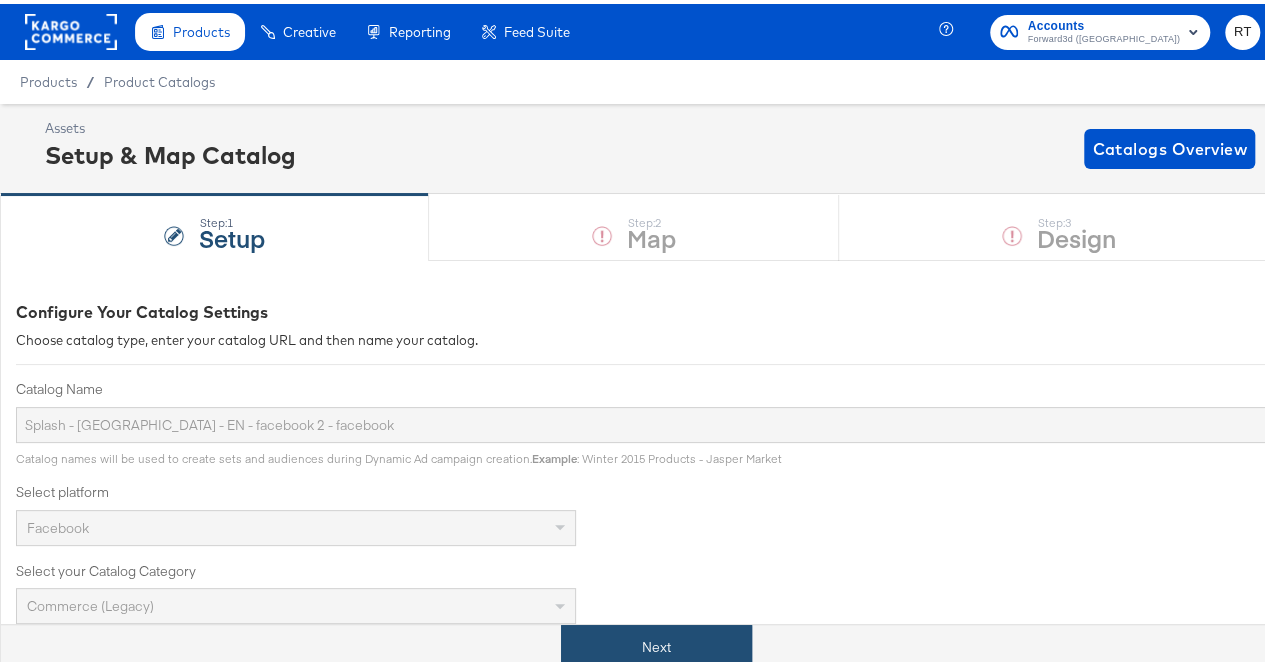 click on "Next" at bounding box center (656, 643) 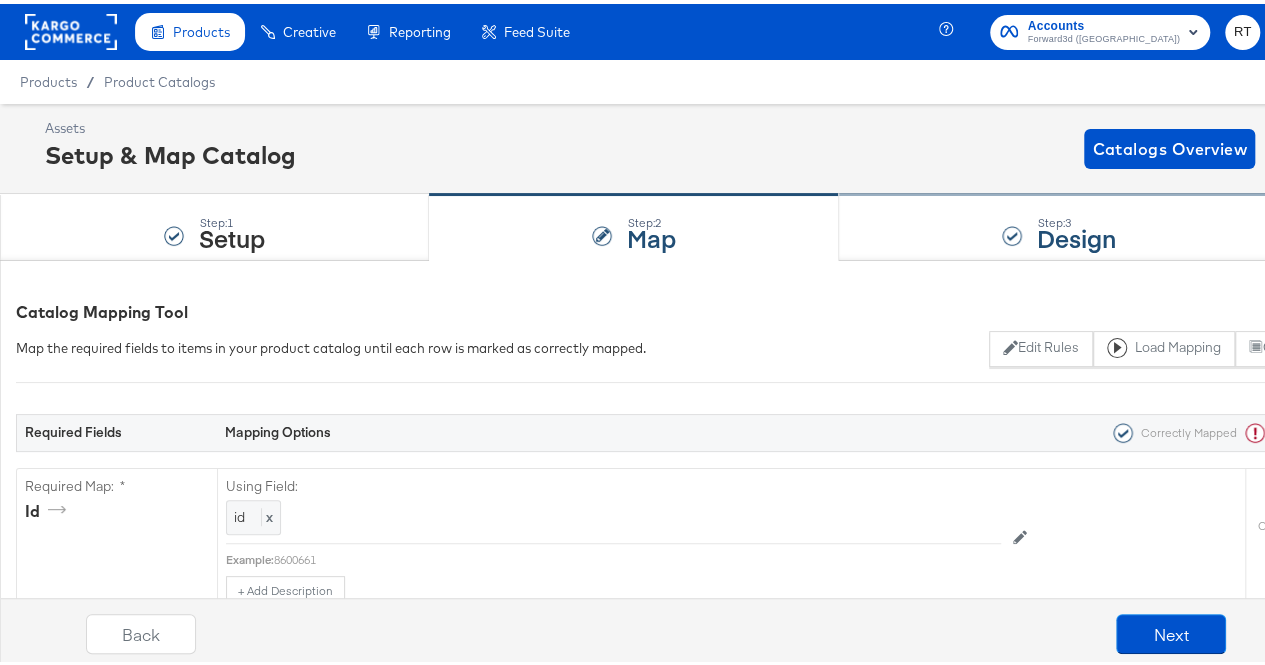 click on "Design" at bounding box center (1076, 233) 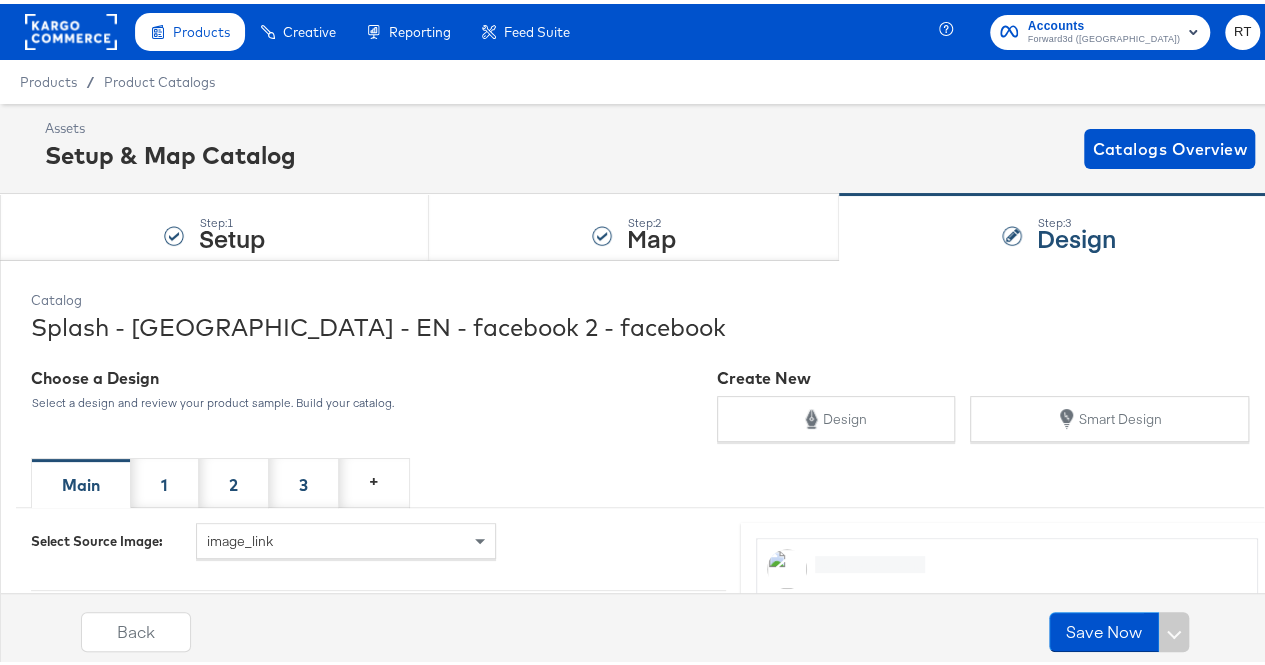 scroll, scrollTop: 216, scrollLeft: 0, axis: vertical 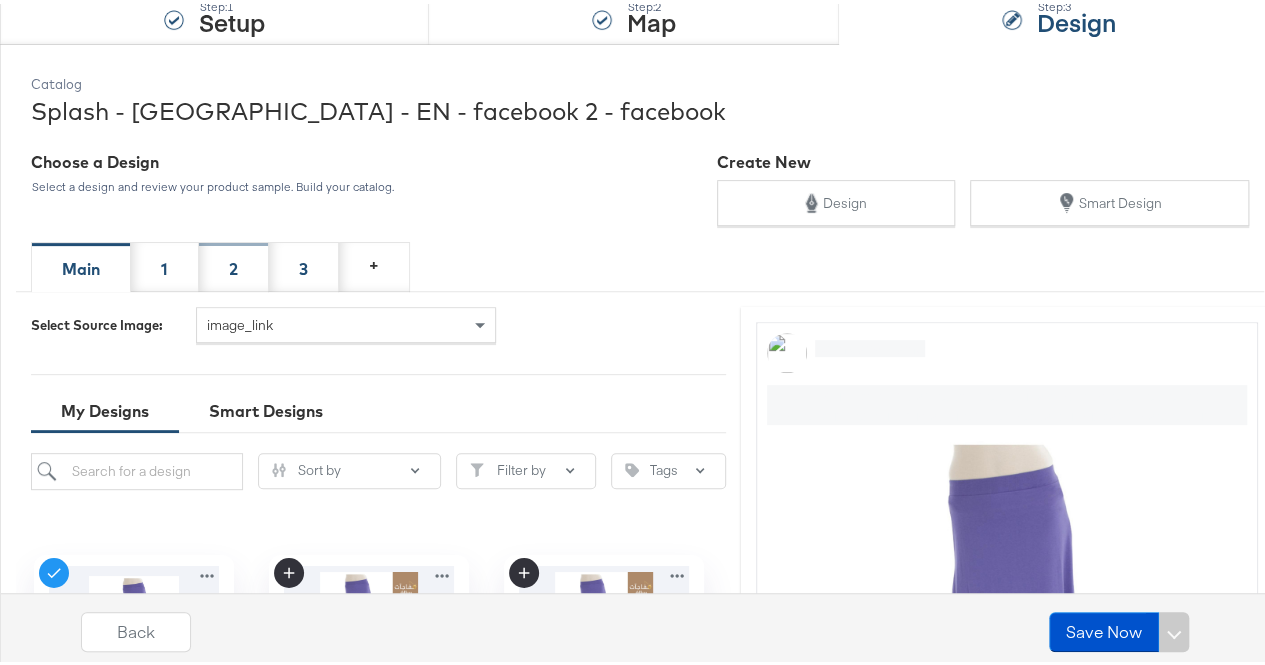click on "2" at bounding box center (234, 263) 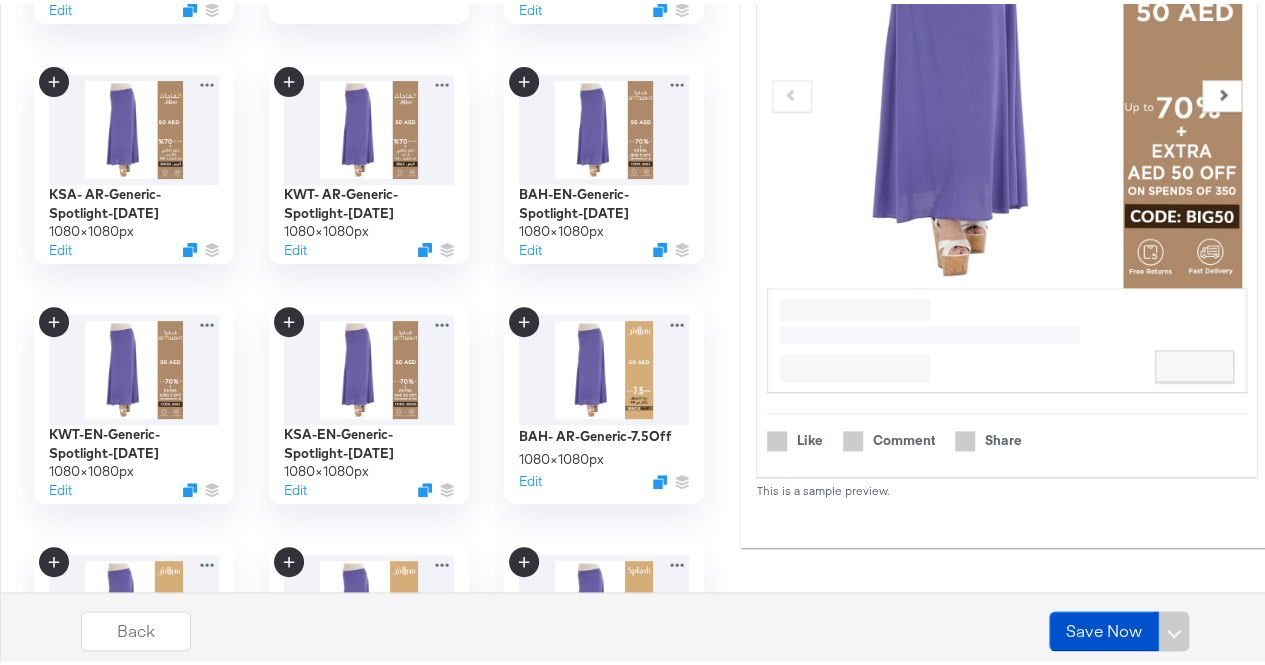 scroll, scrollTop: 990, scrollLeft: 0, axis: vertical 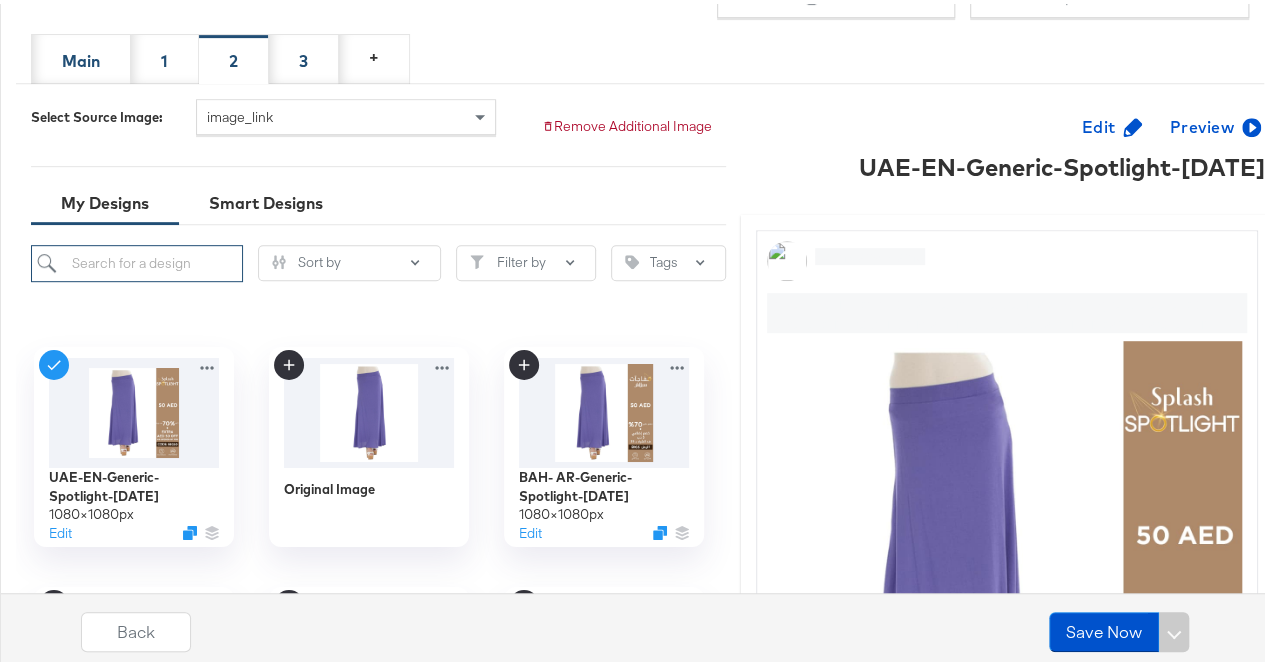 click at bounding box center (137, 259) 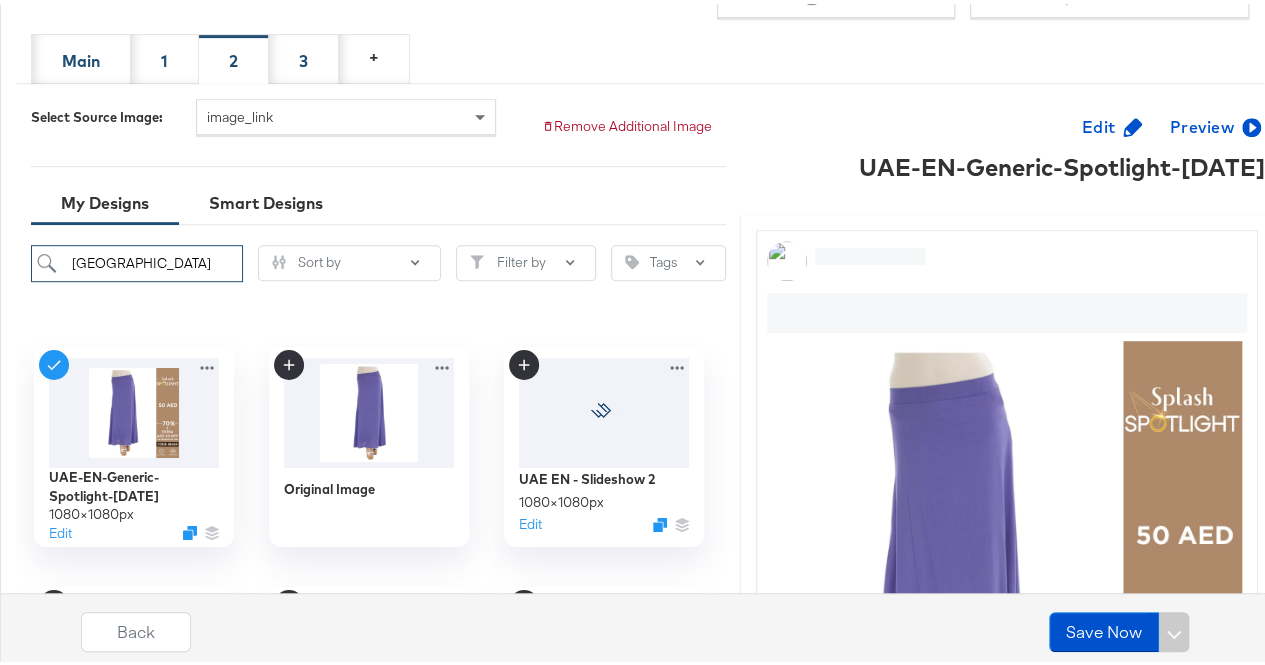 type on "uae 7" 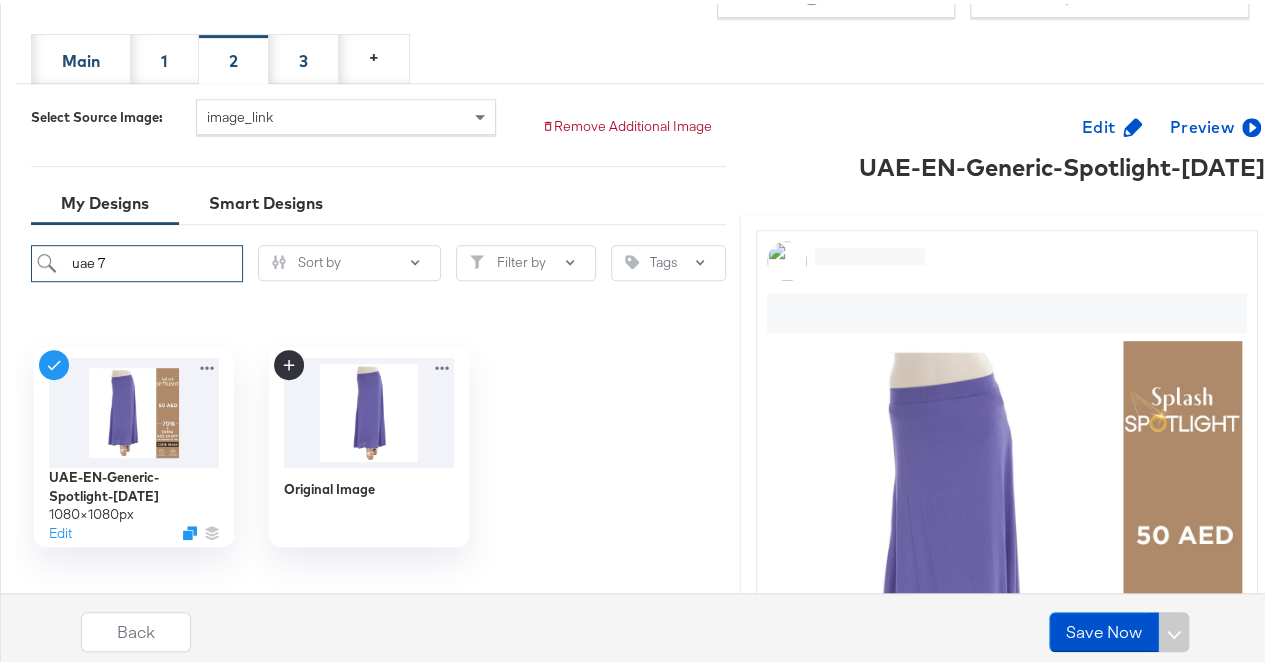 drag, startPoint x: 120, startPoint y: 252, endPoint x: 58, endPoint y: 251, distance: 62.008064 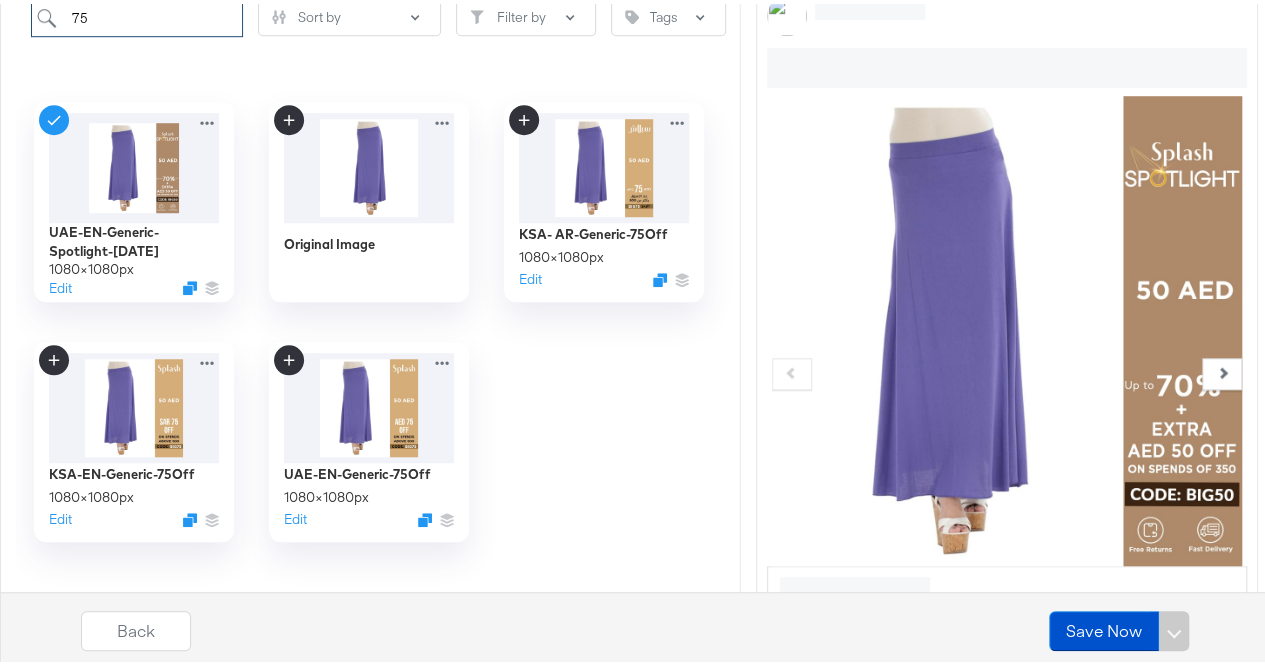 scroll, scrollTop: 689, scrollLeft: 0, axis: vertical 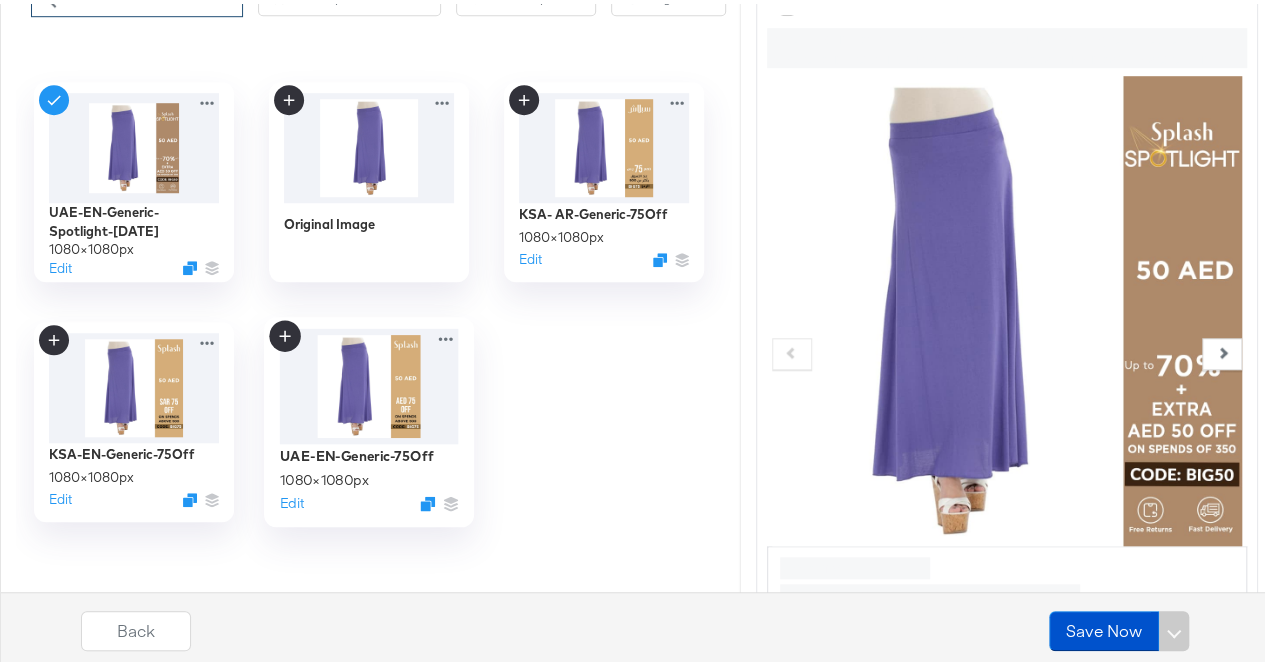type on "75" 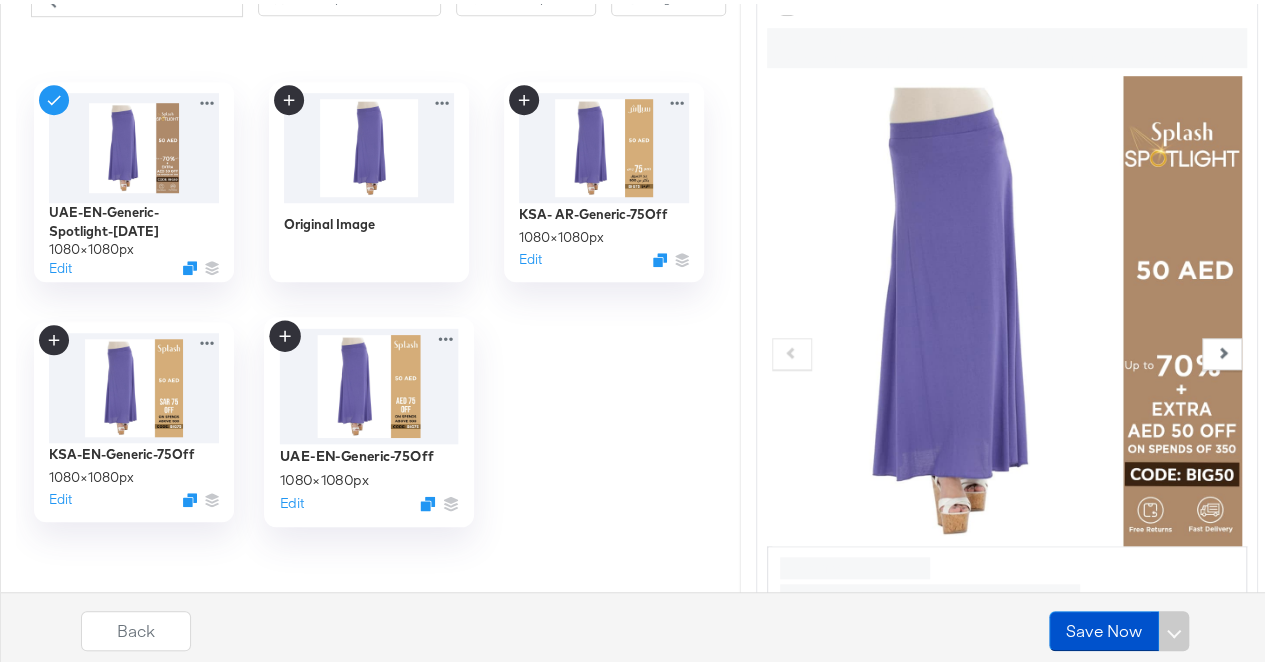 click 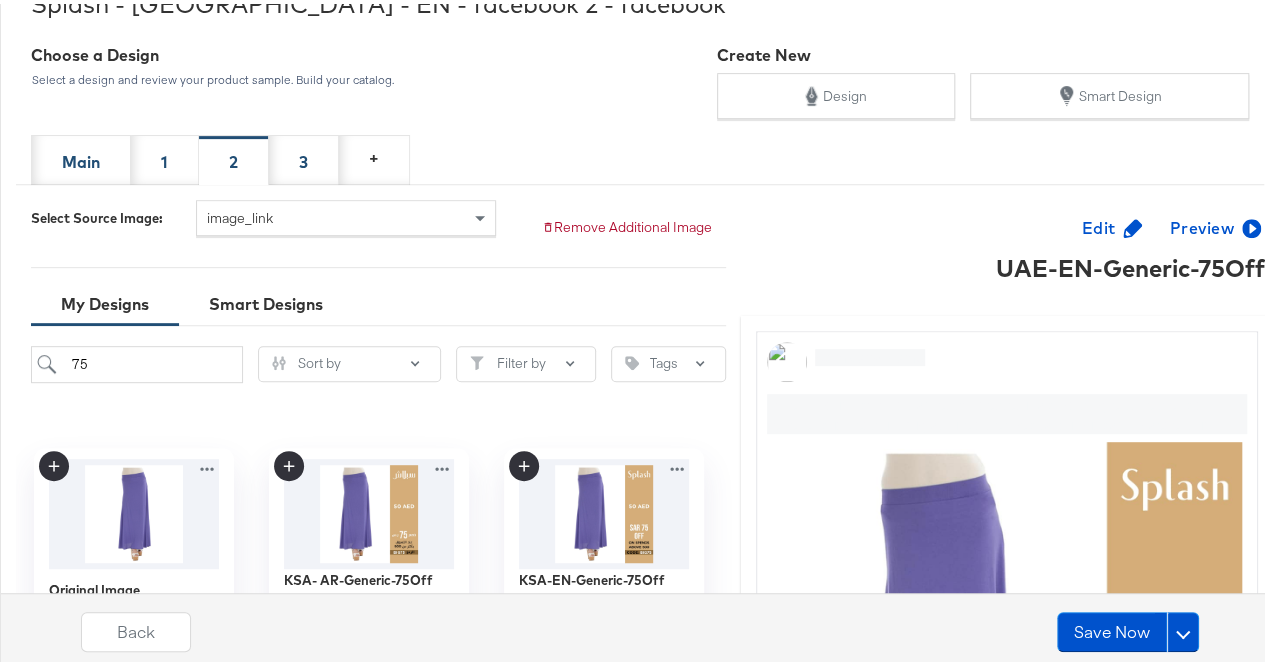 scroll, scrollTop: 321, scrollLeft: 0, axis: vertical 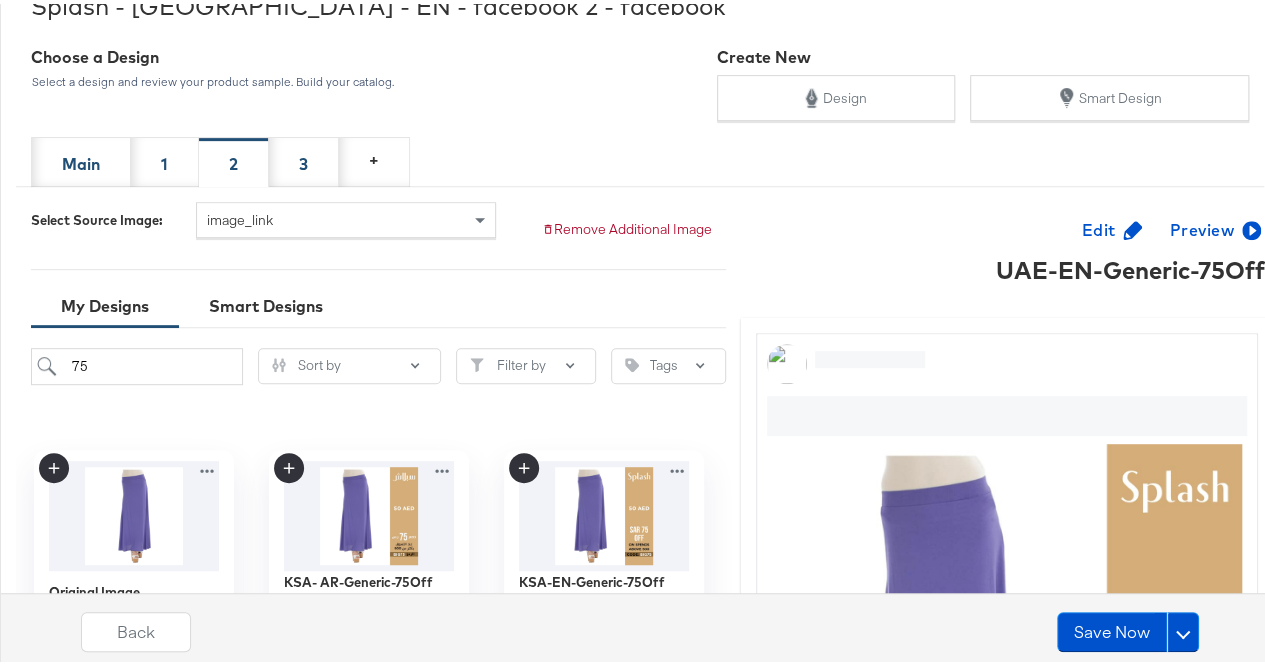 click on "2" at bounding box center [233, 160] 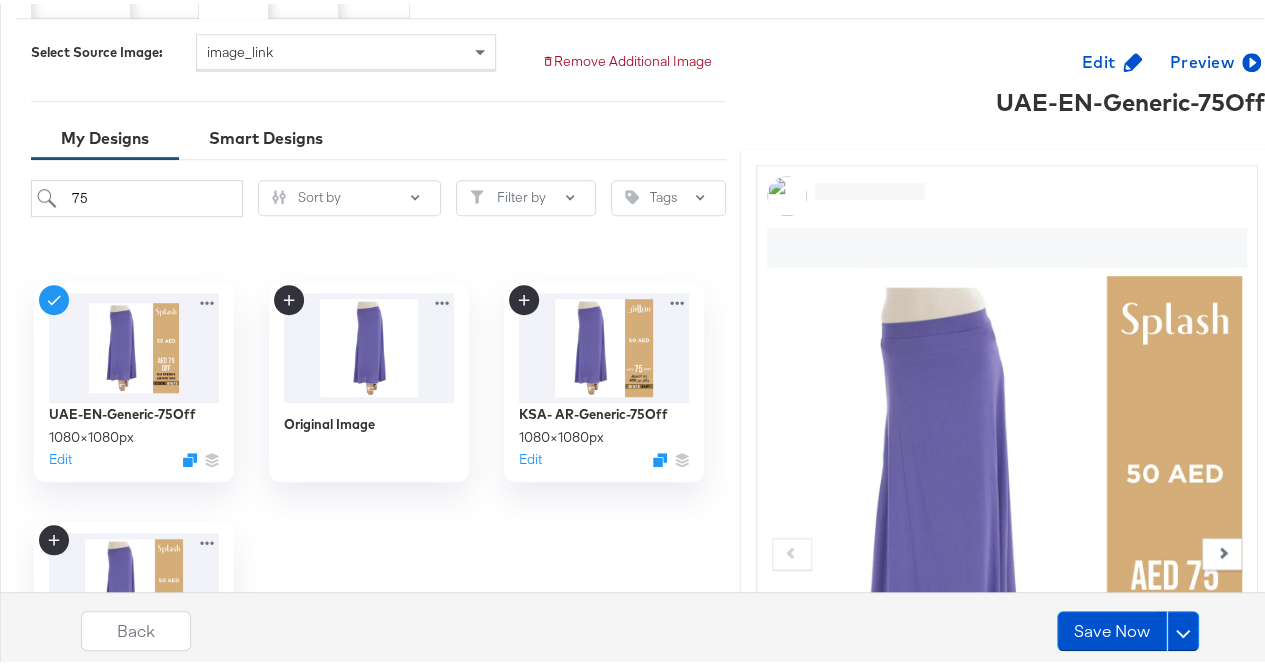scroll, scrollTop: 502, scrollLeft: 0, axis: vertical 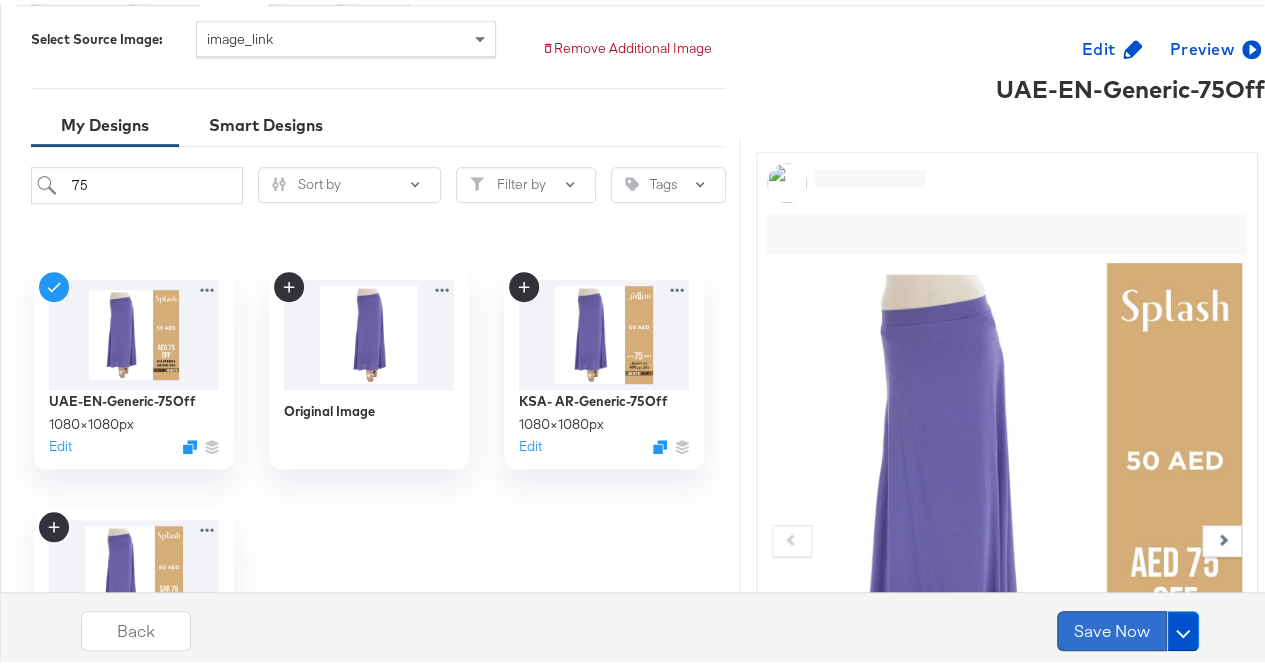 click on "Save Now" at bounding box center (1112, 628) 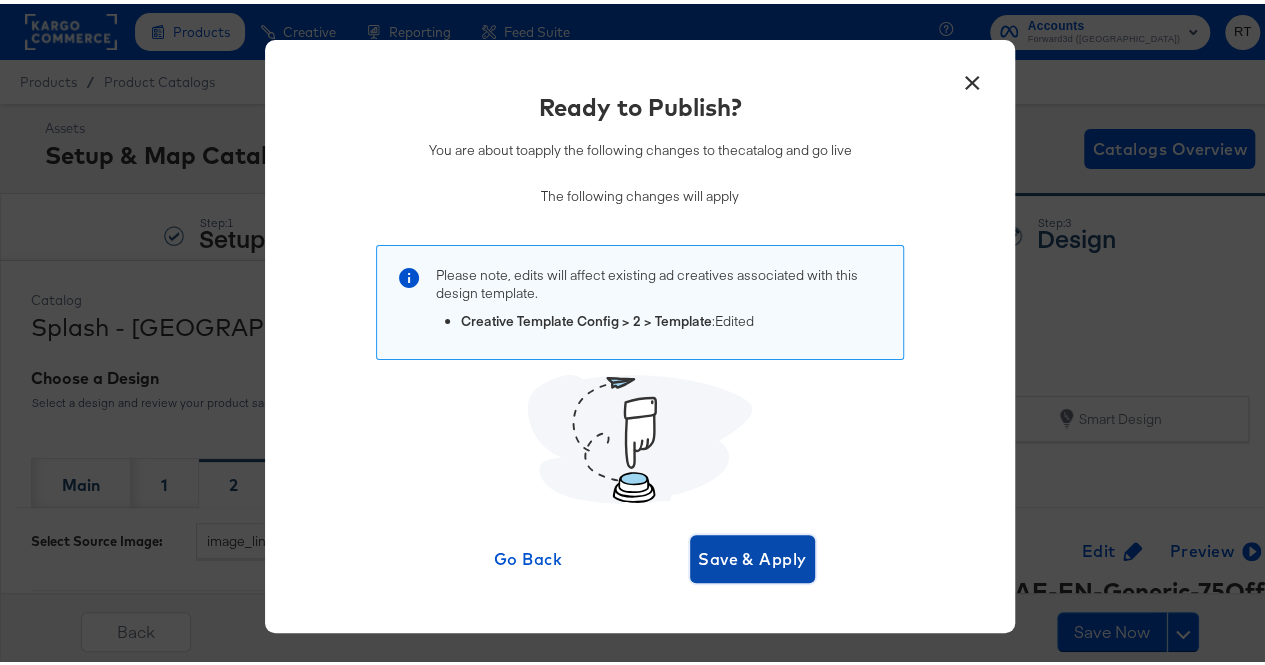 click on "Save & Apply" at bounding box center (752, 555) 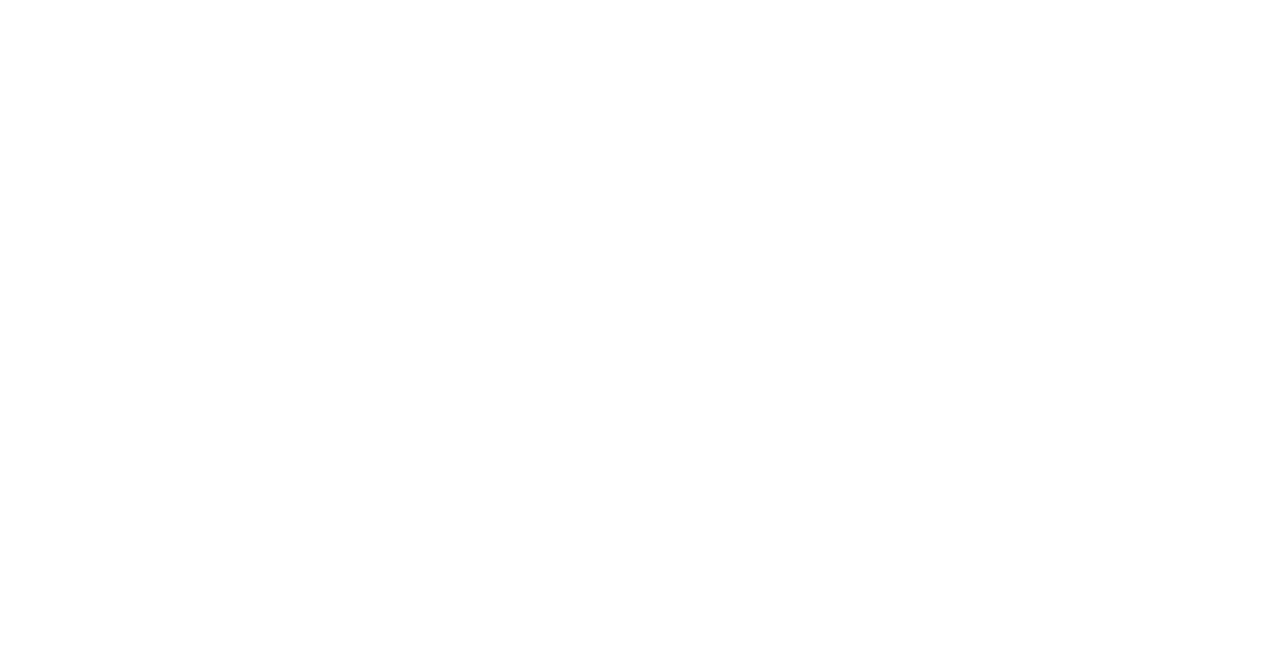 scroll, scrollTop: 0, scrollLeft: 0, axis: both 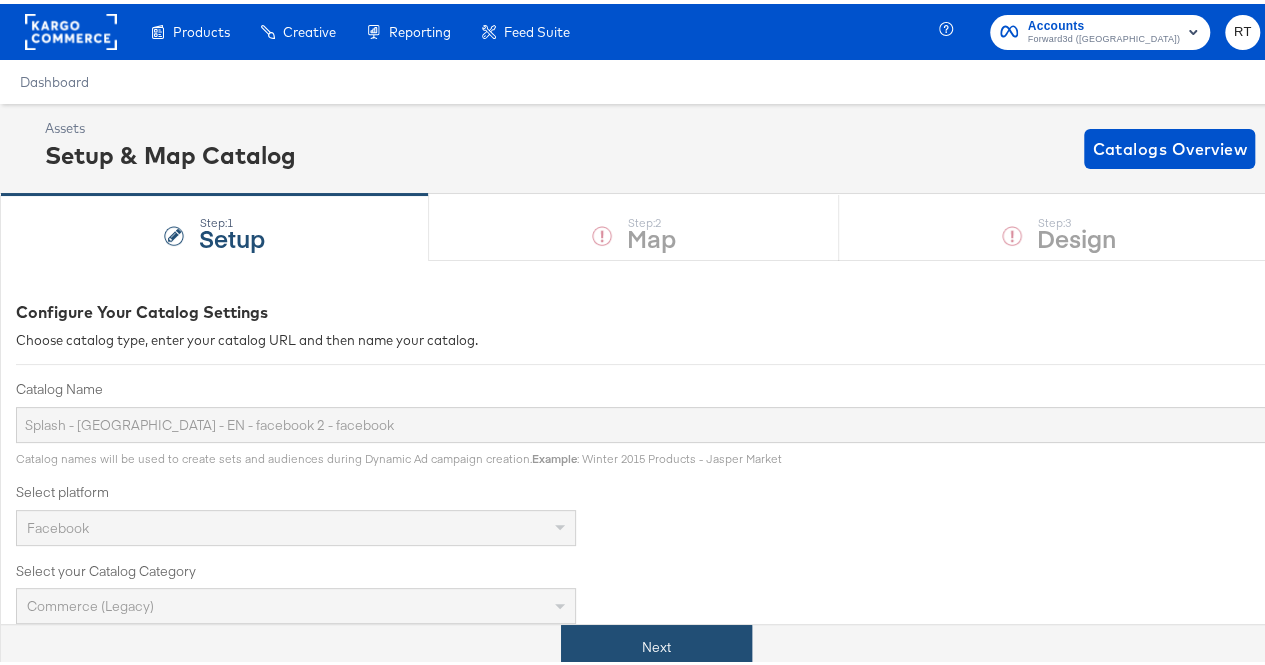 click on "Next" at bounding box center (656, 643) 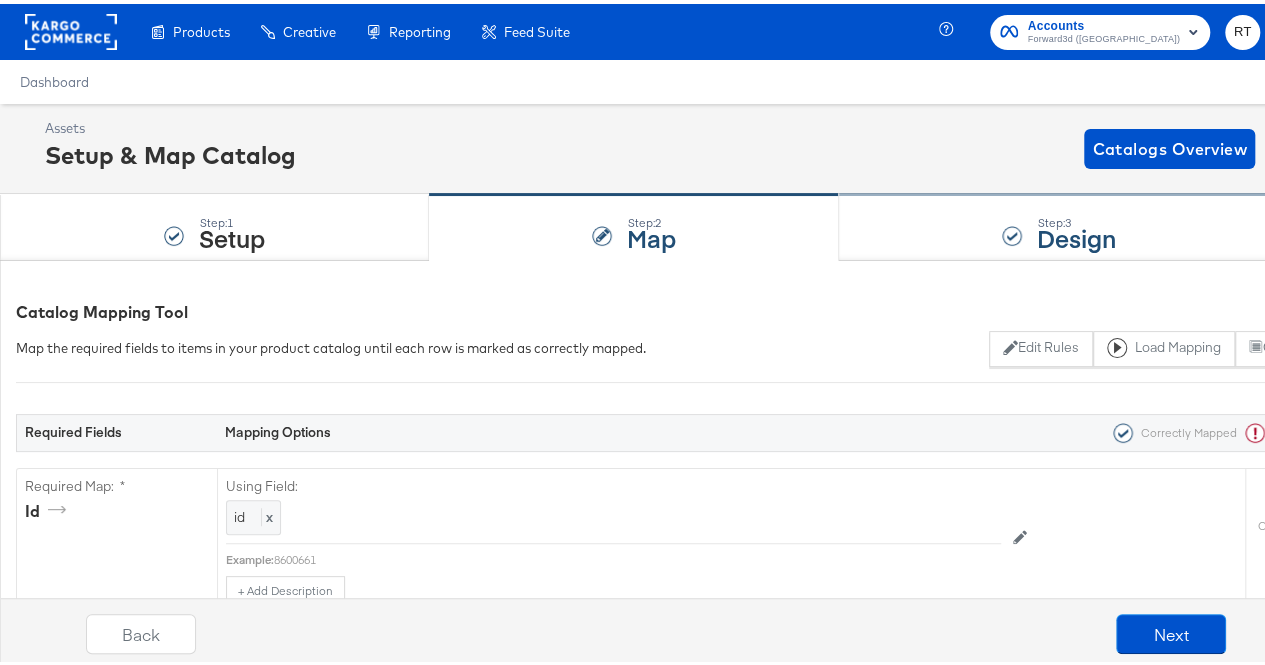click on "Step:  3   Design" at bounding box center [1059, 224] 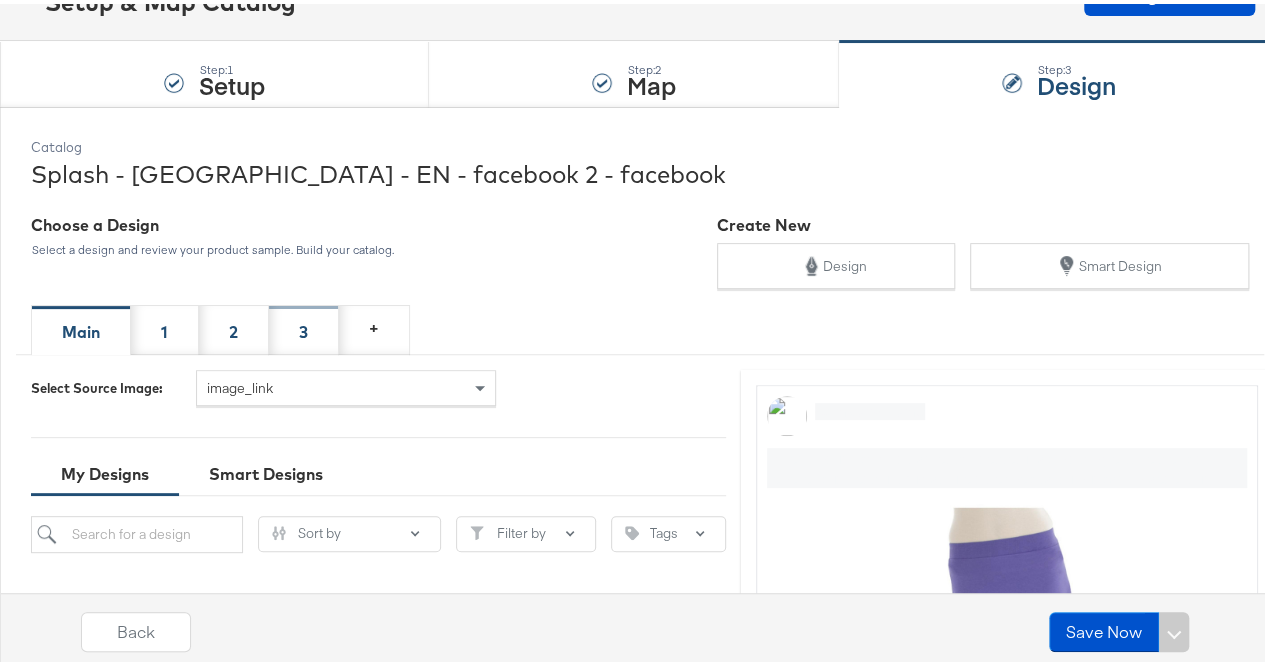 scroll, scrollTop: 154, scrollLeft: 0, axis: vertical 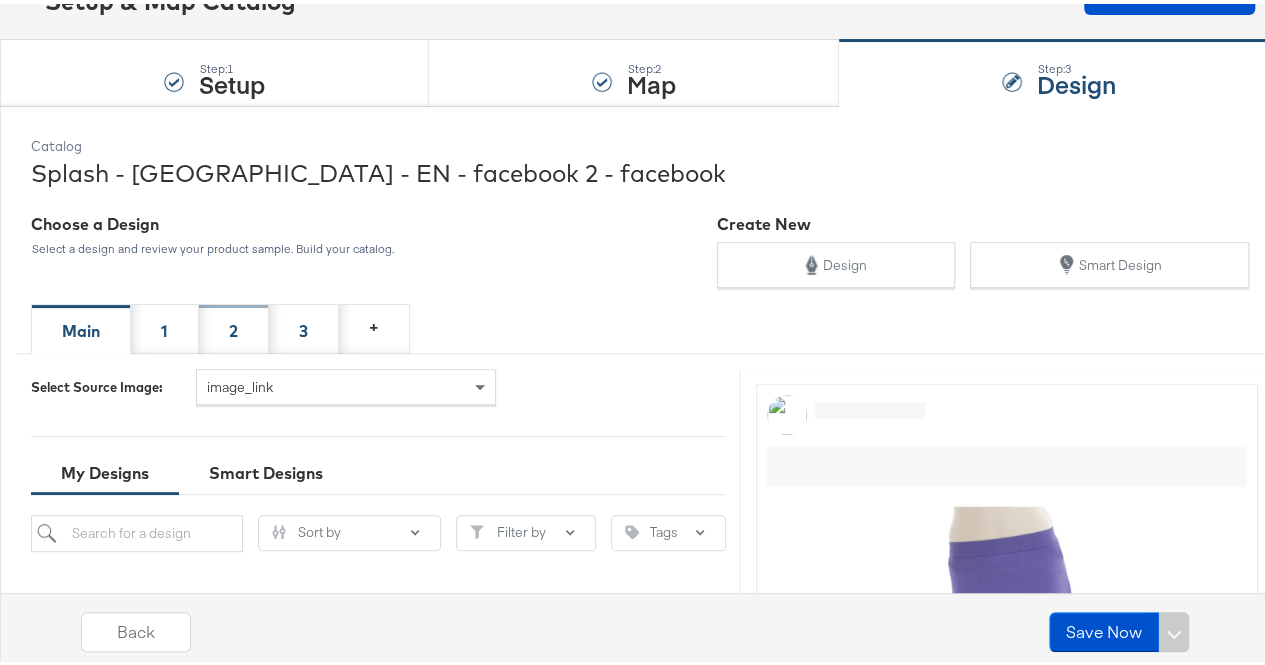 click on "2" at bounding box center (233, 327) 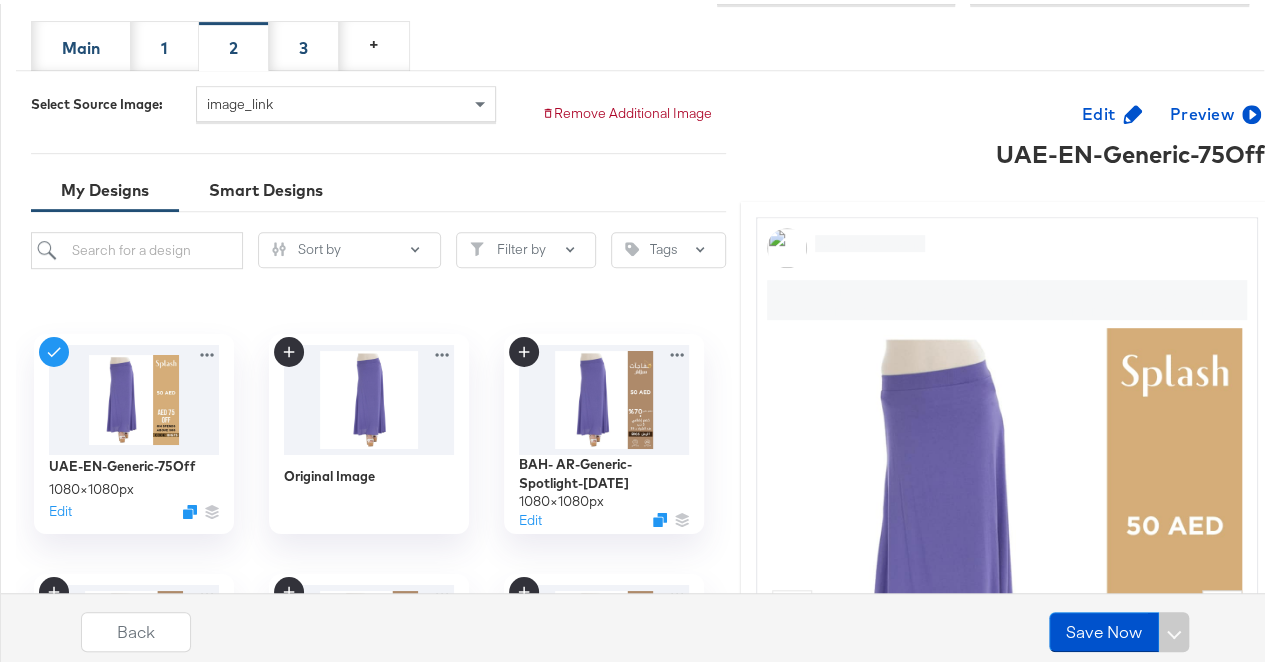 scroll, scrollTop: 438, scrollLeft: 0, axis: vertical 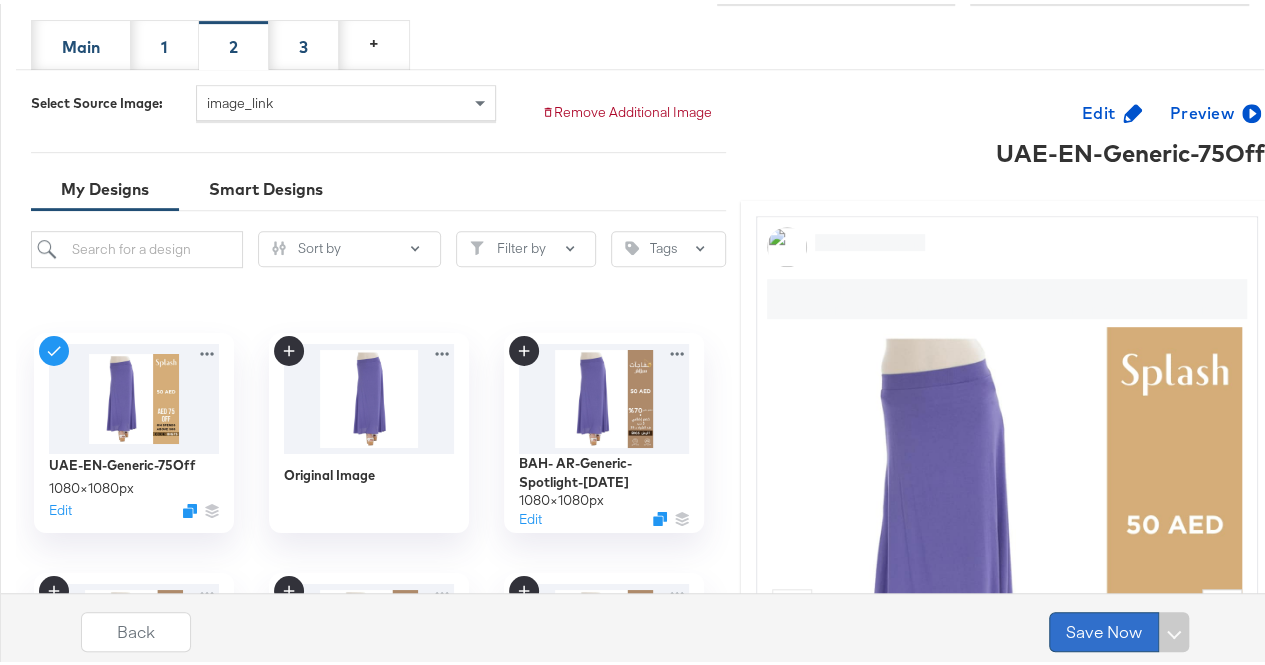 click on "Save Now" at bounding box center (1104, 628) 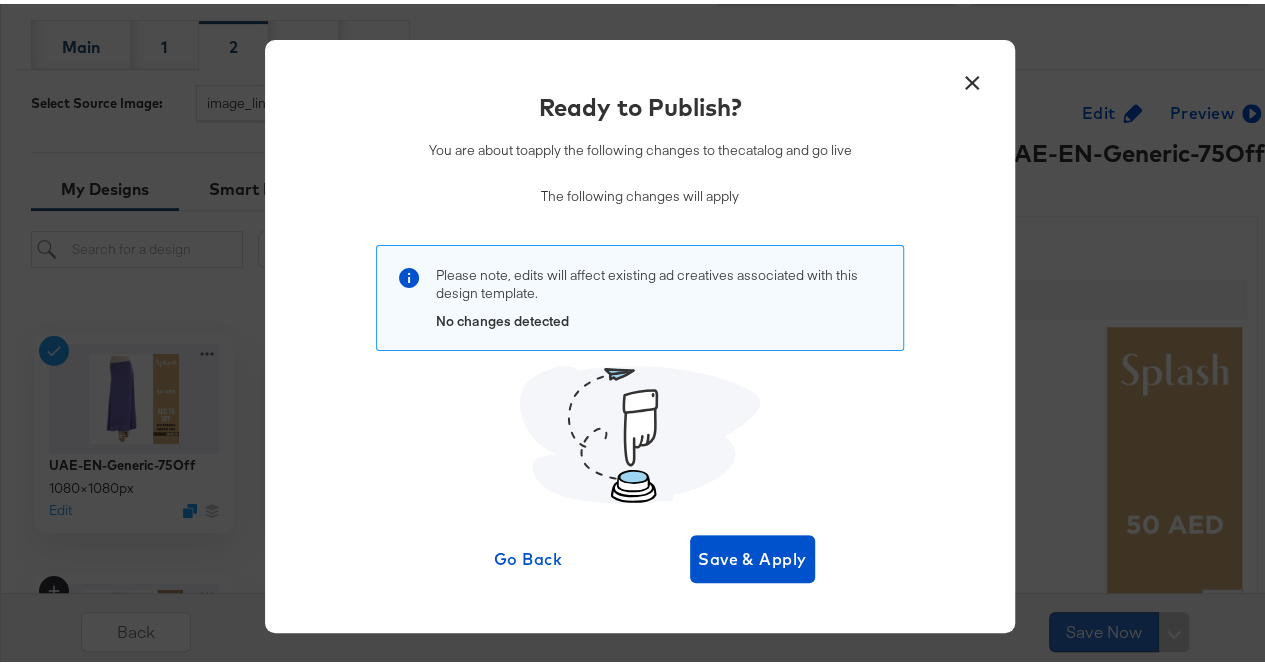 scroll, scrollTop: 0, scrollLeft: 0, axis: both 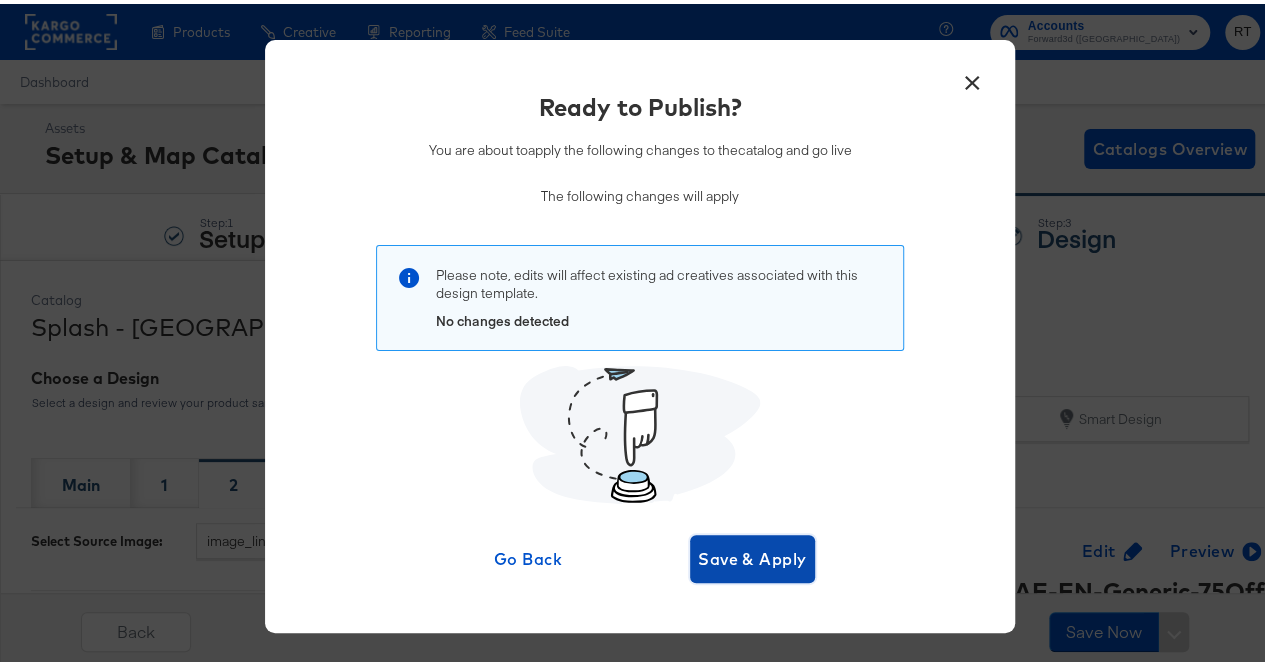 click on "Save & Apply" at bounding box center (752, 555) 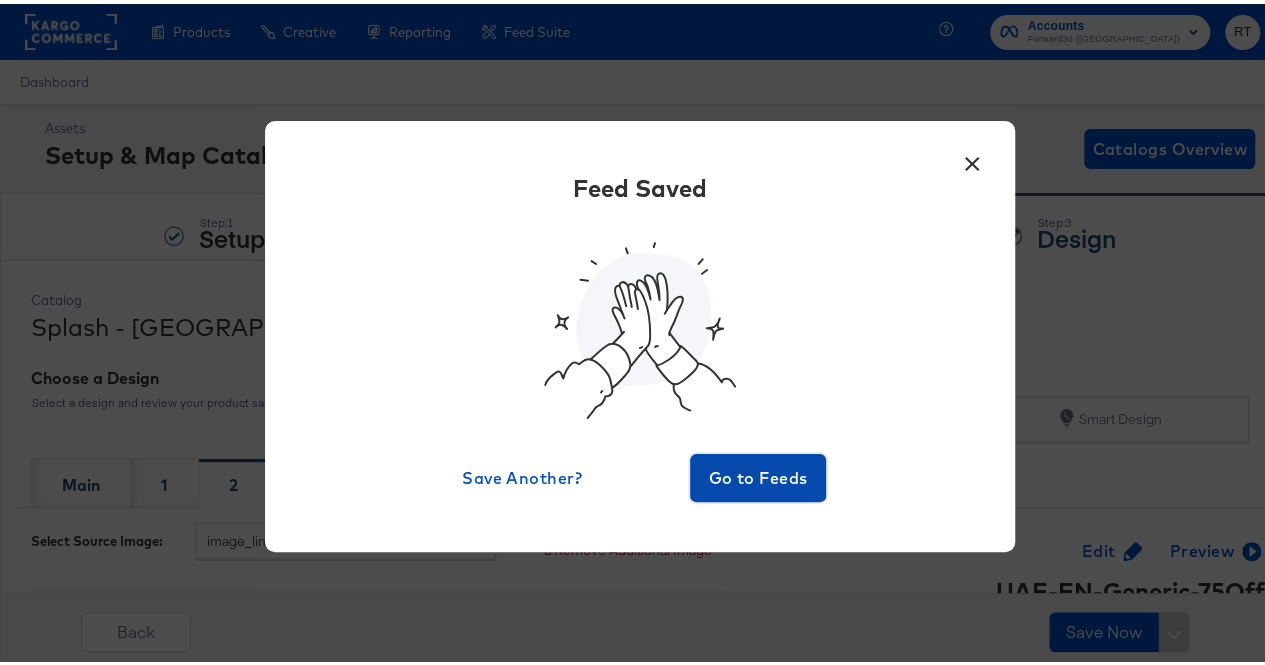 click on "Go to Feeds" at bounding box center [758, 474] 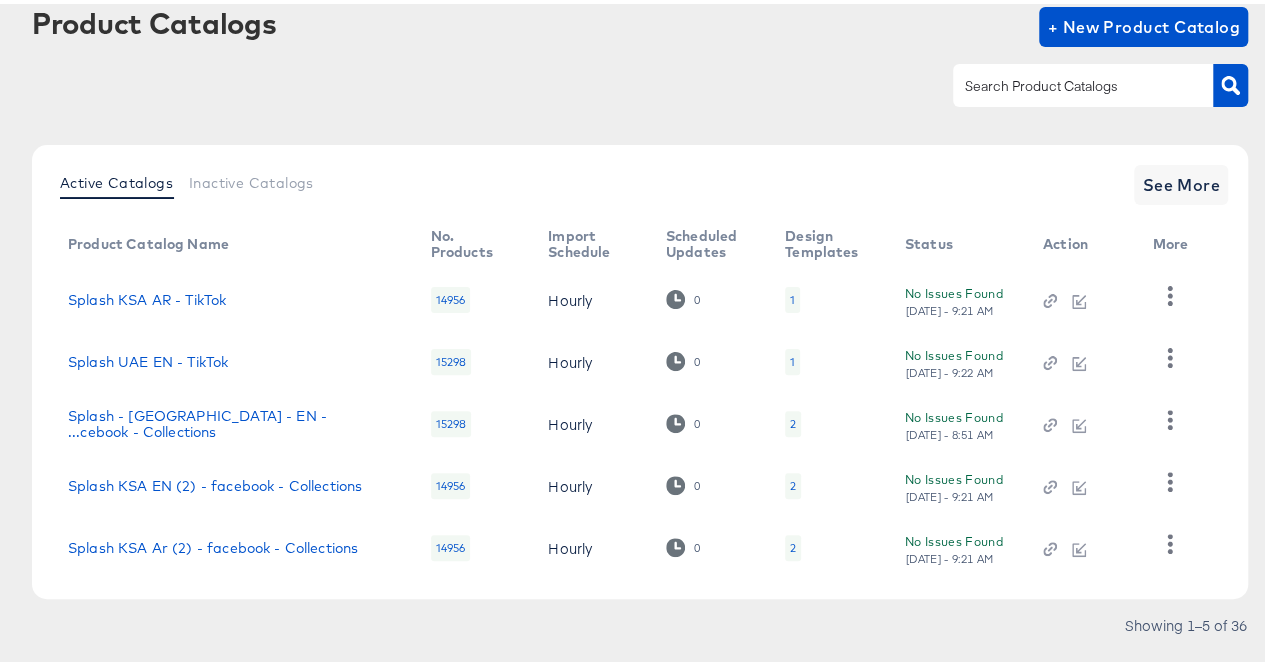 scroll, scrollTop: 158, scrollLeft: 0, axis: vertical 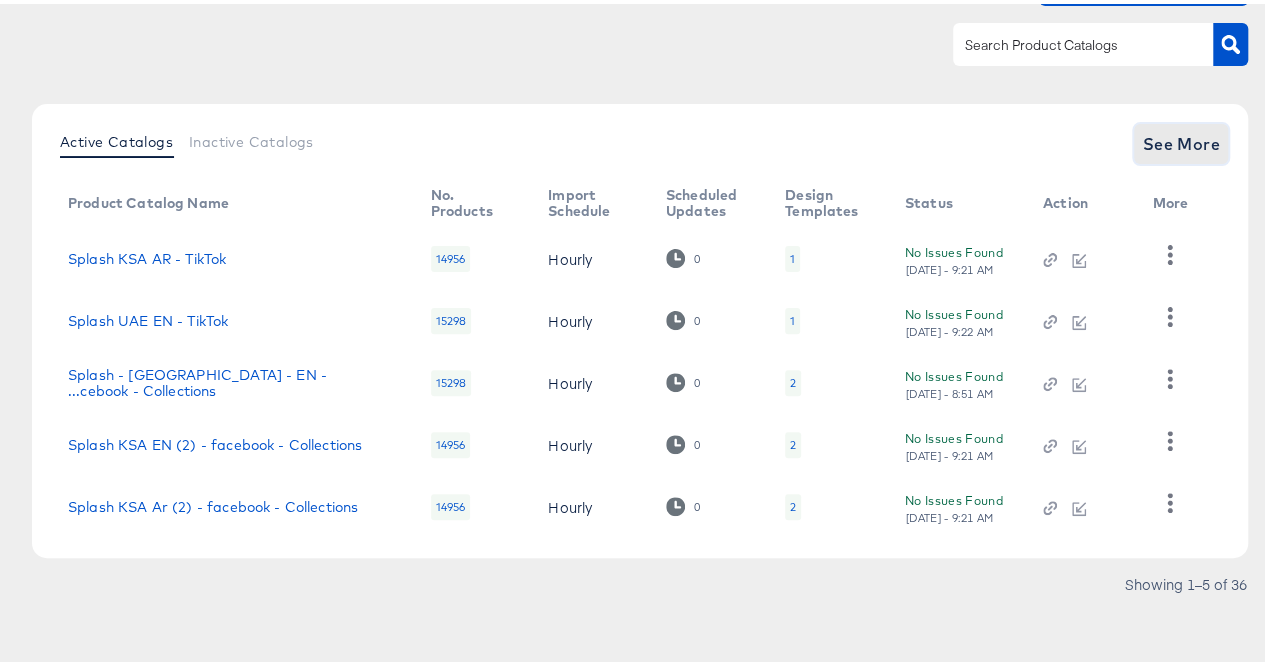 click on "See More" at bounding box center (1181, 140) 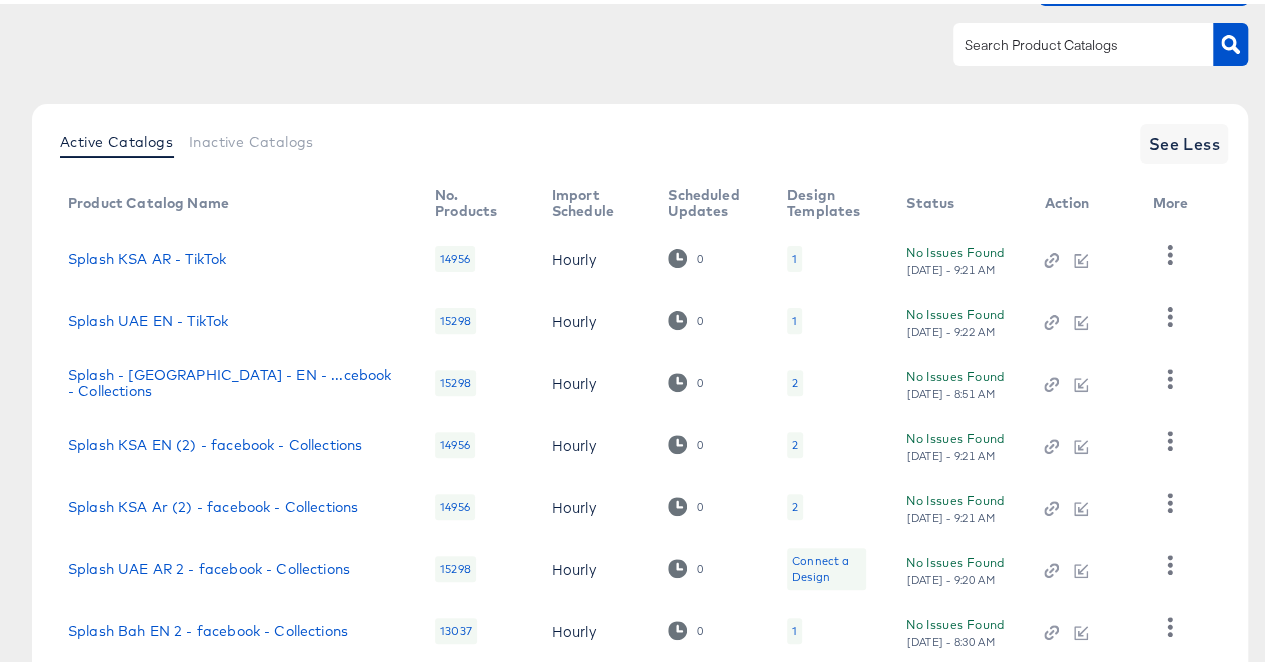 scroll, scrollTop: 112, scrollLeft: 0, axis: vertical 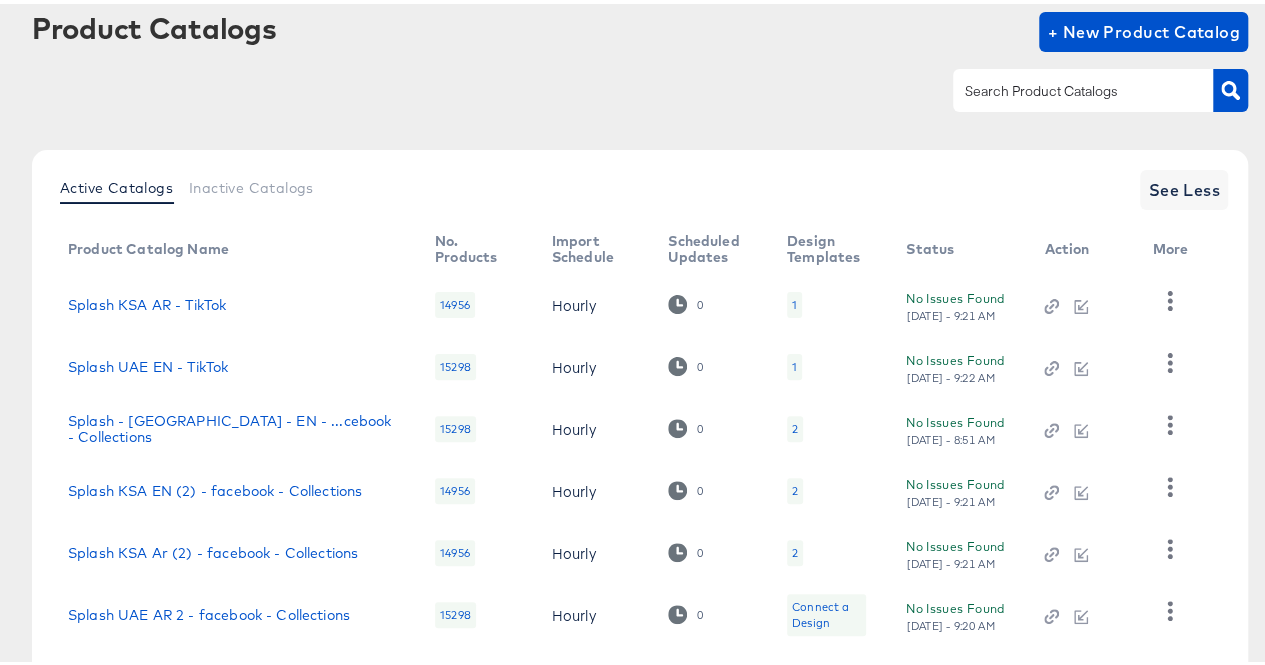 click at bounding box center (1083, 86) 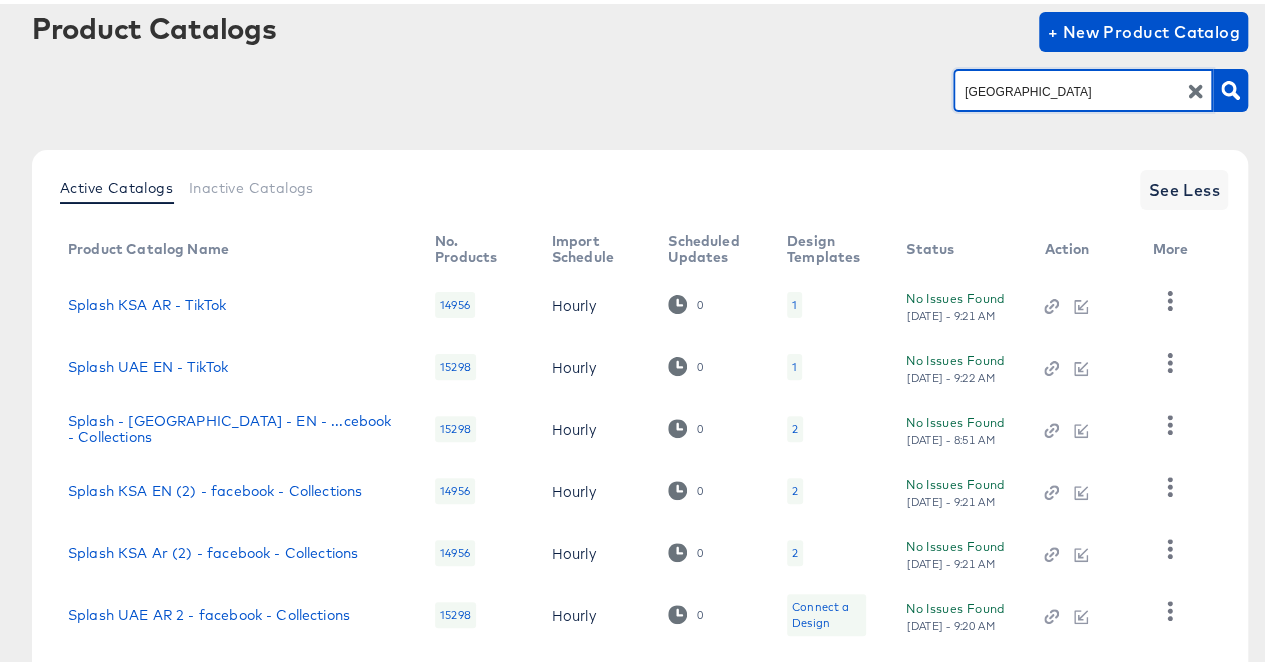 type on "uae" 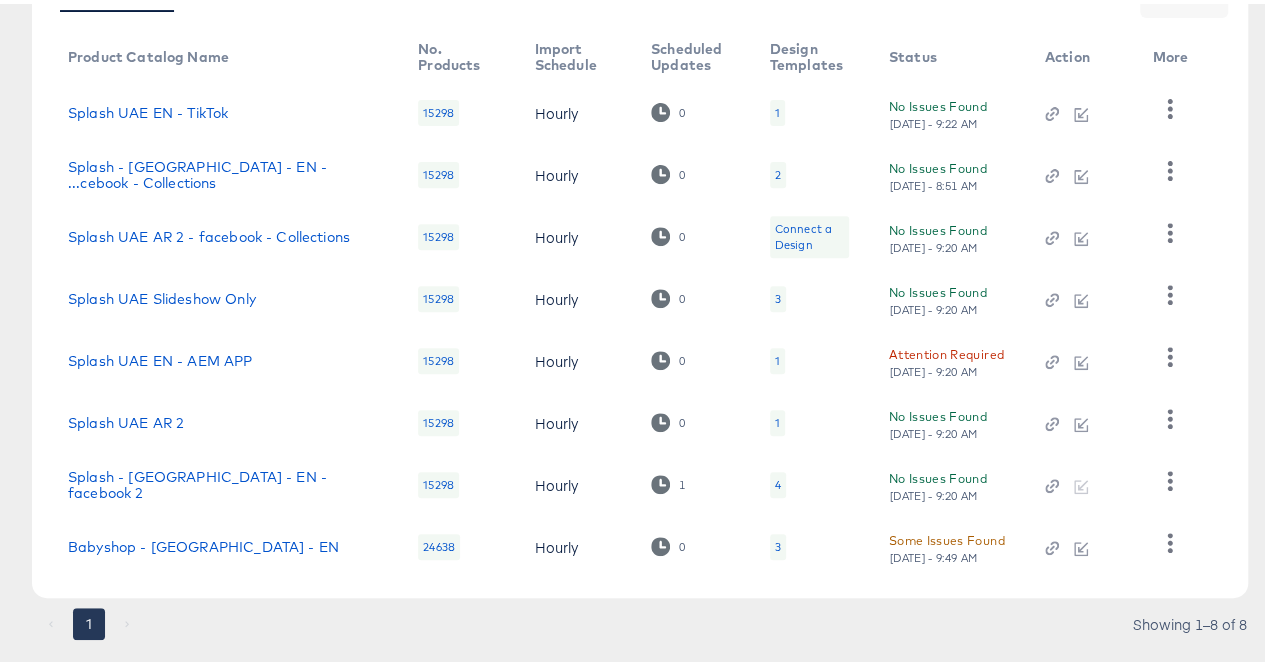 scroll, scrollTop: 304, scrollLeft: 0, axis: vertical 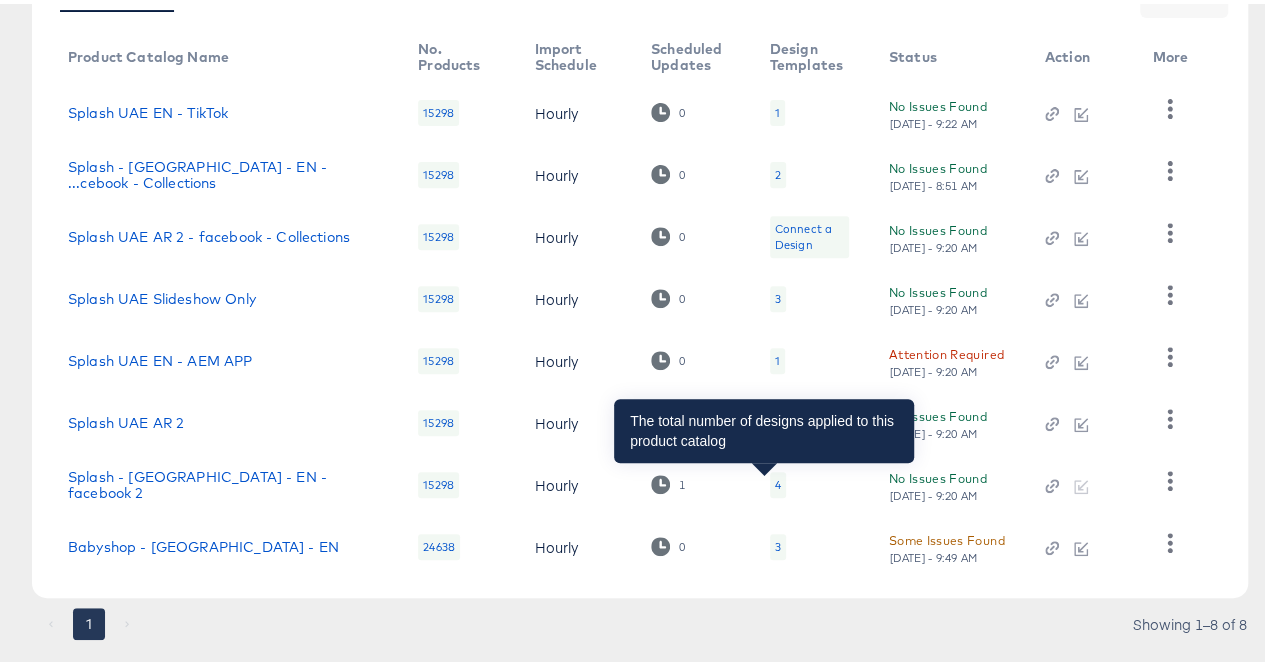 click on "4" at bounding box center (778, 481) 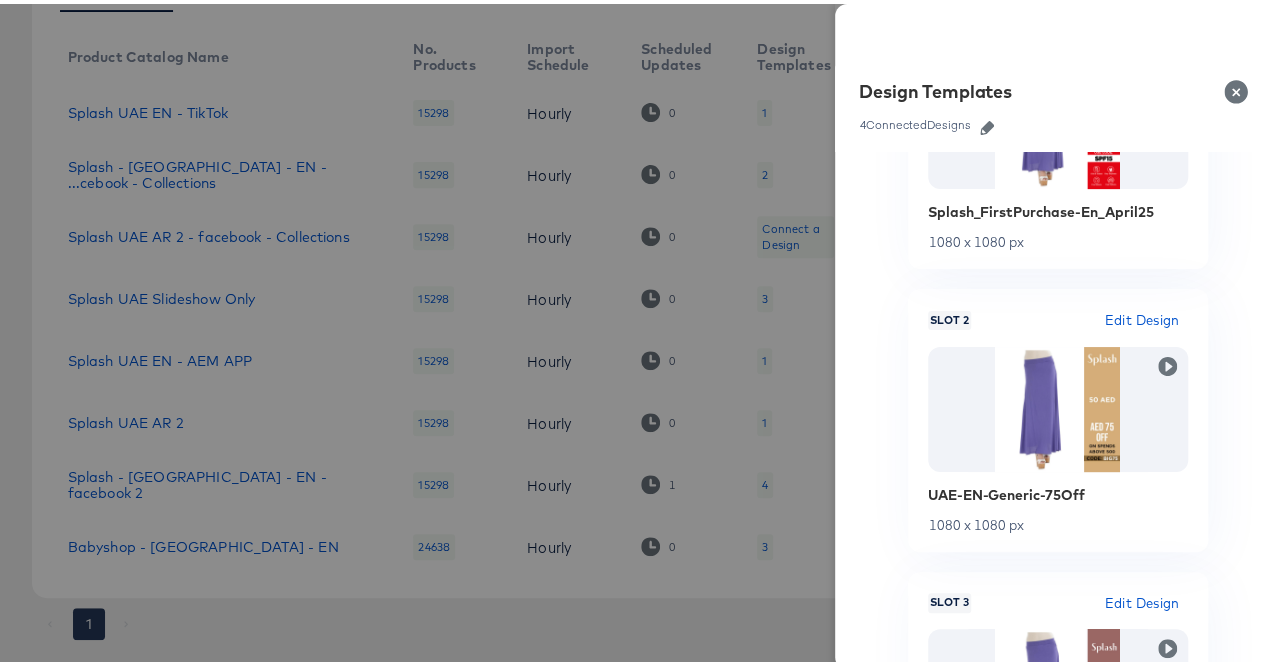 scroll, scrollTop: 0, scrollLeft: 0, axis: both 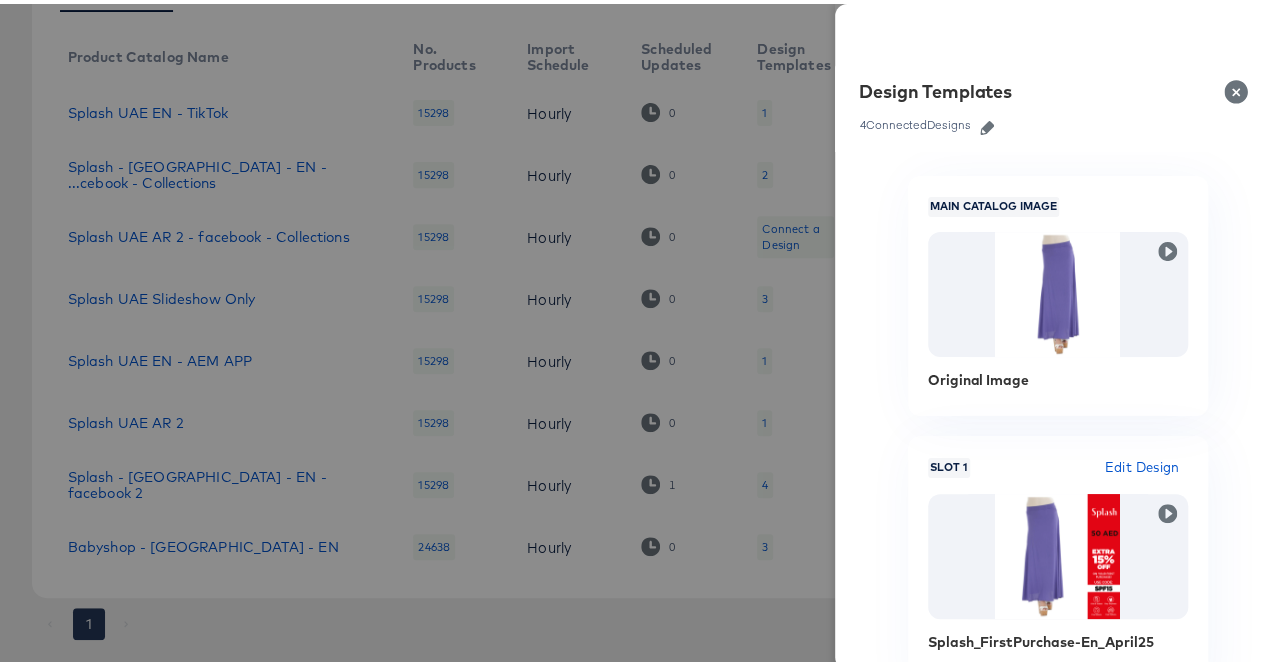 click at bounding box center (1240, 88) 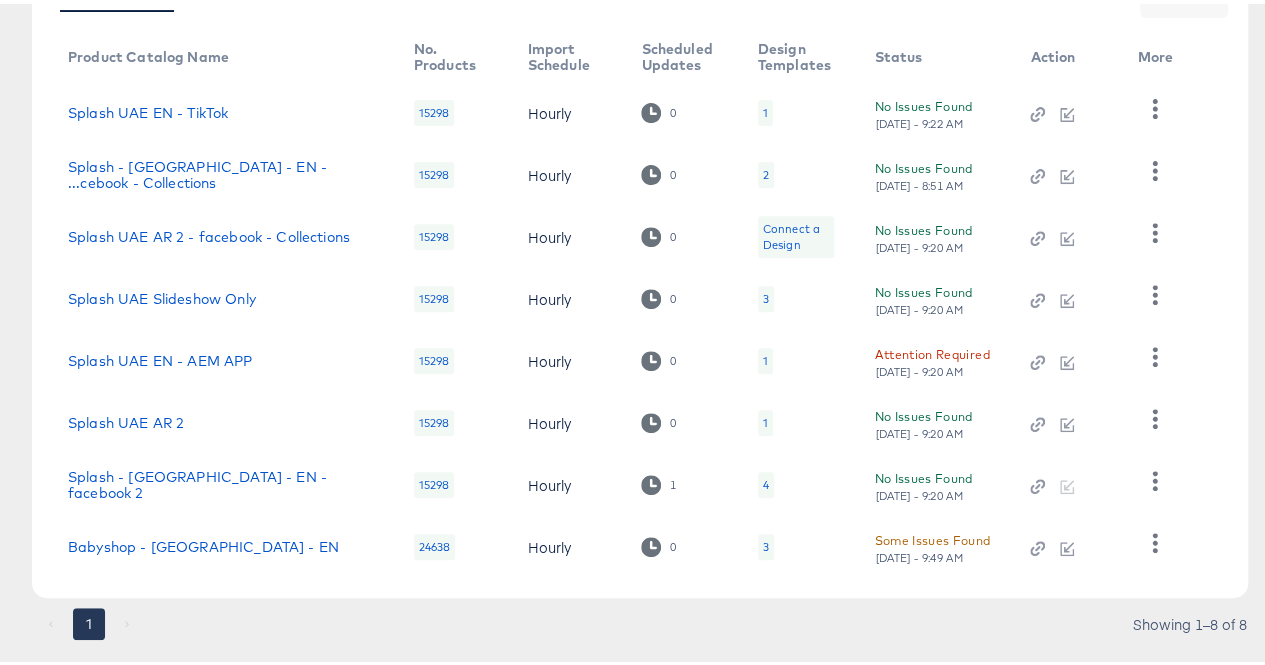 scroll, scrollTop: 0, scrollLeft: 0, axis: both 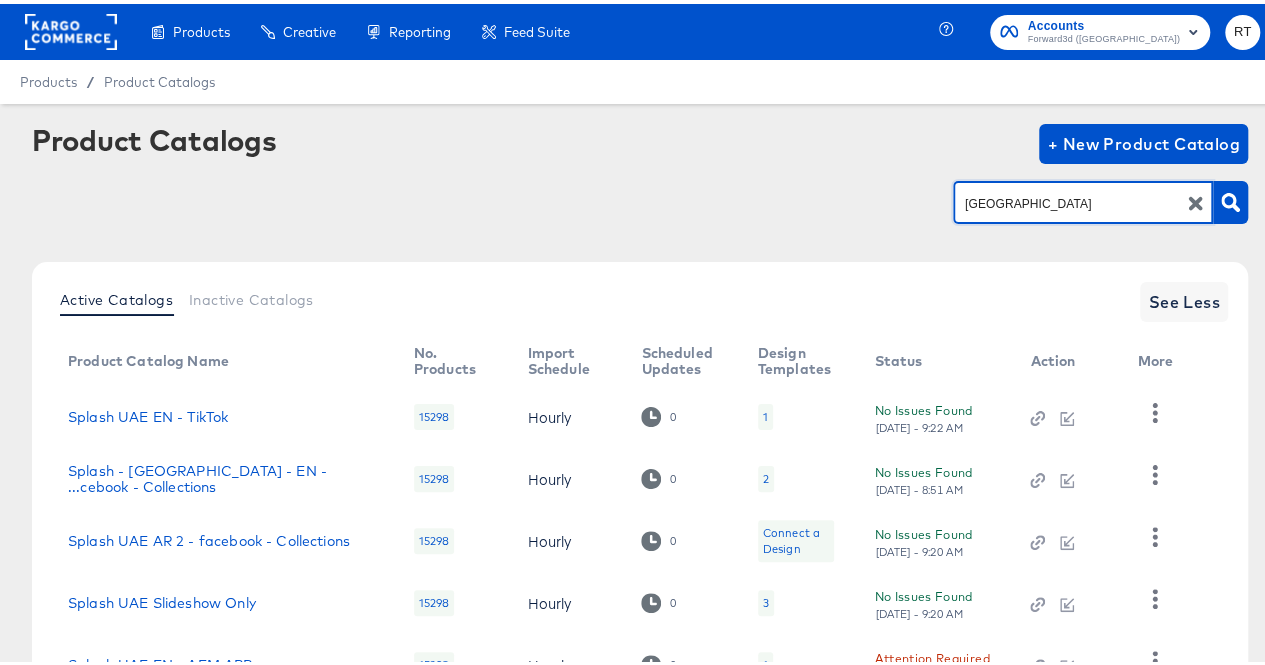 click on "uae" at bounding box center [1067, 199] 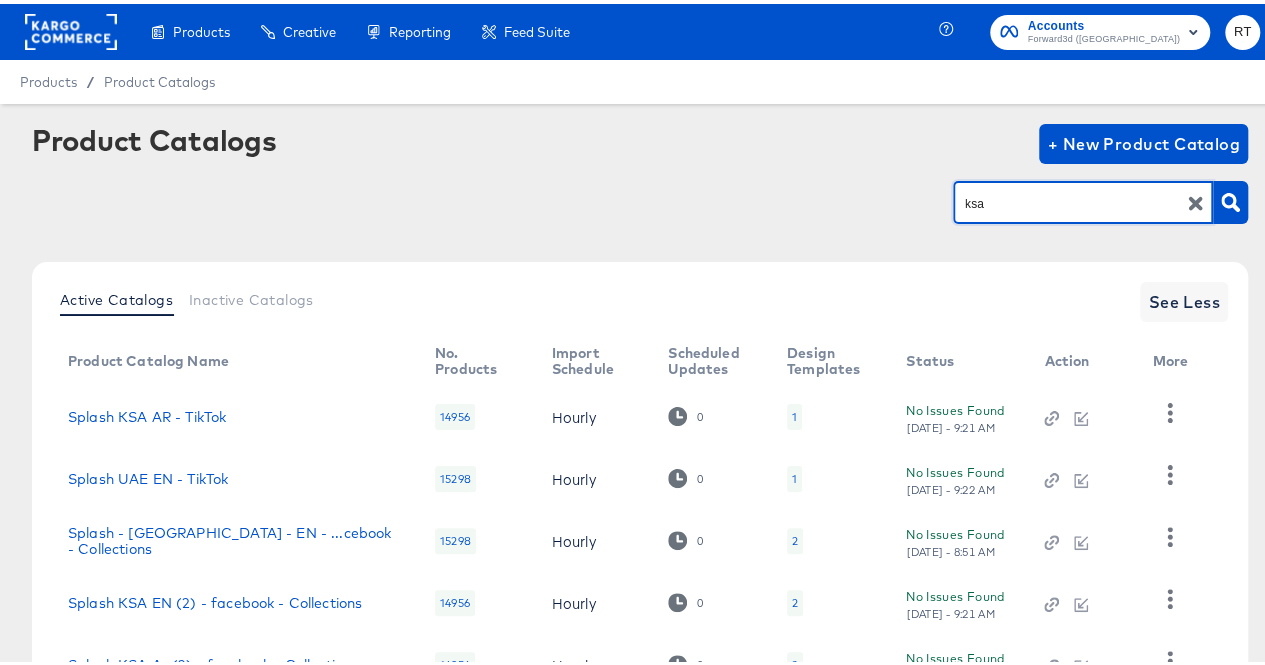 type on "ksa" 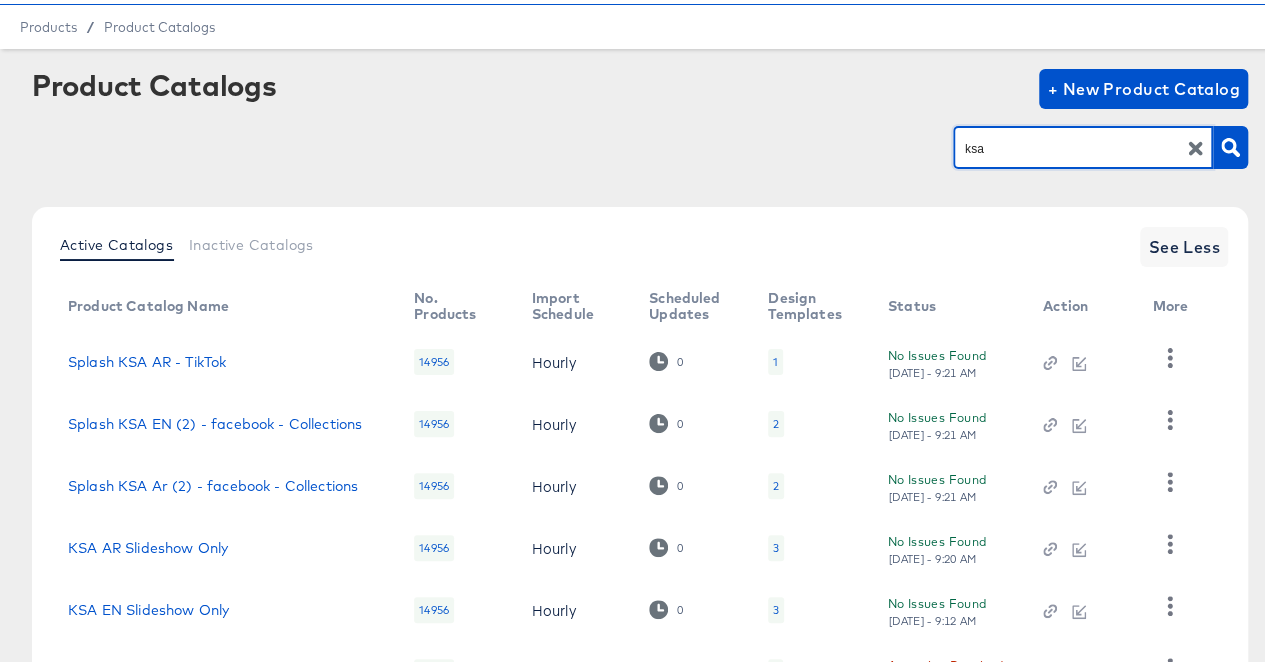 scroll, scrollTop: 0, scrollLeft: 0, axis: both 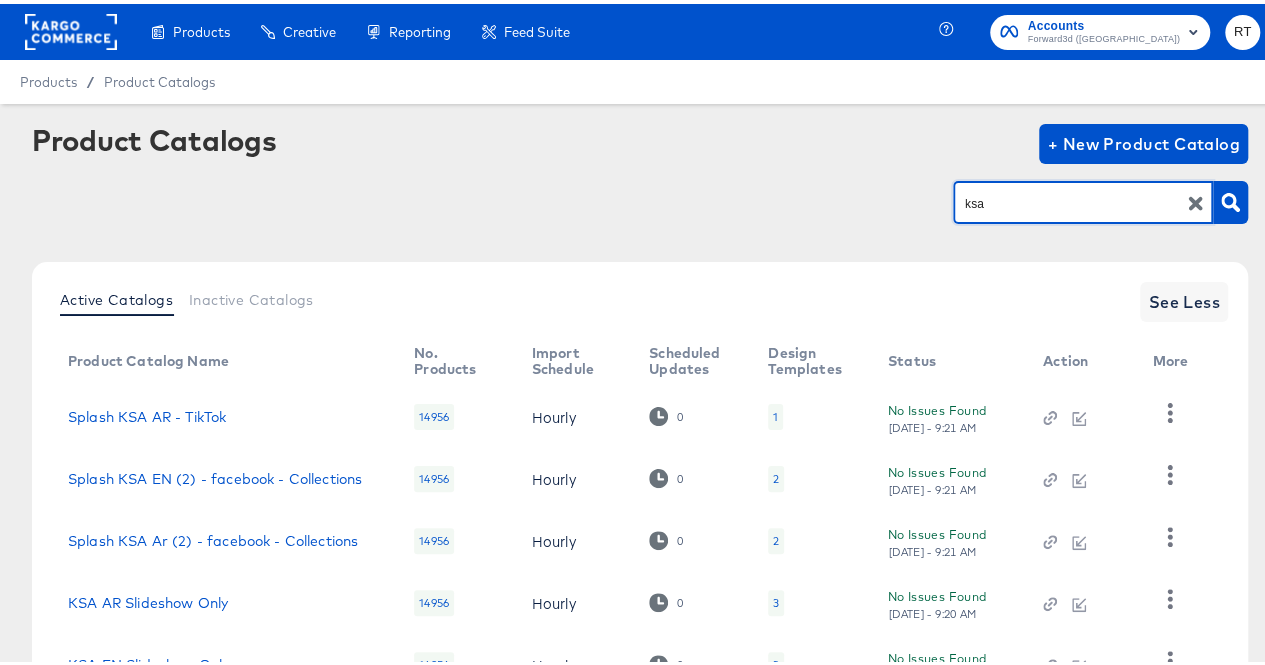 drag, startPoint x: 970, startPoint y: 199, endPoint x: 908, endPoint y: 200, distance: 62.008064 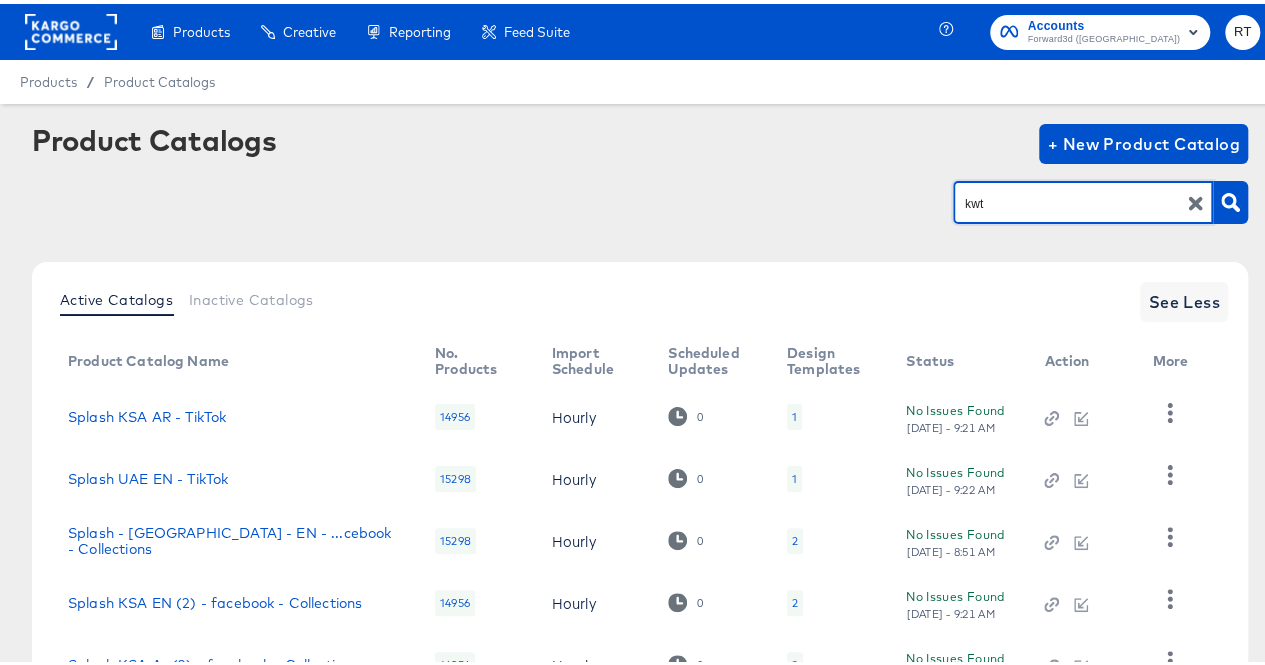 type on "kwt" 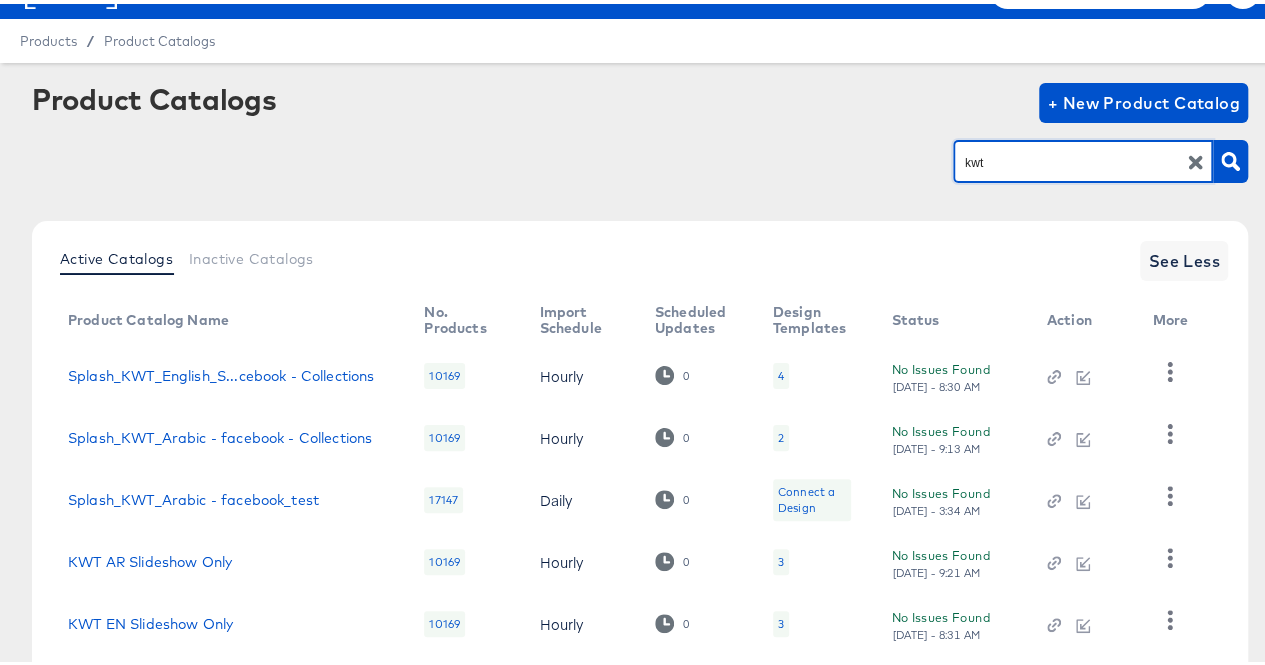 scroll, scrollTop: 0, scrollLeft: 0, axis: both 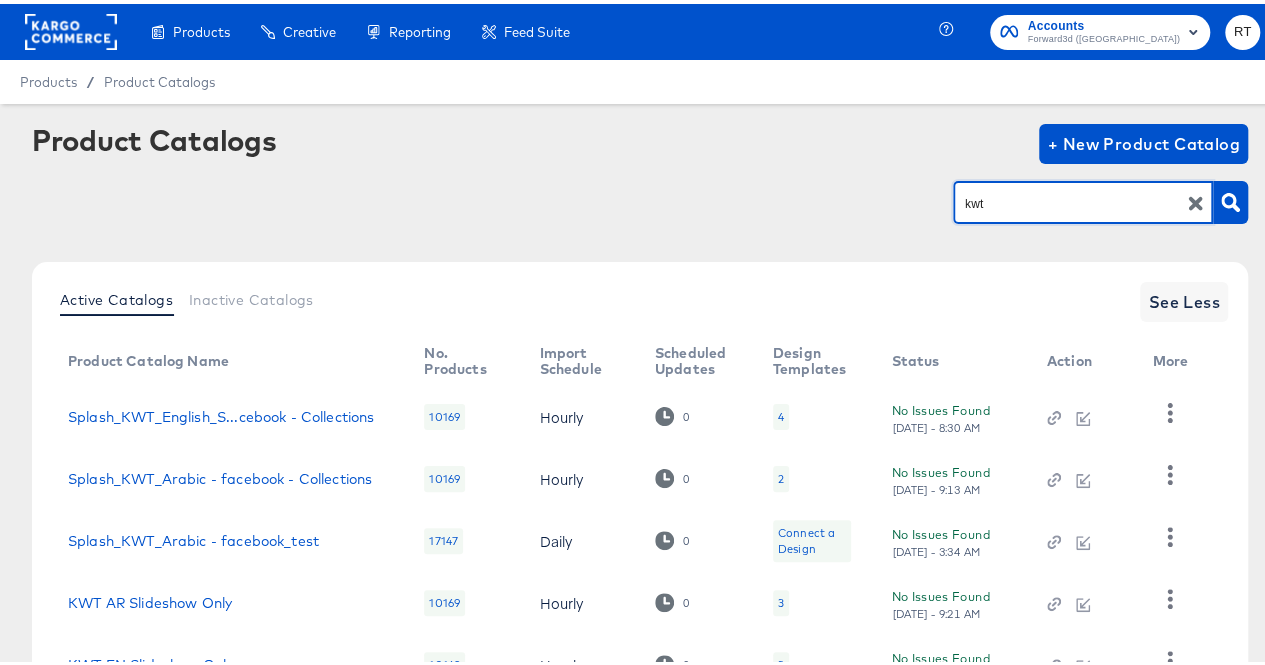 drag, startPoint x: 990, startPoint y: 201, endPoint x: 920, endPoint y: 209, distance: 70.45566 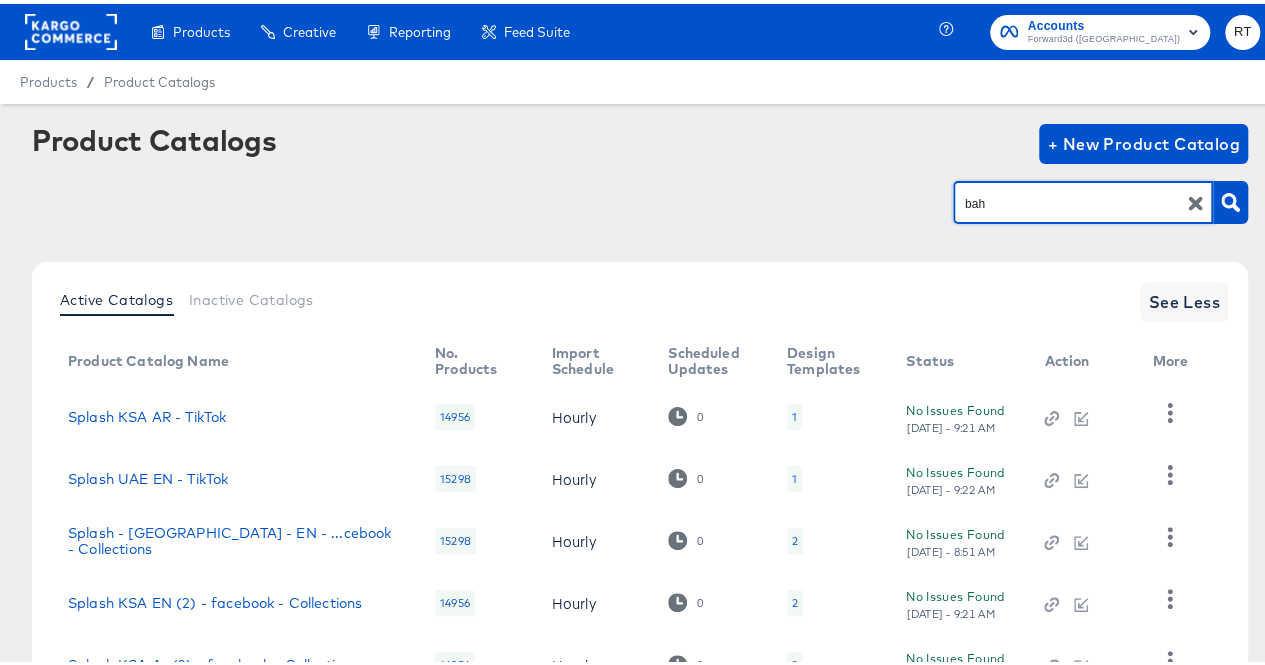 type on "bah" 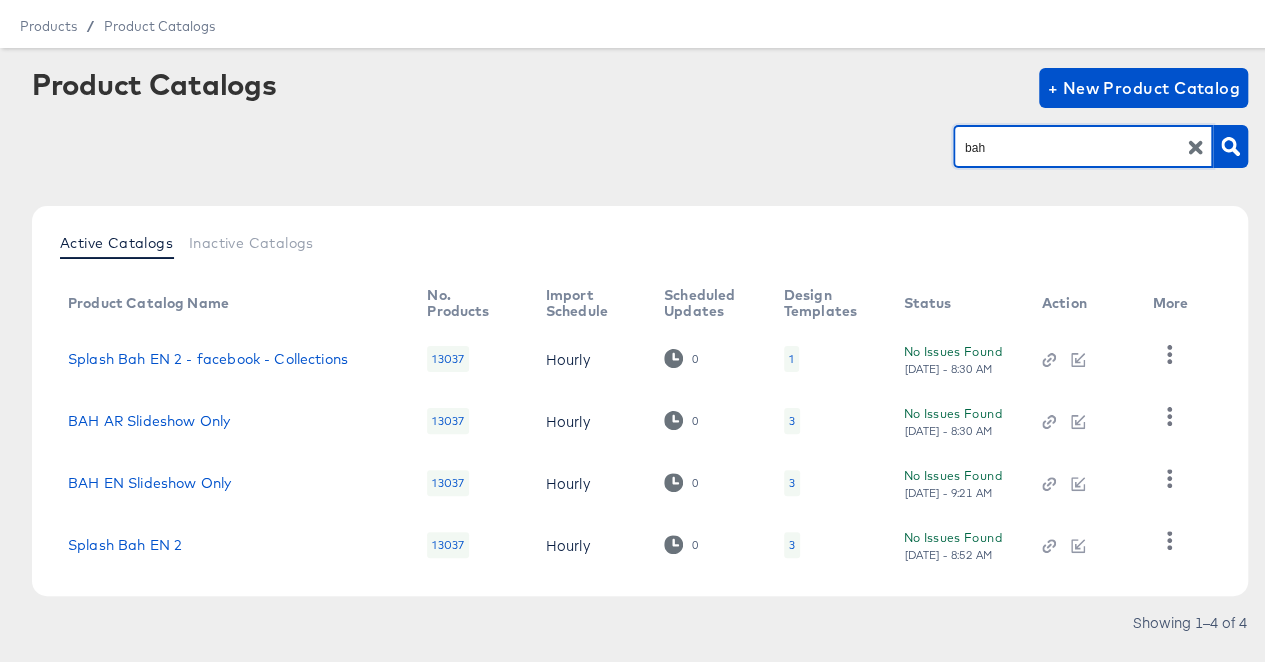 scroll, scrollTop: 55, scrollLeft: 0, axis: vertical 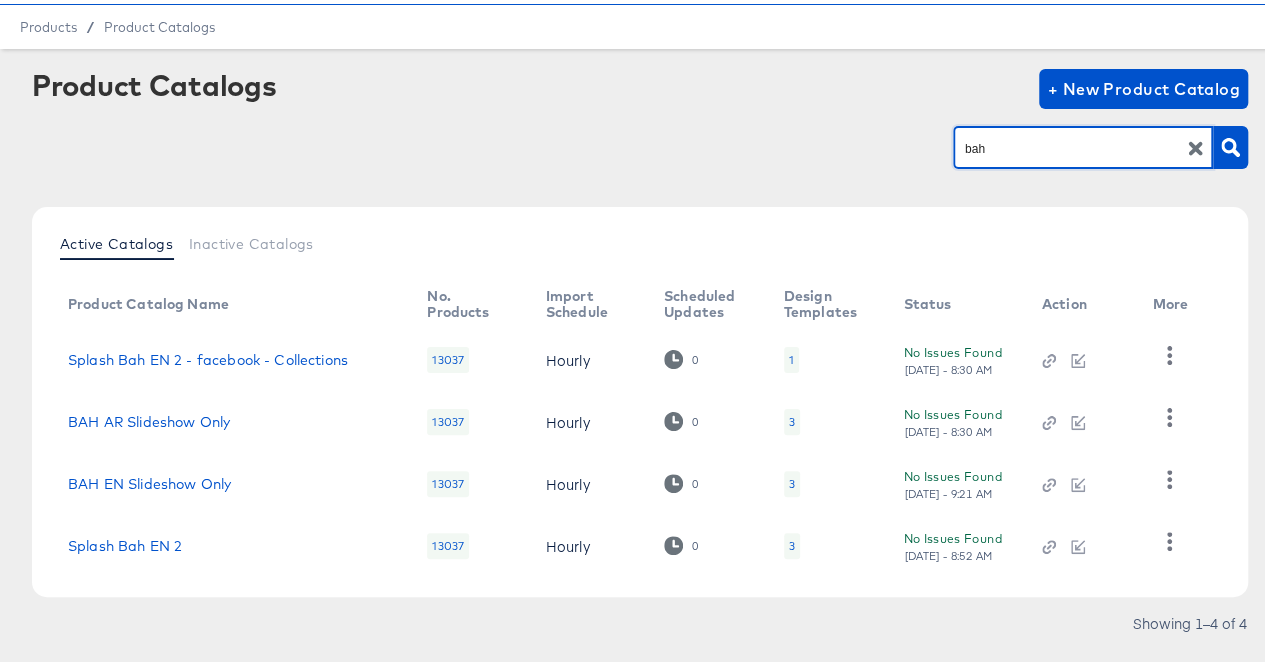 drag, startPoint x: 986, startPoint y: 143, endPoint x: 924, endPoint y: 144, distance: 62.008064 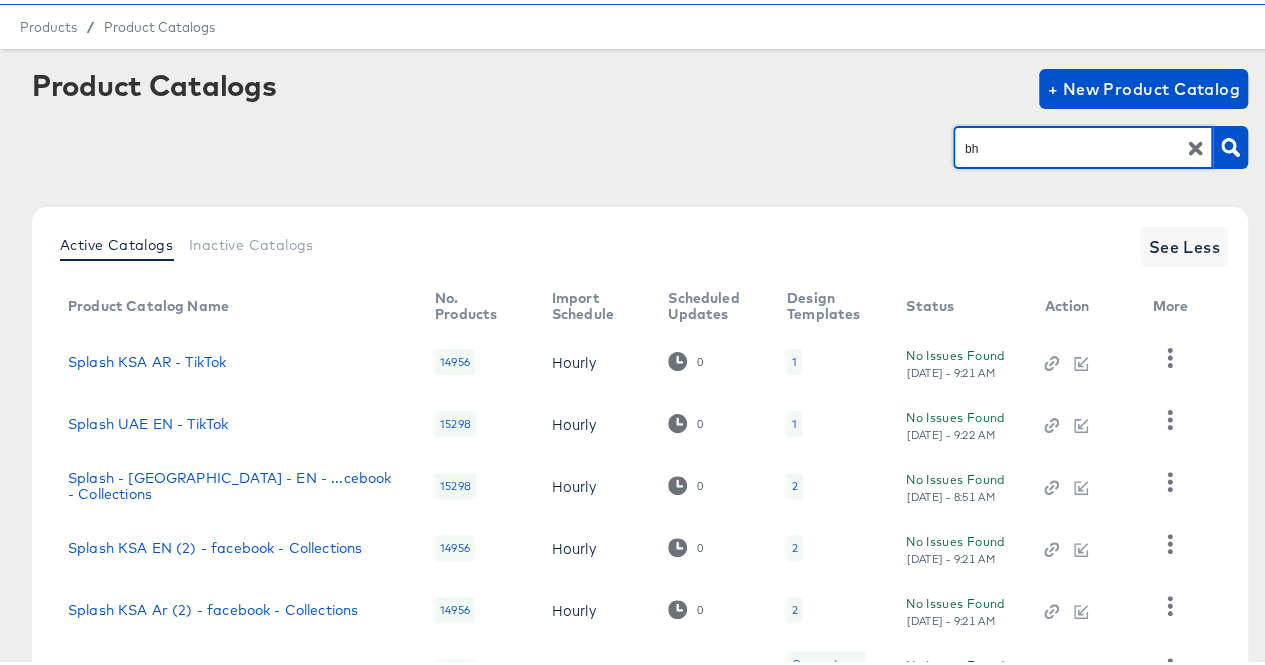 type on "bh" 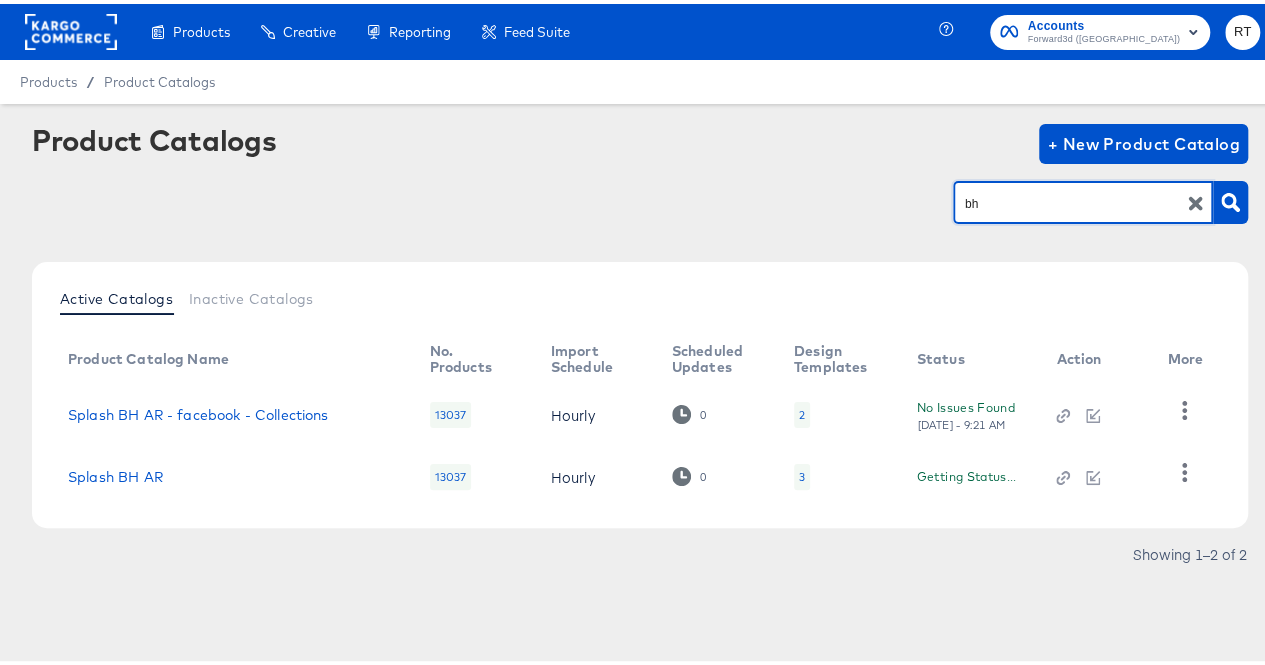 scroll, scrollTop: 0, scrollLeft: 0, axis: both 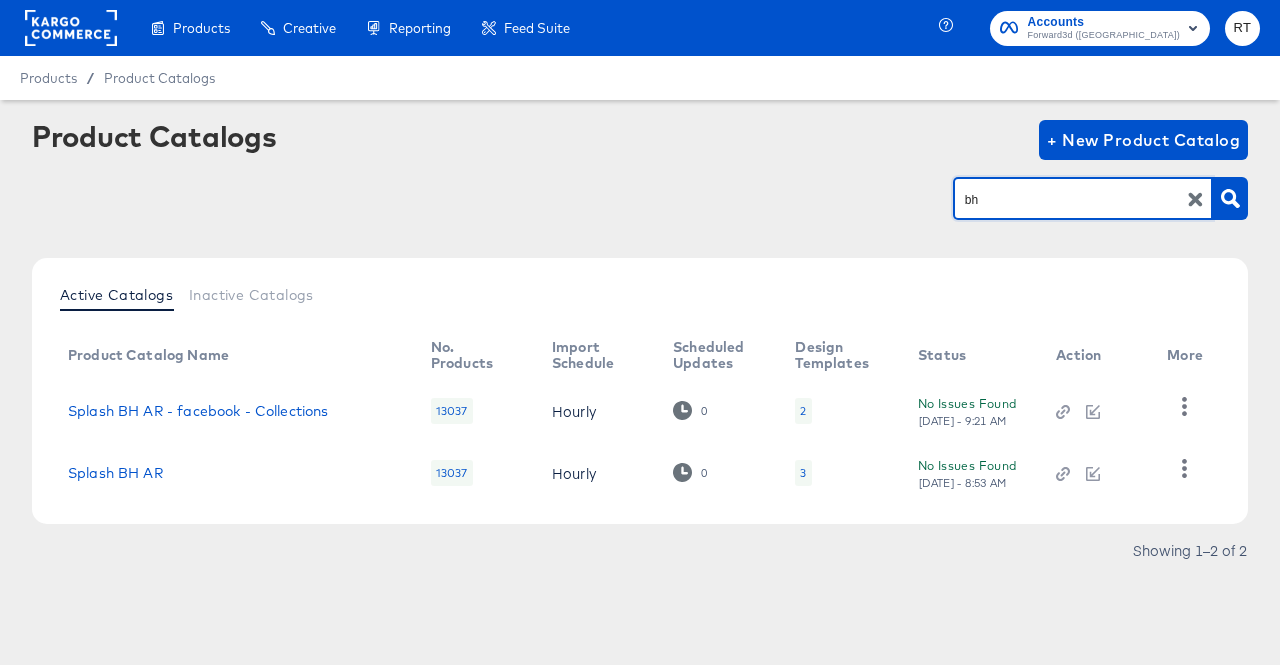 click 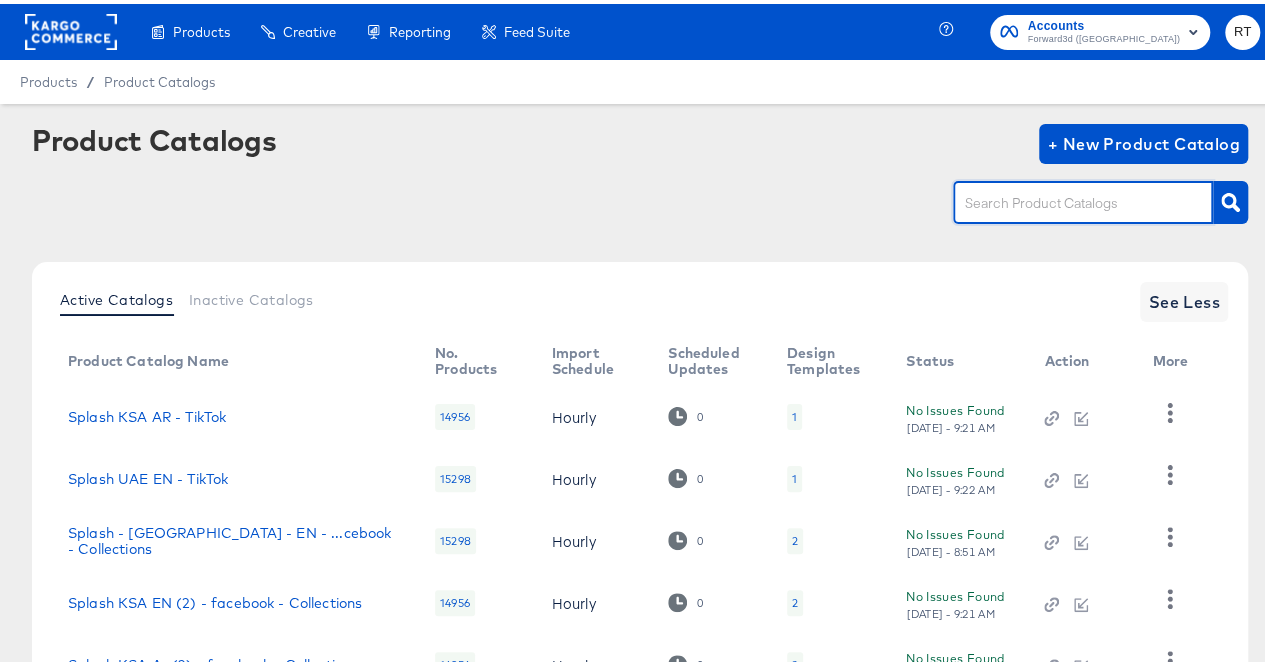 click at bounding box center [1067, 199] 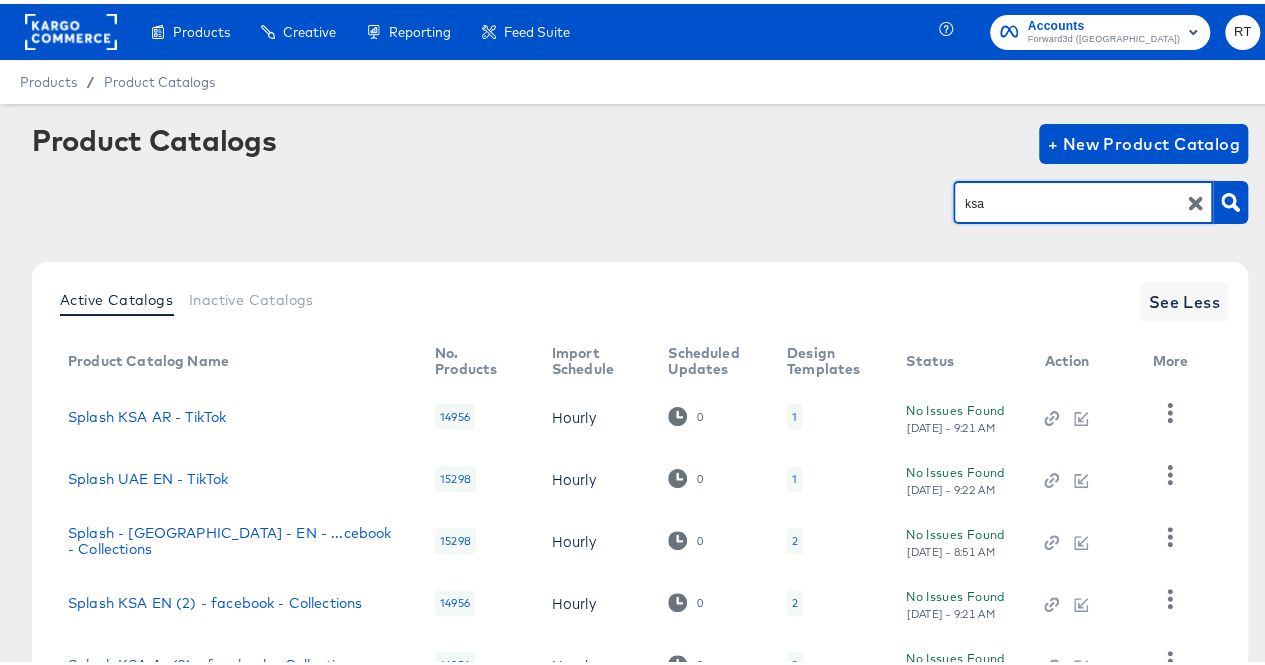type on "ksa" 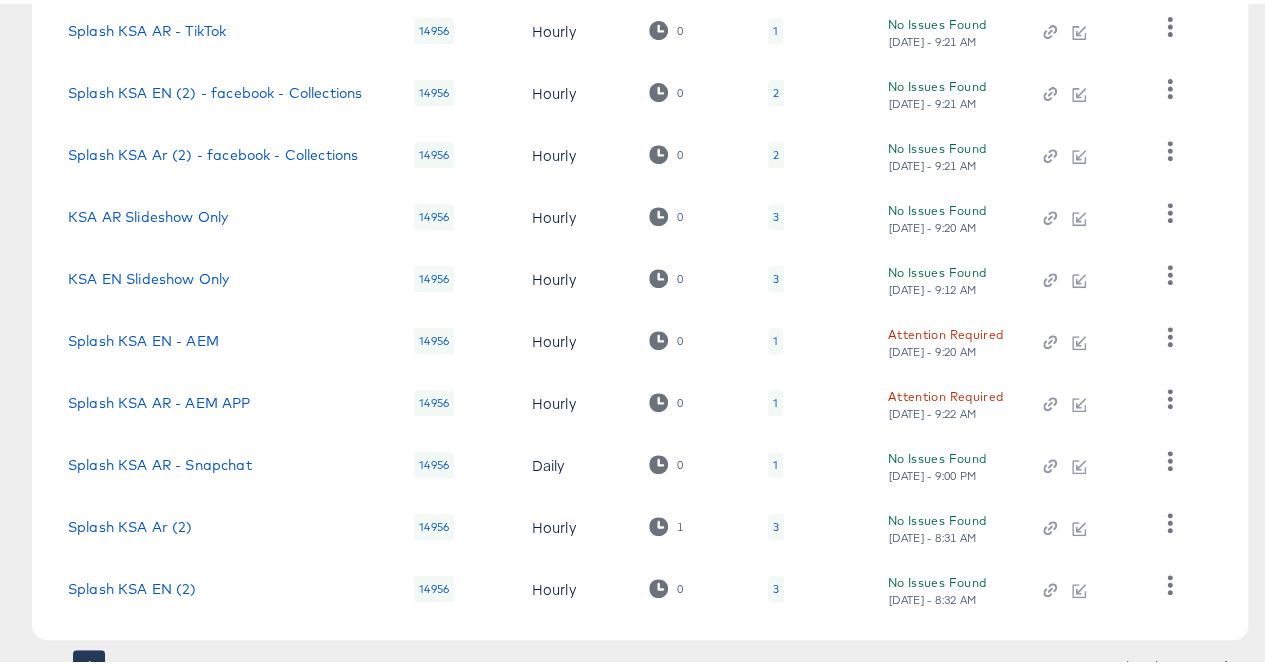 scroll, scrollTop: 468, scrollLeft: 0, axis: vertical 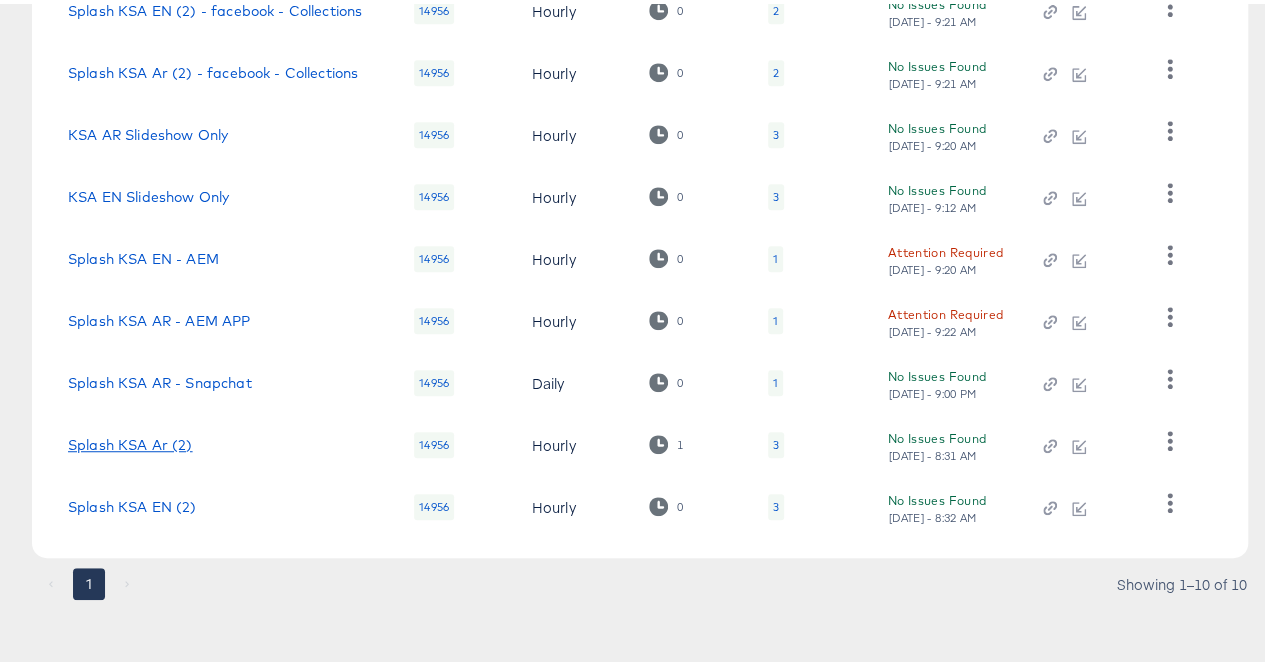 click on "Splash KSA Ar (2)" at bounding box center (130, 441) 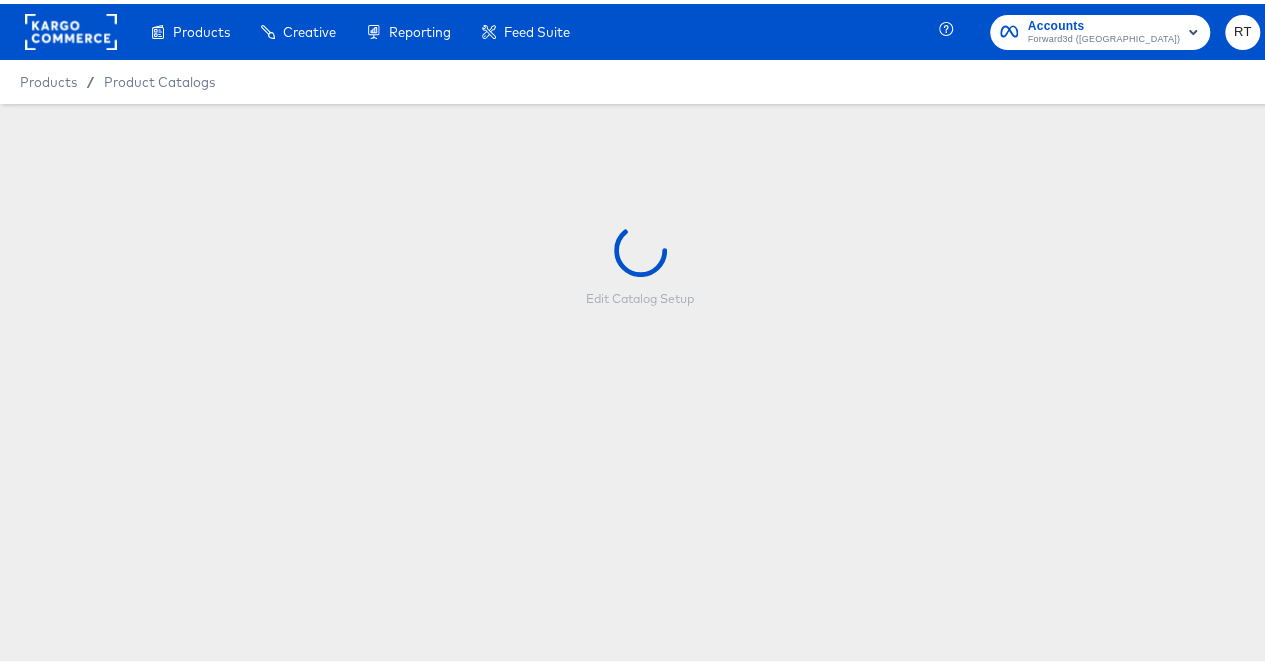 scroll, scrollTop: 0, scrollLeft: 0, axis: both 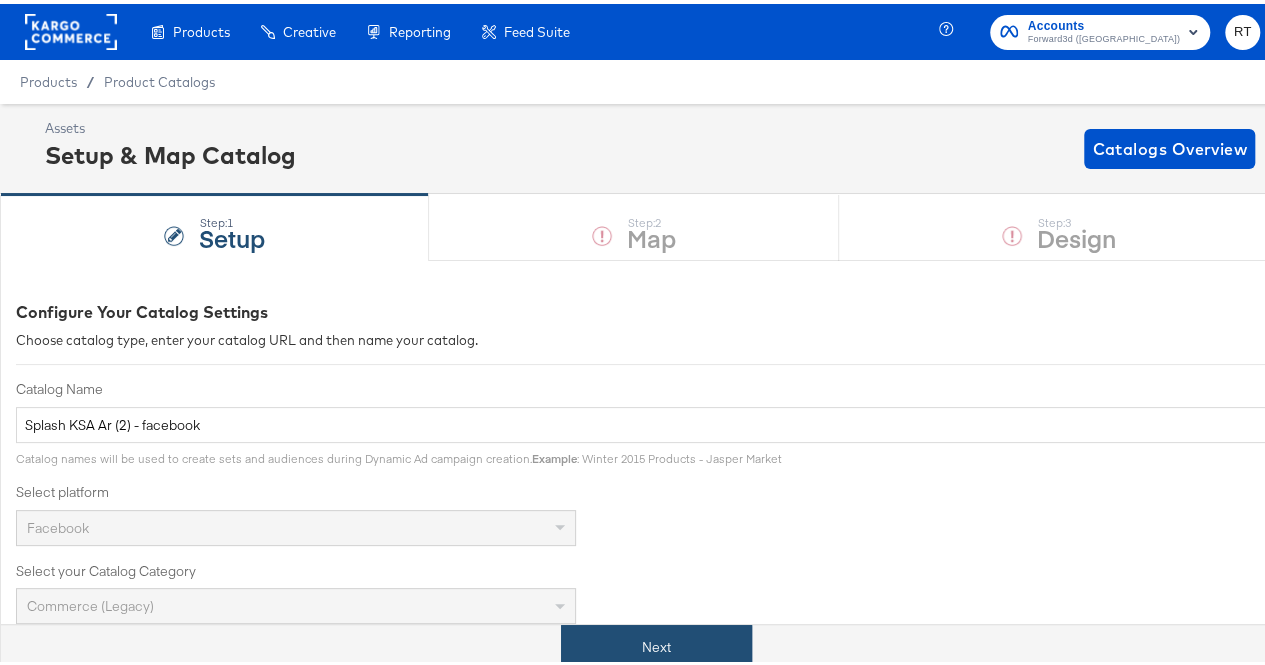 click on "Next" at bounding box center [656, 643] 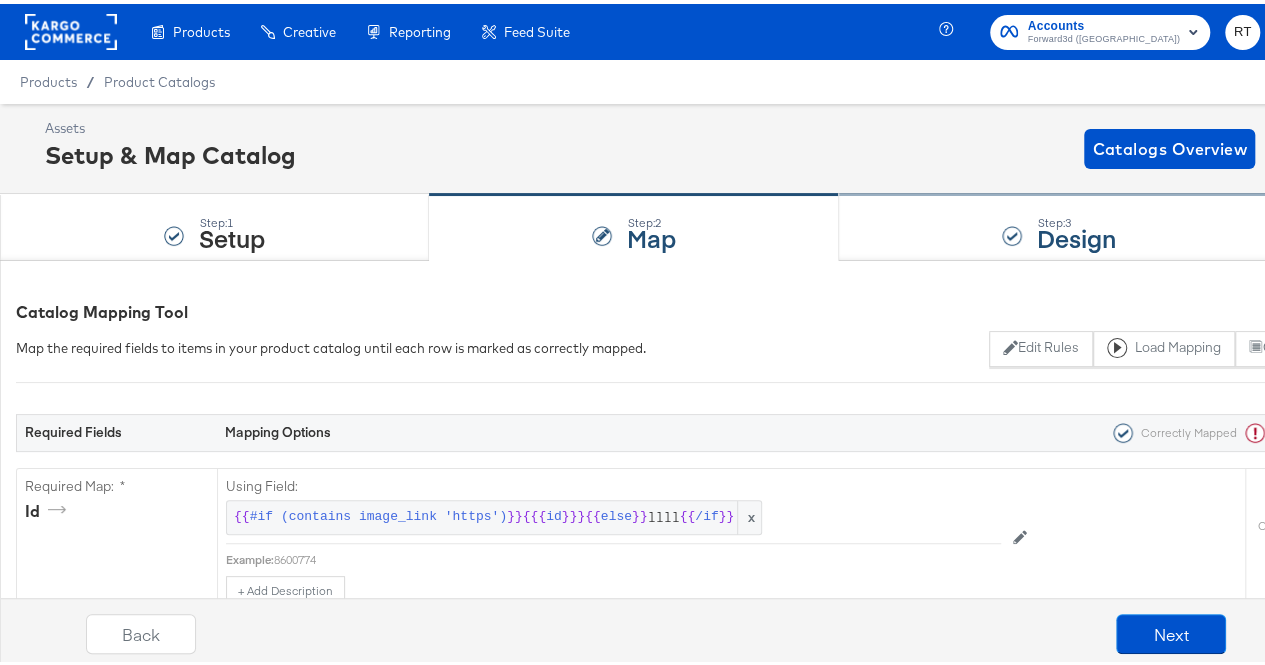 click on "Step:  3   Design" at bounding box center [1059, 224] 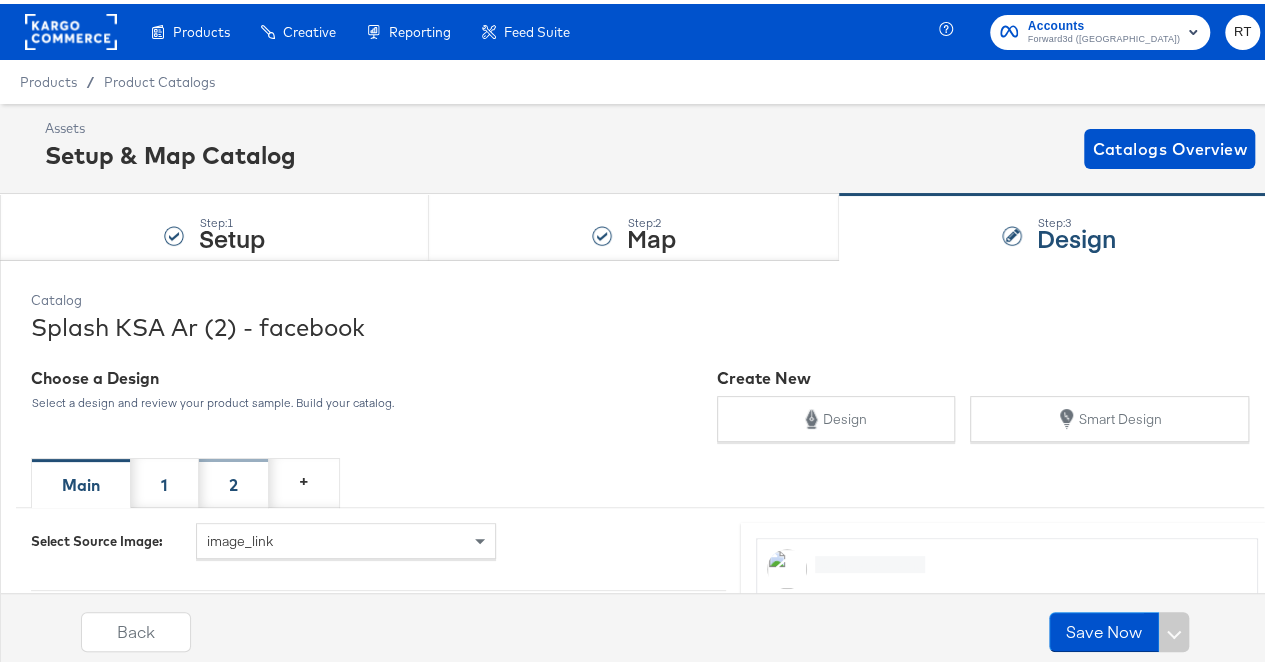 click on "2" at bounding box center [234, 479] 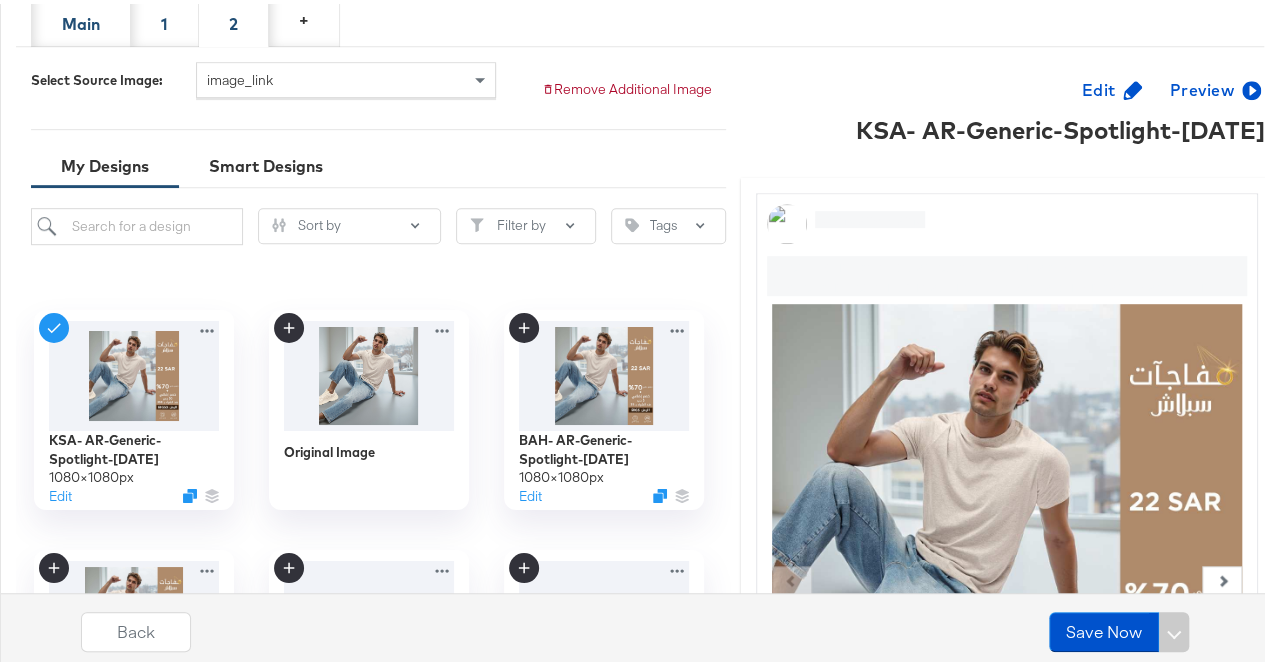 scroll, scrollTop: 472, scrollLeft: 0, axis: vertical 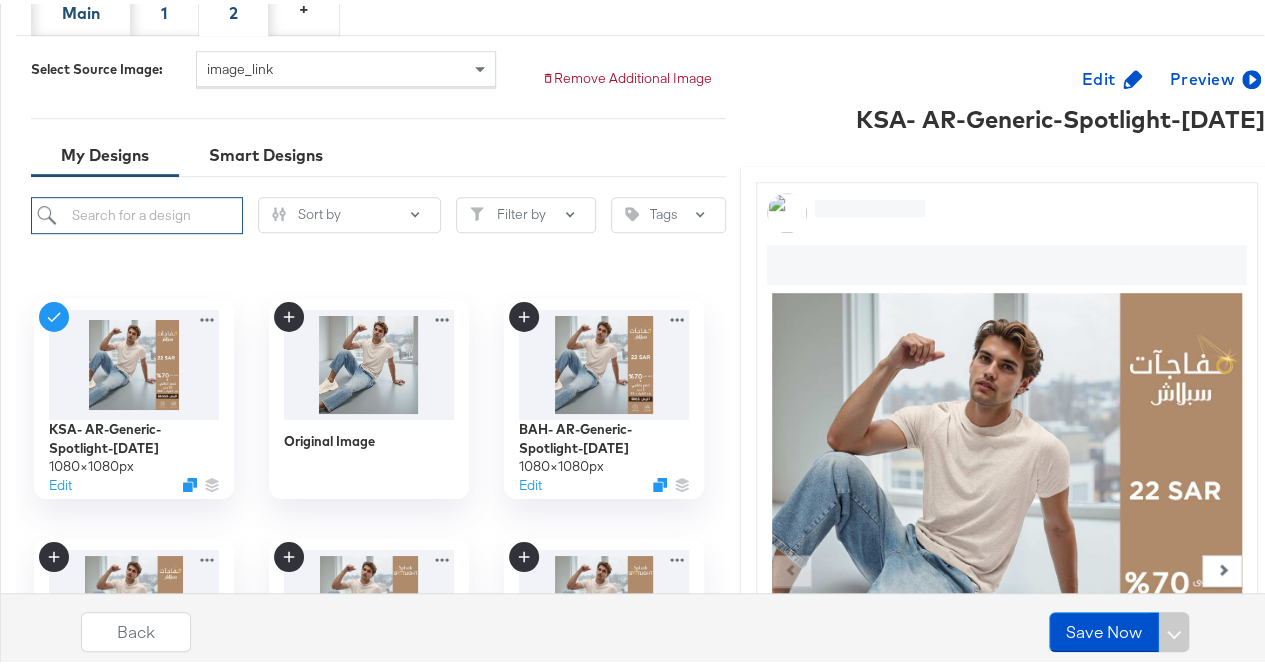 click at bounding box center [137, 211] 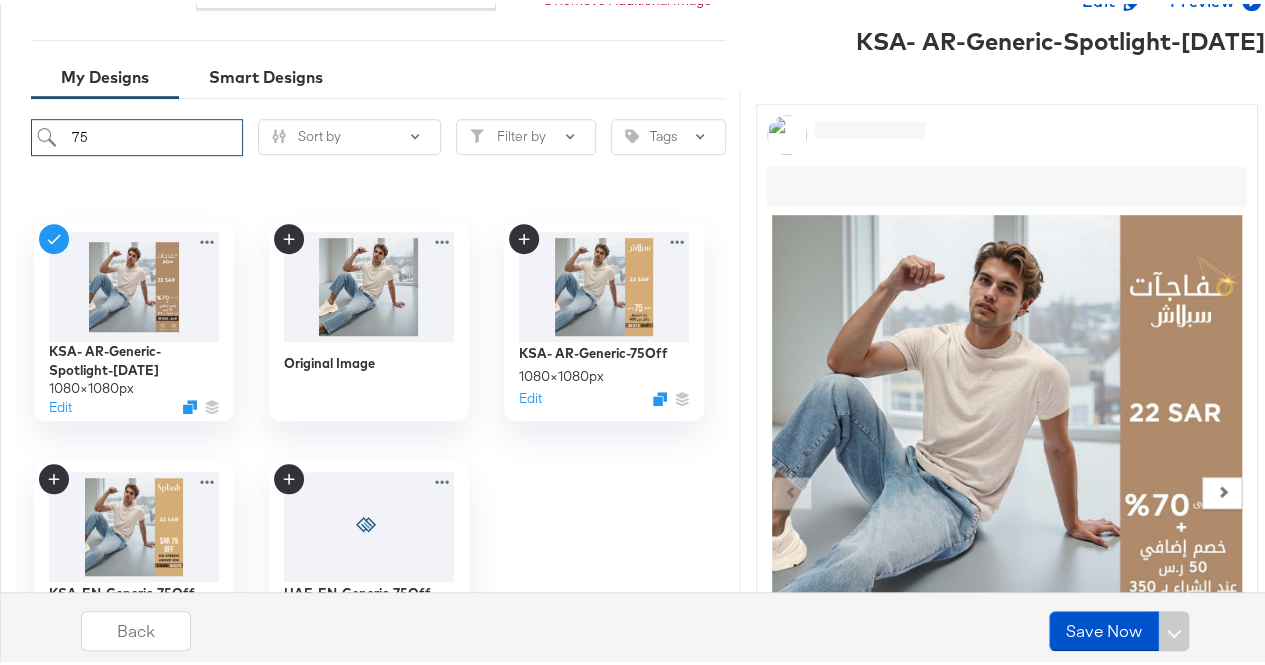 scroll, scrollTop: 551, scrollLeft: 0, axis: vertical 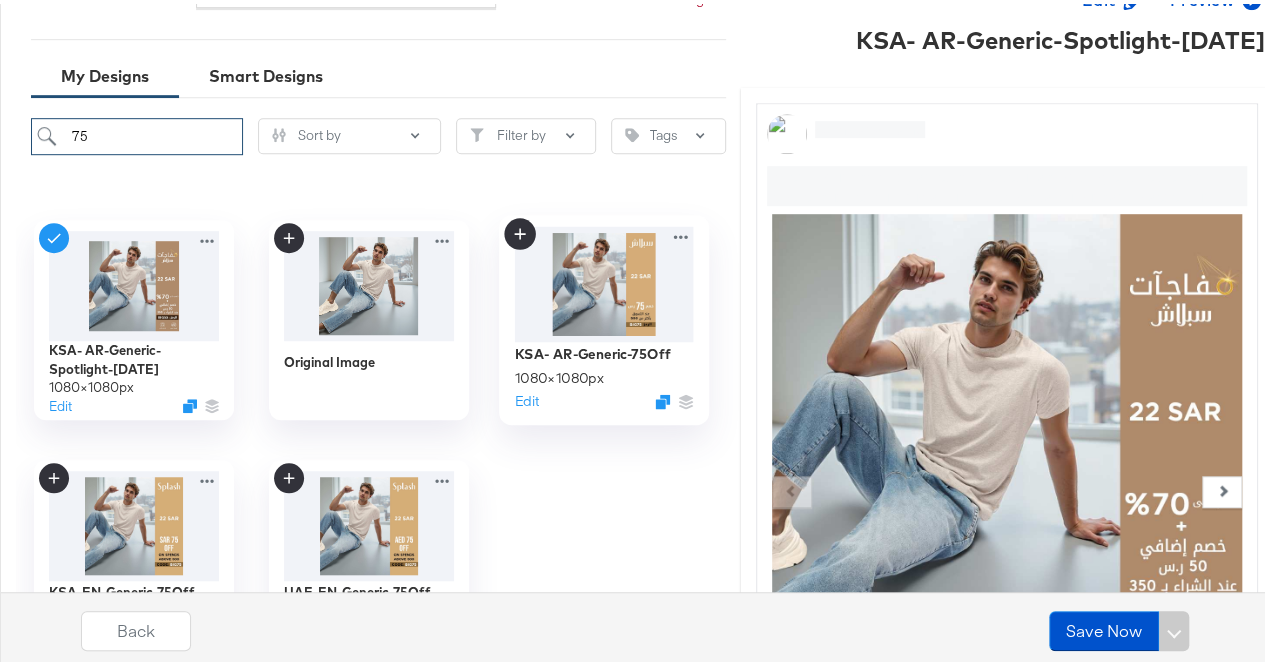type on "75" 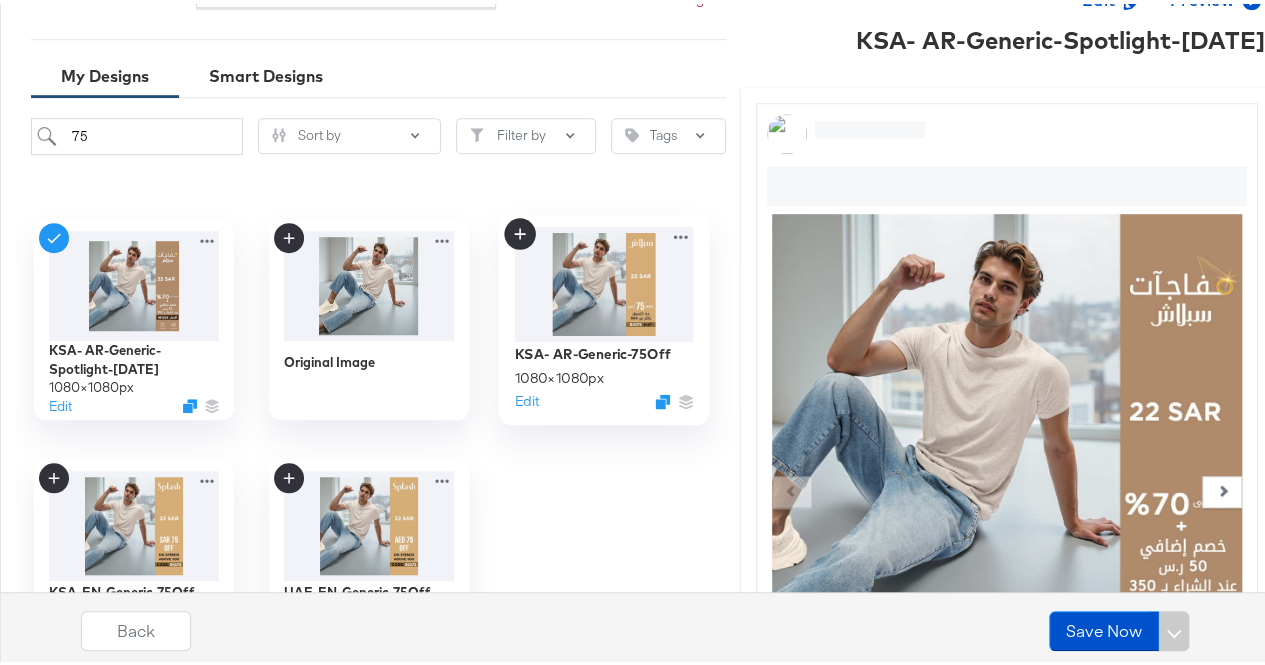 click 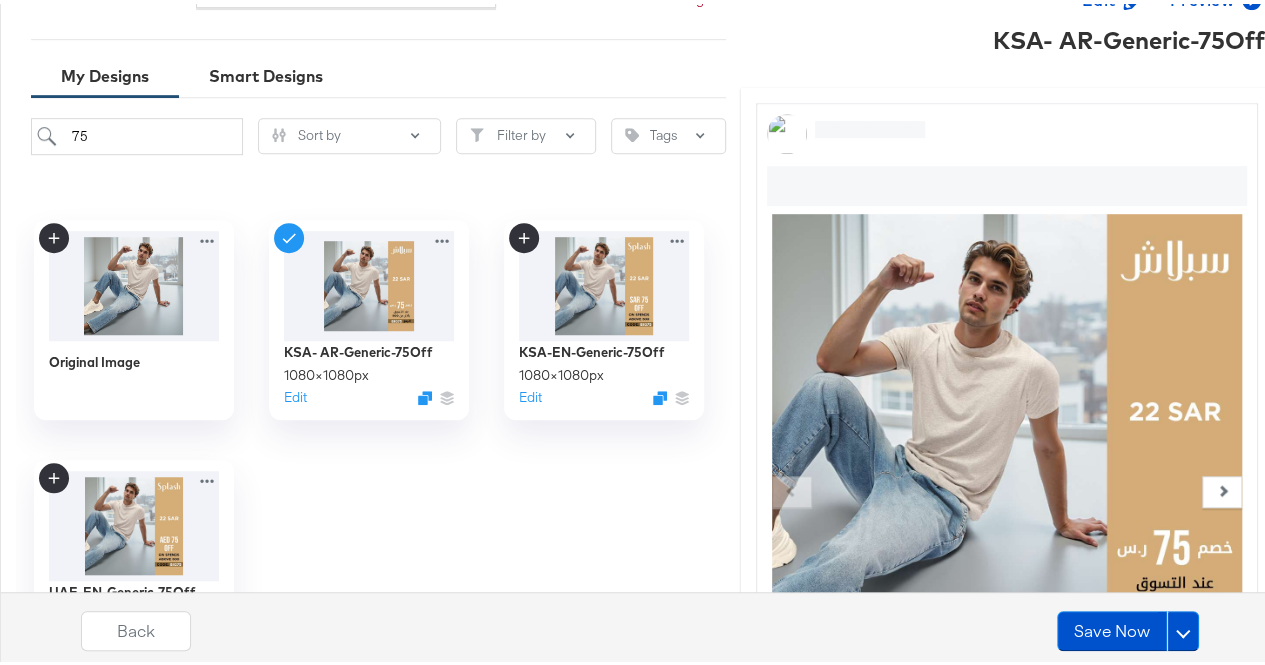 scroll, scrollTop: 504, scrollLeft: 0, axis: vertical 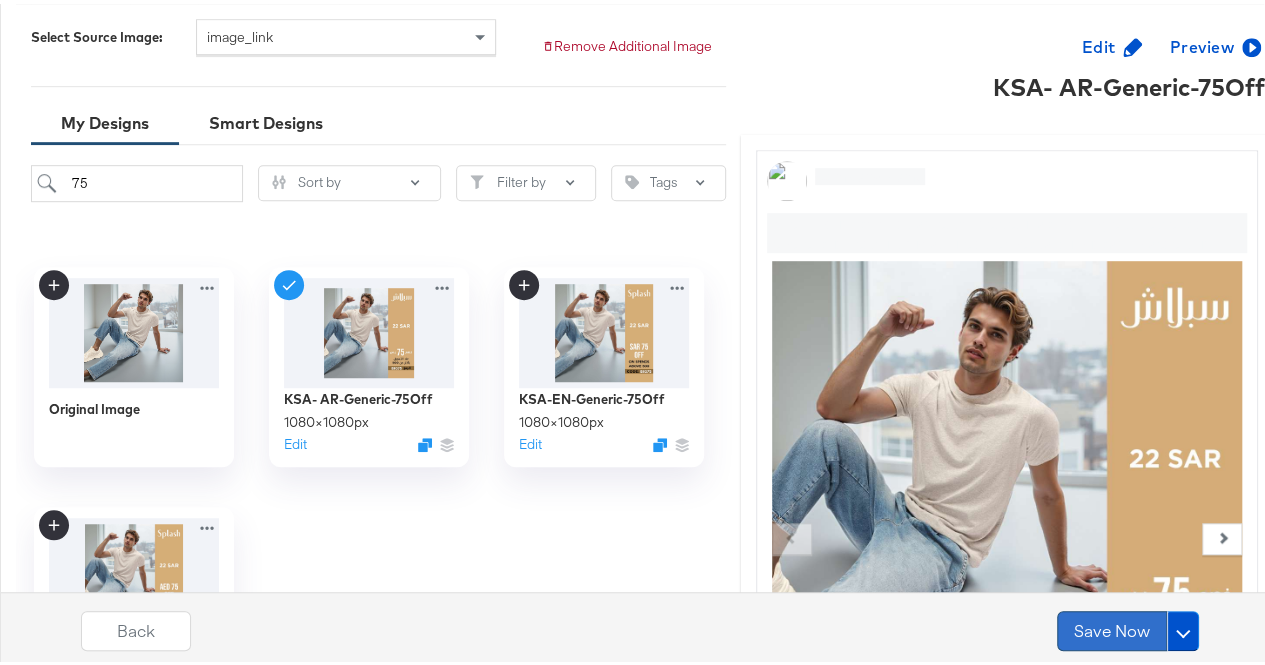 click on "Save Now" at bounding box center (1112, 628) 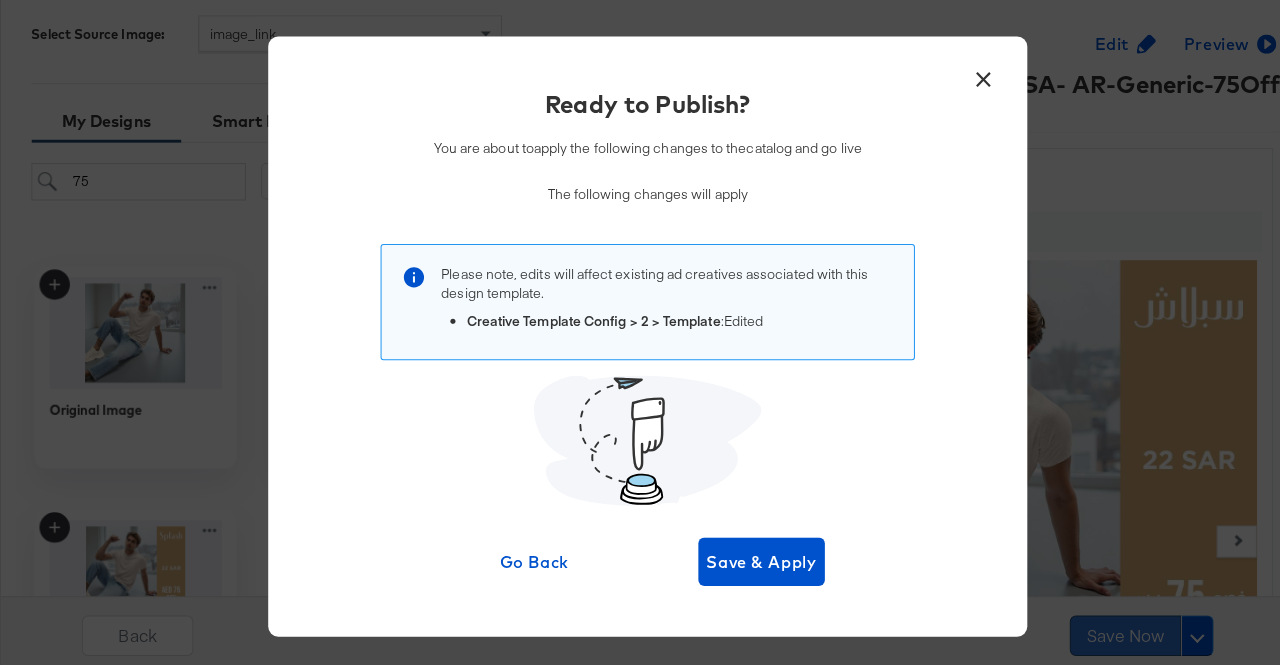 scroll, scrollTop: 0, scrollLeft: 0, axis: both 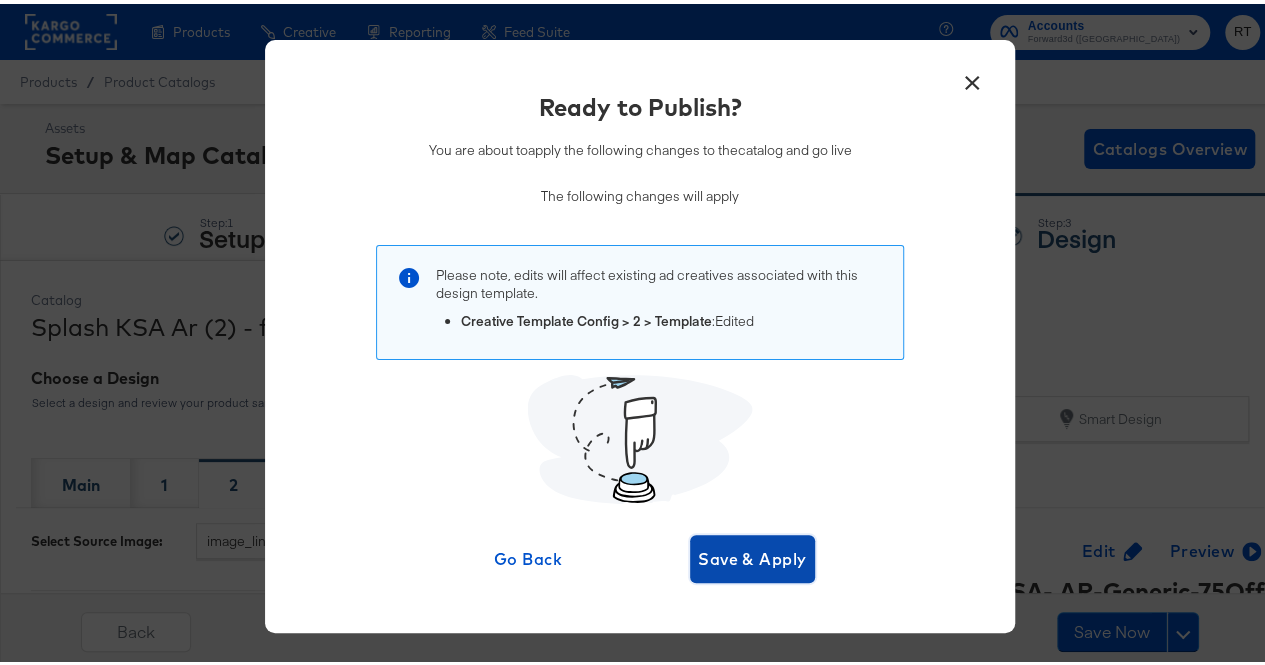 click on "Save & Apply" at bounding box center [752, 555] 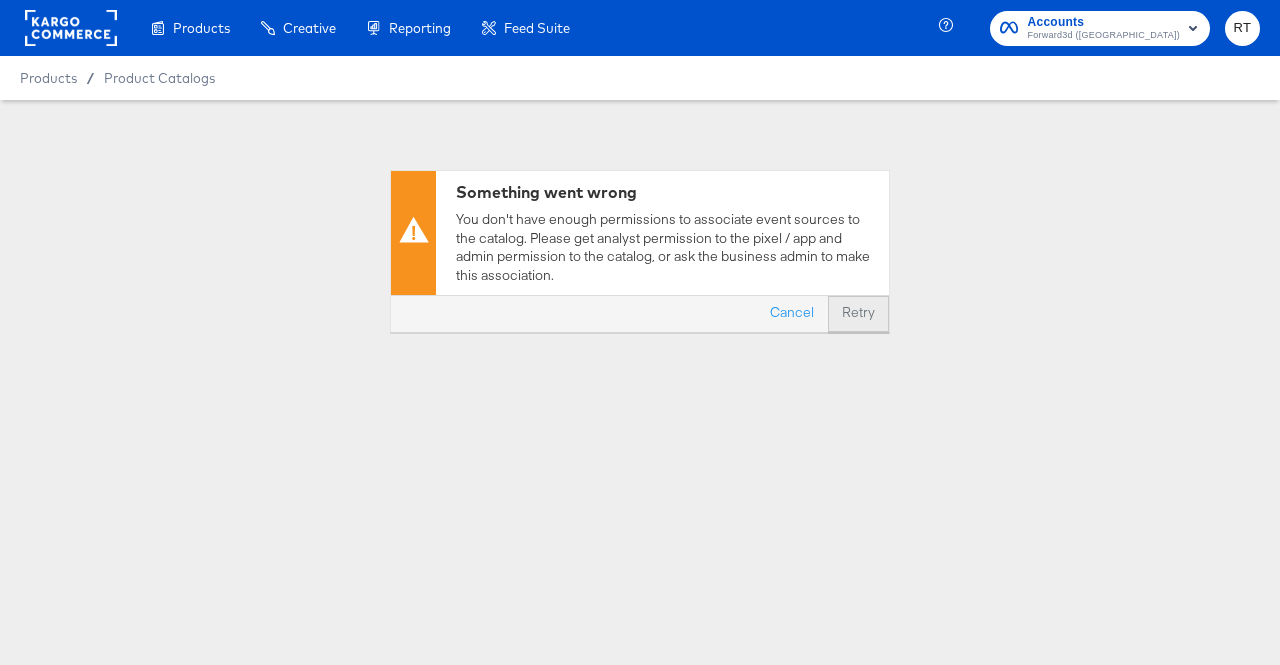 click on "Retry" at bounding box center (858, 314) 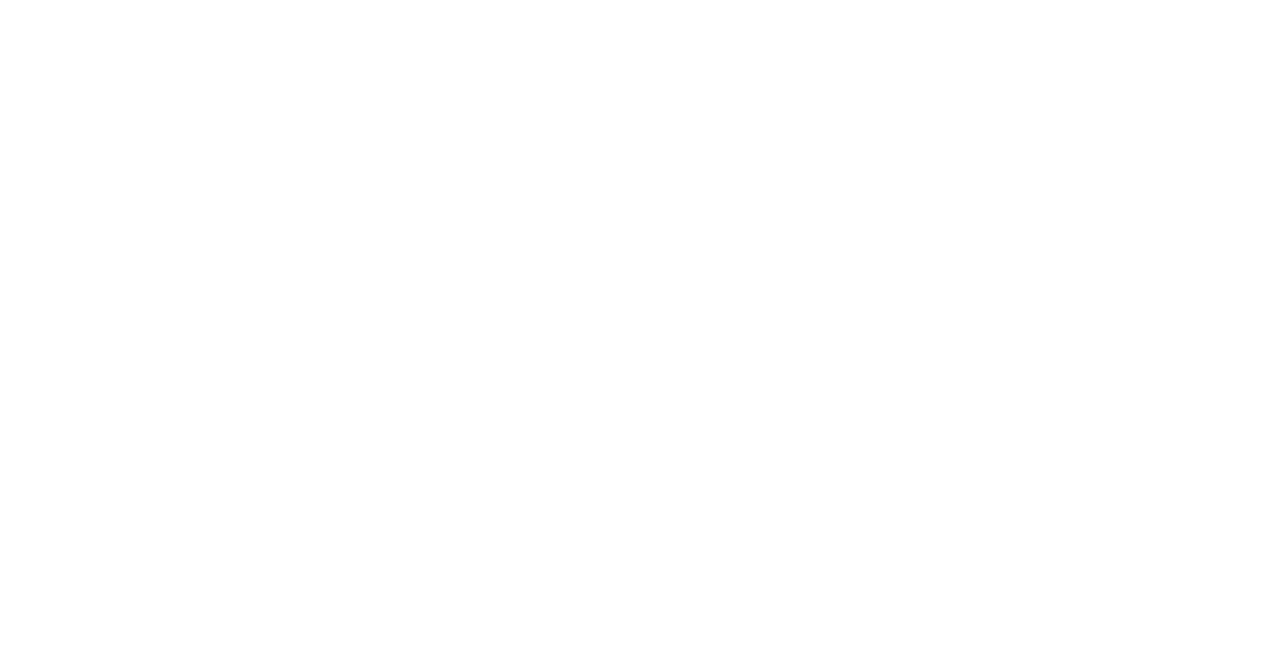 scroll, scrollTop: 0, scrollLeft: 0, axis: both 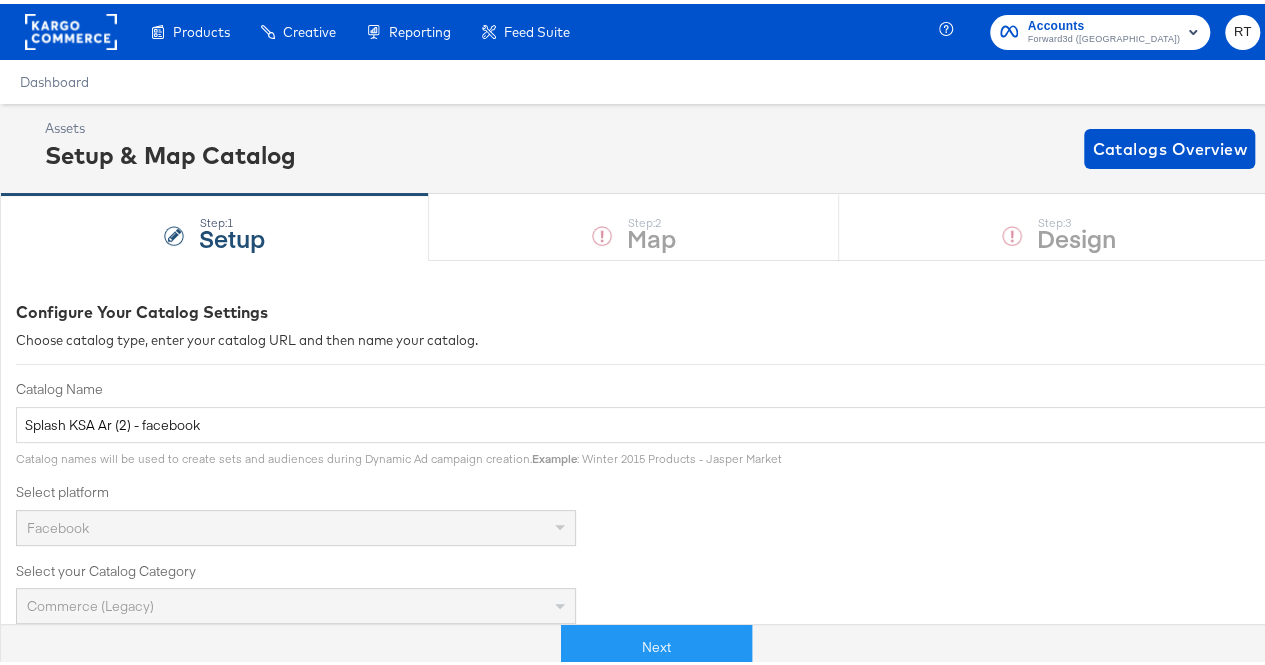 click on "Step:  1   Setup Step:  2   Map Step:  3   Design" at bounding box center [640, 223] 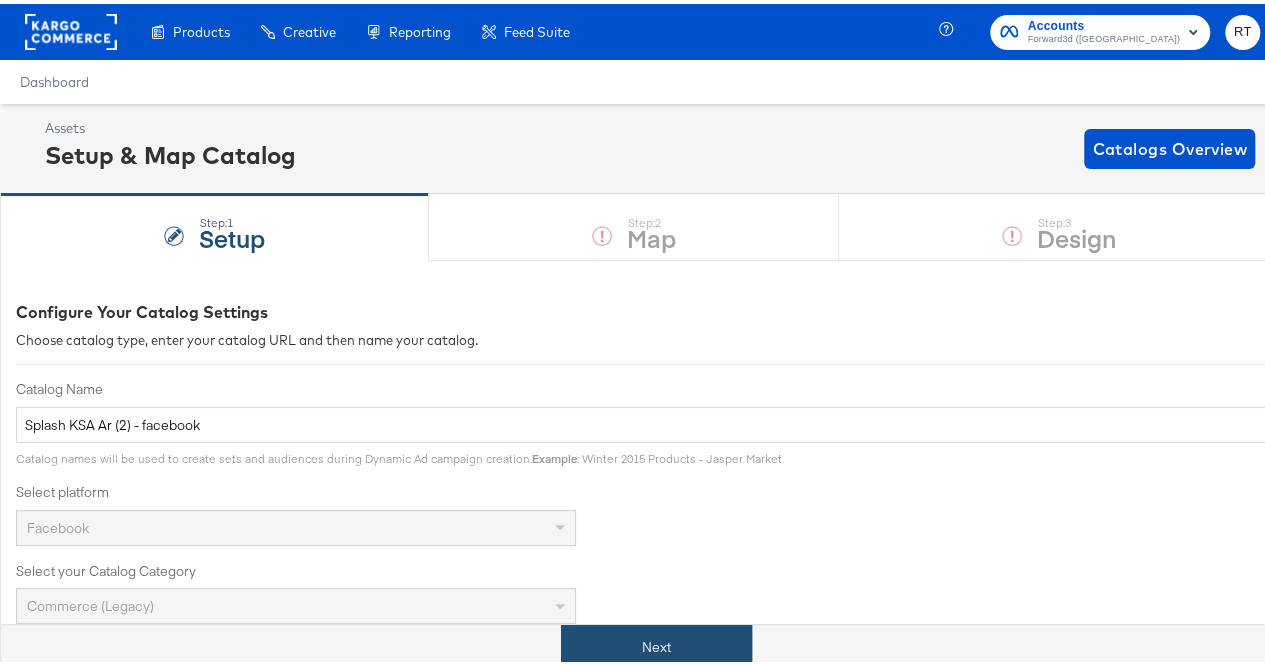 click on "Next" at bounding box center (656, 643) 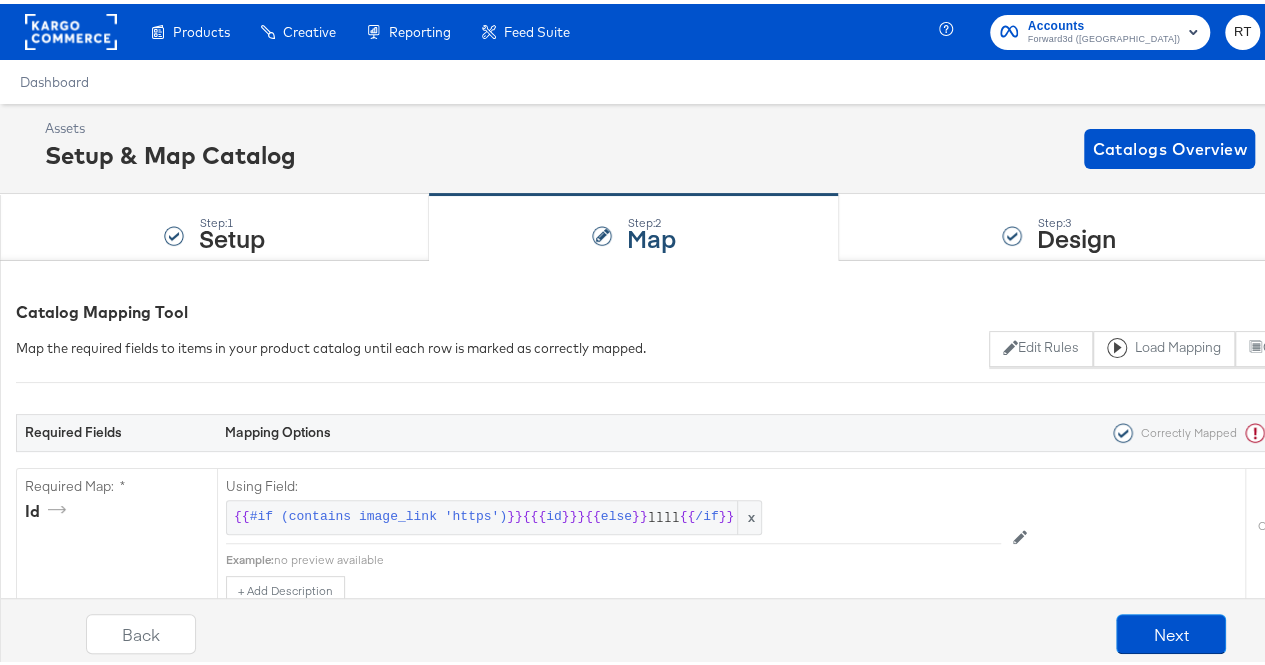 click on "Design" at bounding box center (1076, 233) 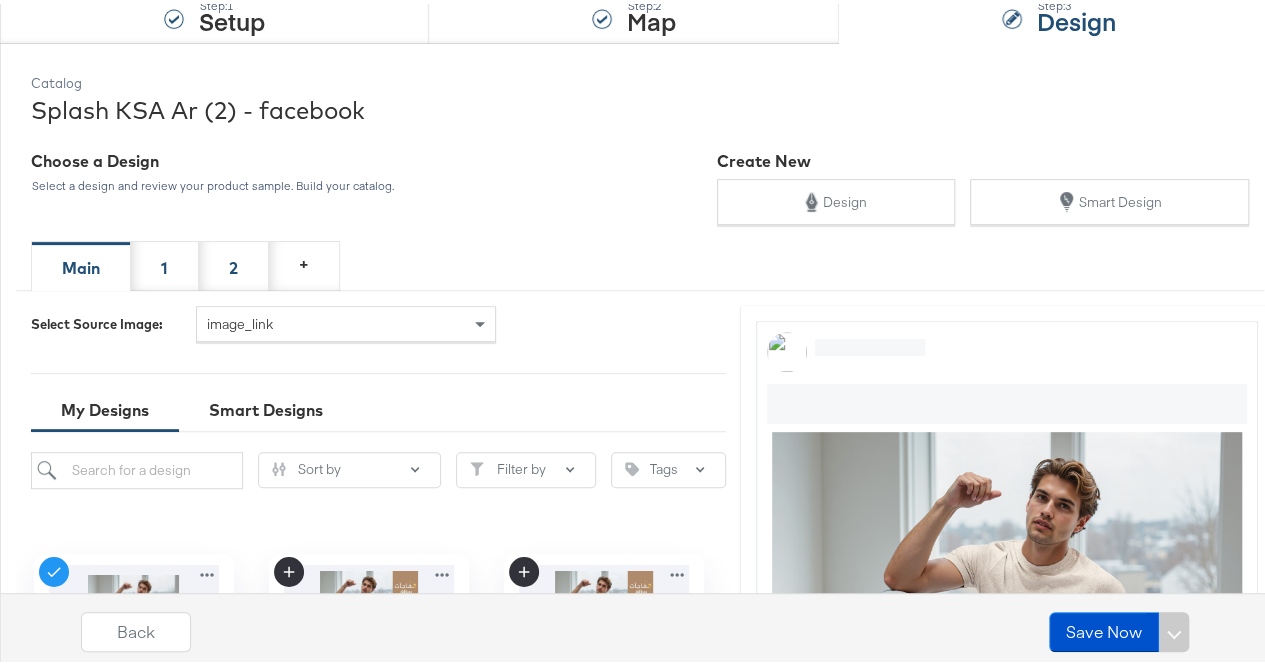 scroll, scrollTop: 218, scrollLeft: 0, axis: vertical 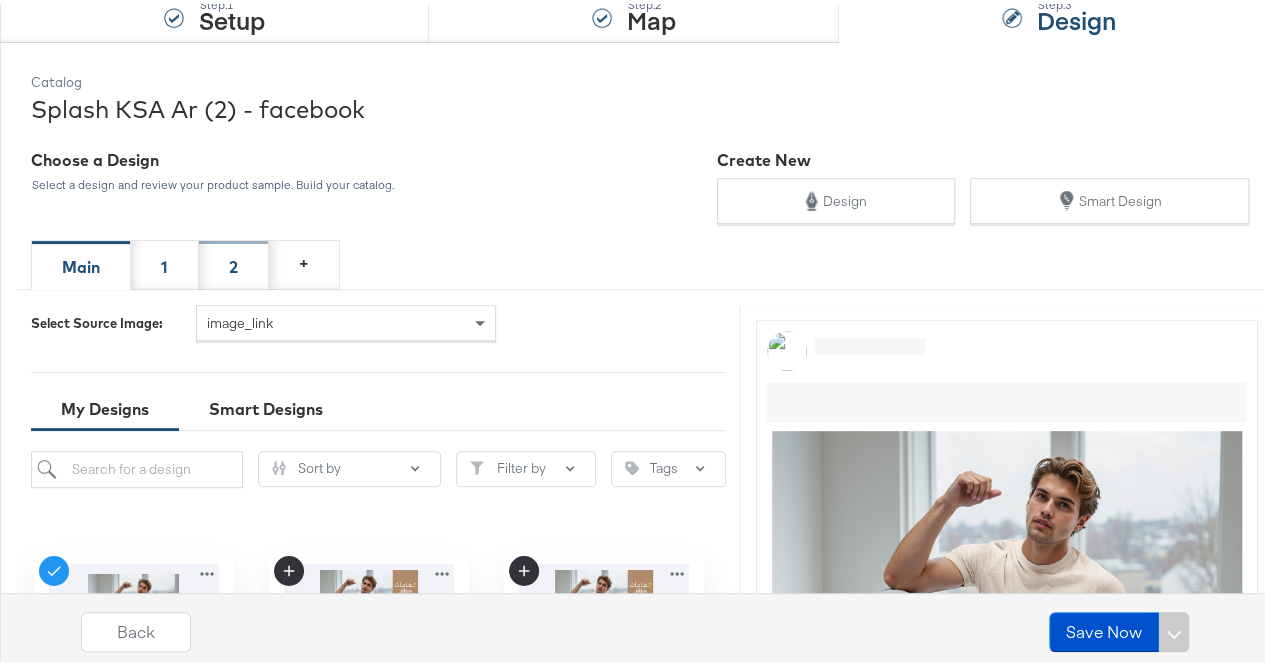 click on "2" at bounding box center (234, 261) 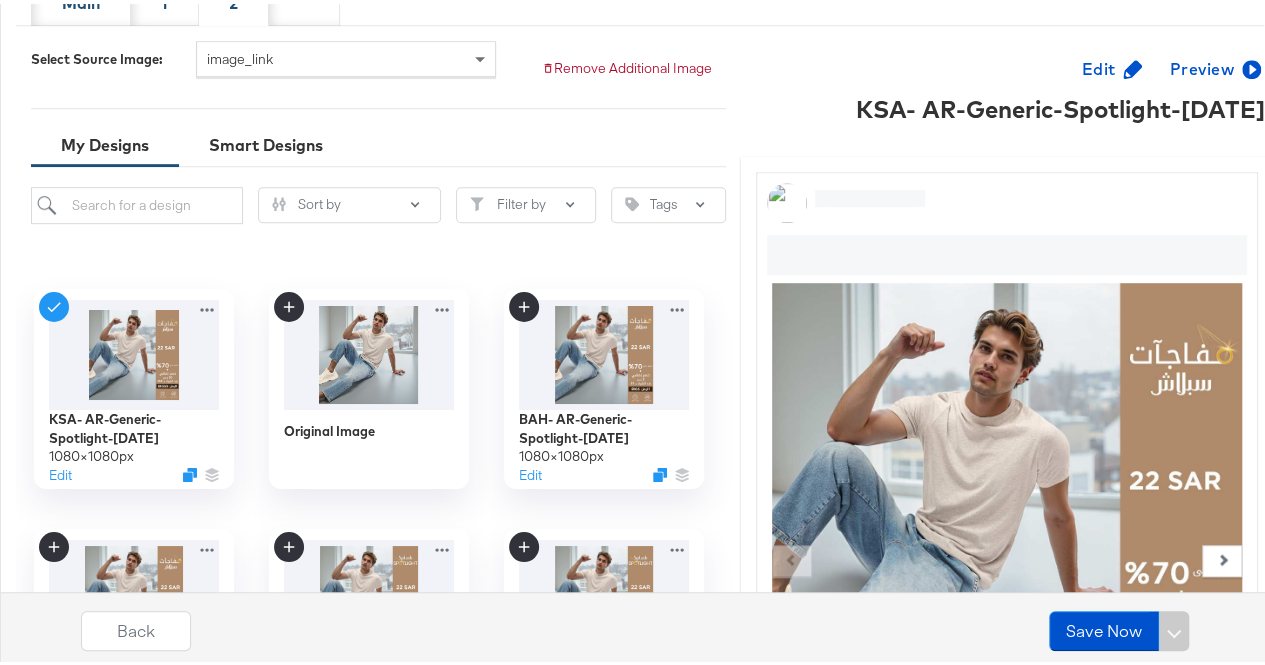 scroll, scrollTop: 515, scrollLeft: 0, axis: vertical 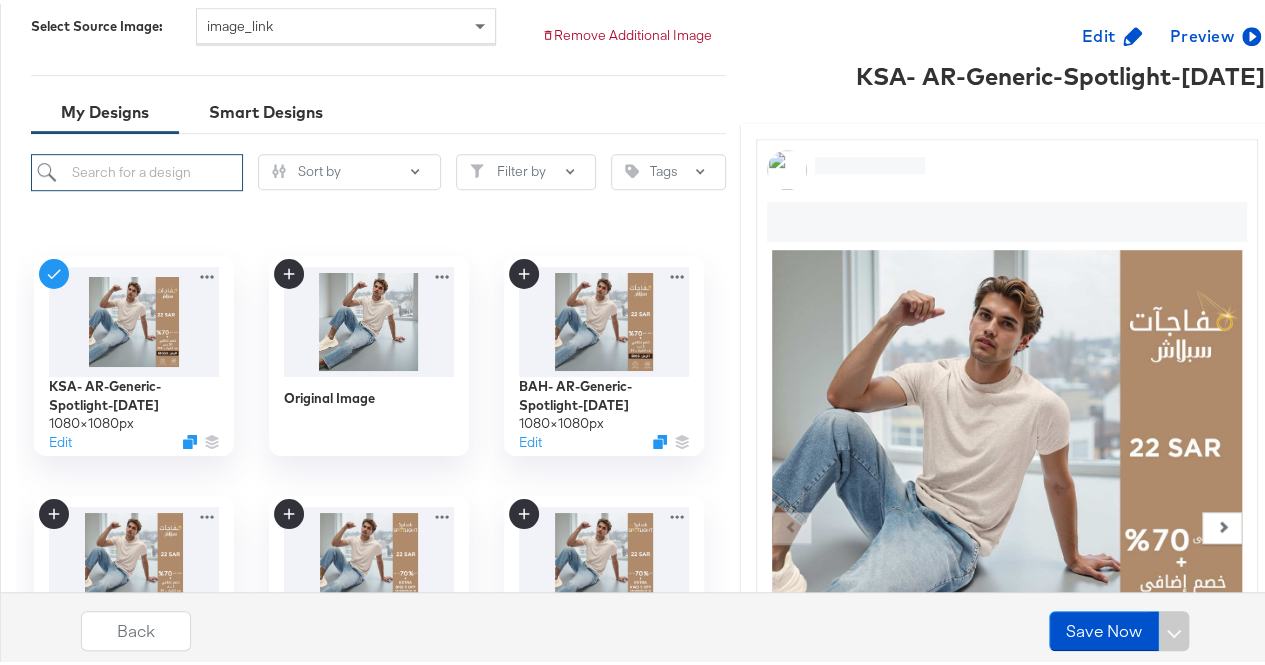 click at bounding box center [137, 168] 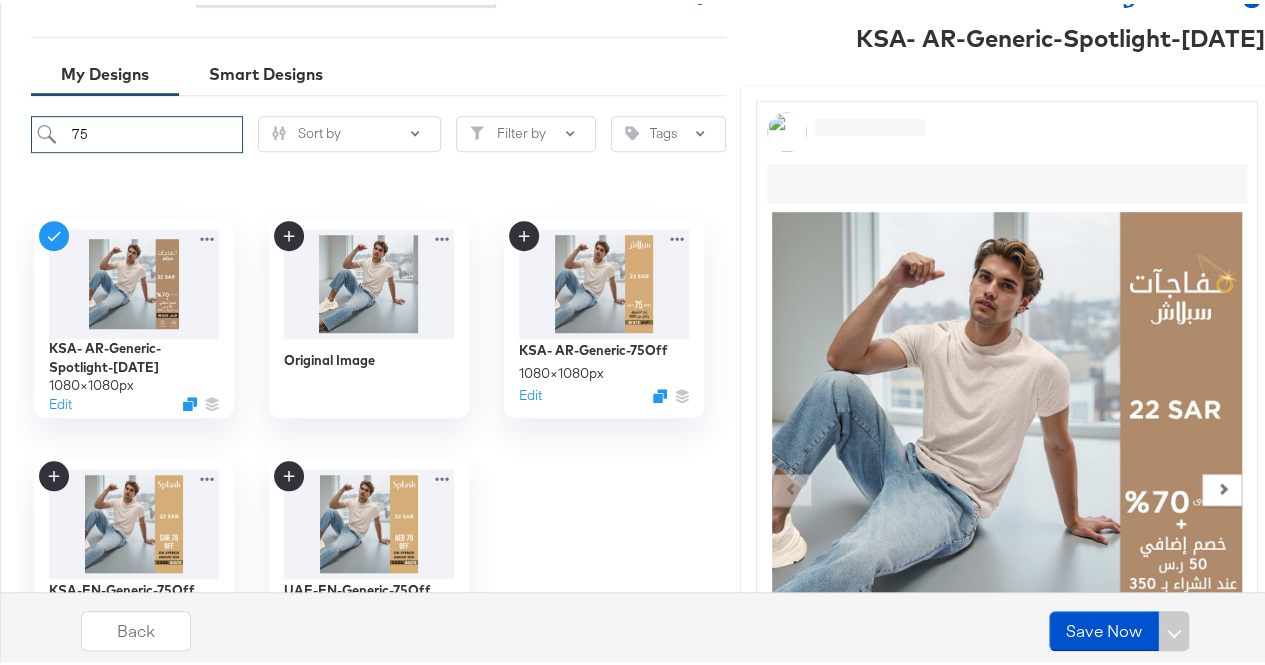 scroll, scrollTop: 623, scrollLeft: 0, axis: vertical 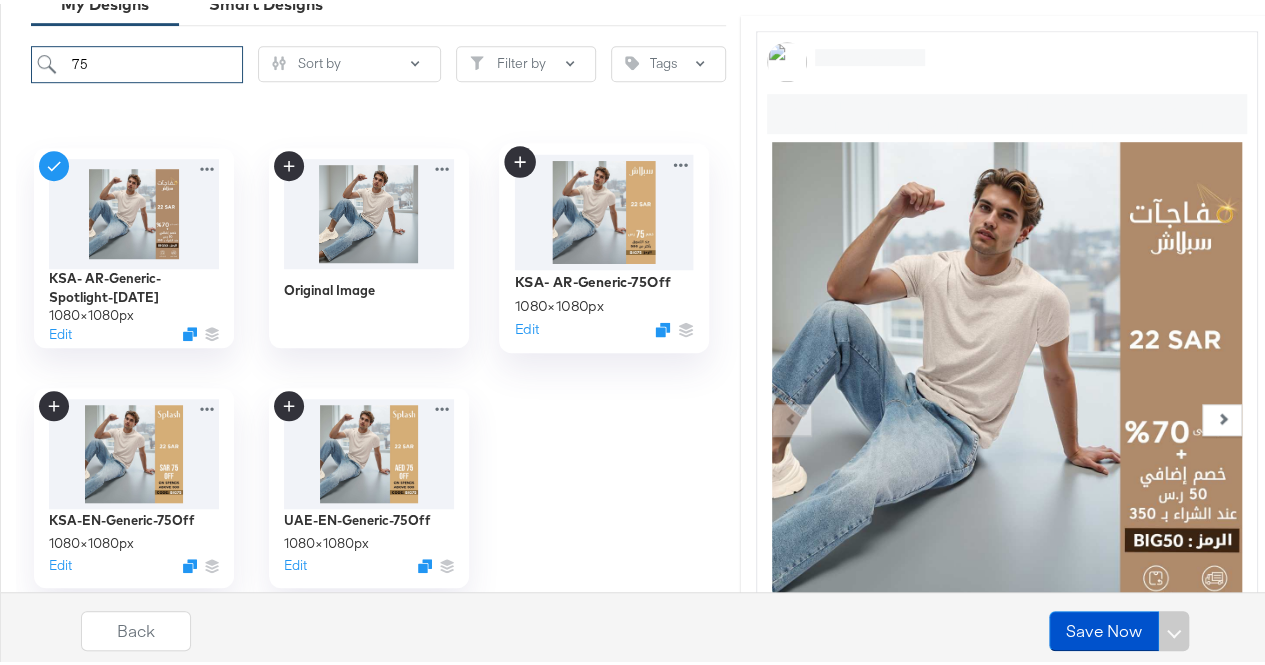 type on "75" 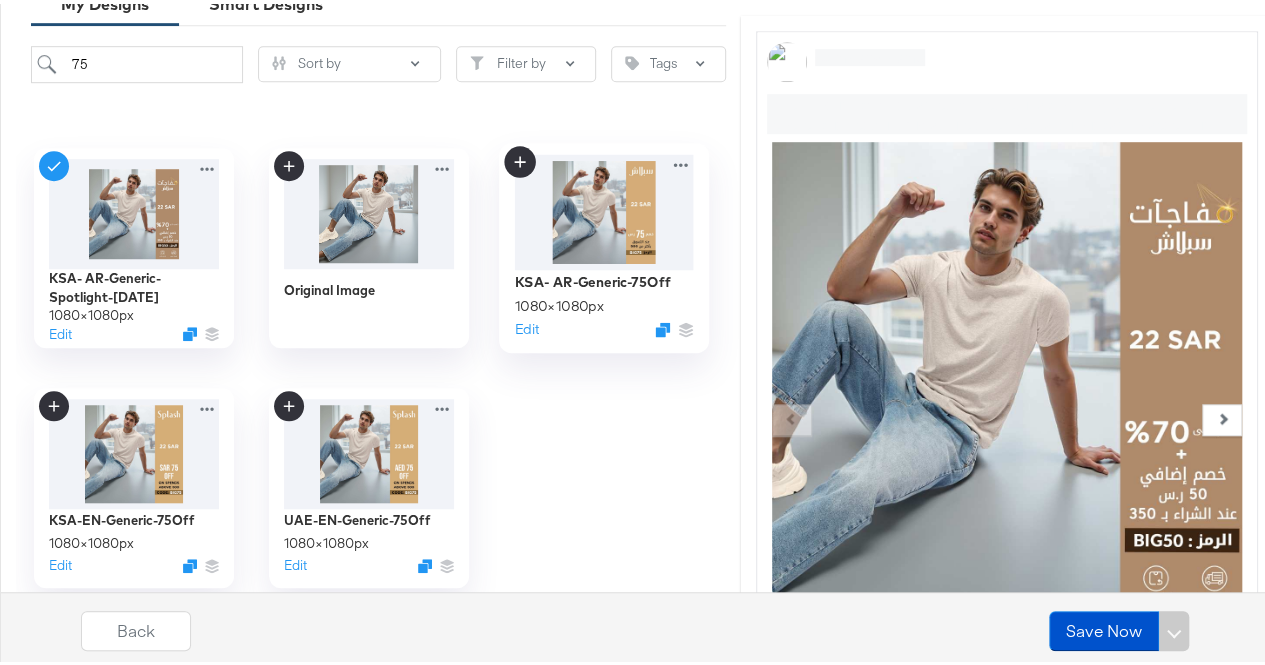 click 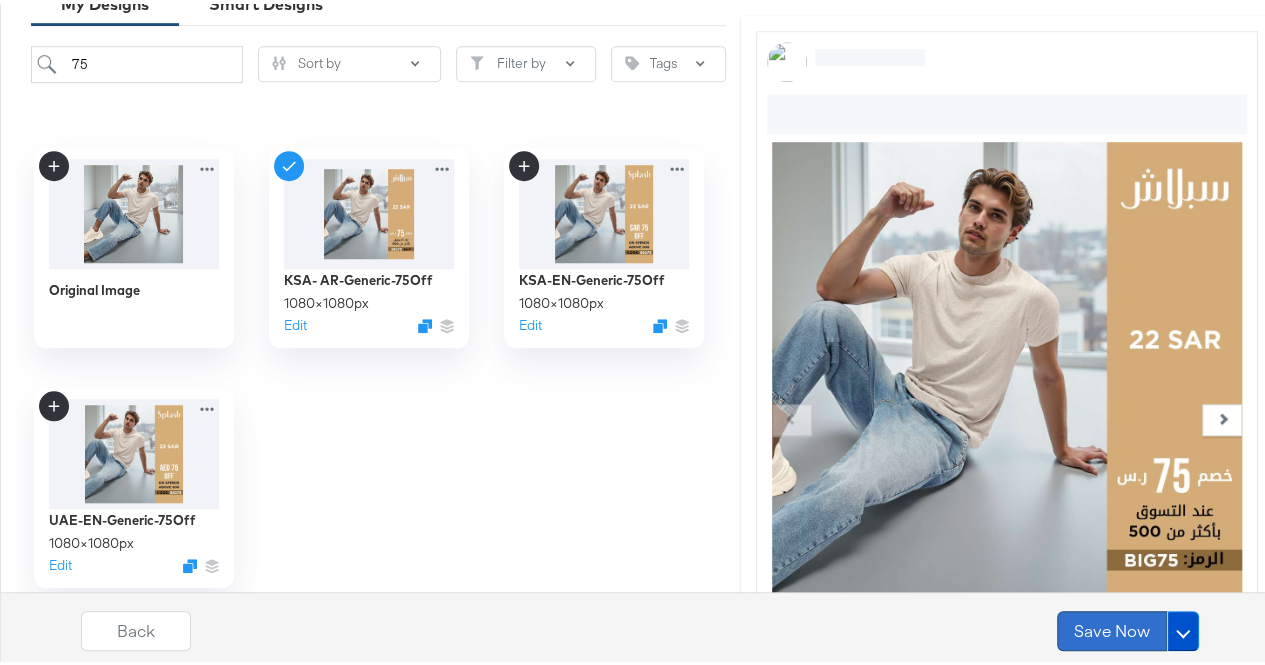 click on "Save Now" at bounding box center (1112, 628) 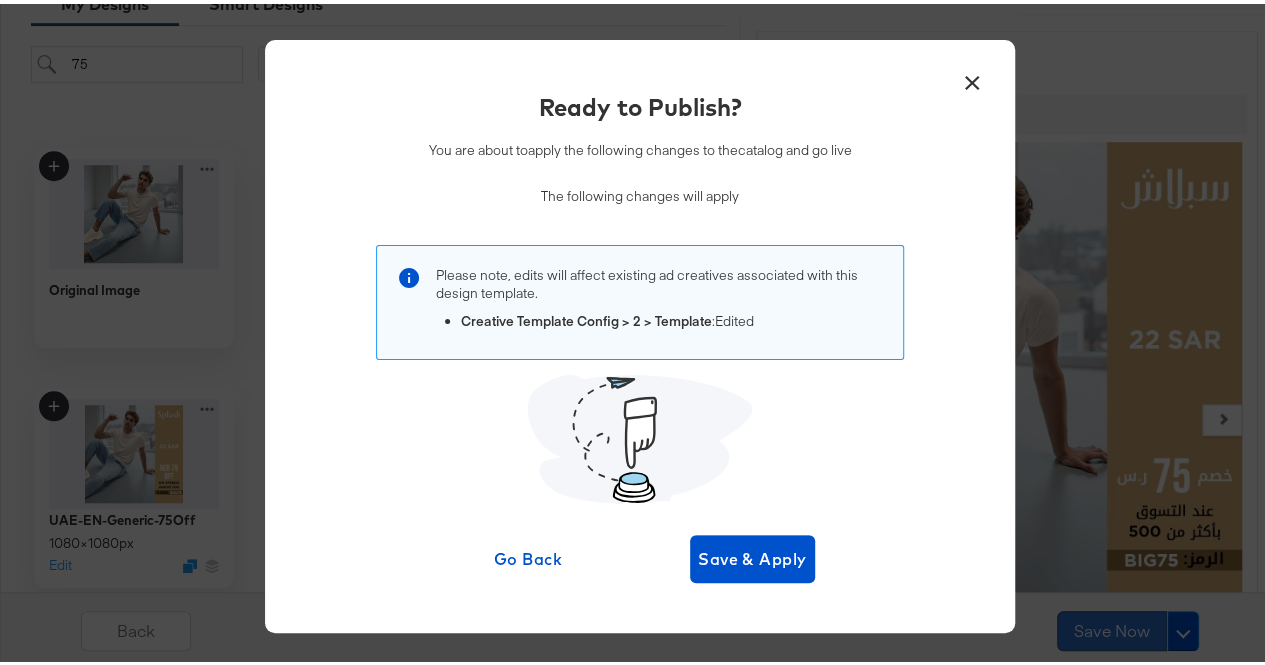 scroll, scrollTop: 0, scrollLeft: 0, axis: both 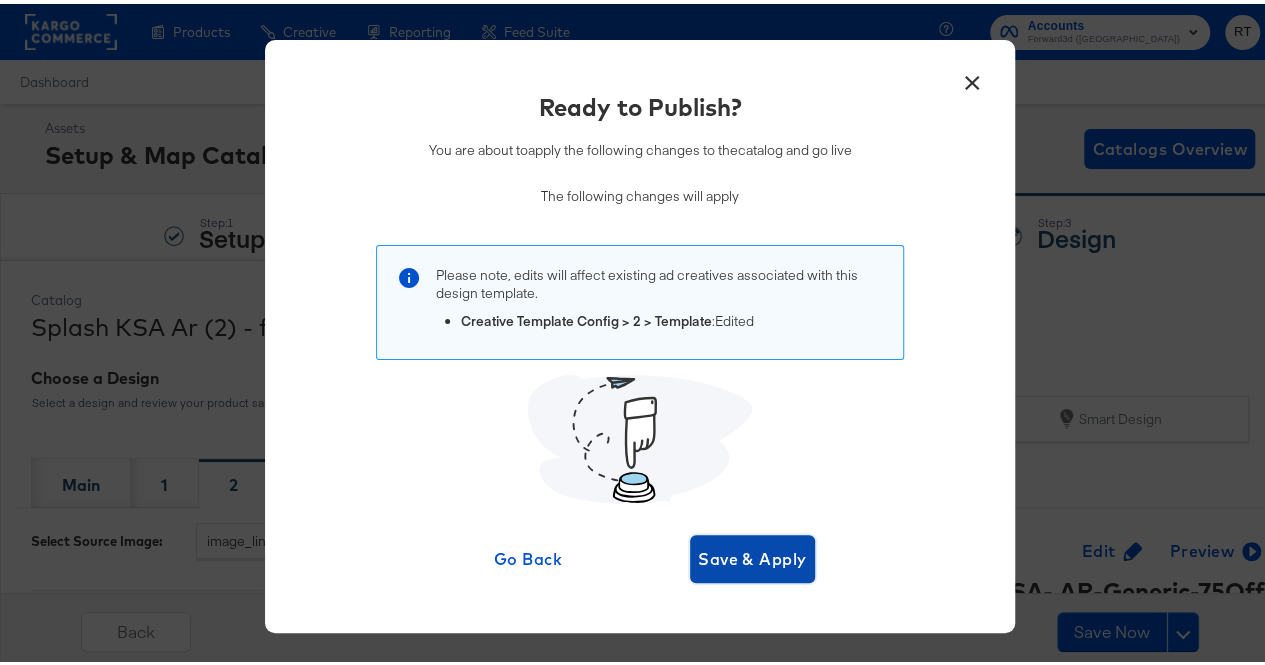 click on "Save & Apply" at bounding box center (752, 555) 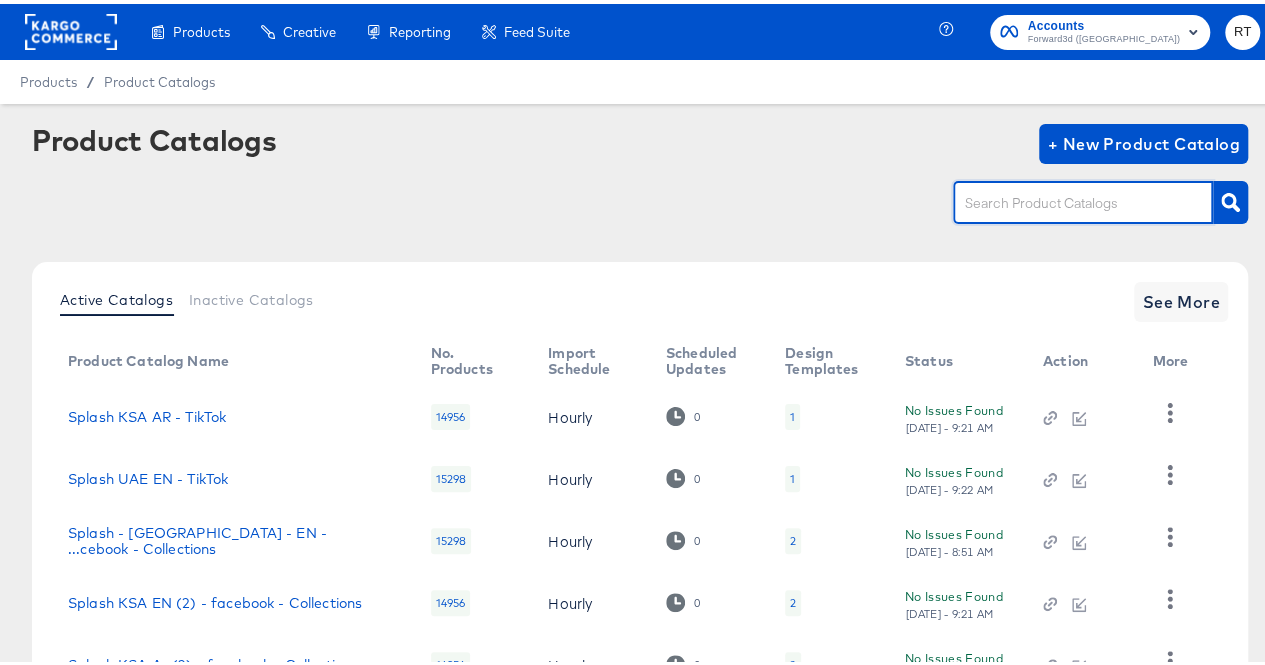 click at bounding box center (1067, 199) 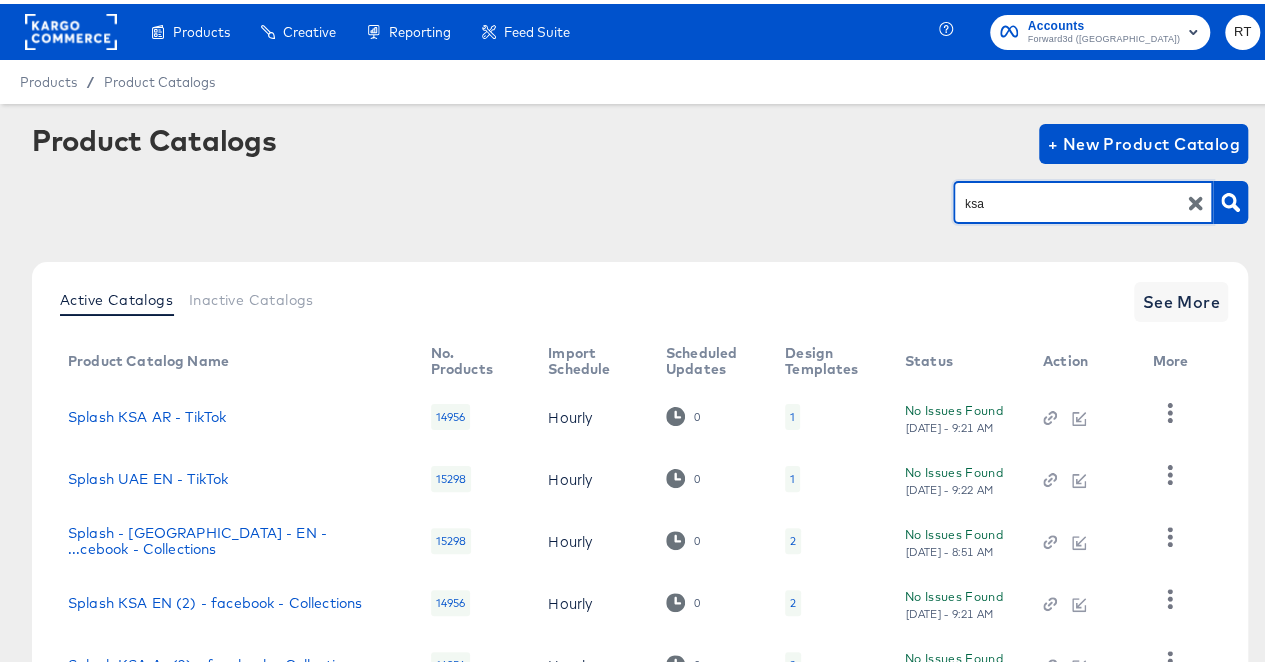 type on "ksa" 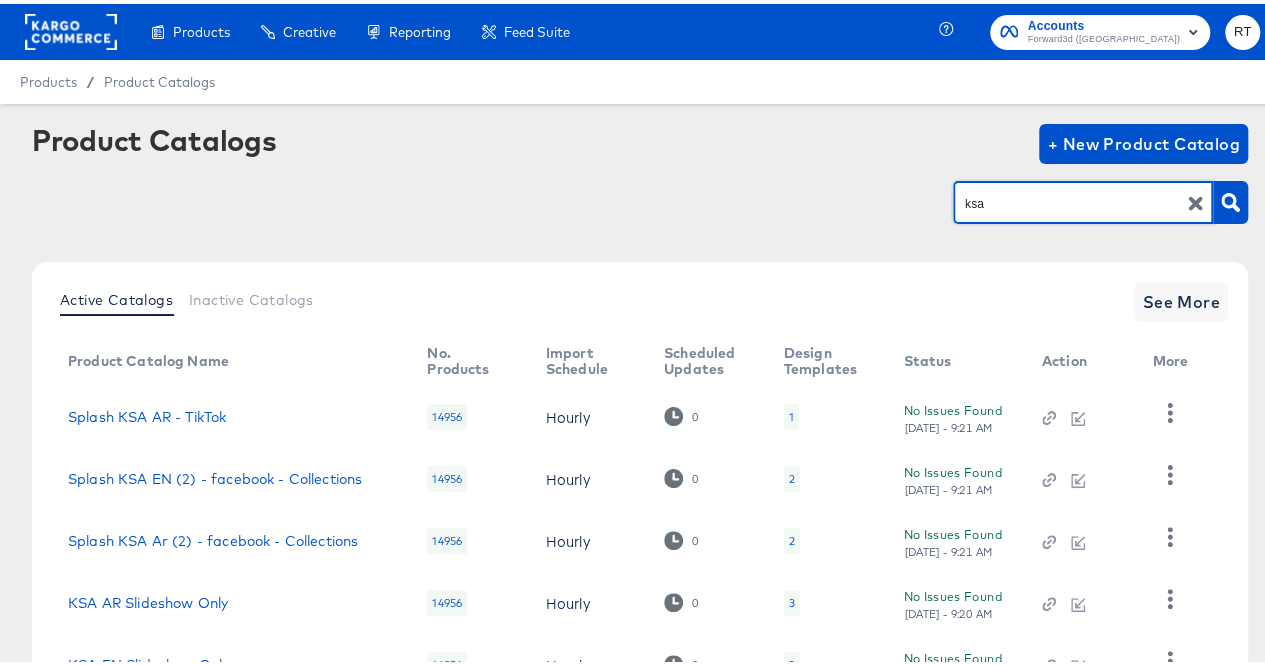 scroll, scrollTop: 158, scrollLeft: 0, axis: vertical 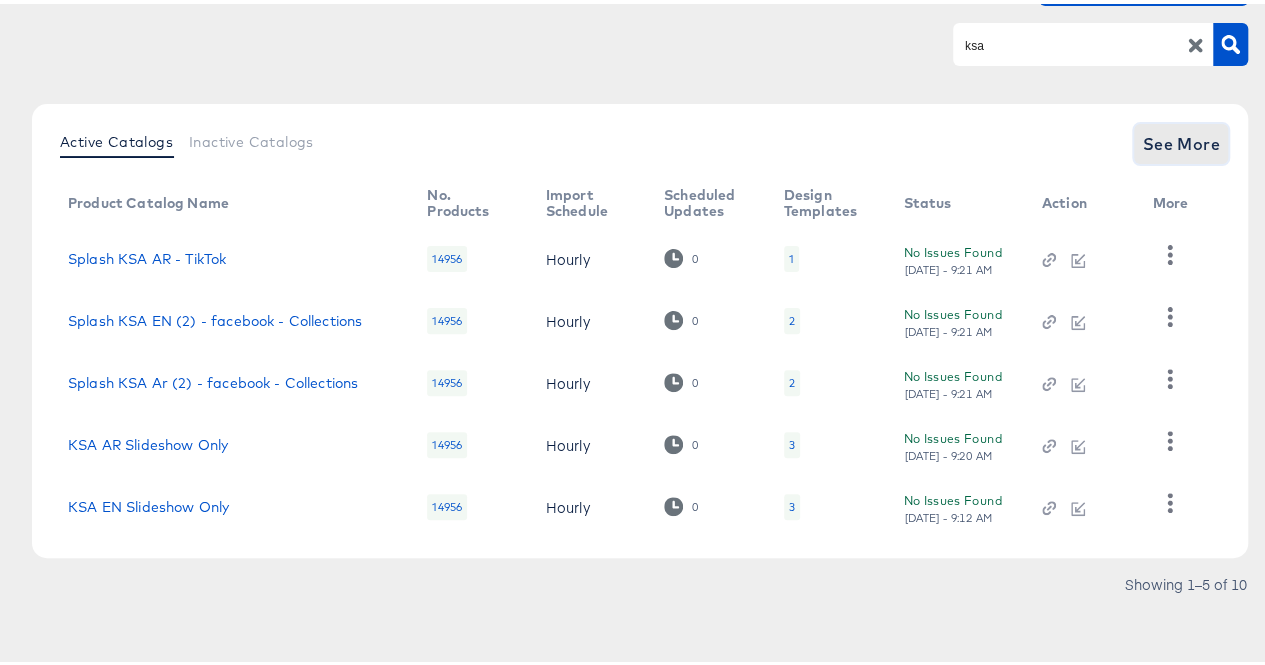 click on "See More" at bounding box center [1181, 140] 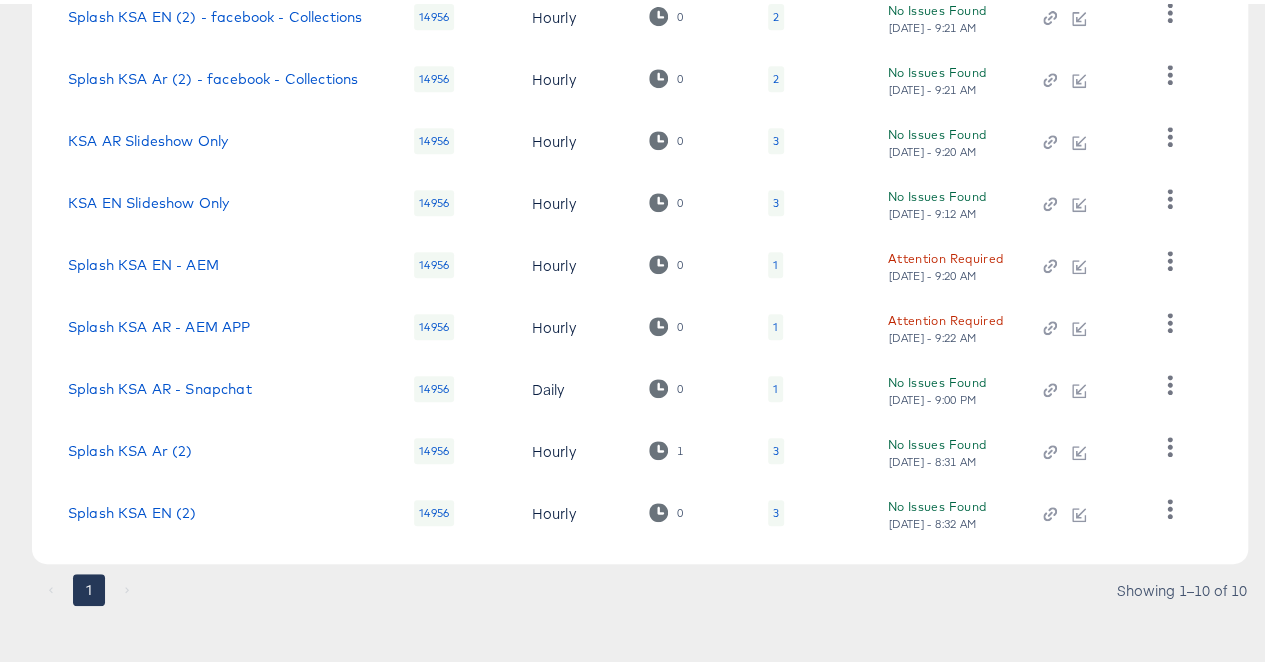 scroll, scrollTop: 468, scrollLeft: 0, axis: vertical 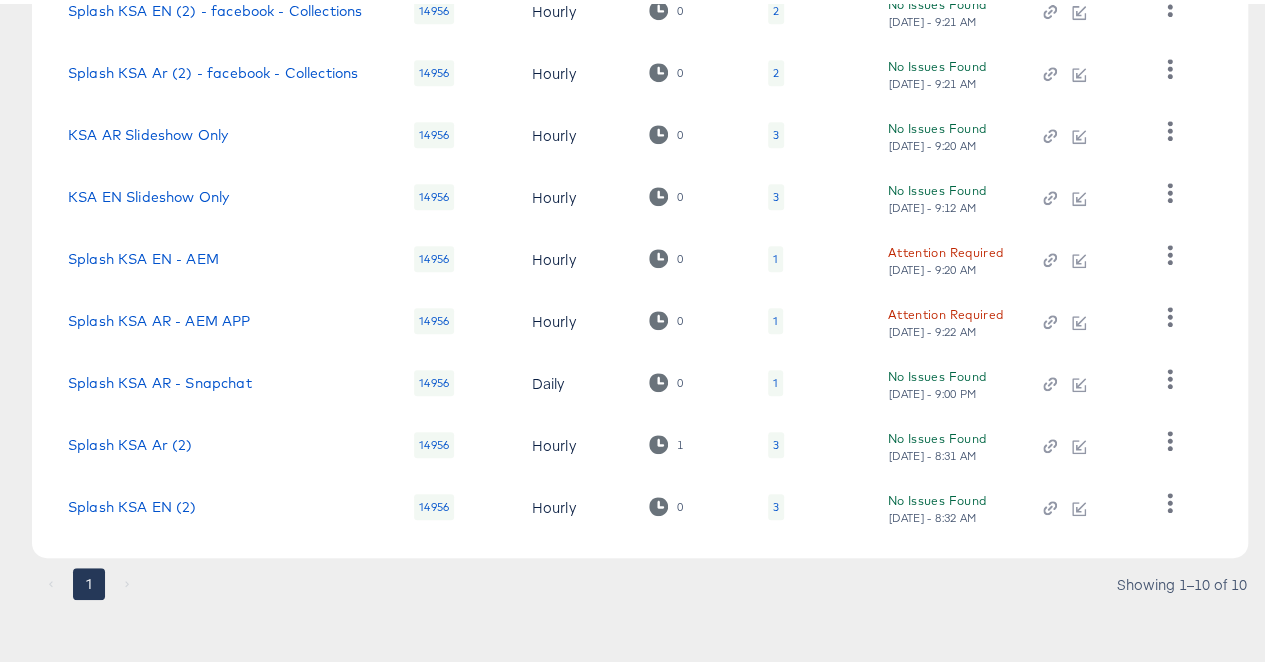 click on "3" at bounding box center (776, 441) 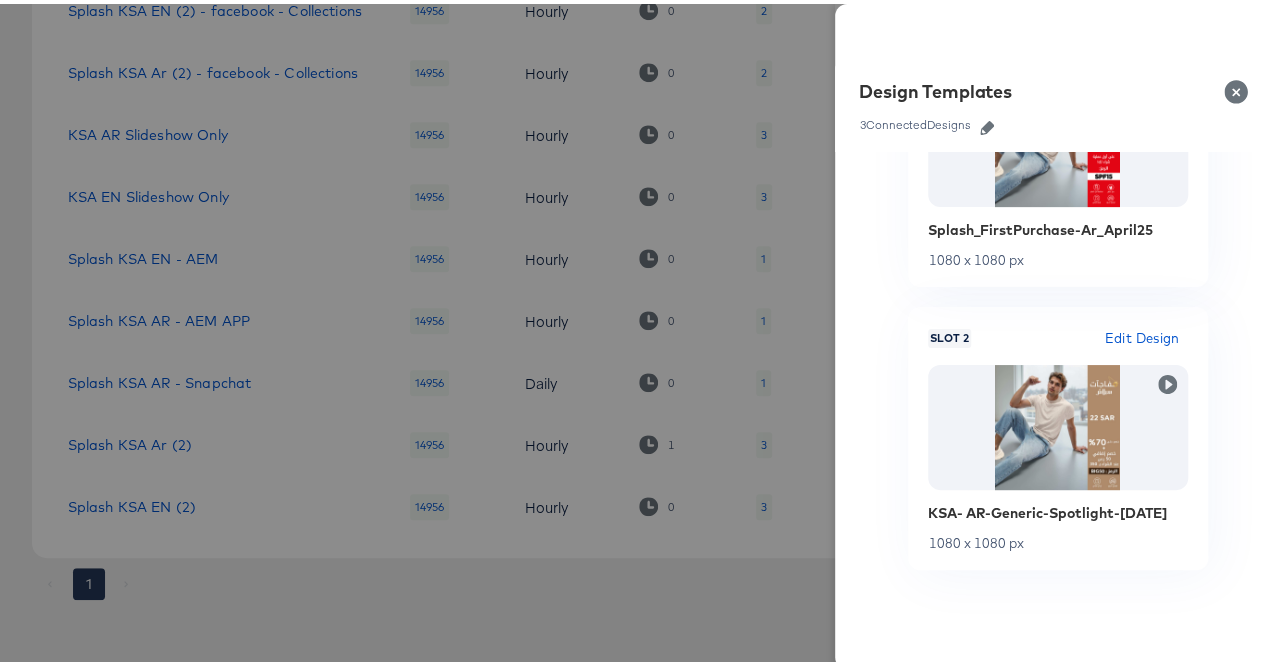 scroll, scrollTop: 0, scrollLeft: 0, axis: both 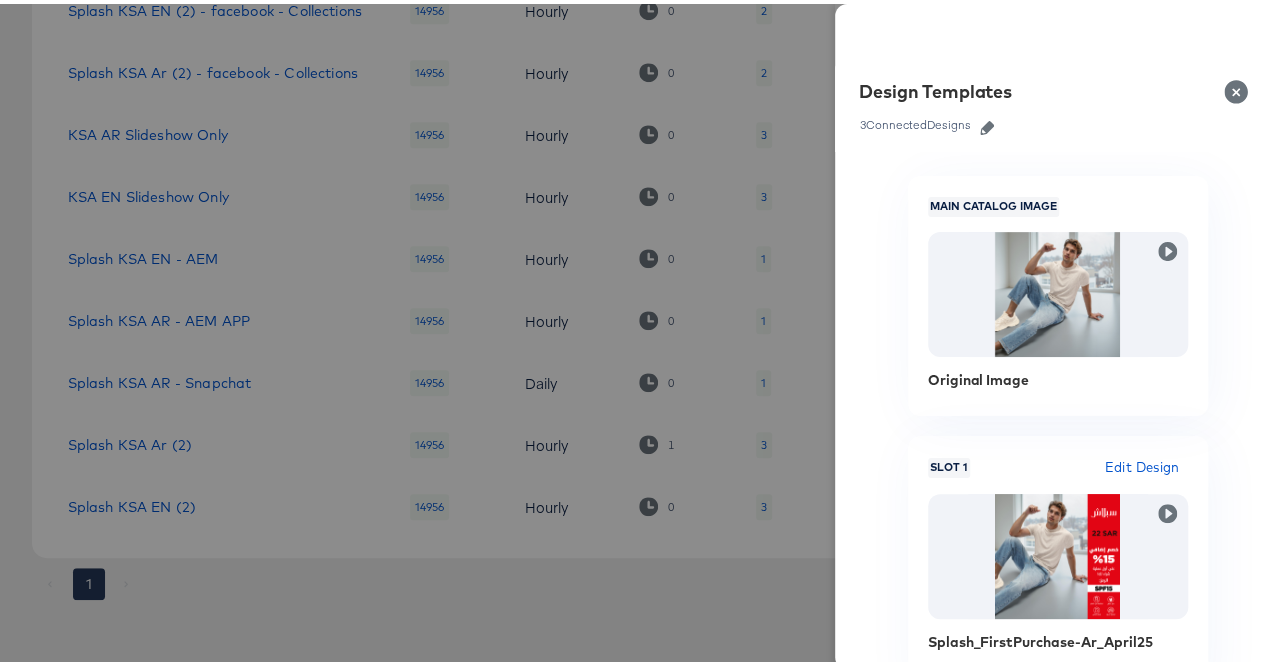 click at bounding box center (1240, 88) 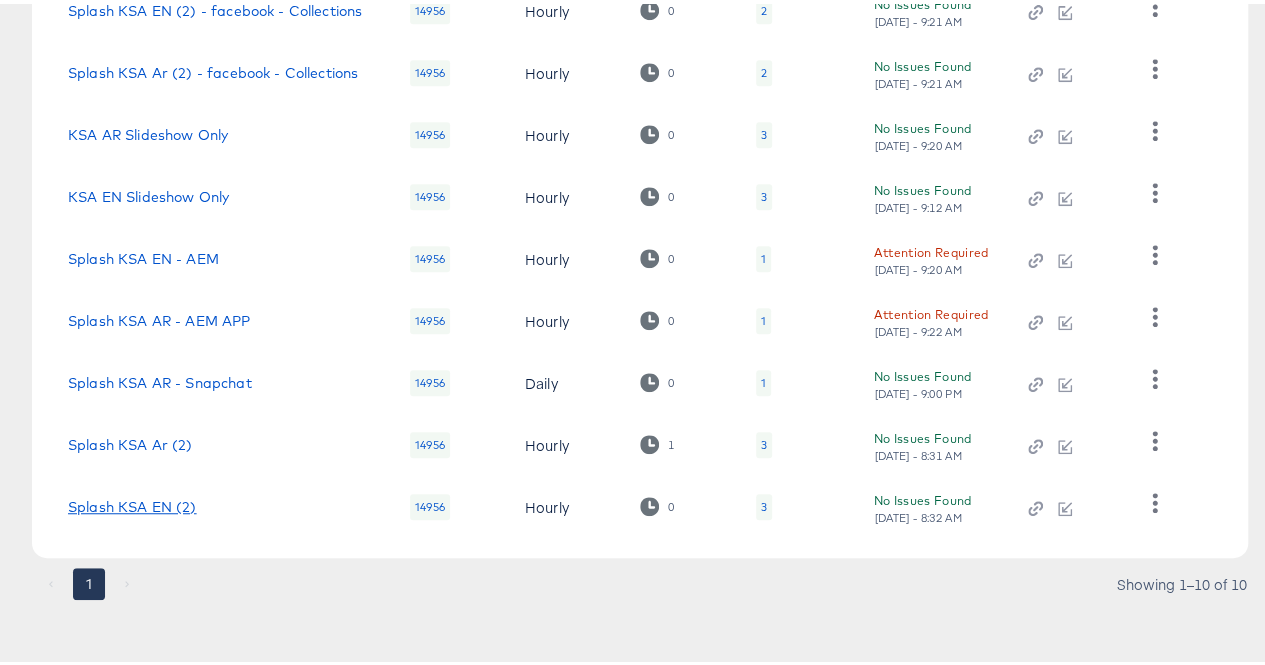 click on "Splash KSA EN (2)" at bounding box center (132, 503) 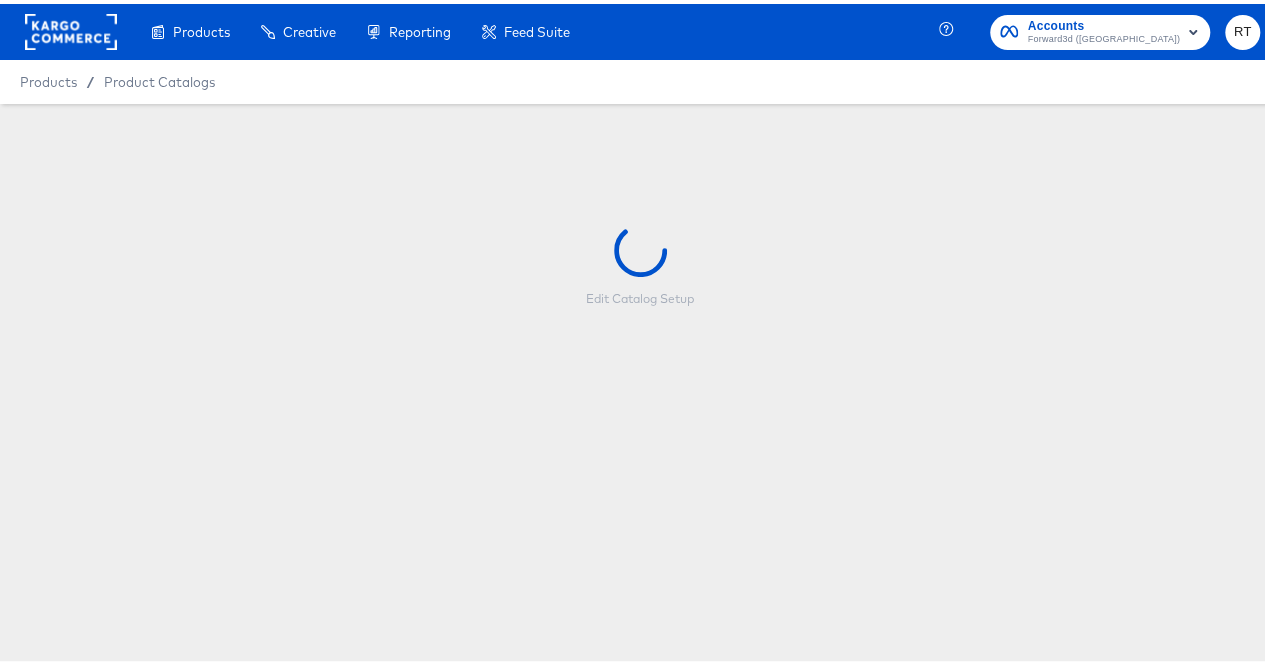 scroll, scrollTop: 0, scrollLeft: 0, axis: both 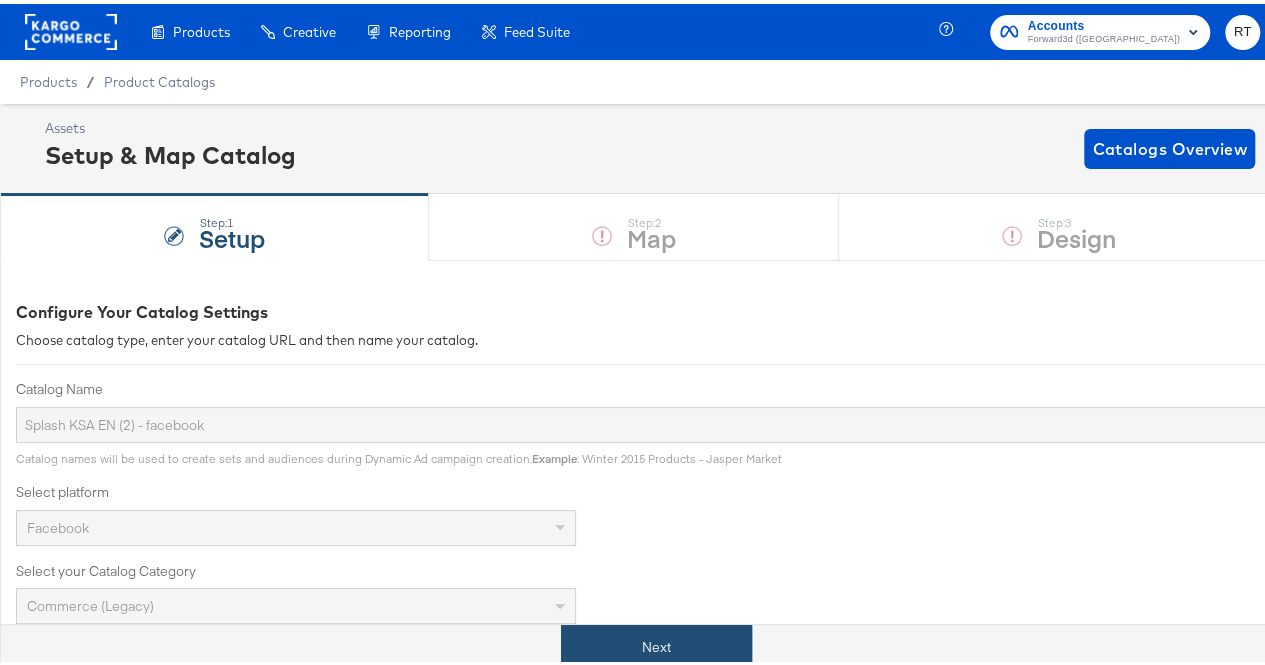 click on "Next" at bounding box center (656, 643) 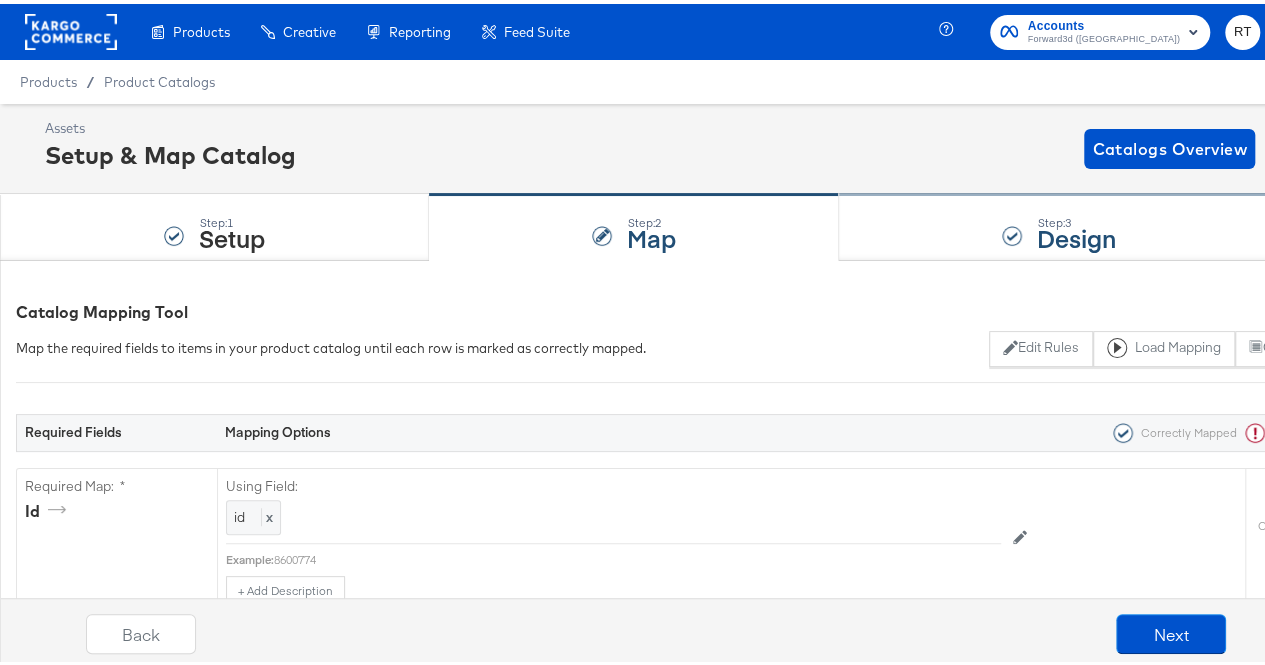 click on "Step:  3   Design" at bounding box center [1059, 224] 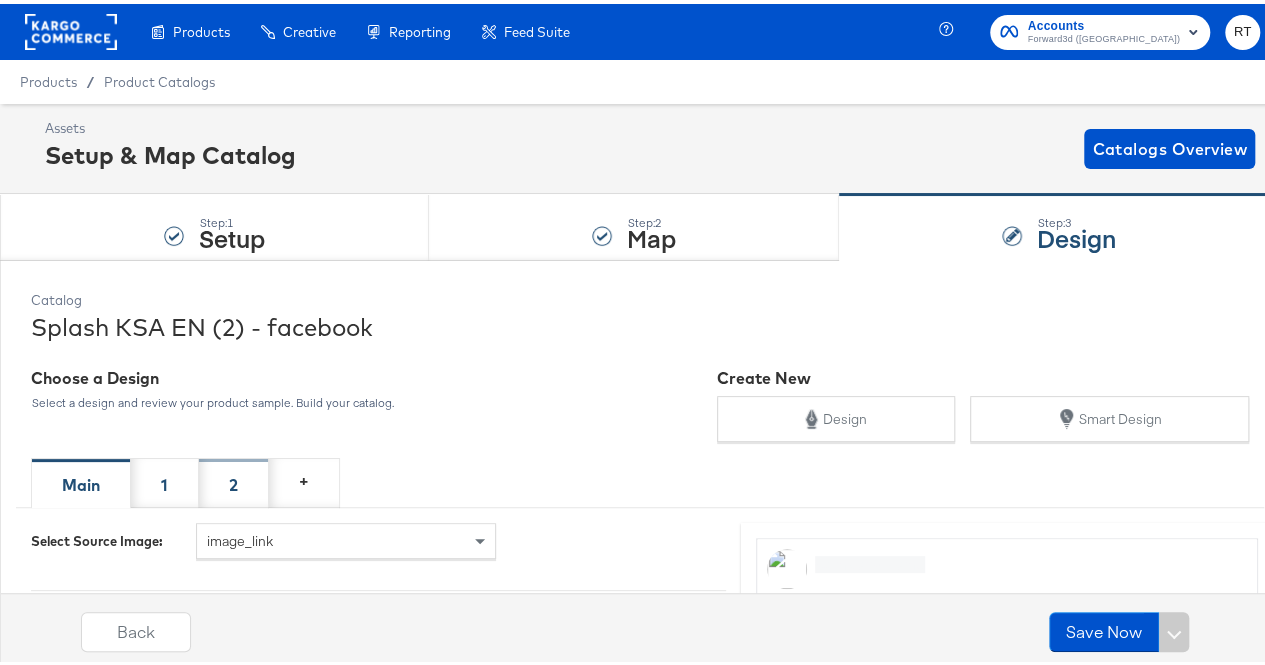 click on "2" at bounding box center (233, 481) 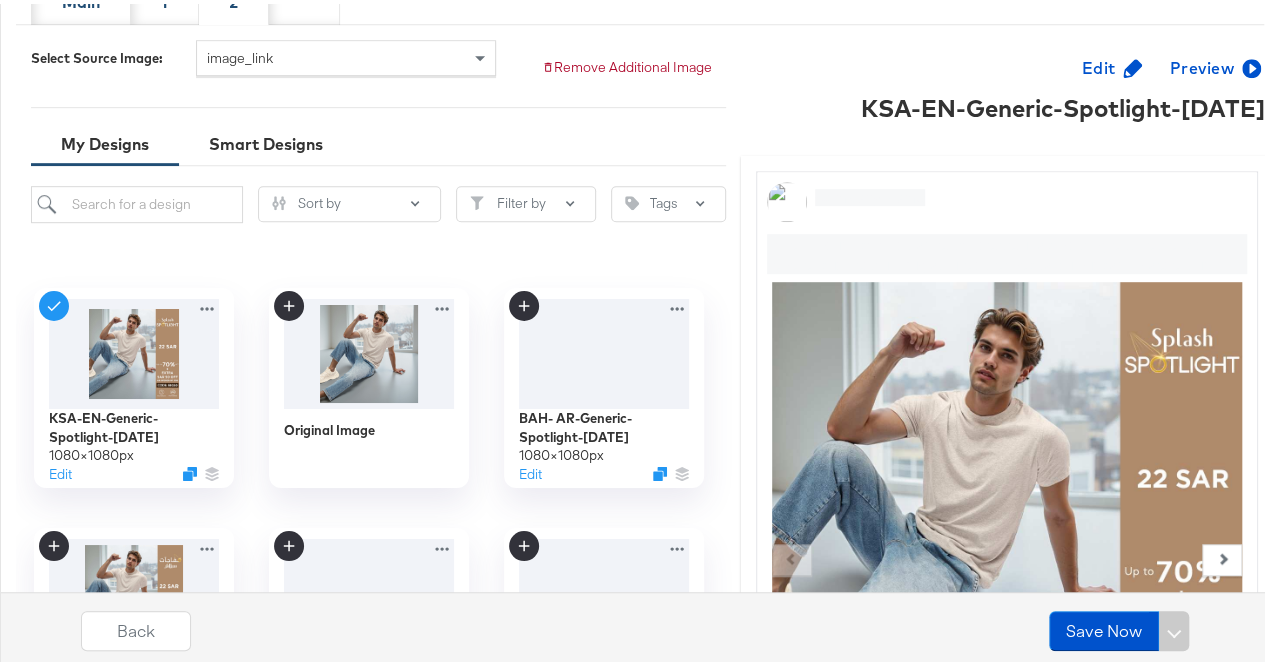 scroll, scrollTop: 509, scrollLeft: 0, axis: vertical 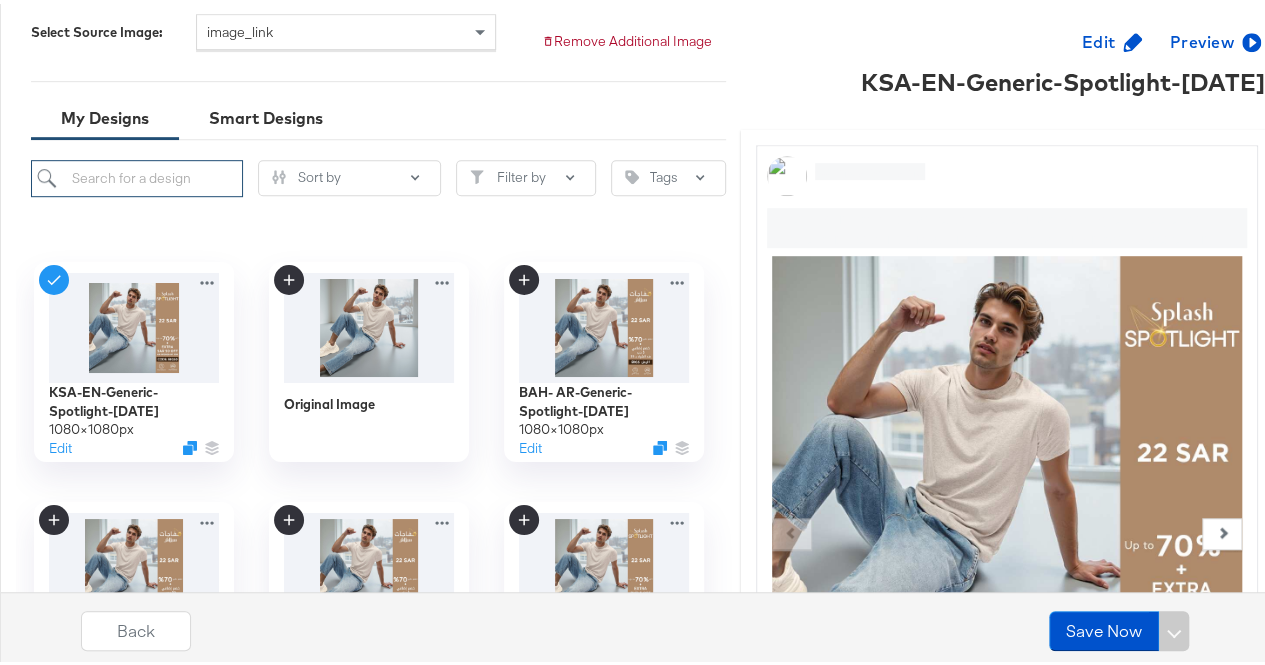 click at bounding box center [137, 174] 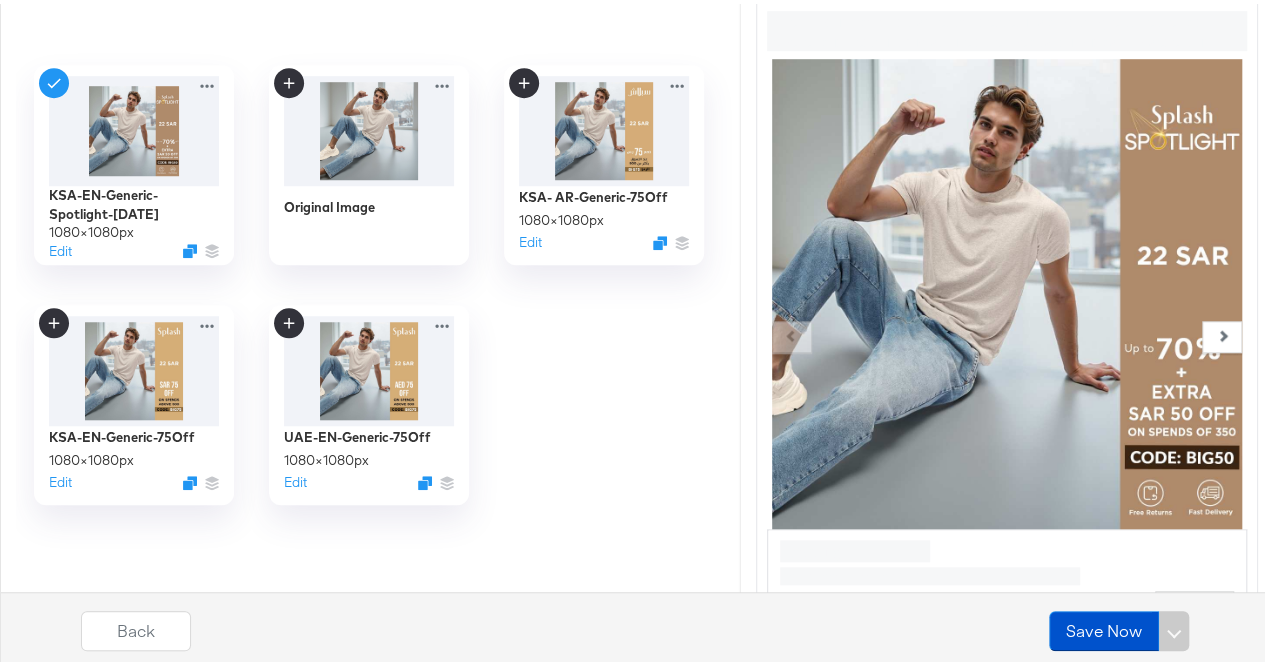 scroll, scrollTop: 709, scrollLeft: 0, axis: vertical 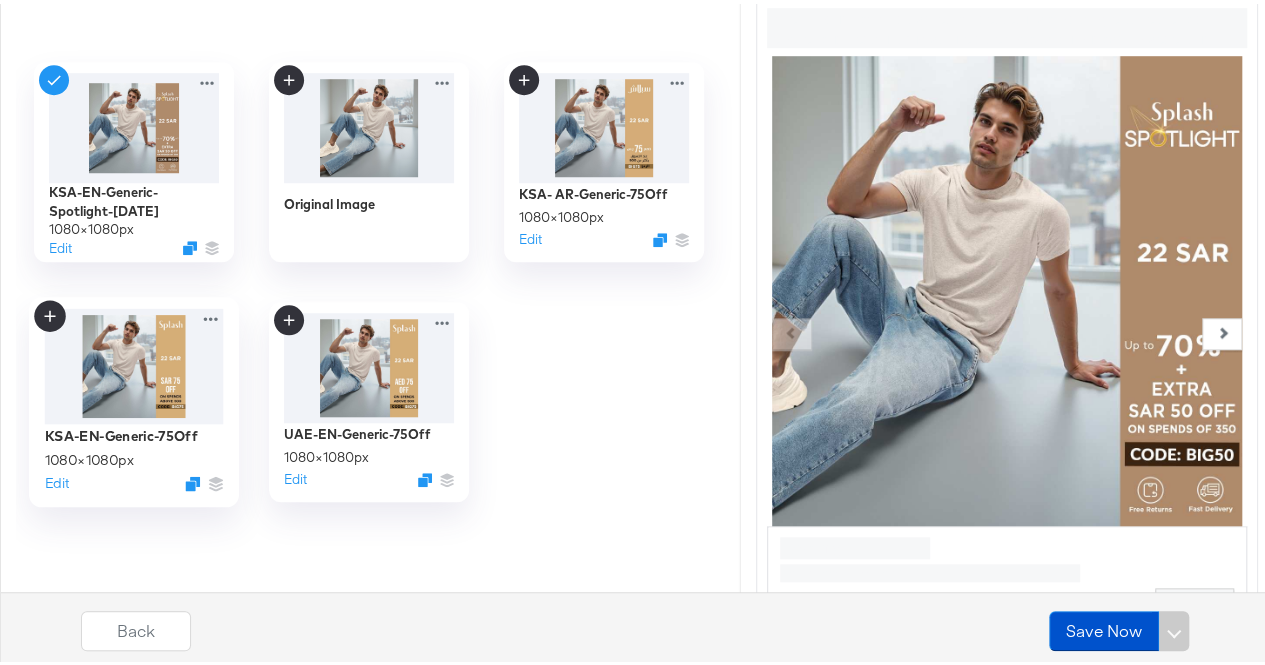 type on "75" 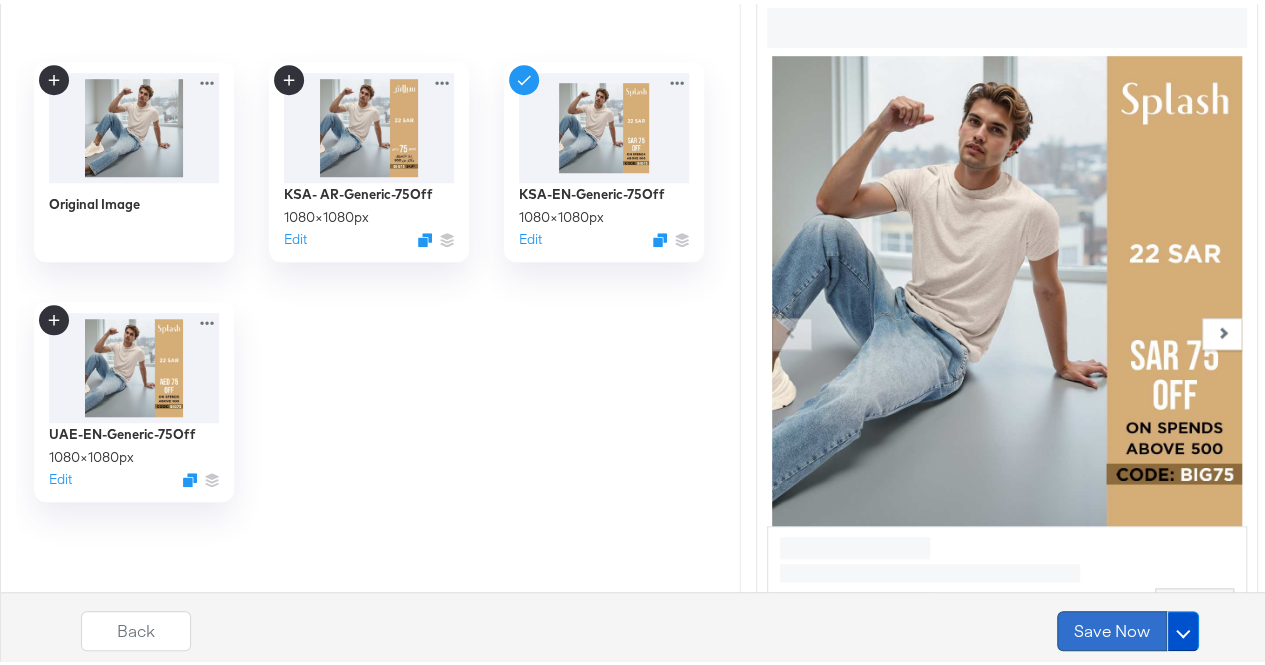 click on "Save Now" at bounding box center (1112, 628) 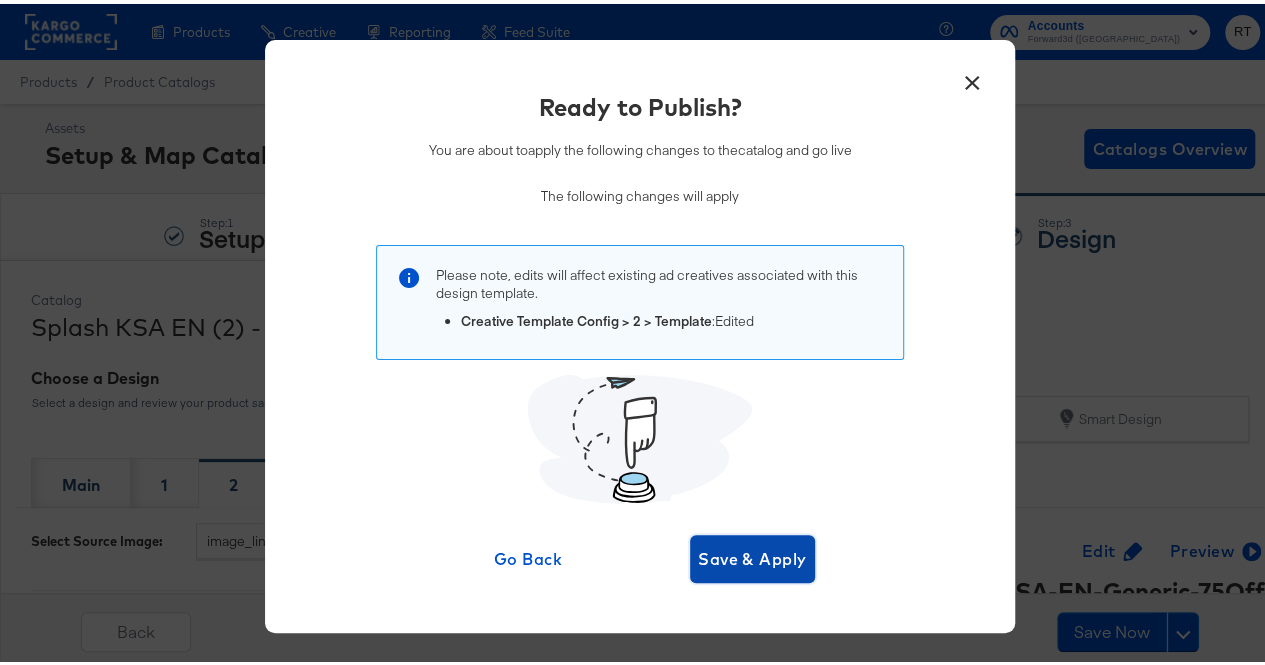 click on "Save & Apply" at bounding box center (752, 555) 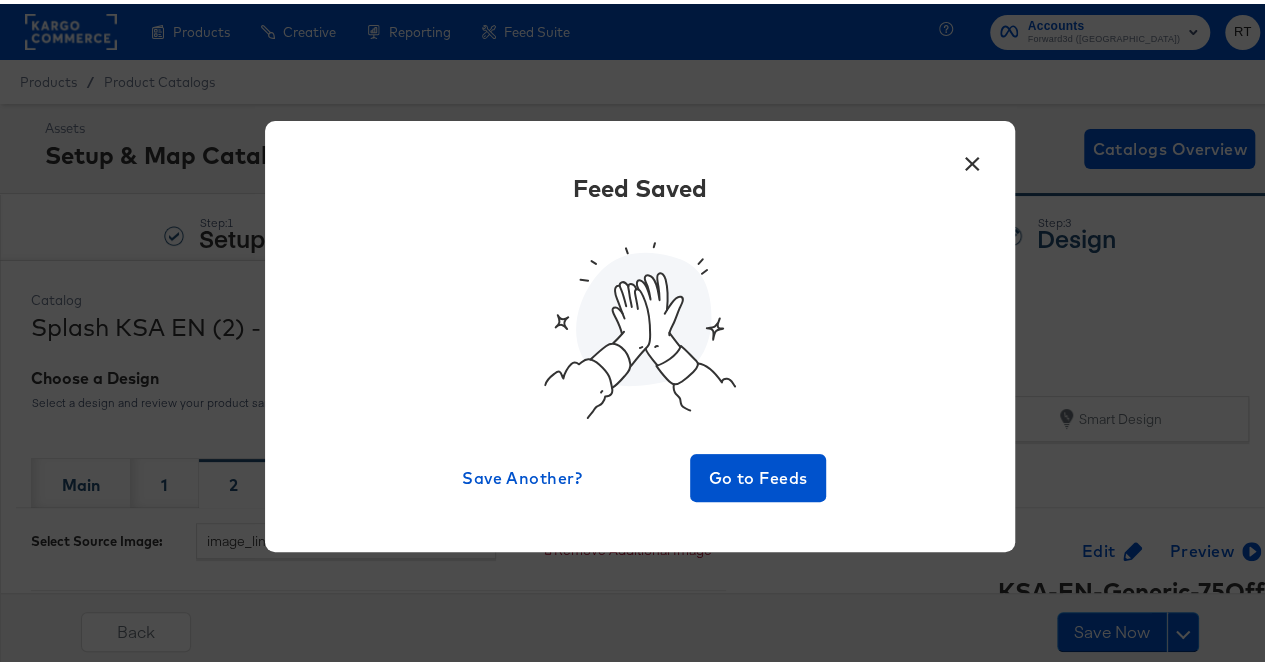 click on "×" at bounding box center [972, 155] 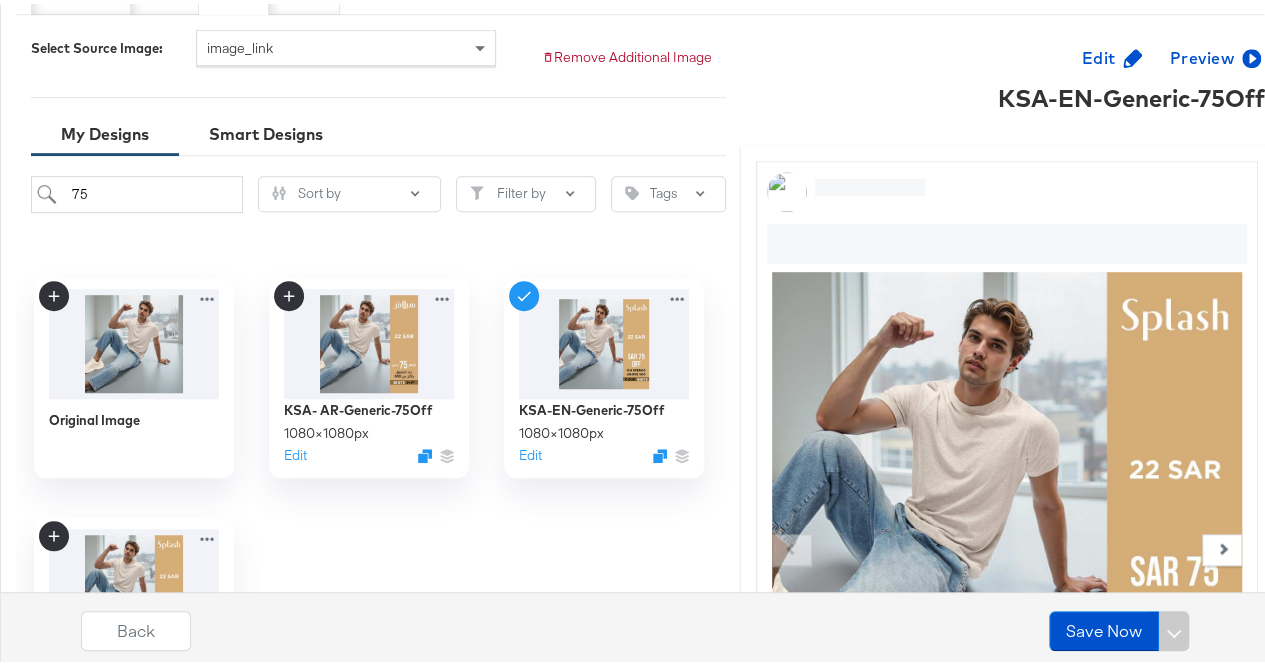 scroll, scrollTop: 508, scrollLeft: 0, axis: vertical 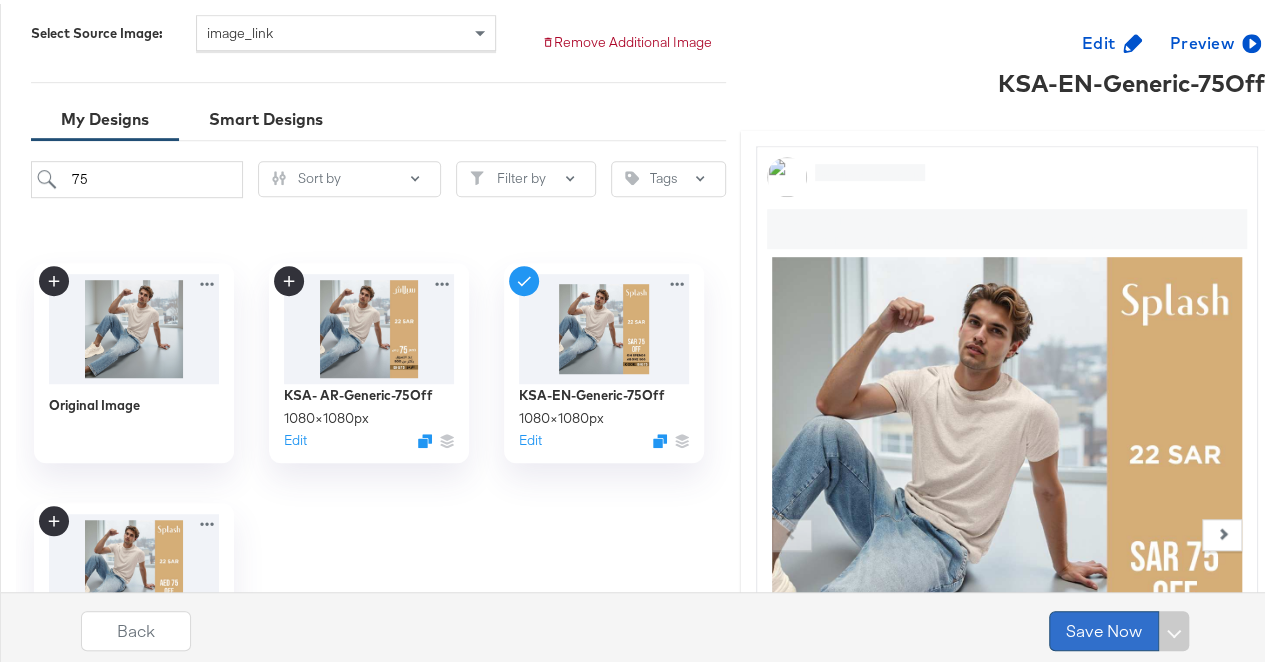 click on "Save Now" at bounding box center [1104, 628] 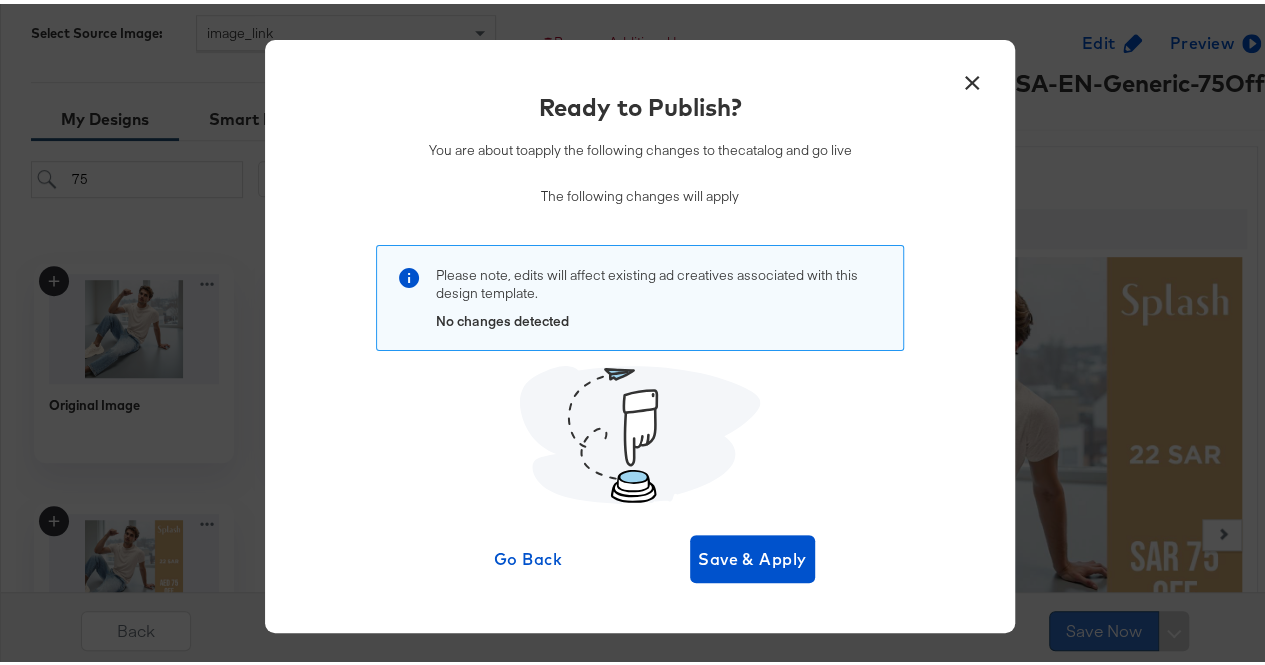 scroll, scrollTop: 0, scrollLeft: 0, axis: both 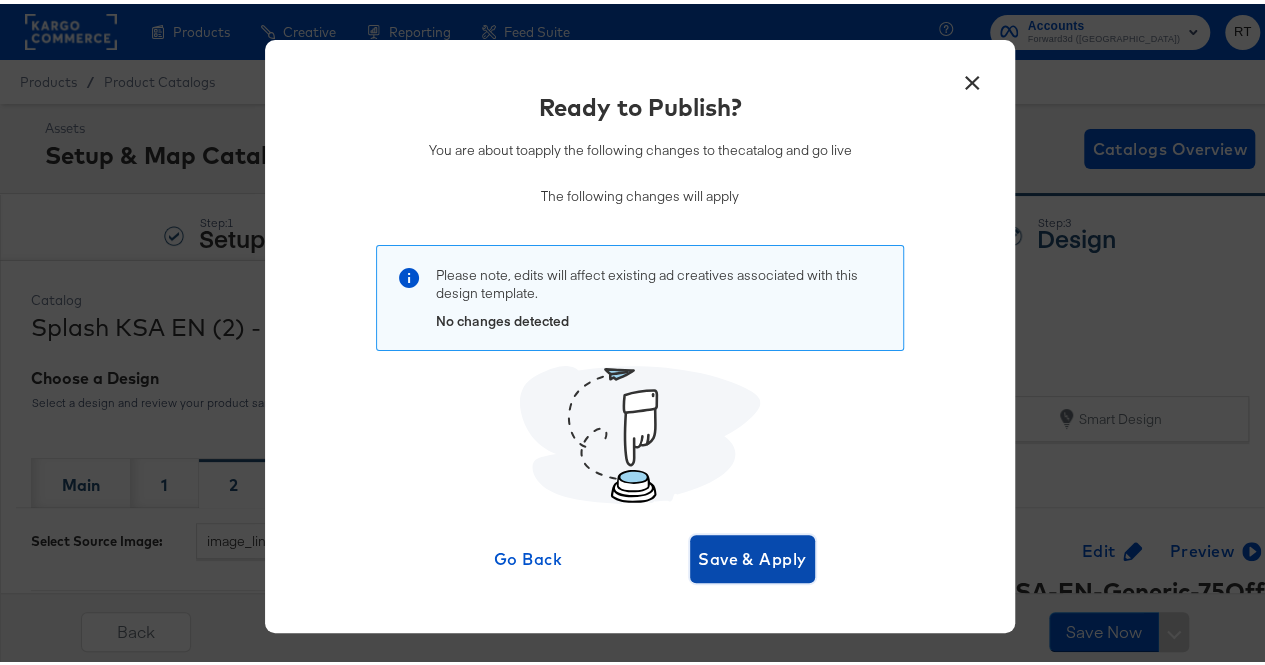 click on "Save & Apply" at bounding box center [752, 555] 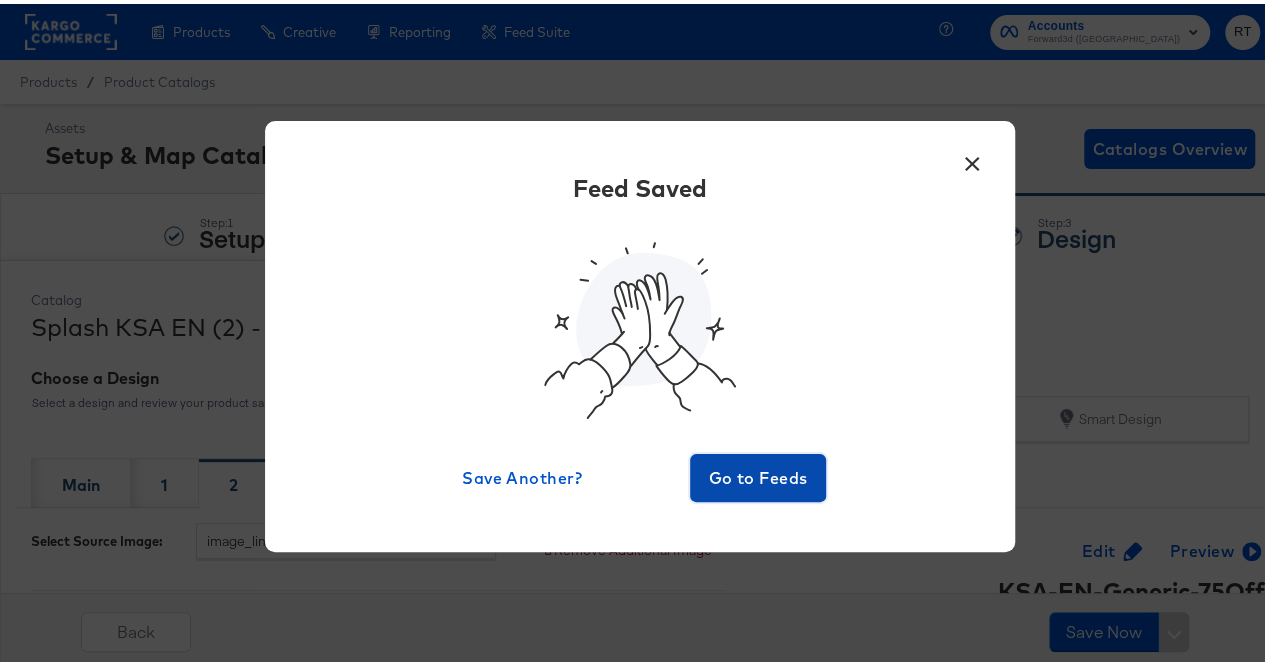 click on "Go to Feeds" at bounding box center (758, 474) 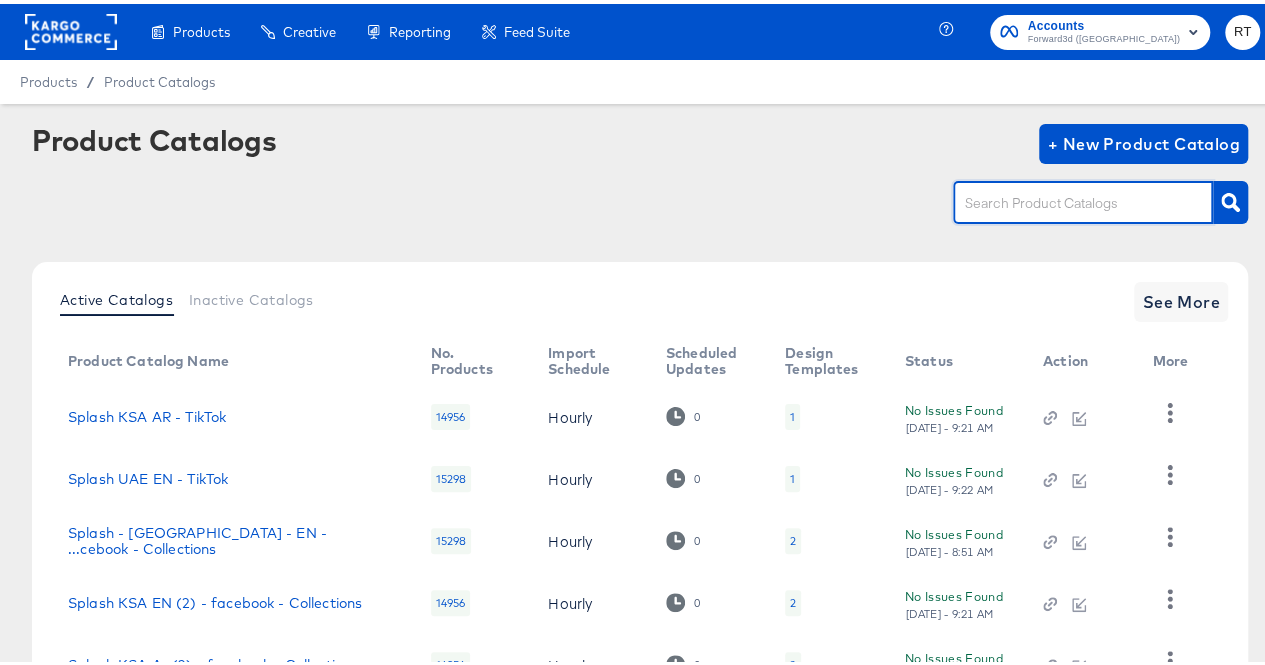 click at bounding box center [1067, 199] 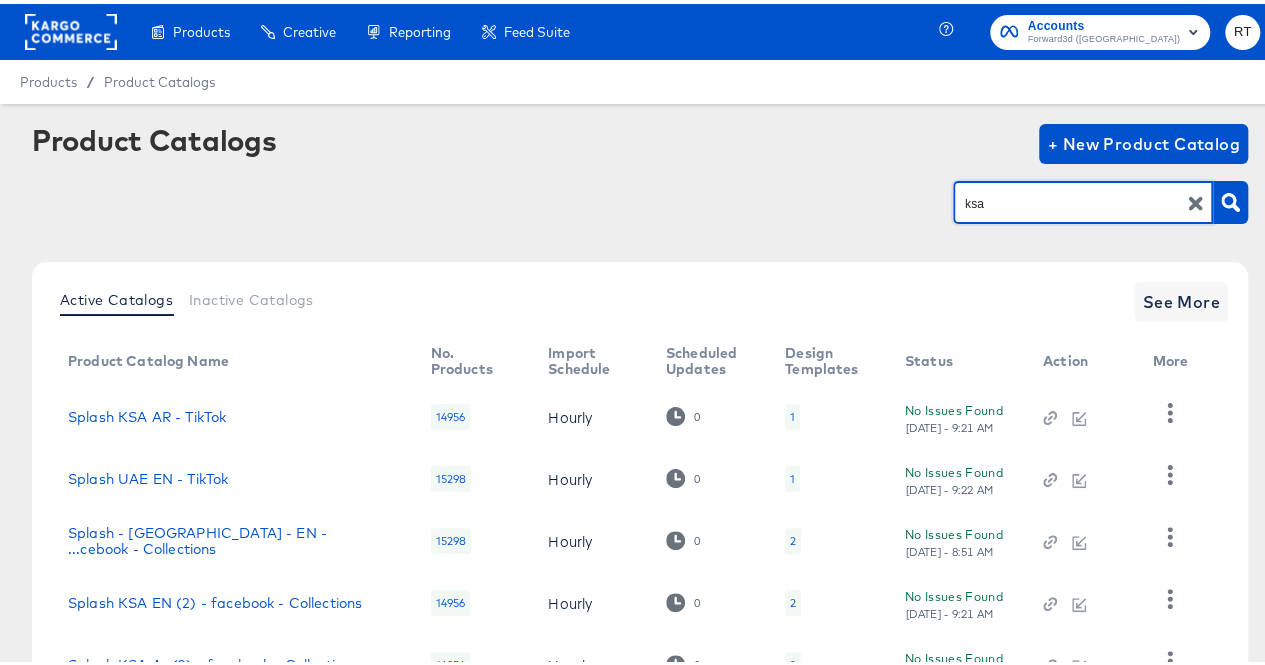 type on "ksa" 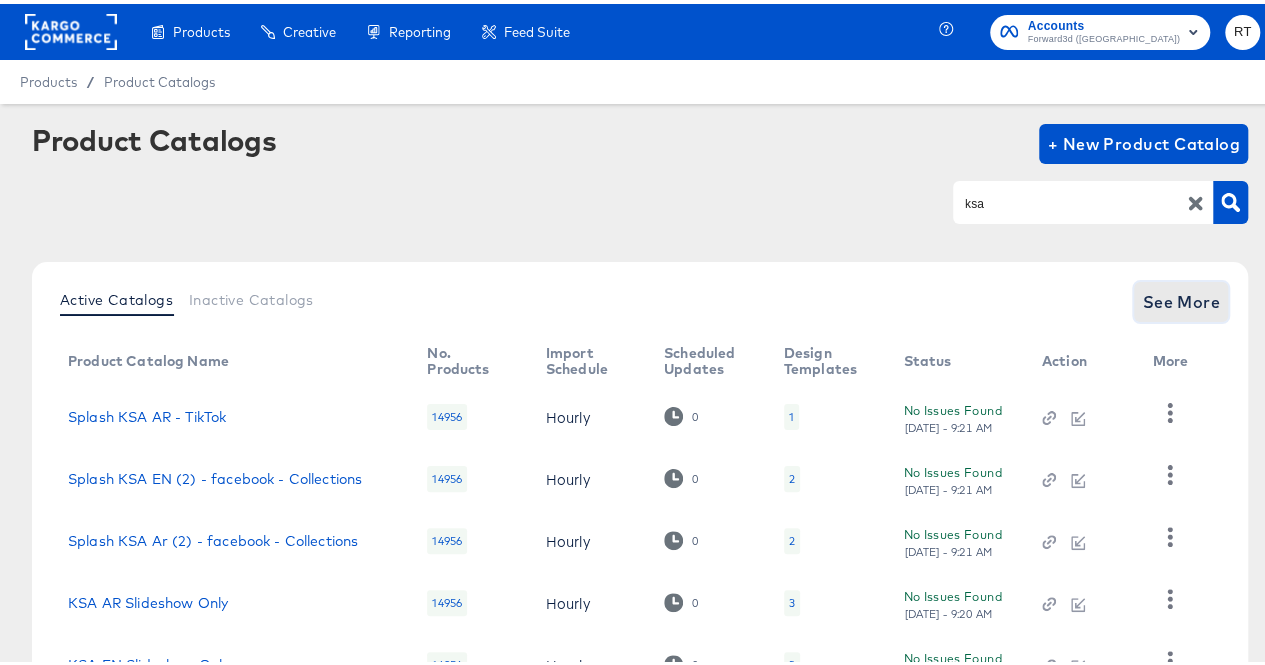 click on "See More" at bounding box center (1181, 298) 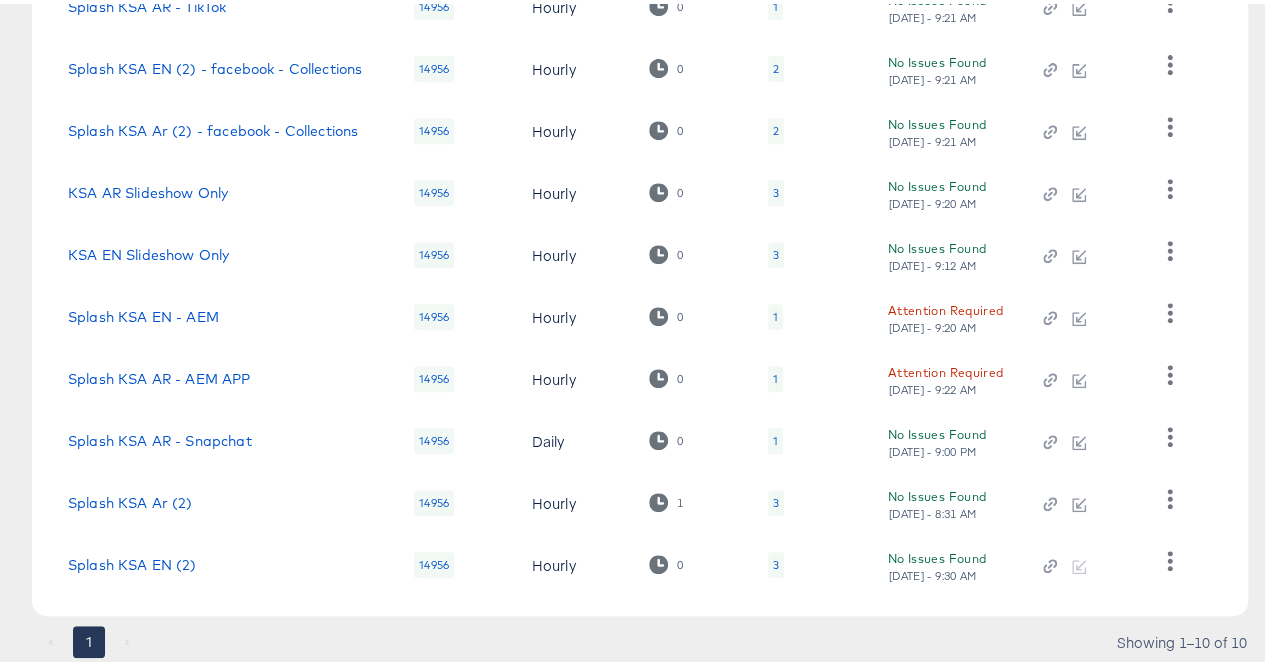 scroll, scrollTop: 468, scrollLeft: 0, axis: vertical 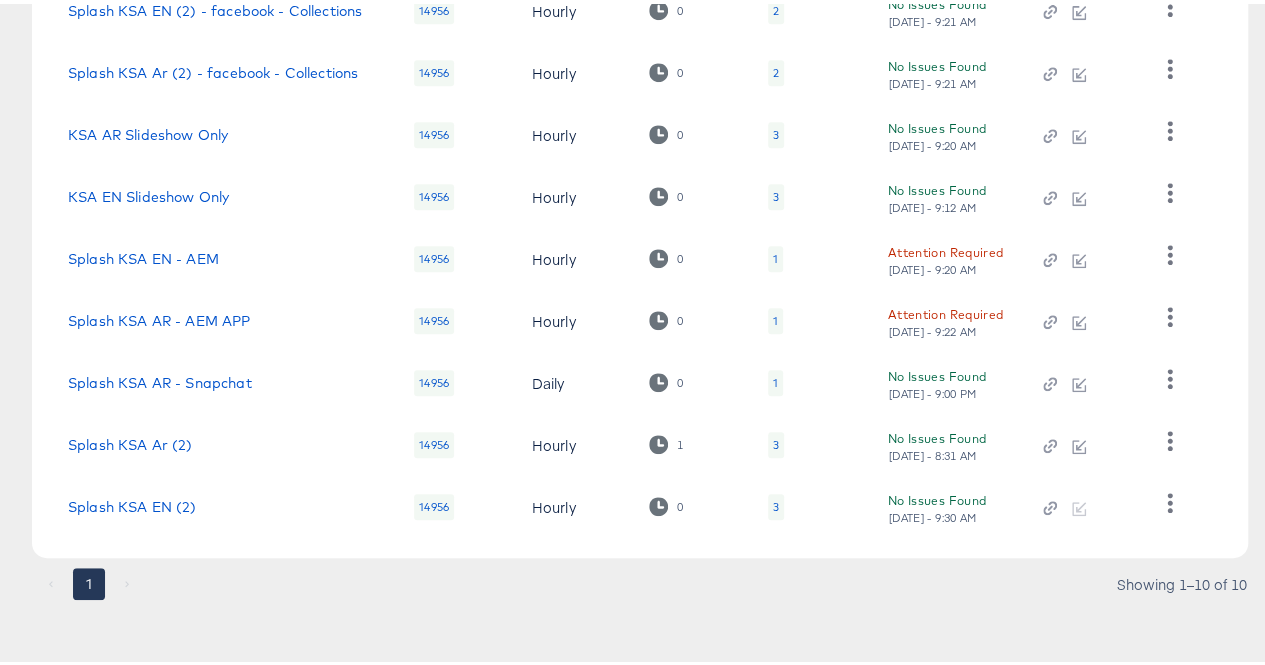 click on "3" at bounding box center [776, 503] 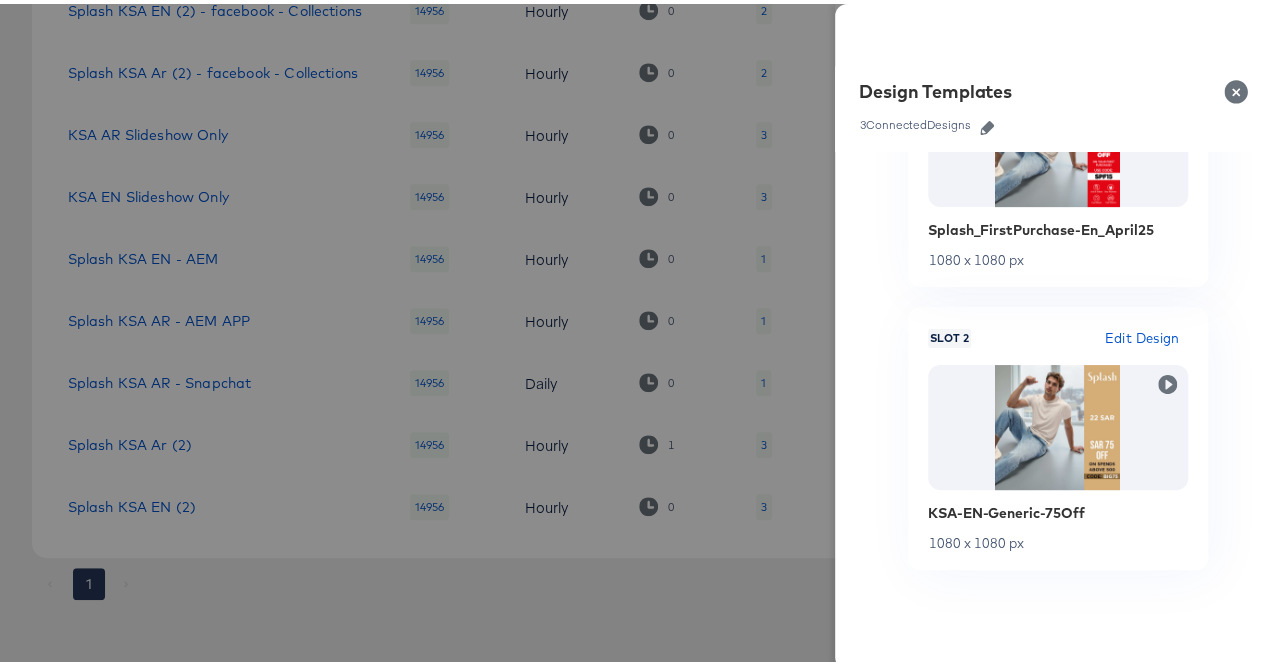 scroll, scrollTop: 0, scrollLeft: 0, axis: both 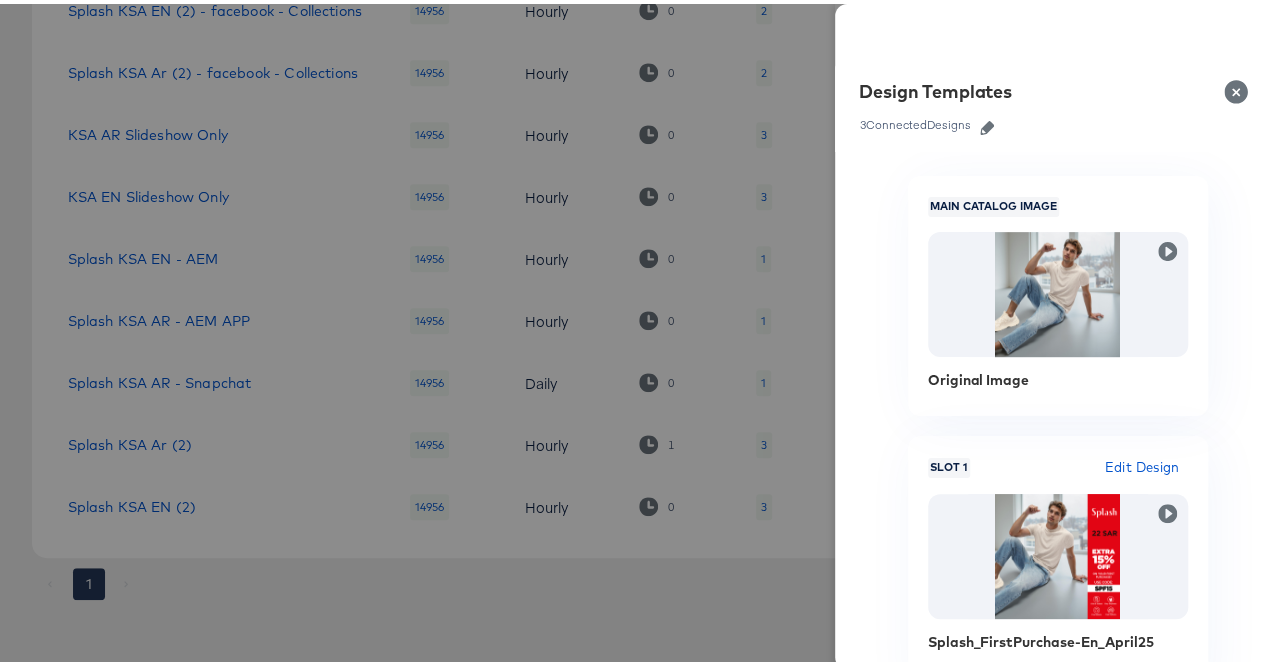 click at bounding box center (1240, 88) 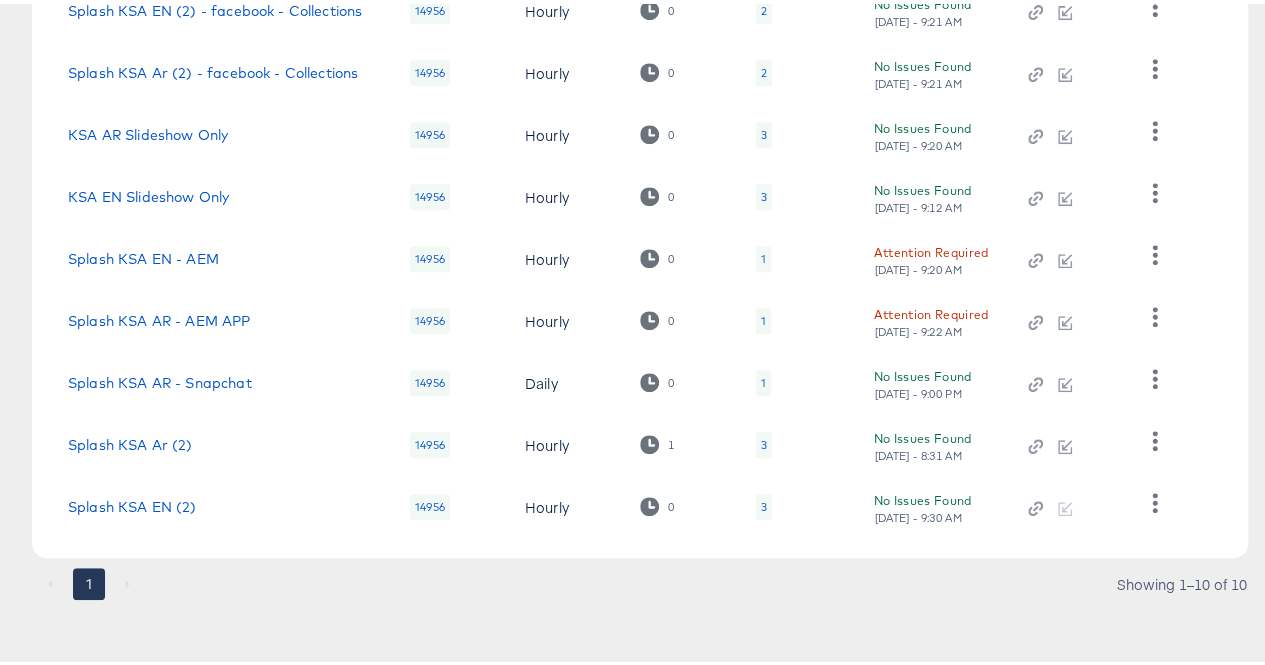 scroll, scrollTop: 0, scrollLeft: 0, axis: both 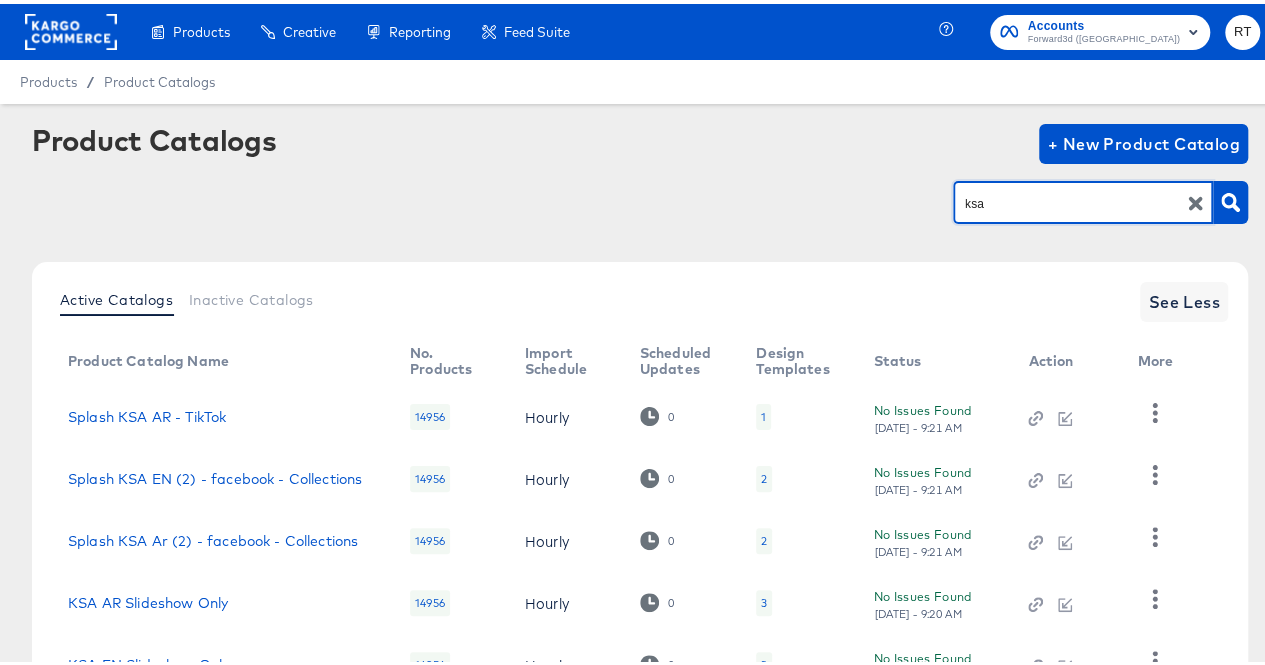 drag, startPoint x: 1023, startPoint y: 200, endPoint x: 912, endPoint y: 208, distance: 111.28792 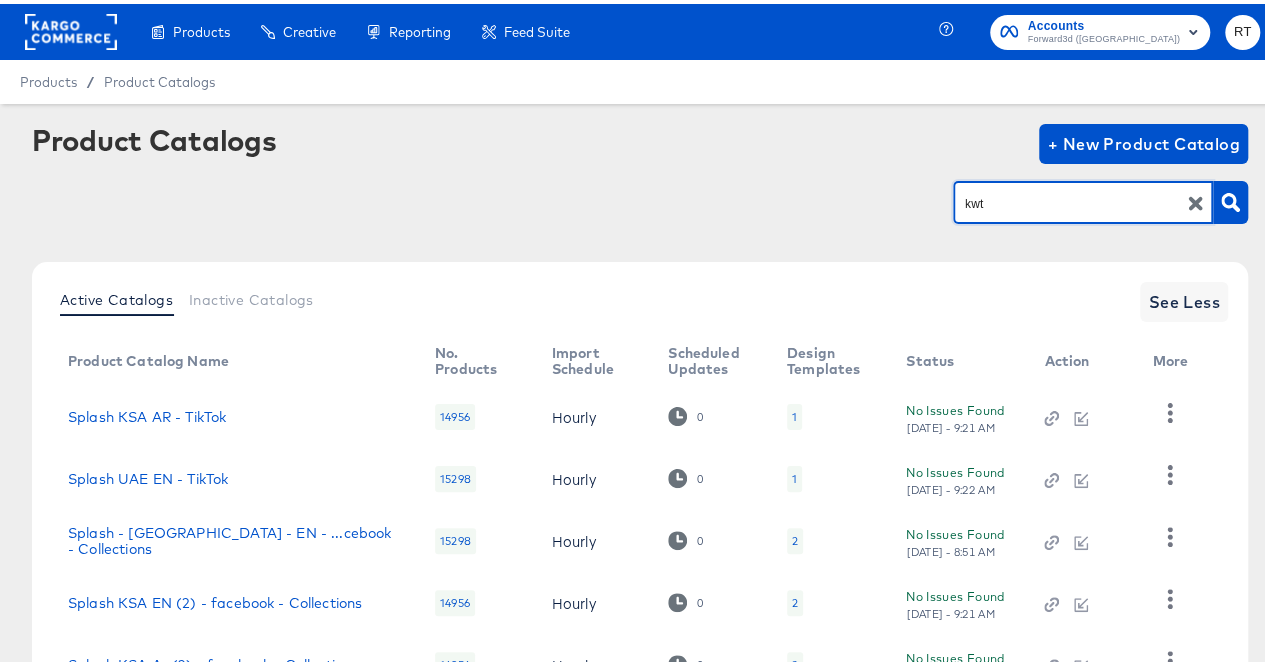 type on "kwt" 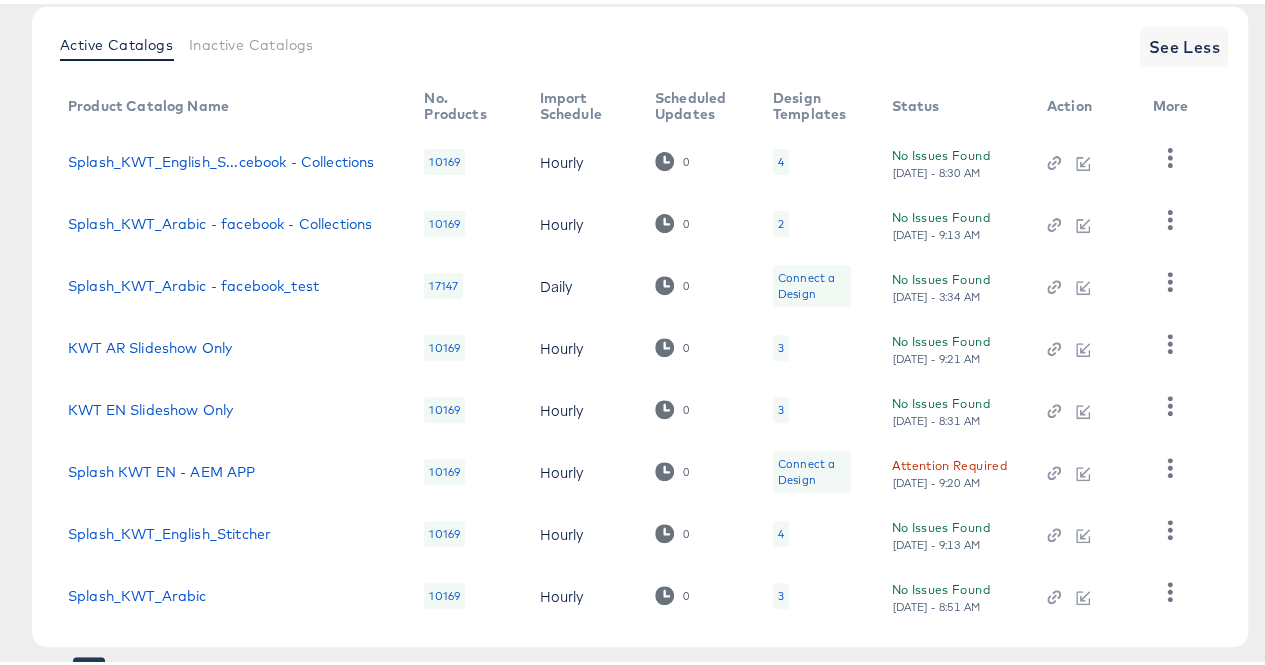 scroll, scrollTop: 344, scrollLeft: 0, axis: vertical 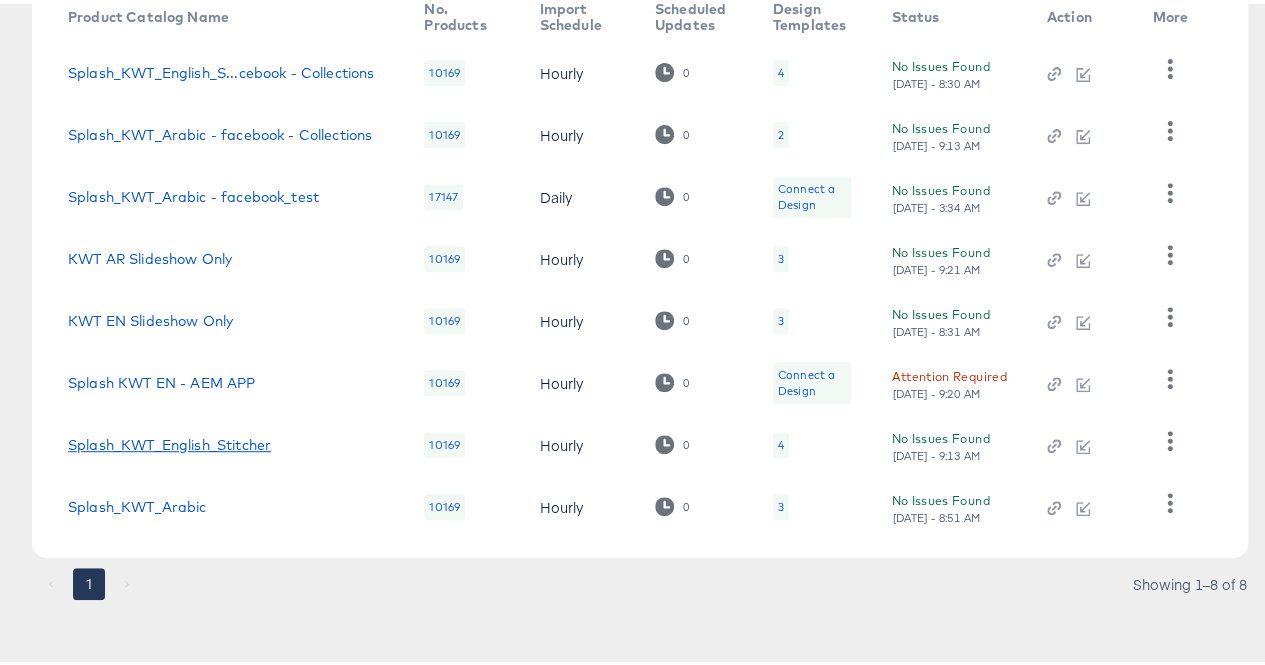 click on "Splash_KWT_English_Stitcher" at bounding box center (169, 441) 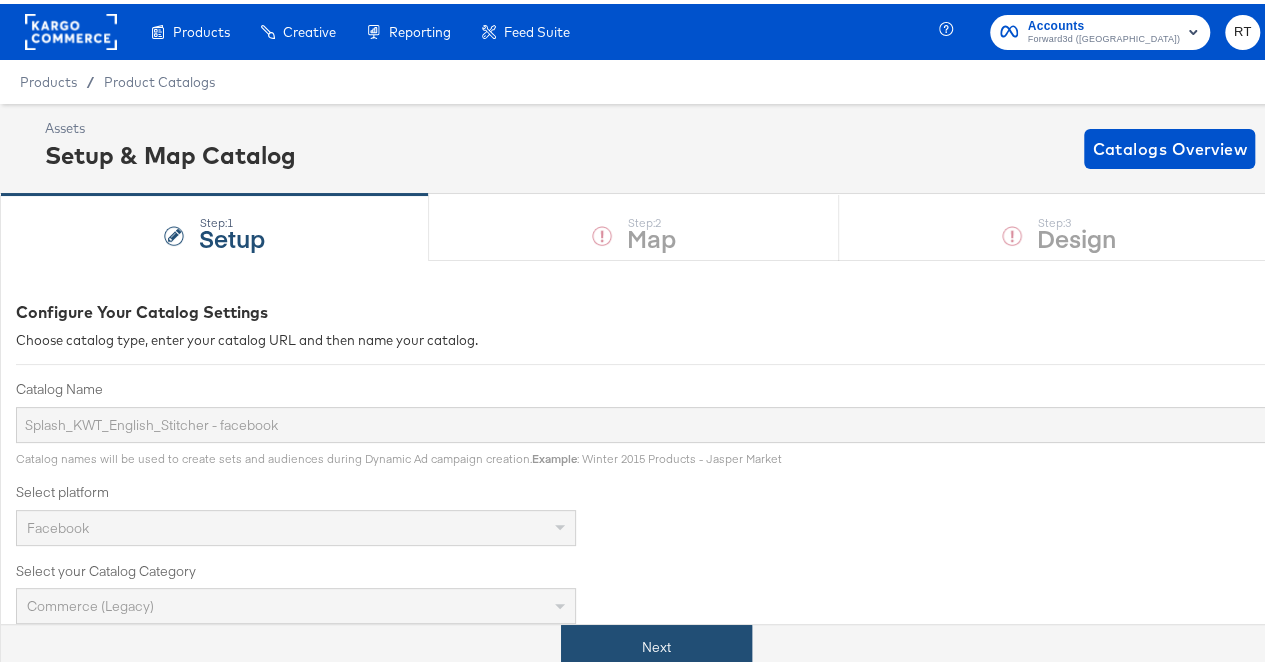 click on "Next" at bounding box center (656, 643) 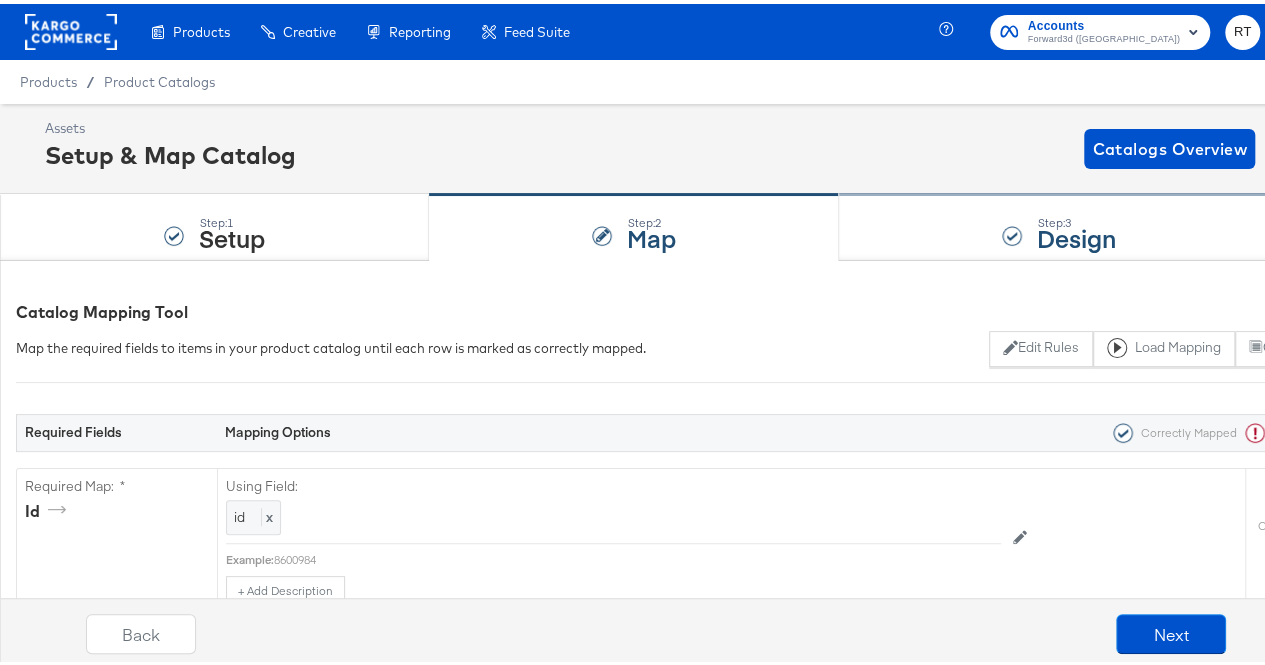 click on "Design" at bounding box center (1076, 233) 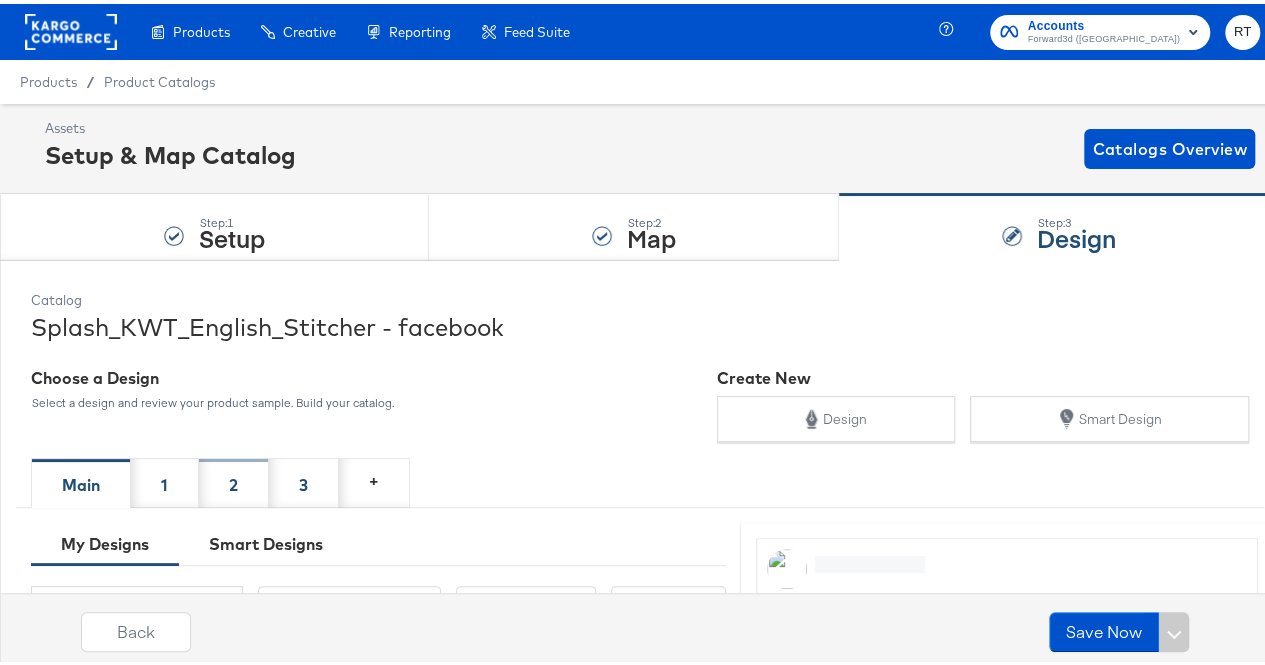 click on "2" at bounding box center (234, 479) 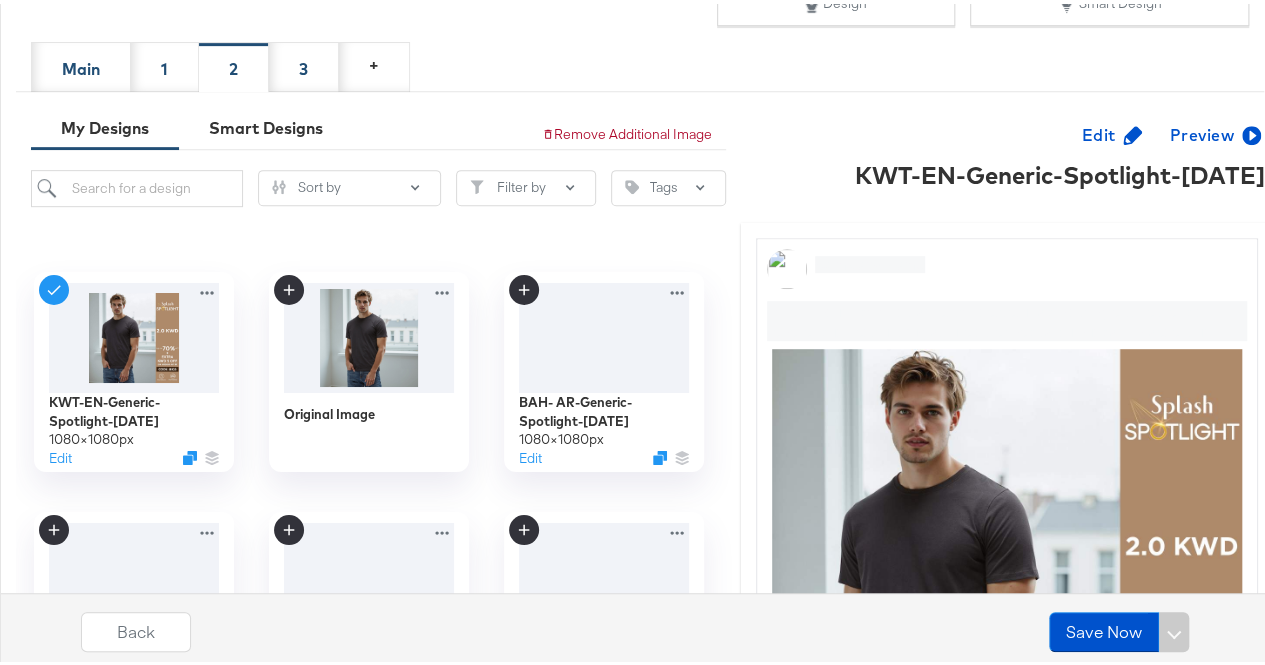 scroll, scrollTop: 418, scrollLeft: 0, axis: vertical 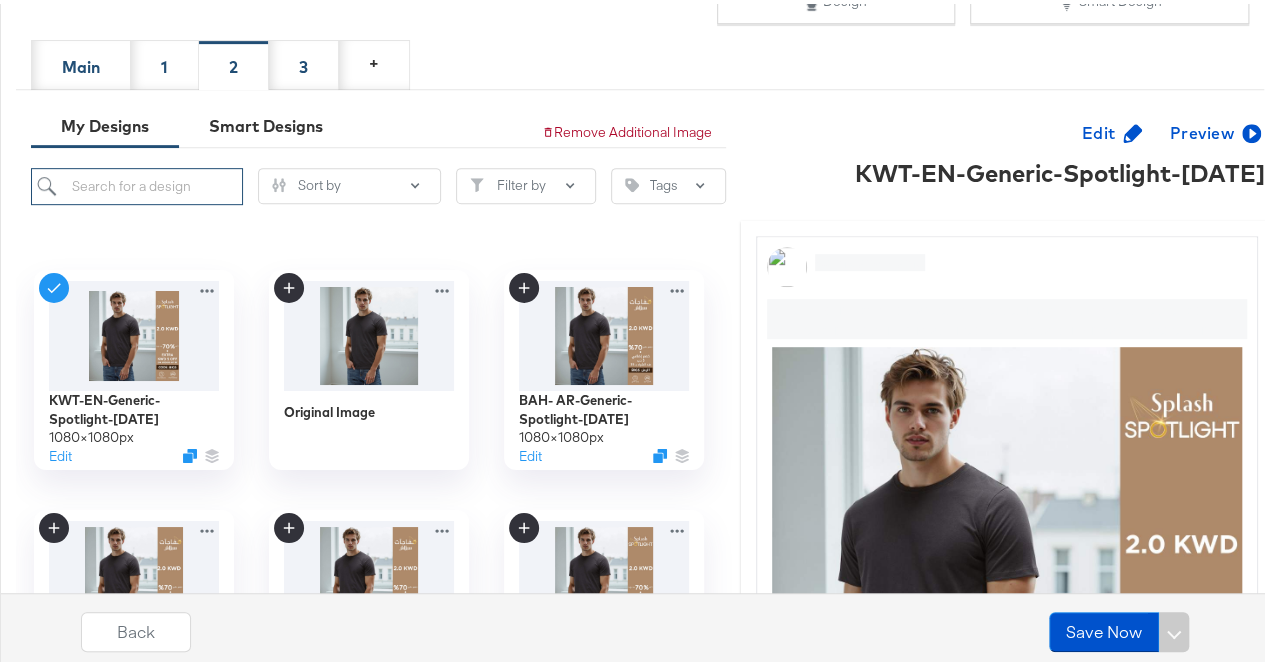 click at bounding box center [137, 182] 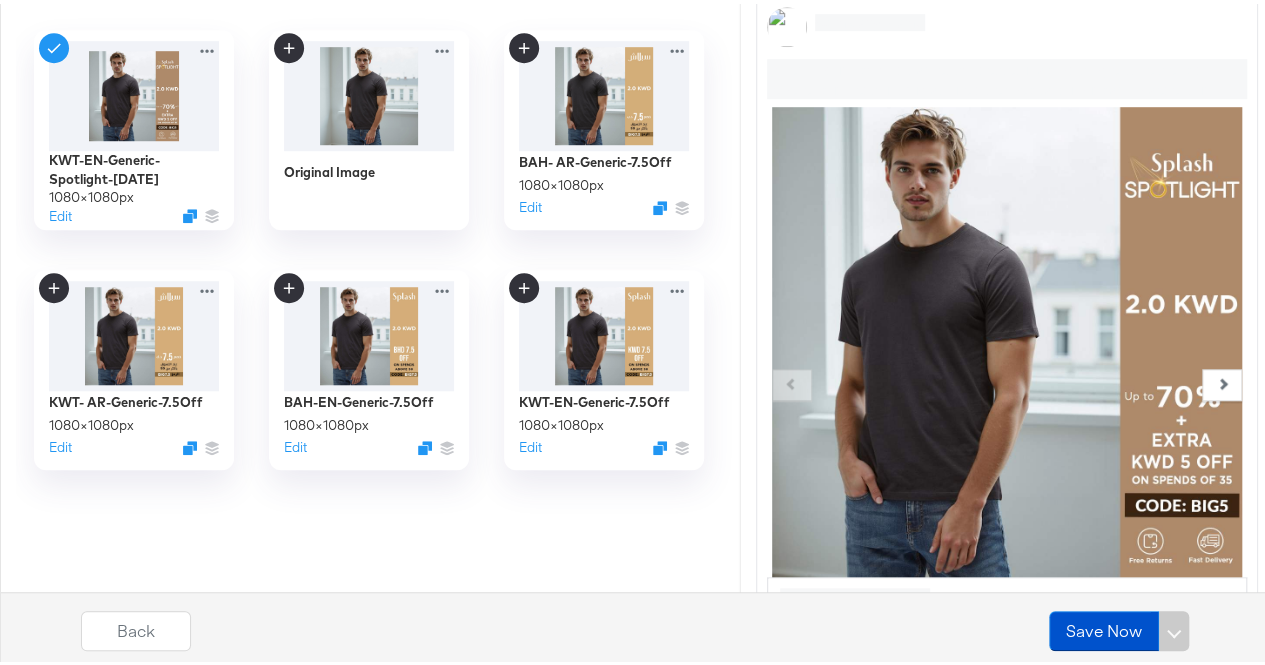 scroll, scrollTop: 659, scrollLeft: 0, axis: vertical 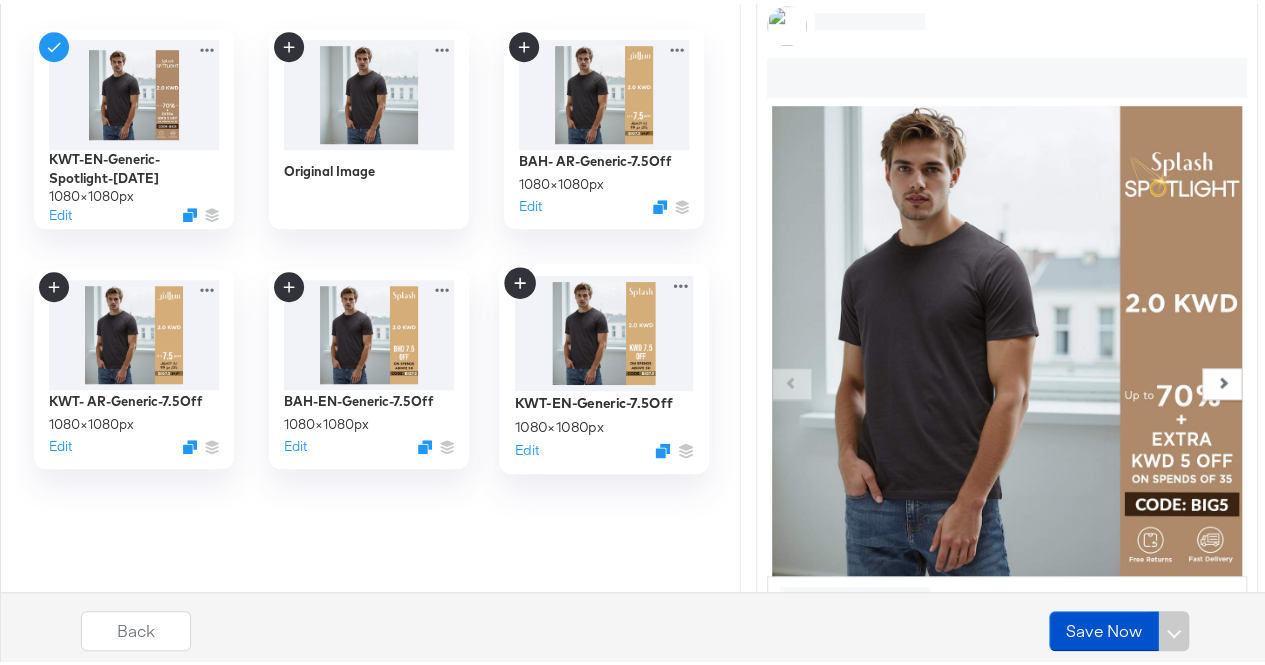 type on "7.5" 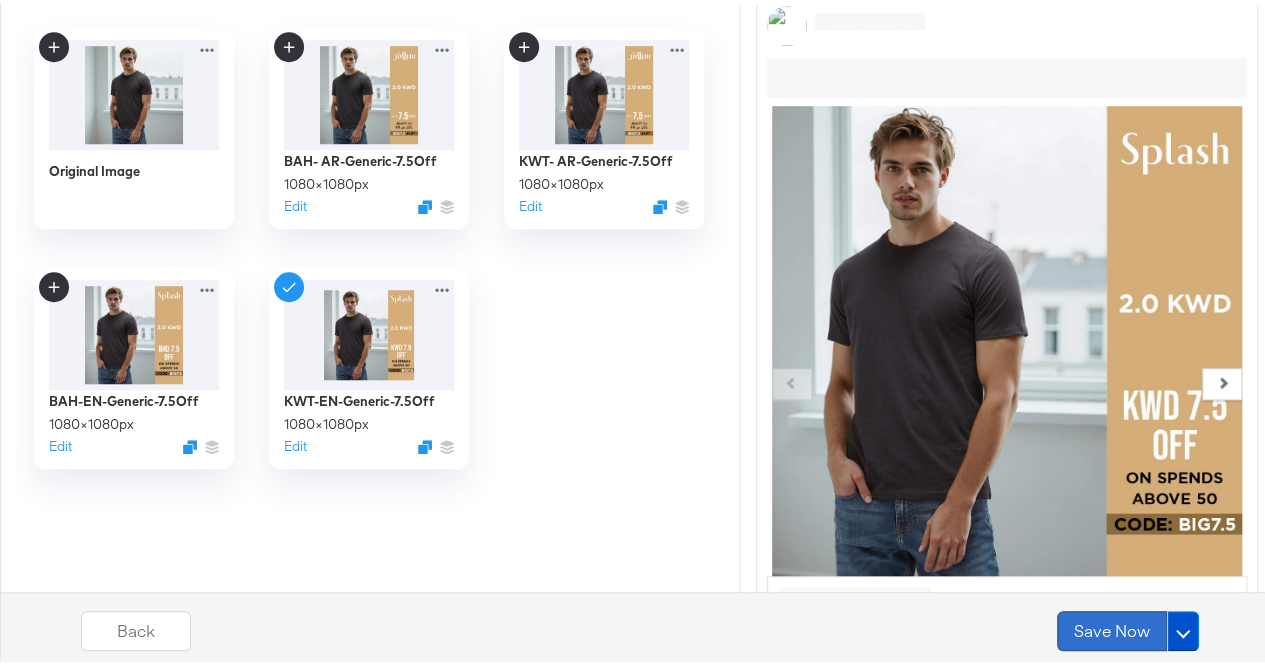 click on "Save Now" at bounding box center [1112, 628] 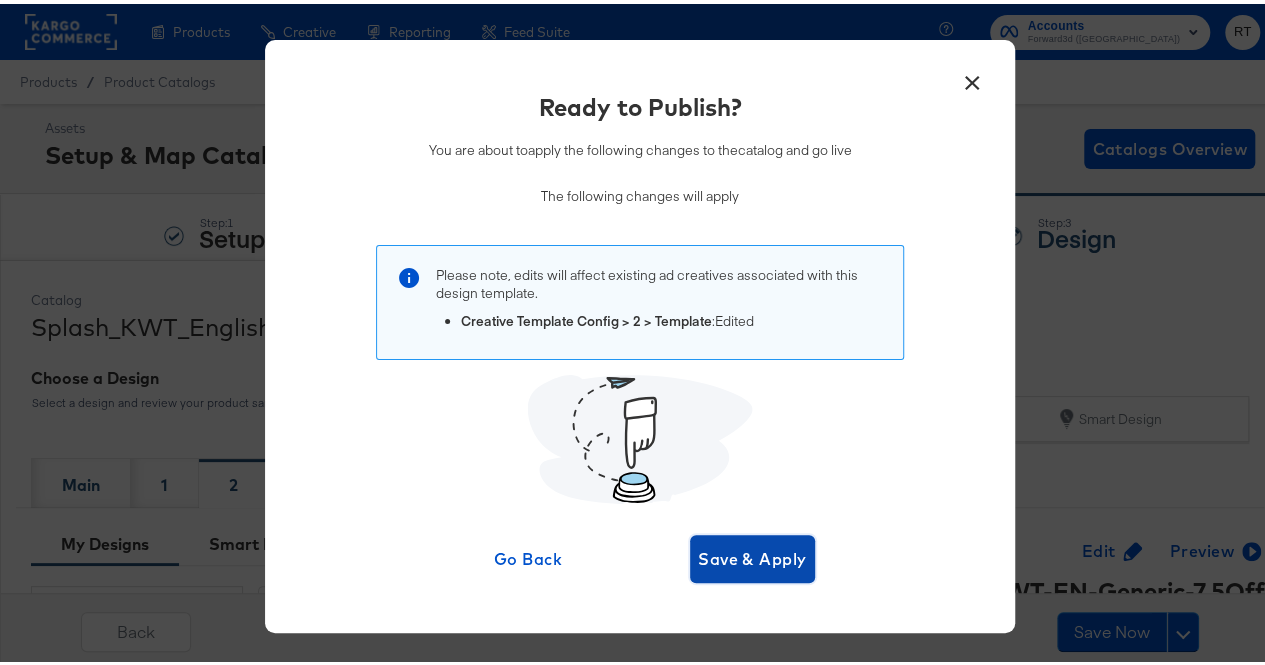 click on "Save & Apply" at bounding box center [752, 555] 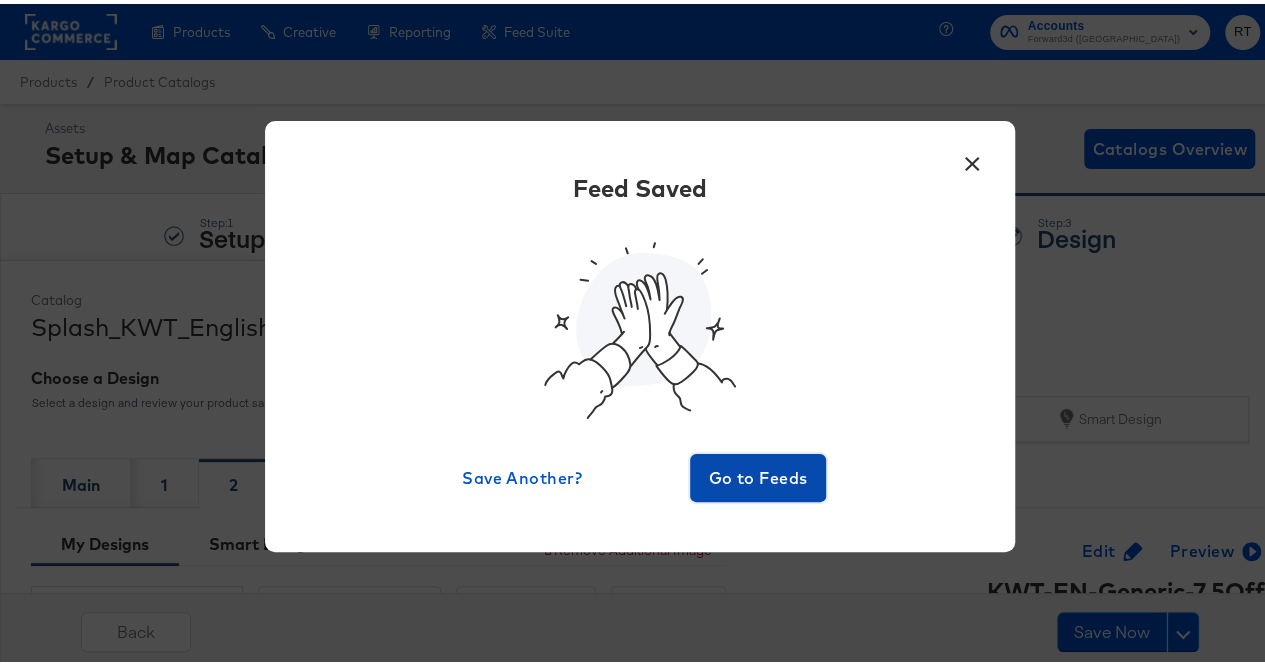 click on "Go to Feeds" at bounding box center (758, 474) 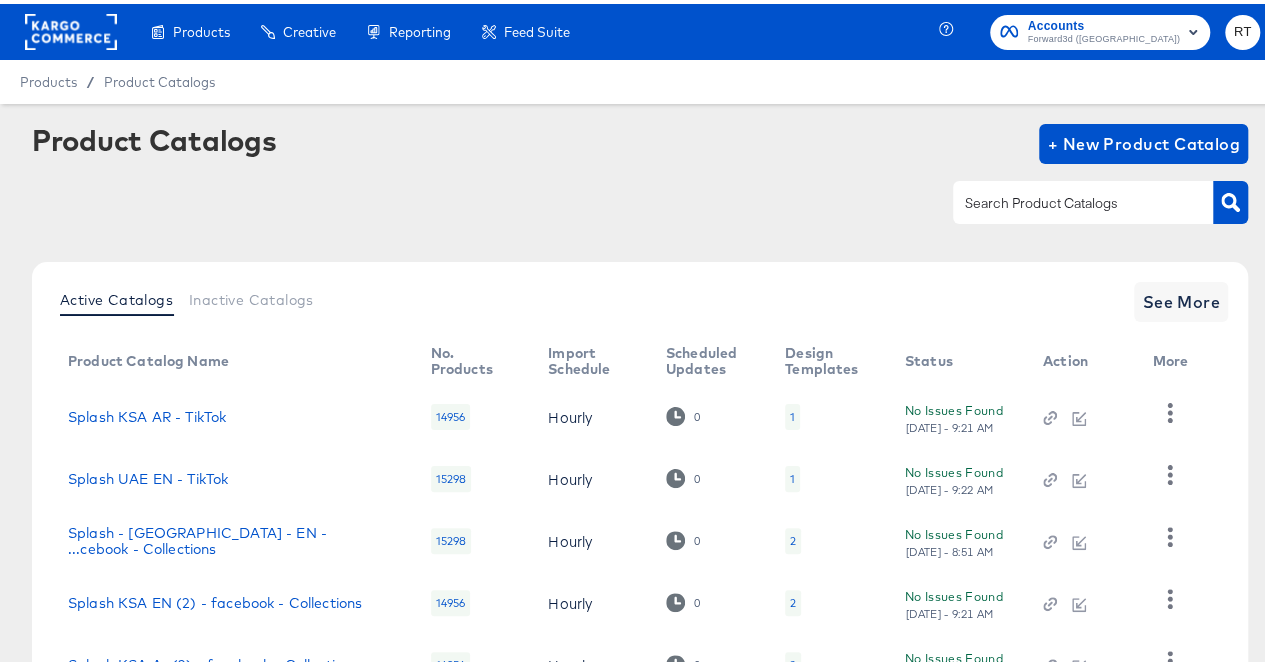 click at bounding box center [1083, 198] 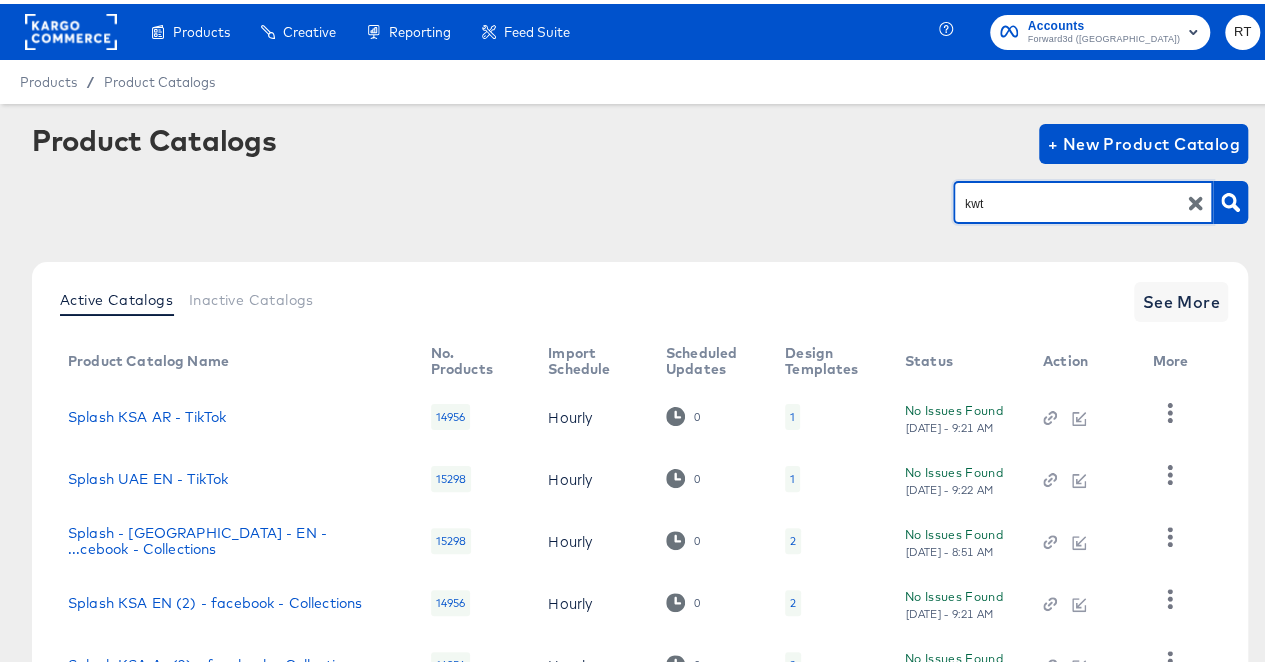 type on "kwt" 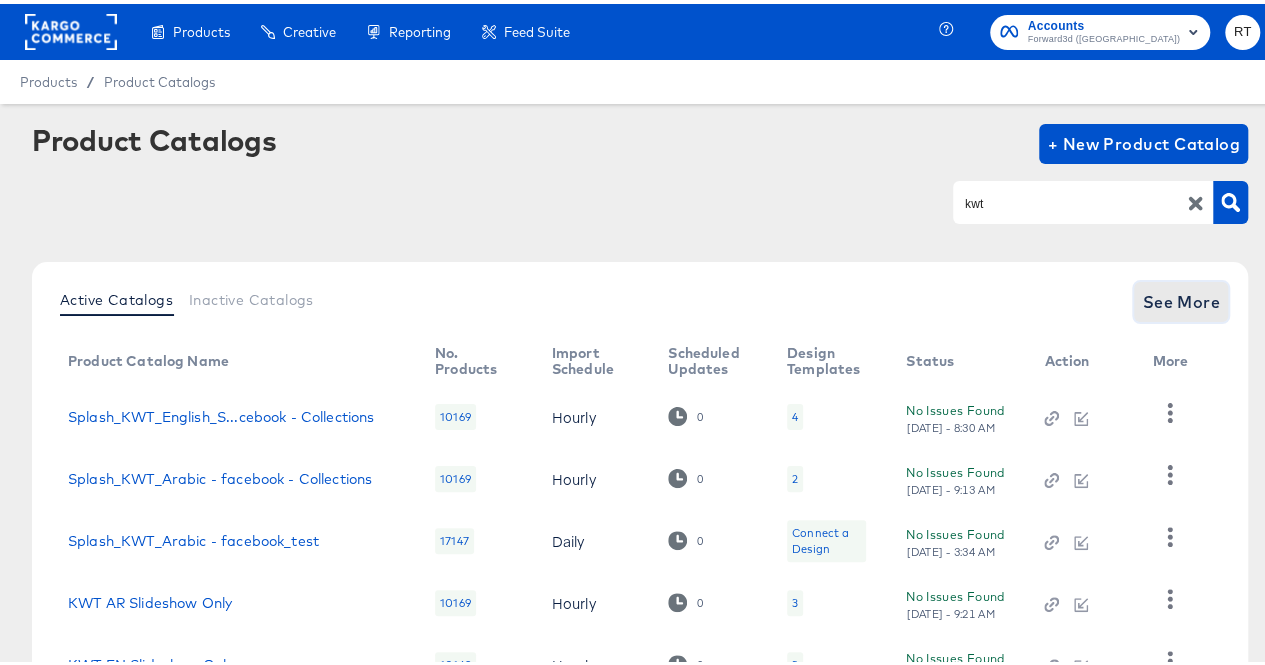 click on "See More" at bounding box center (1181, 298) 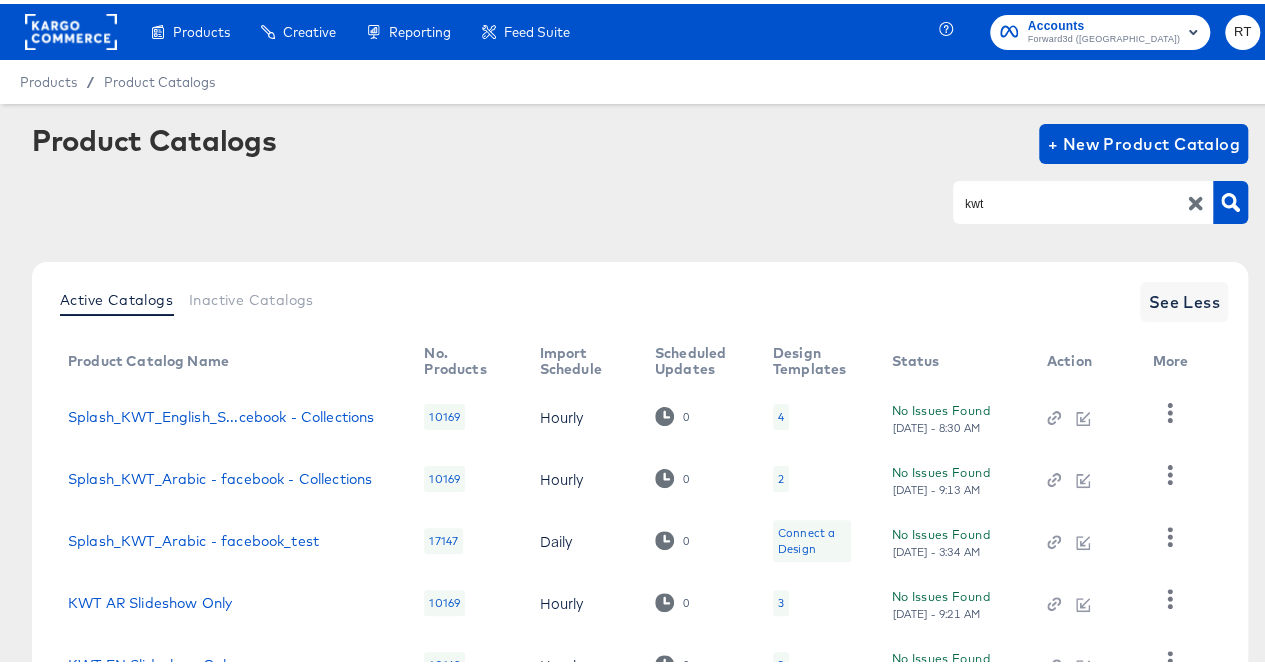 scroll, scrollTop: 344, scrollLeft: 0, axis: vertical 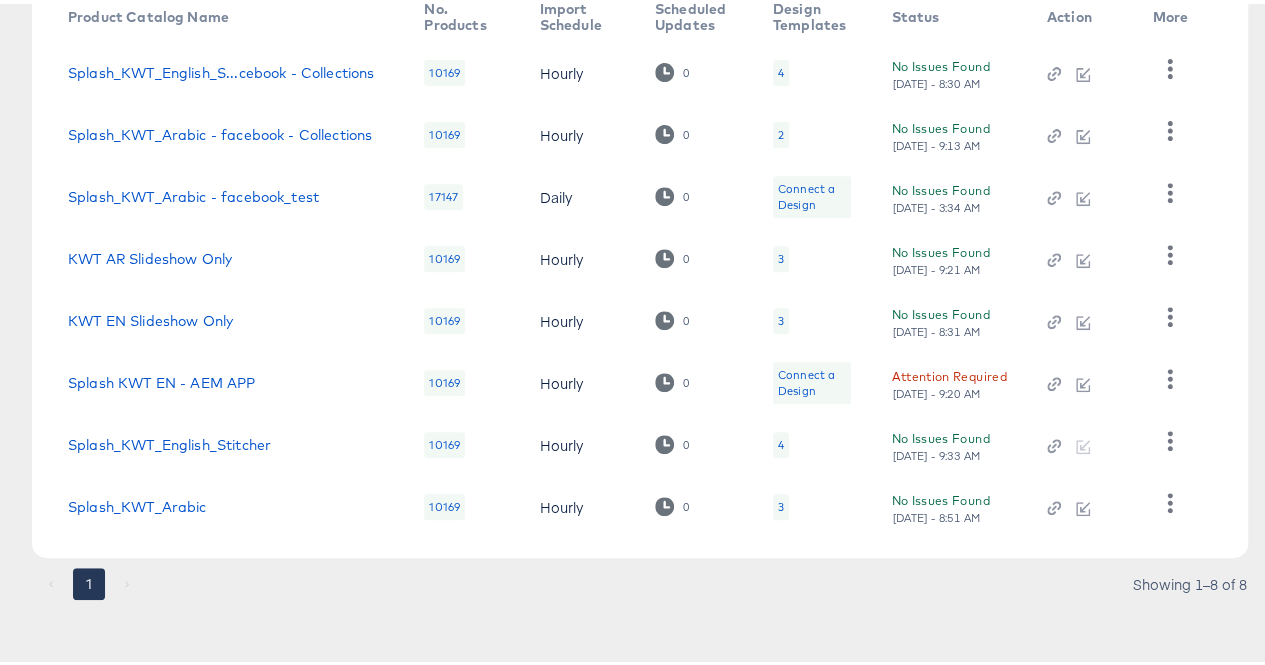 click on "4" at bounding box center (781, 441) 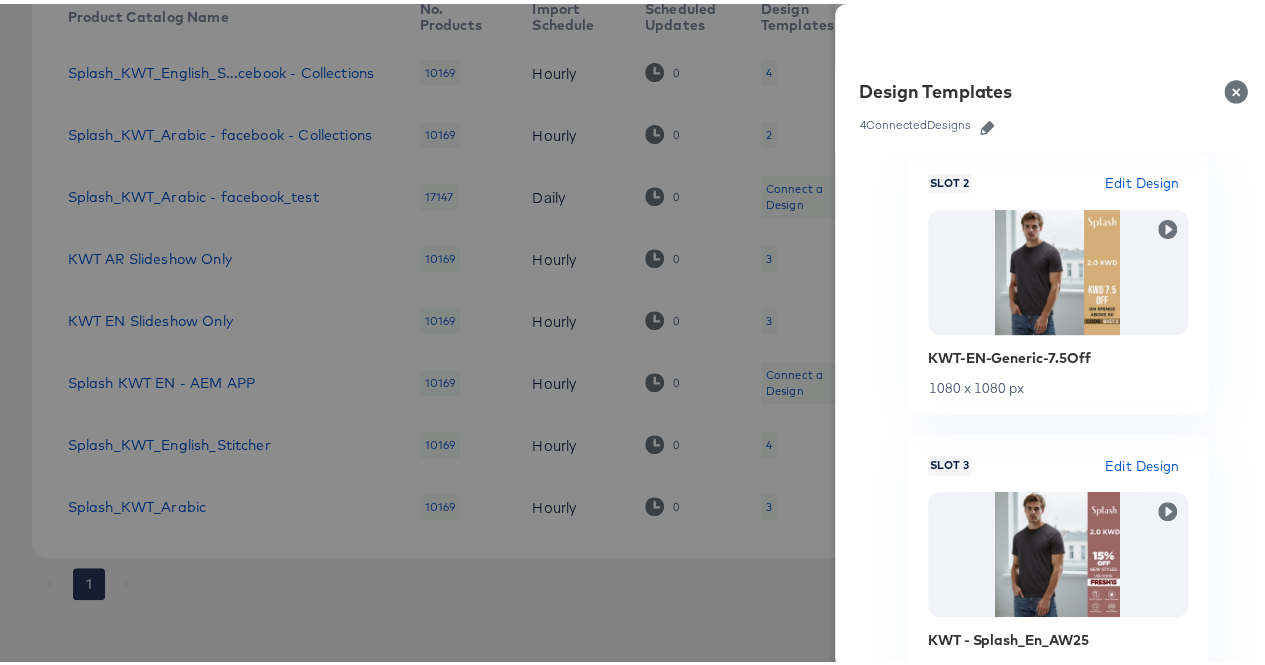scroll, scrollTop: 571, scrollLeft: 0, axis: vertical 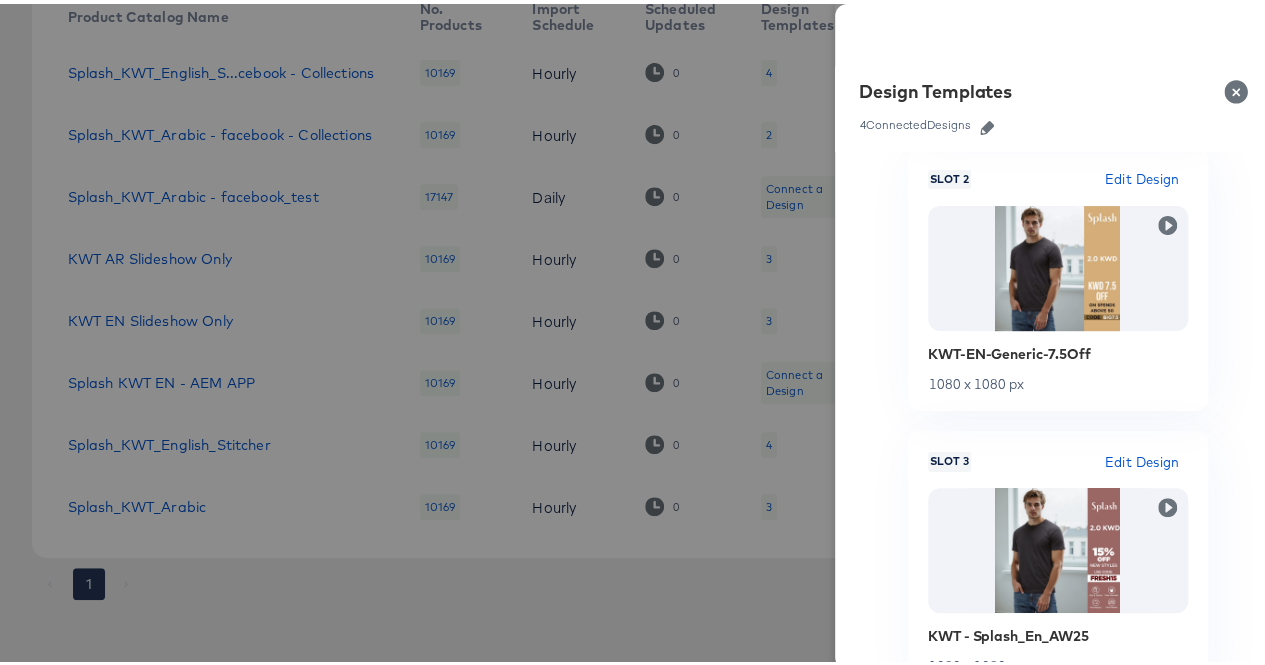click at bounding box center (1240, 88) 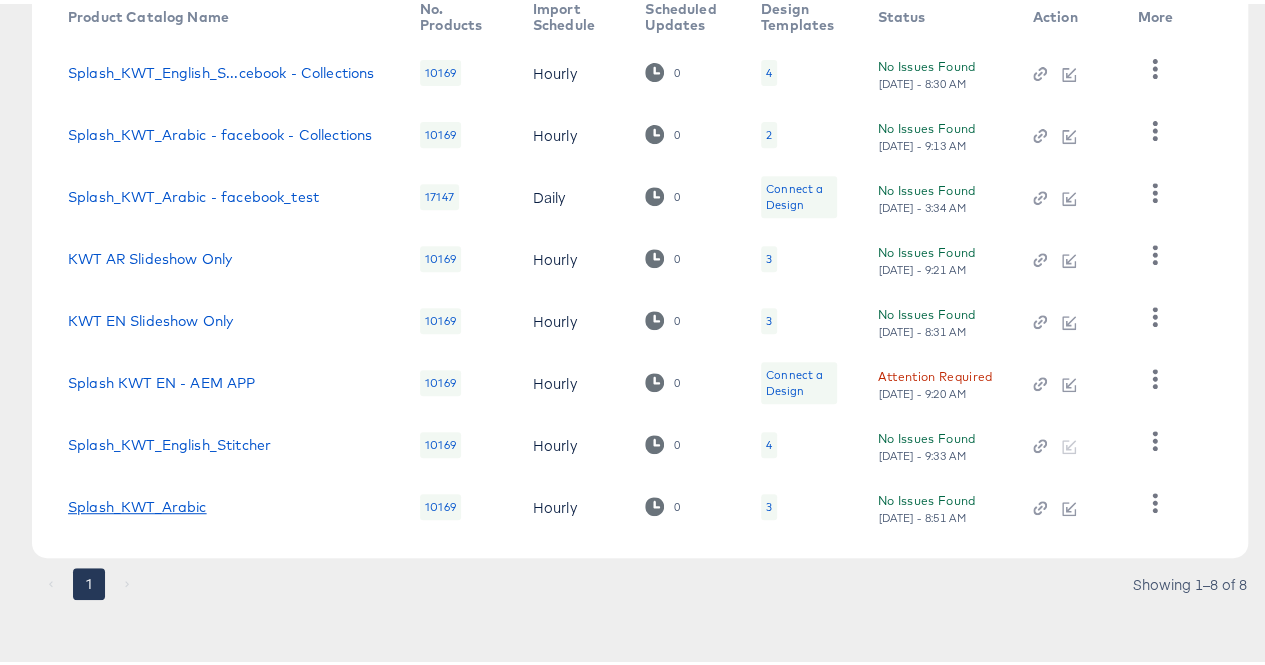 click on "Splash_KWT_Arabic" at bounding box center (137, 503) 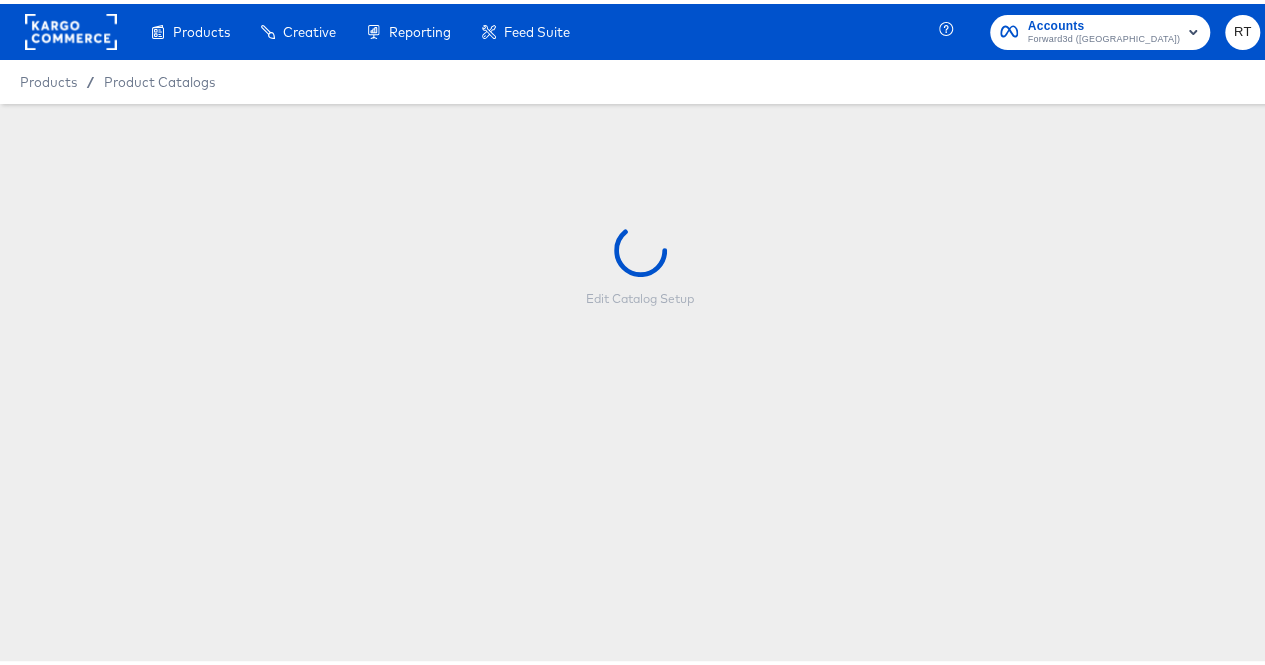 scroll, scrollTop: 0, scrollLeft: 0, axis: both 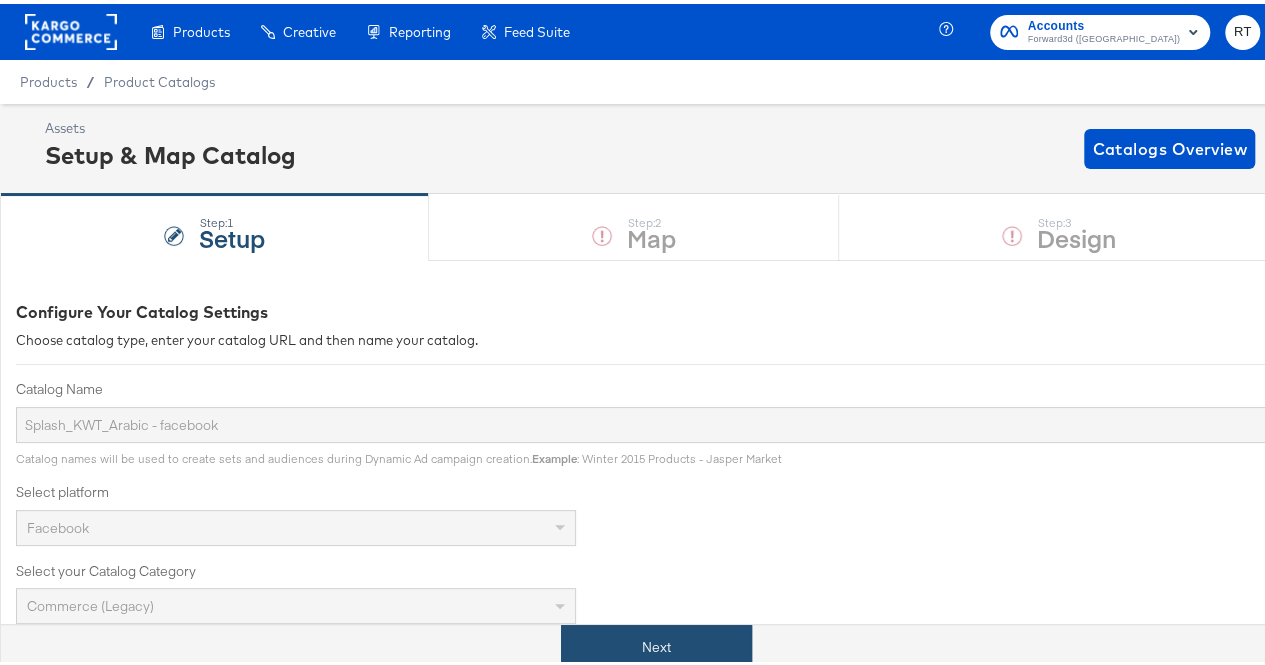 click on "Next" at bounding box center (656, 643) 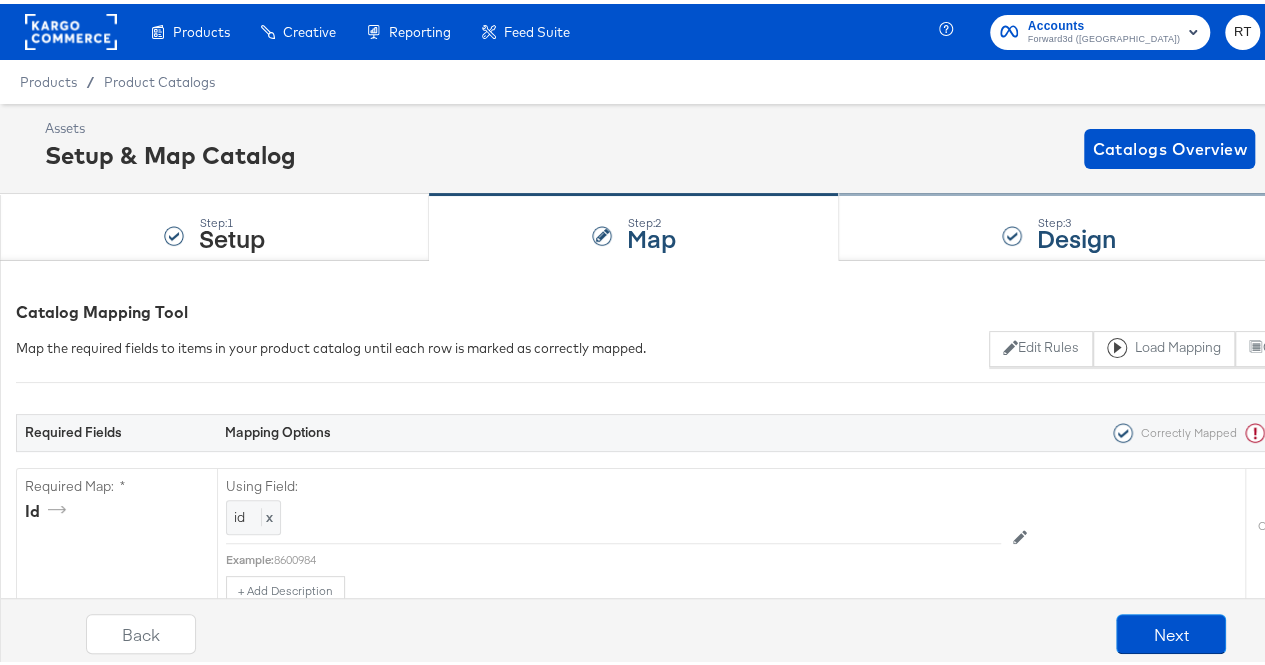 click on "Design" at bounding box center (1076, 233) 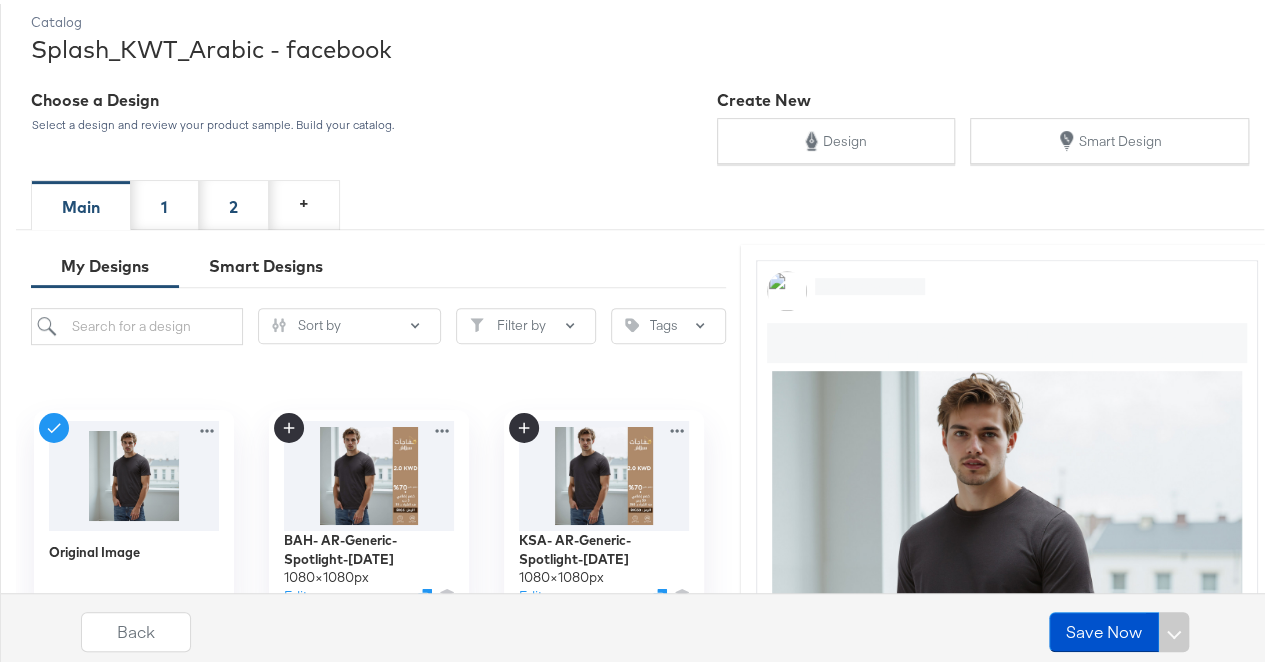 scroll, scrollTop: 276, scrollLeft: 0, axis: vertical 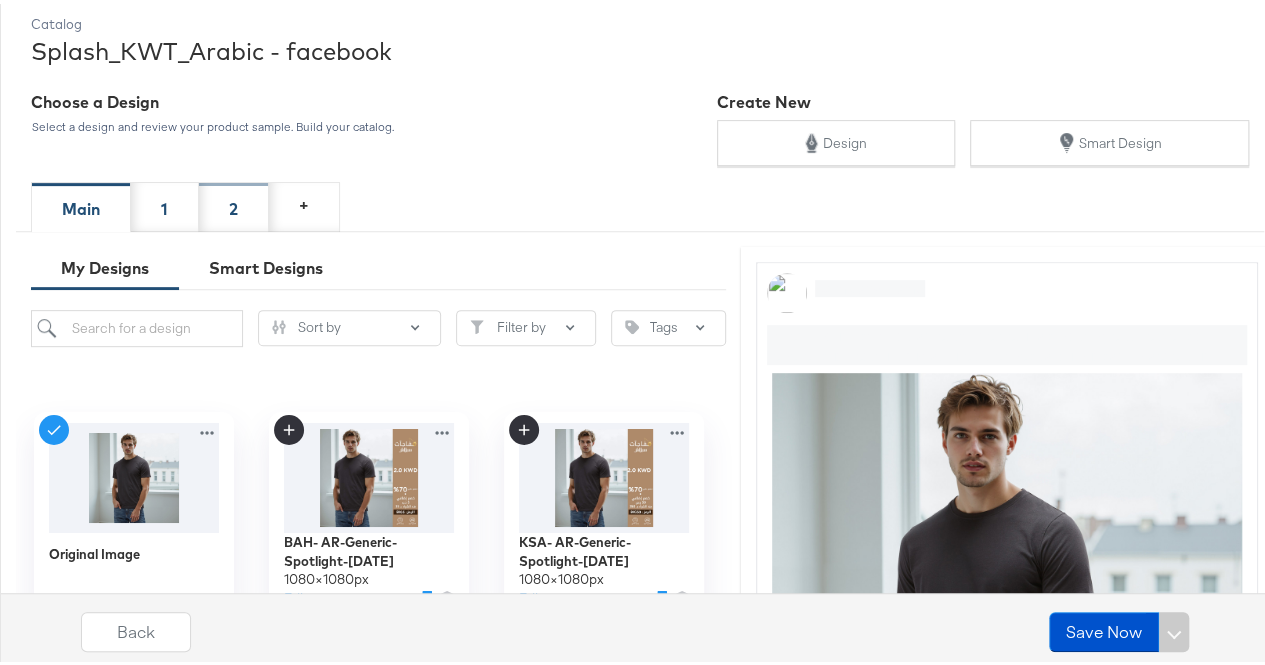 click on "2" at bounding box center [233, 205] 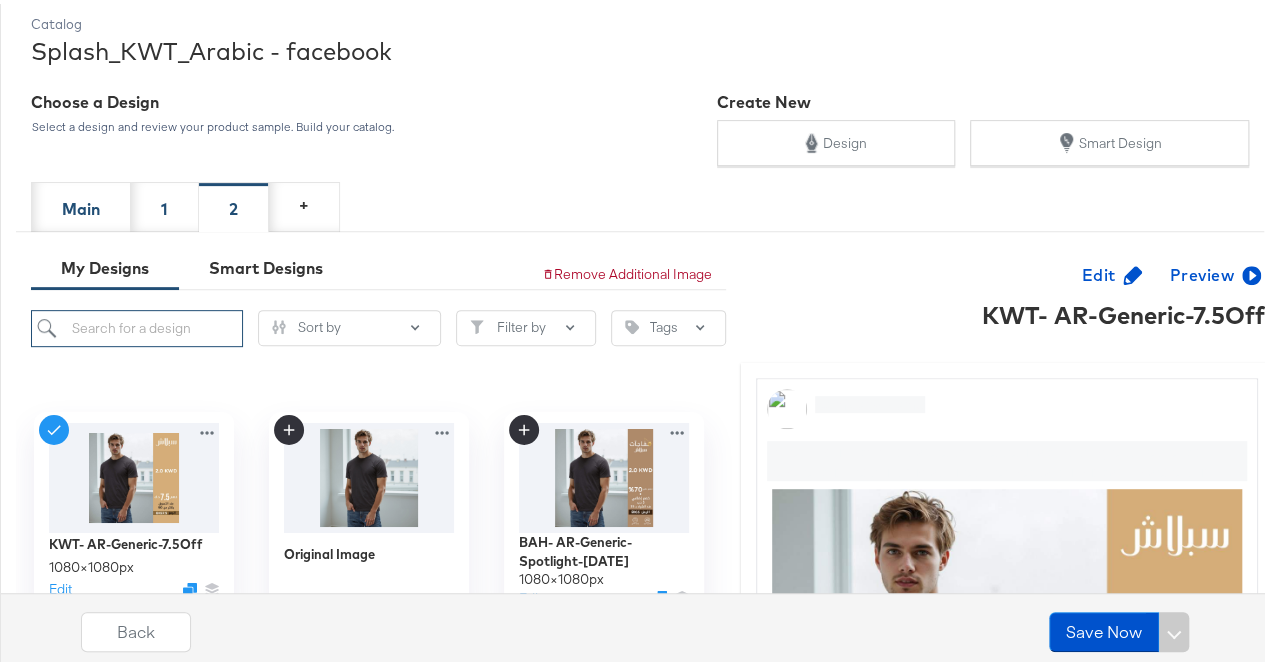 click at bounding box center (137, 324) 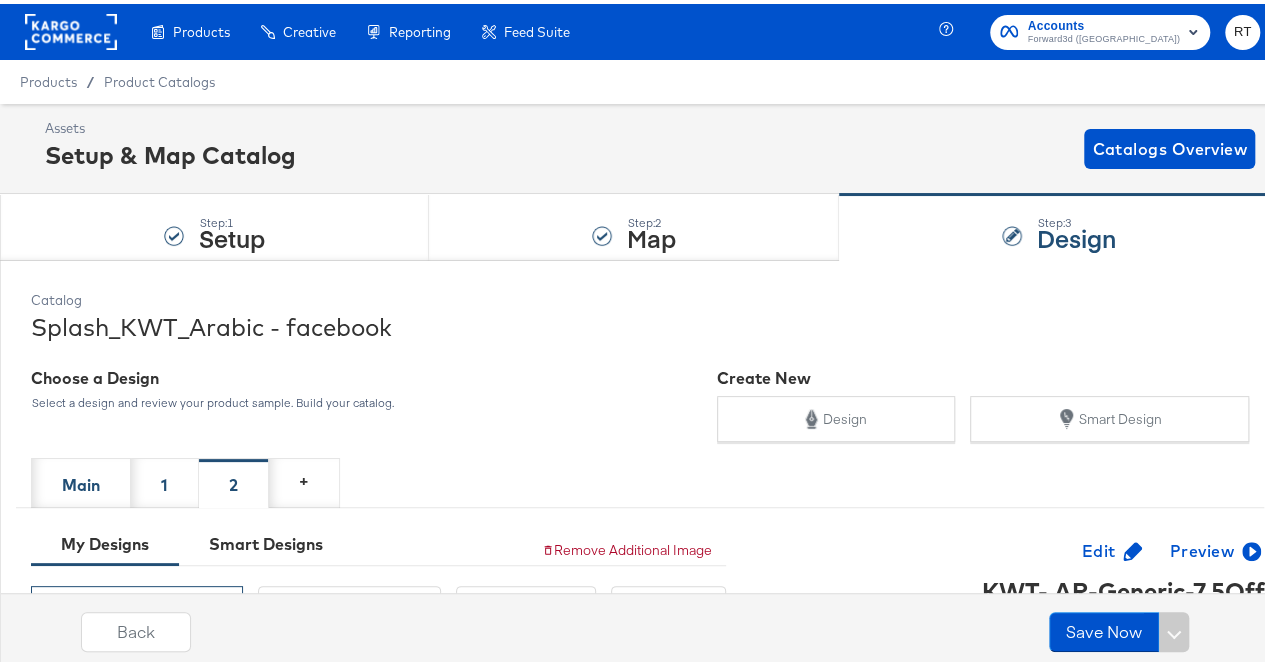 scroll, scrollTop: 294, scrollLeft: 0, axis: vertical 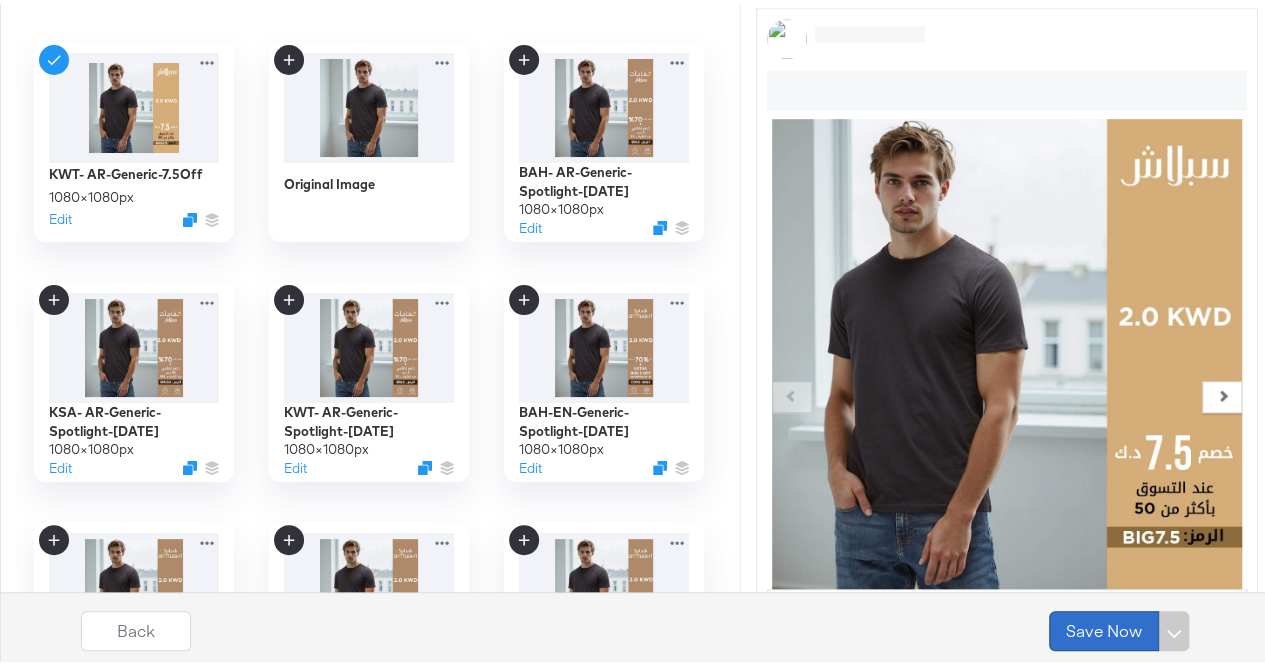 click on "Save Now" at bounding box center (1104, 628) 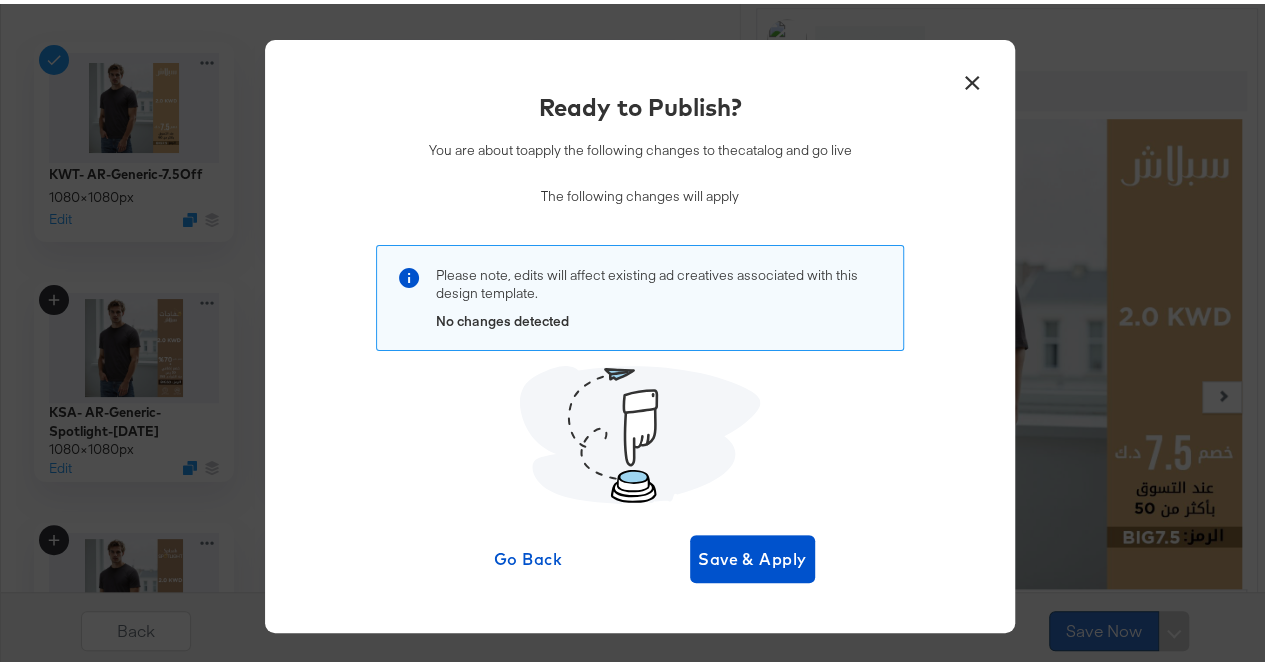 scroll, scrollTop: 0, scrollLeft: 0, axis: both 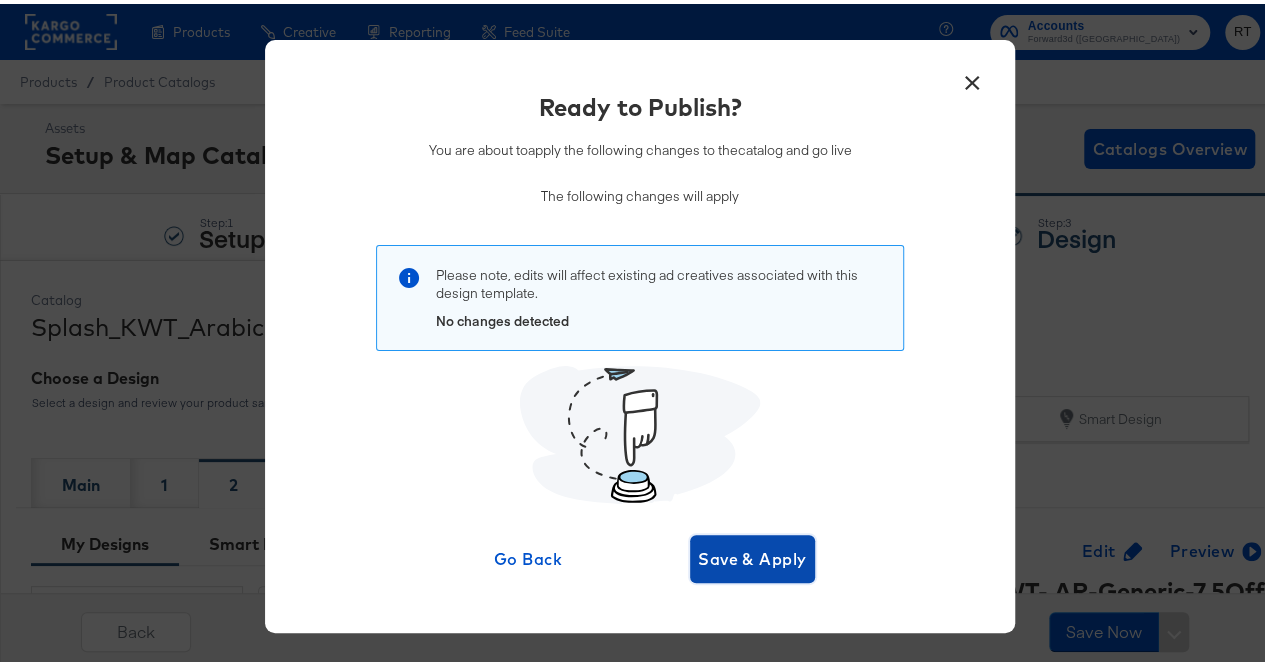 click on "Save & Apply" at bounding box center (752, 555) 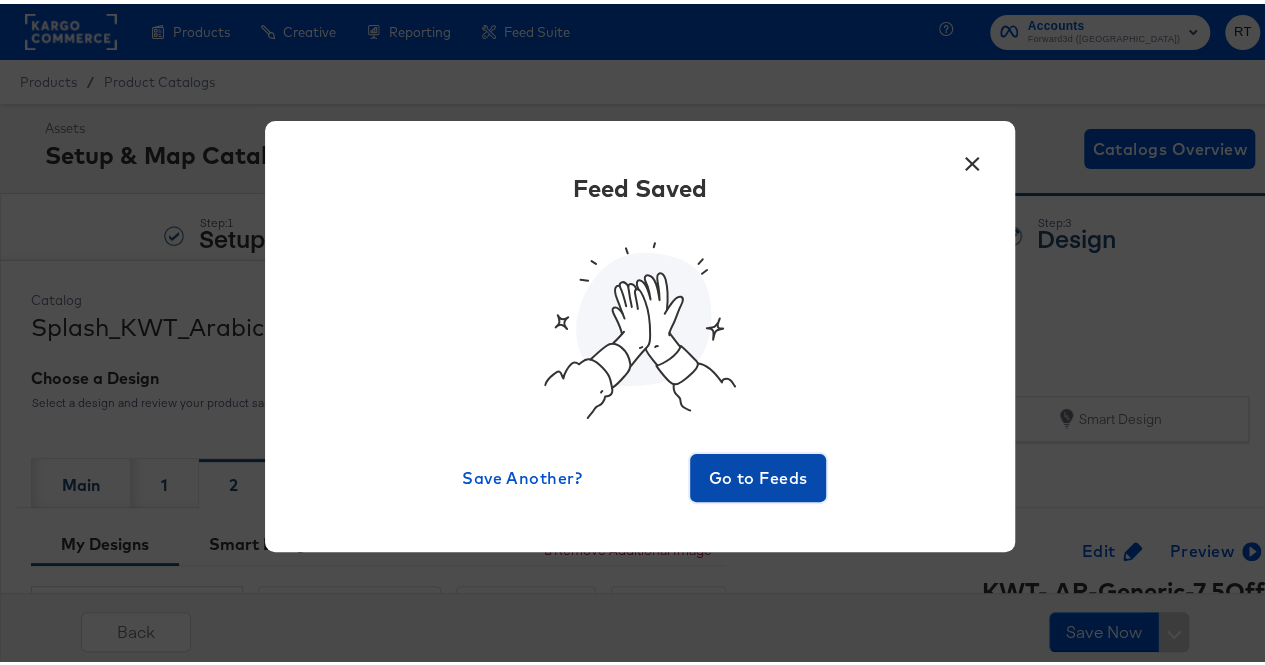 click on "Go to Feeds" at bounding box center [758, 474] 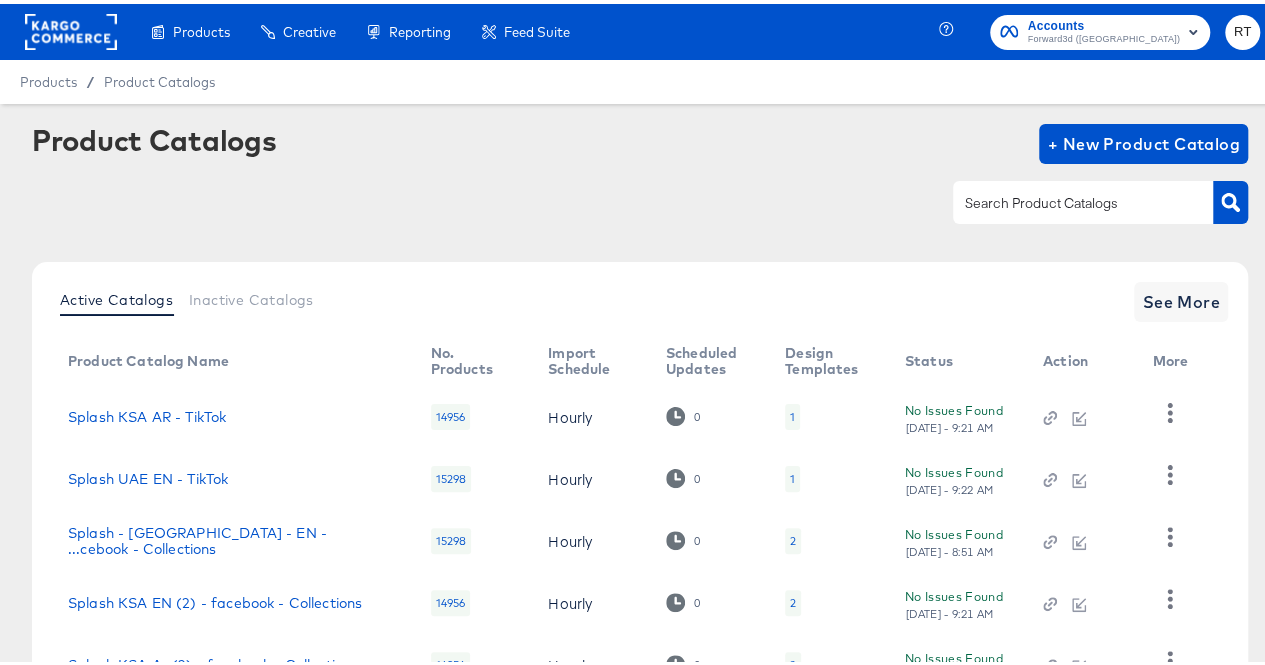 scroll, scrollTop: 158, scrollLeft: 0, axis: vertical 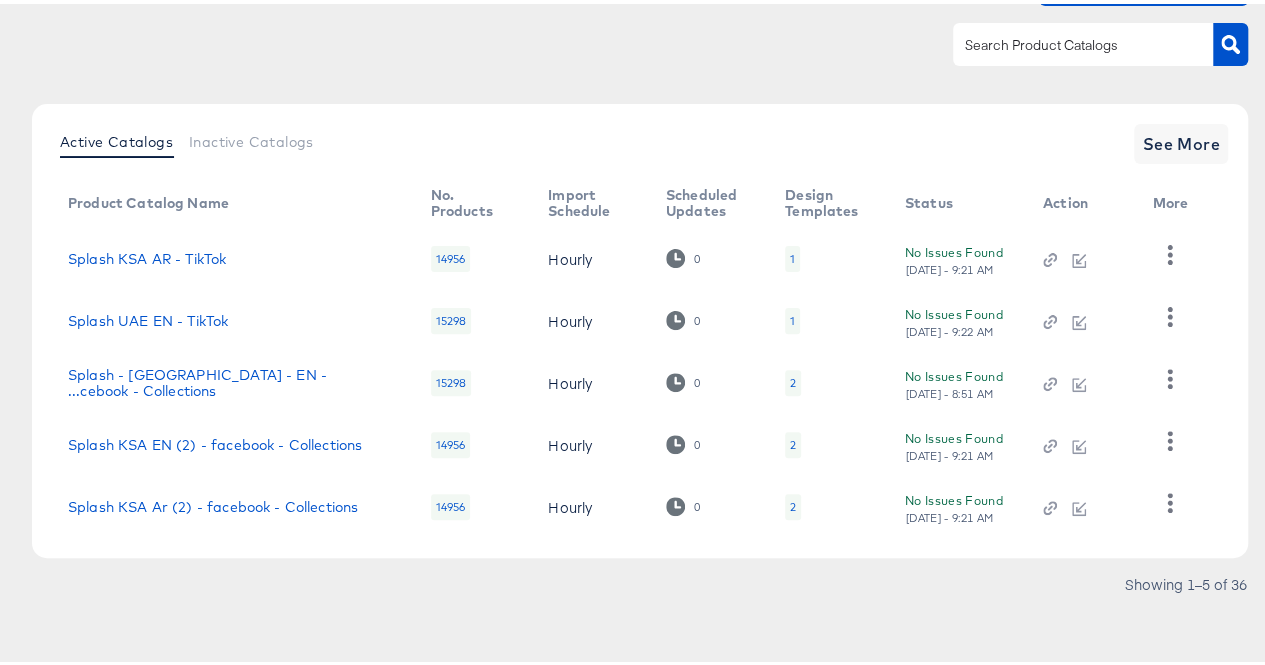 click at bounding box center [1083, 40] 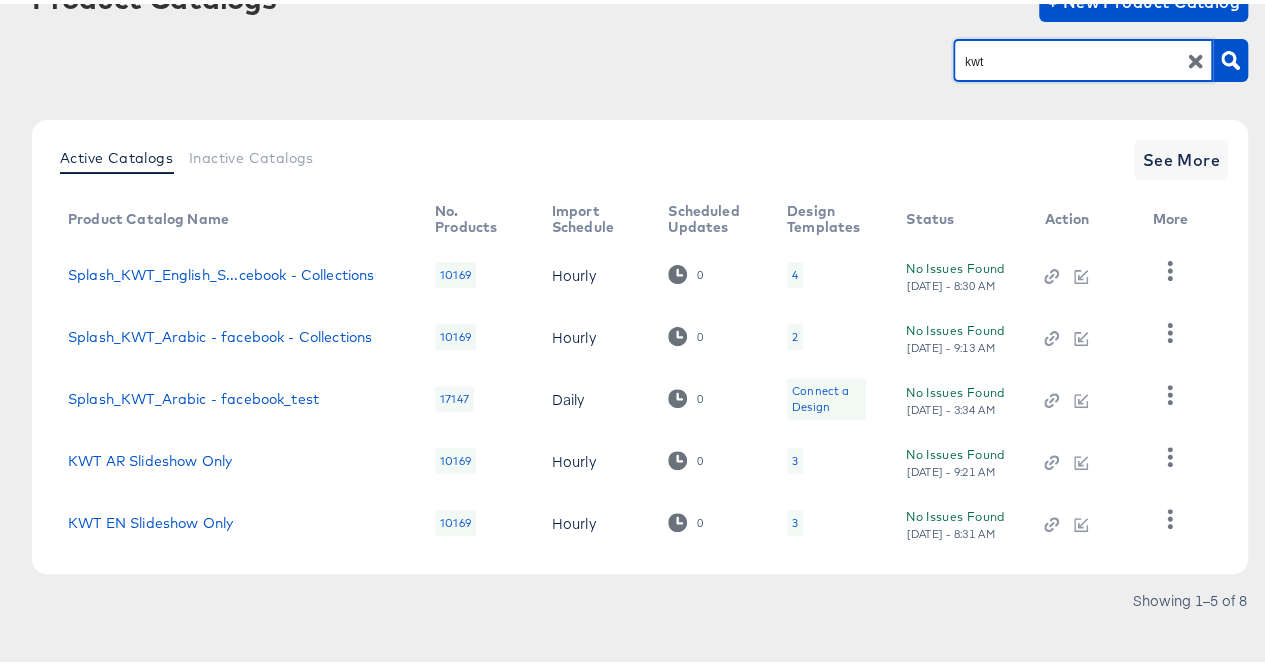 scroll, scrollTop: 158, scrollLeft: 0, axis: vertical 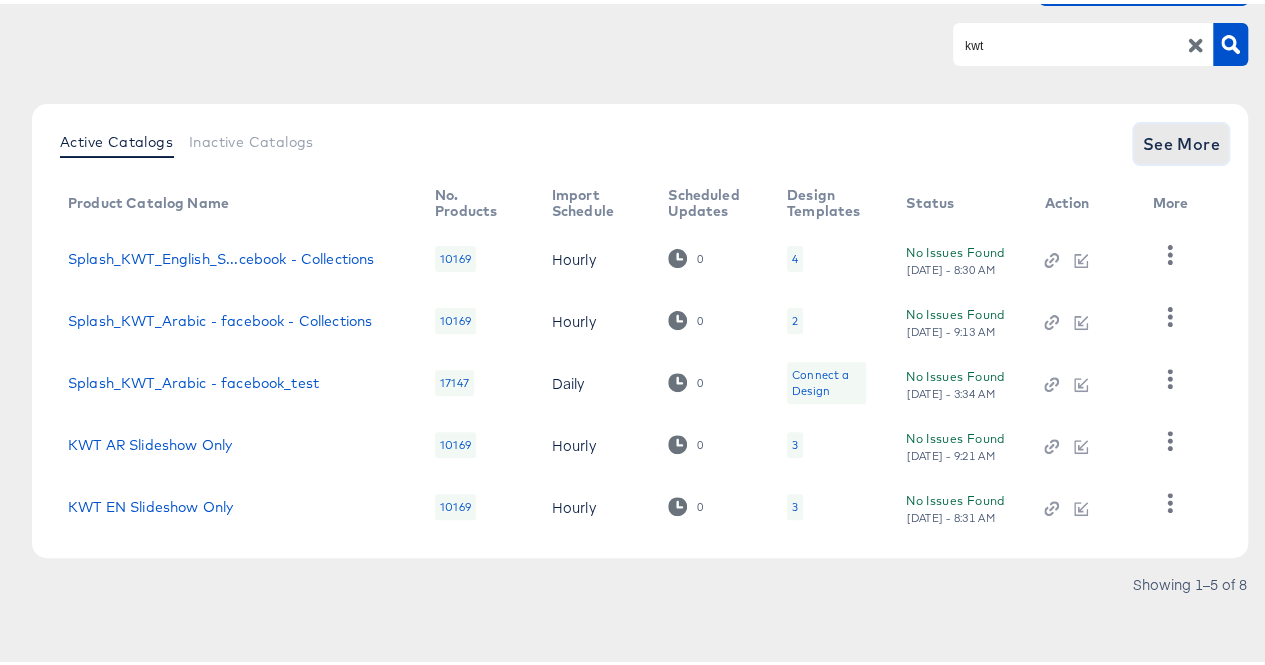click on "See More" at bounding box center (1181, 140) 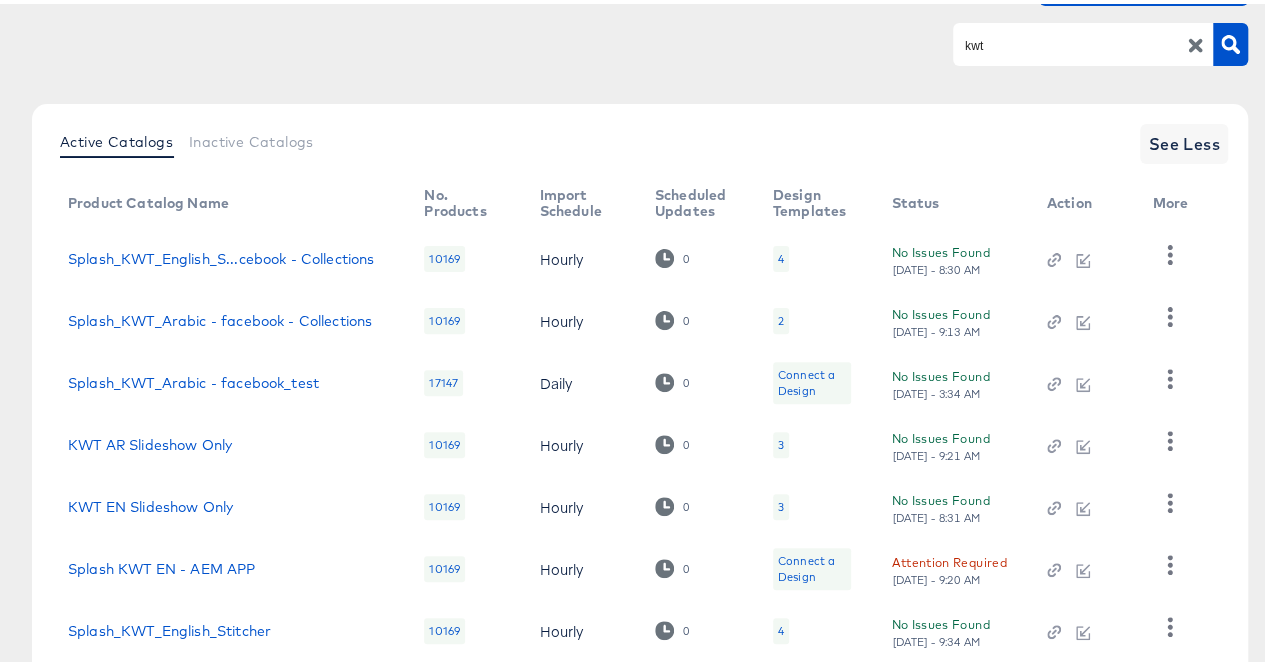 scroll, scrollTop: 344, scrollLeft: 0, axis: vertical 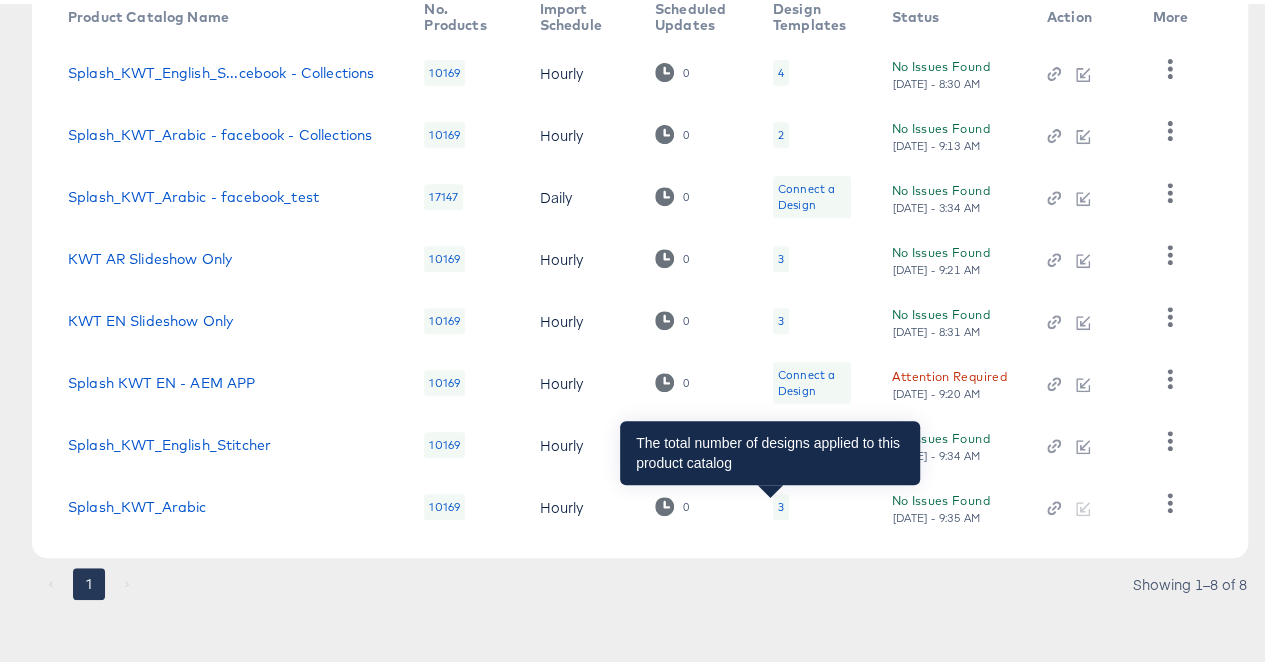 click on "3" at bounding box center [781, 503] 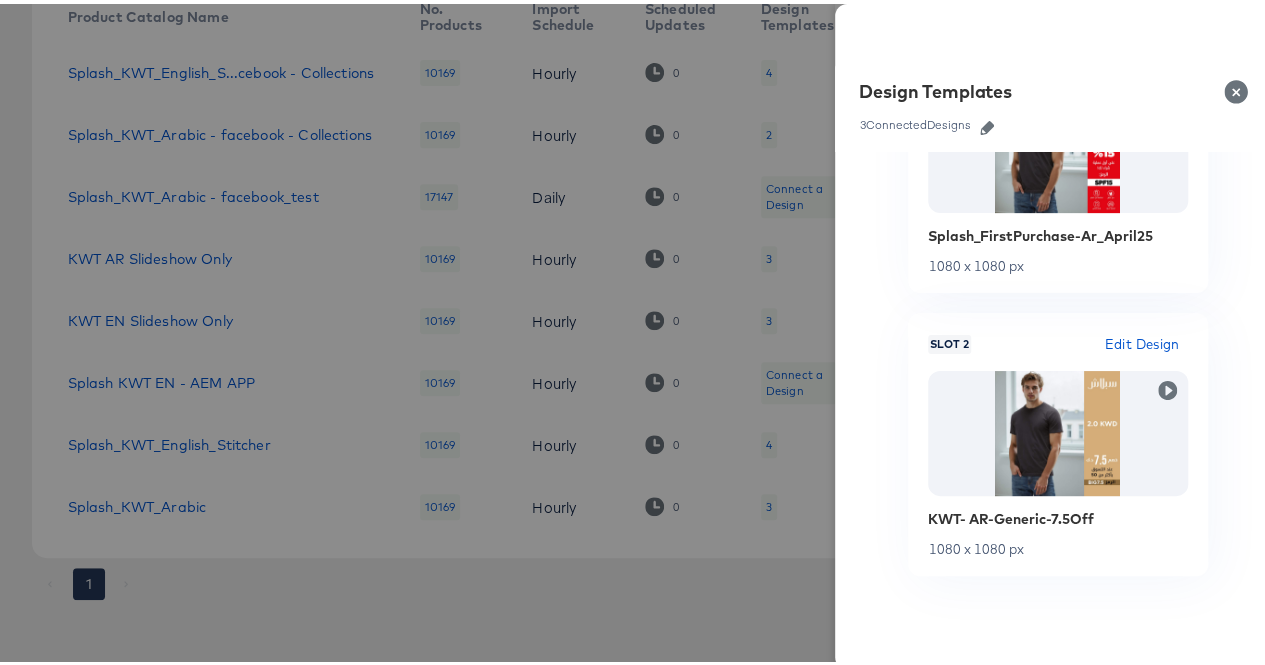 scroll, scrollTop: 412, scrollLeft: 0, axis: vertical 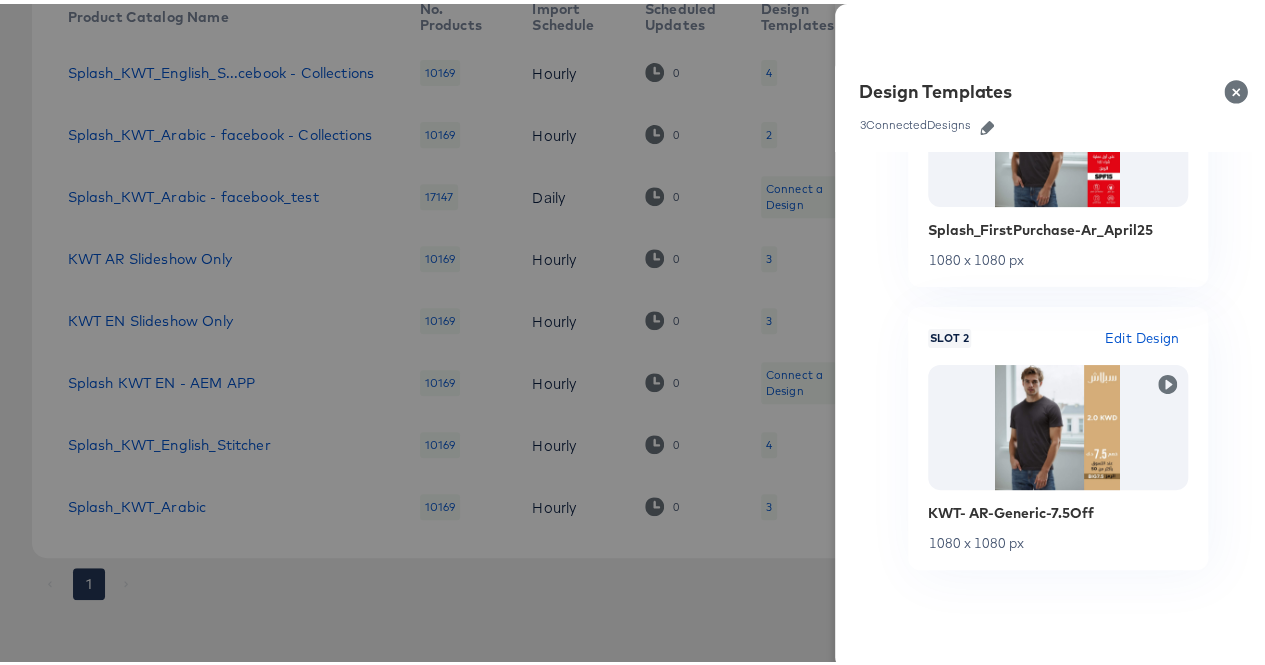 click at bounding box center [1240, 88] 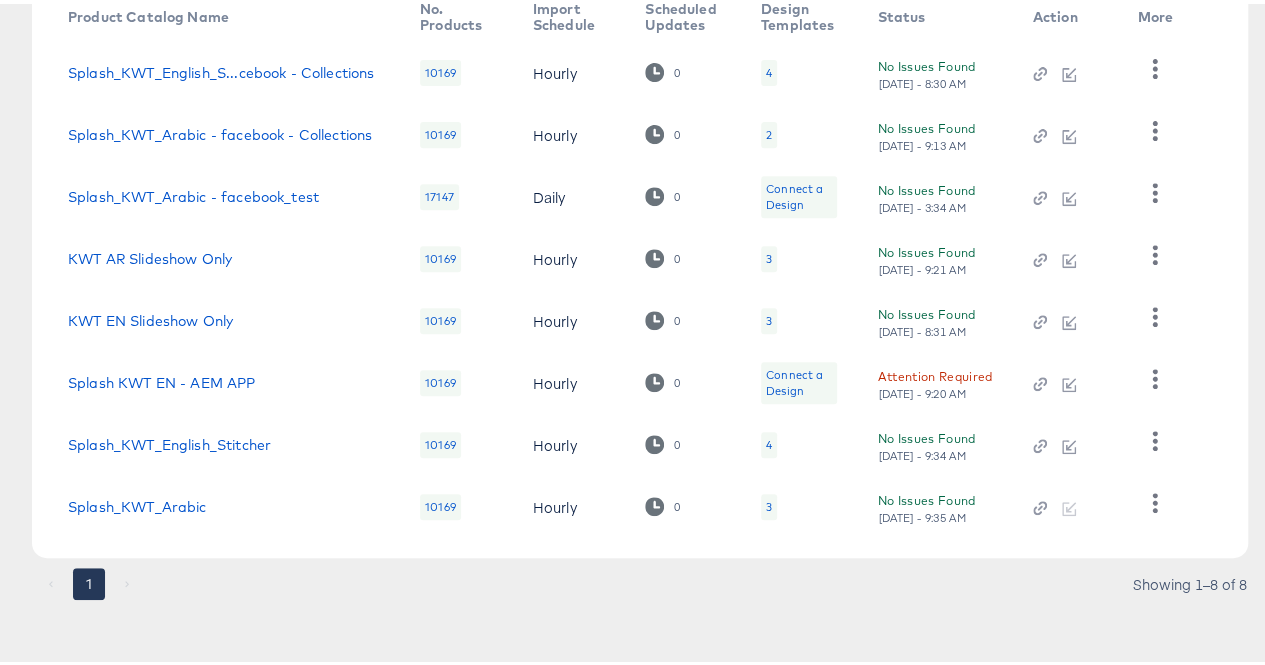 scroll, scrollTop: 0, scrollLeft: 0, axis: both 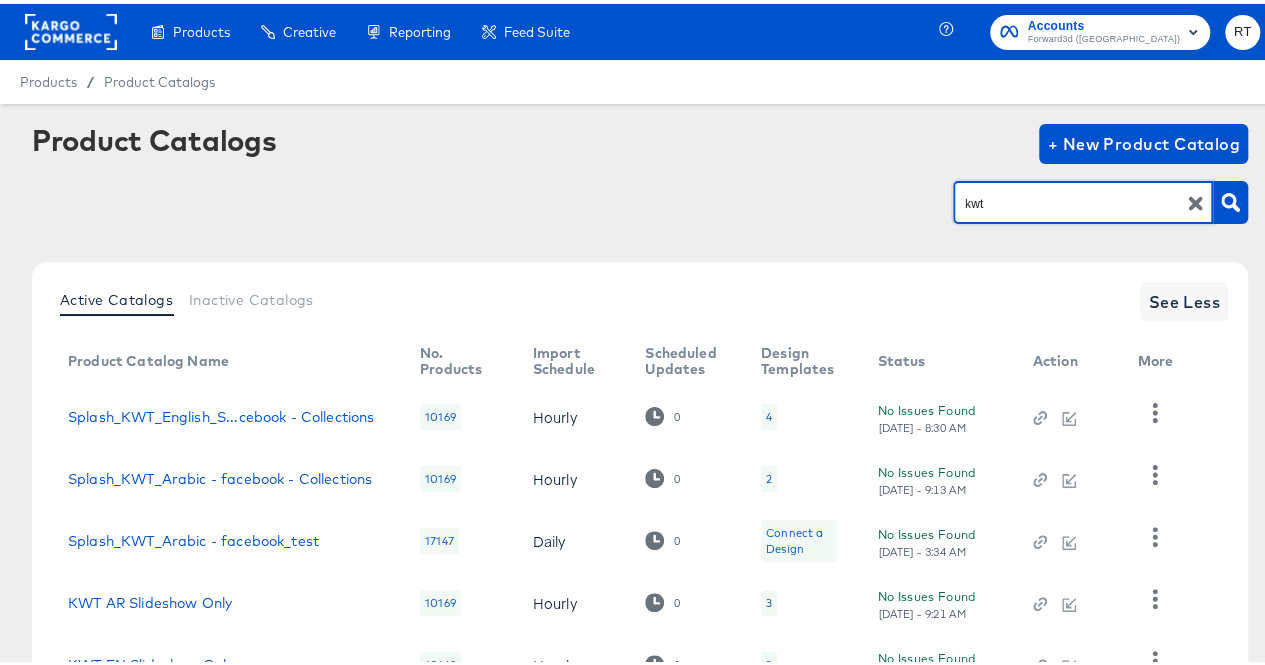 drag, startPoint x: 1011, startPoint y: 194, endPoint x: 897, endPoint y: 199, distance: 114.1096 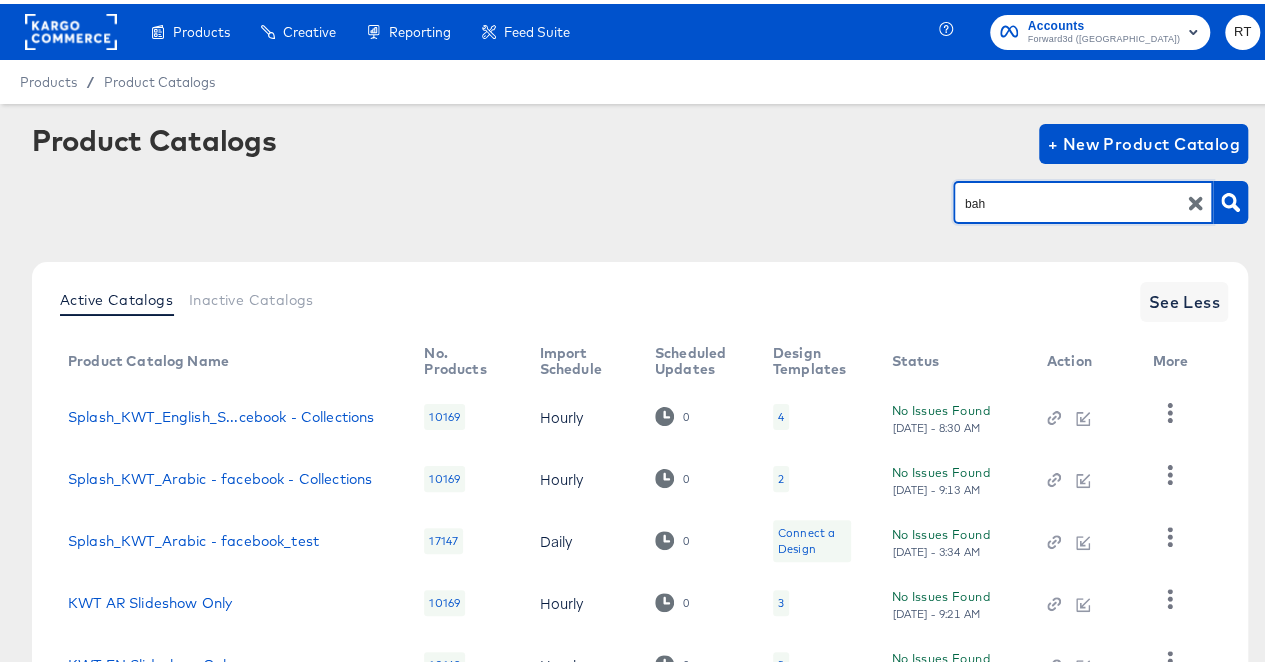 type on "bah" 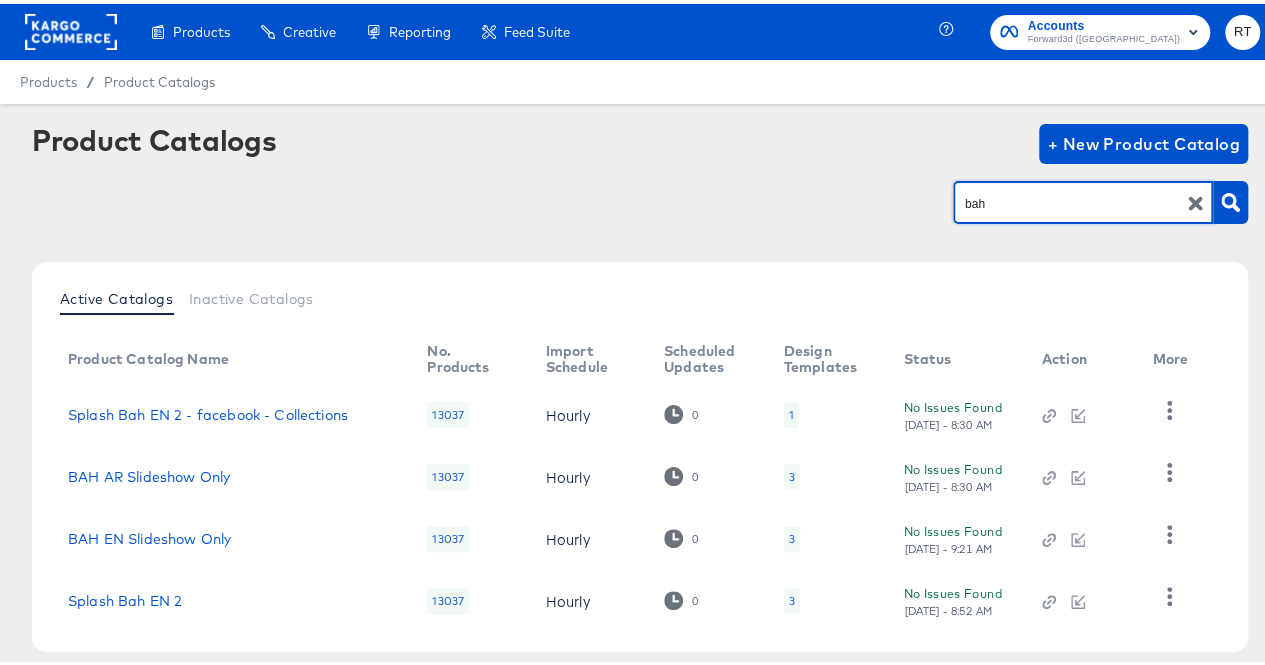 scroll, scrollTop: 93, scrollLeft: 0, axis: vertical 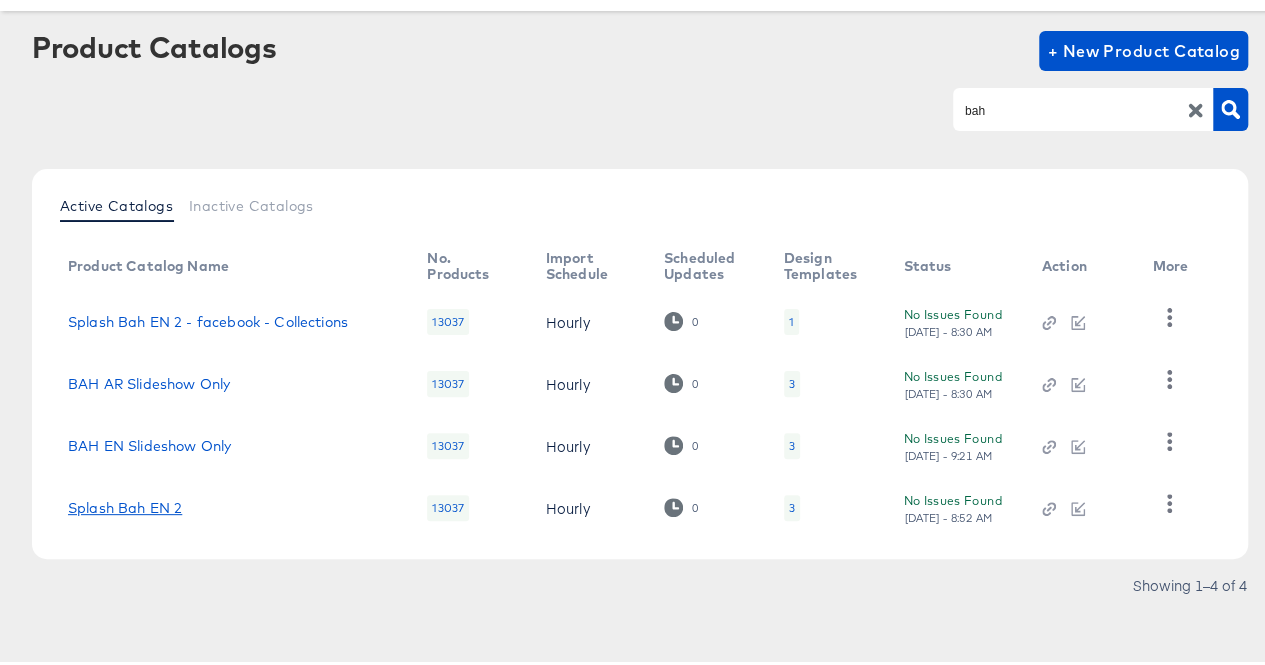 click on "Splash Bah EN 2" at bounding box center [125, 504] 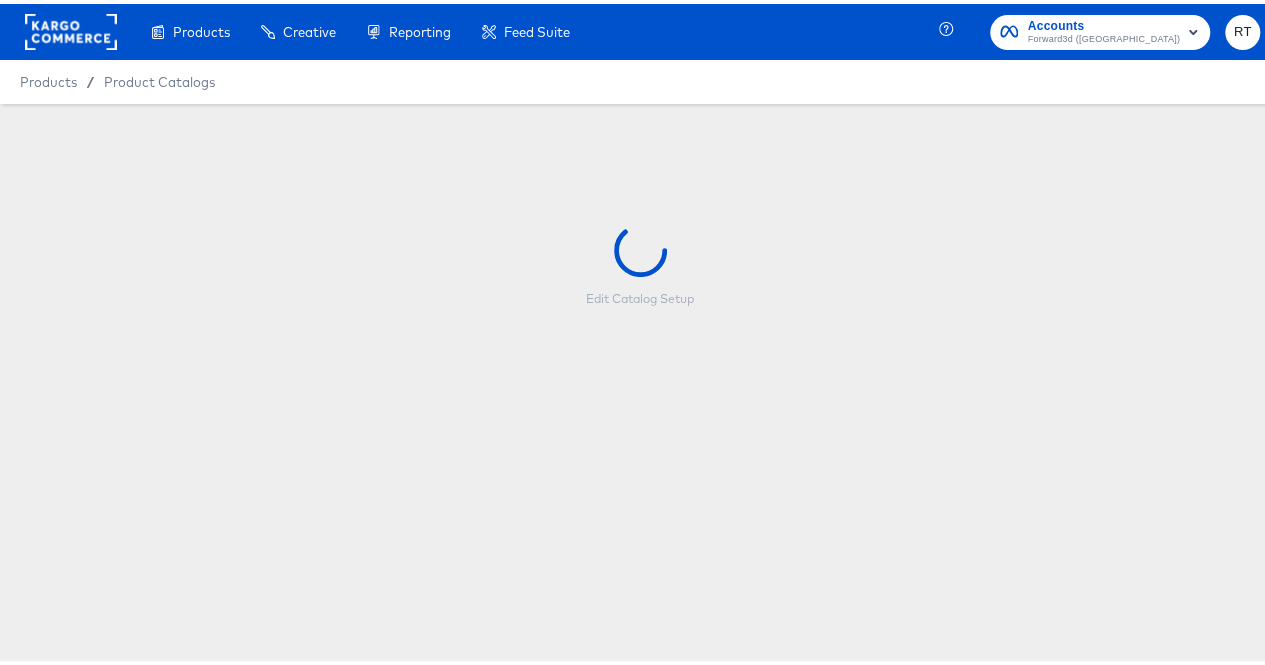 scroll, scrollTop: 0, scrollLeft: 0, axis: both 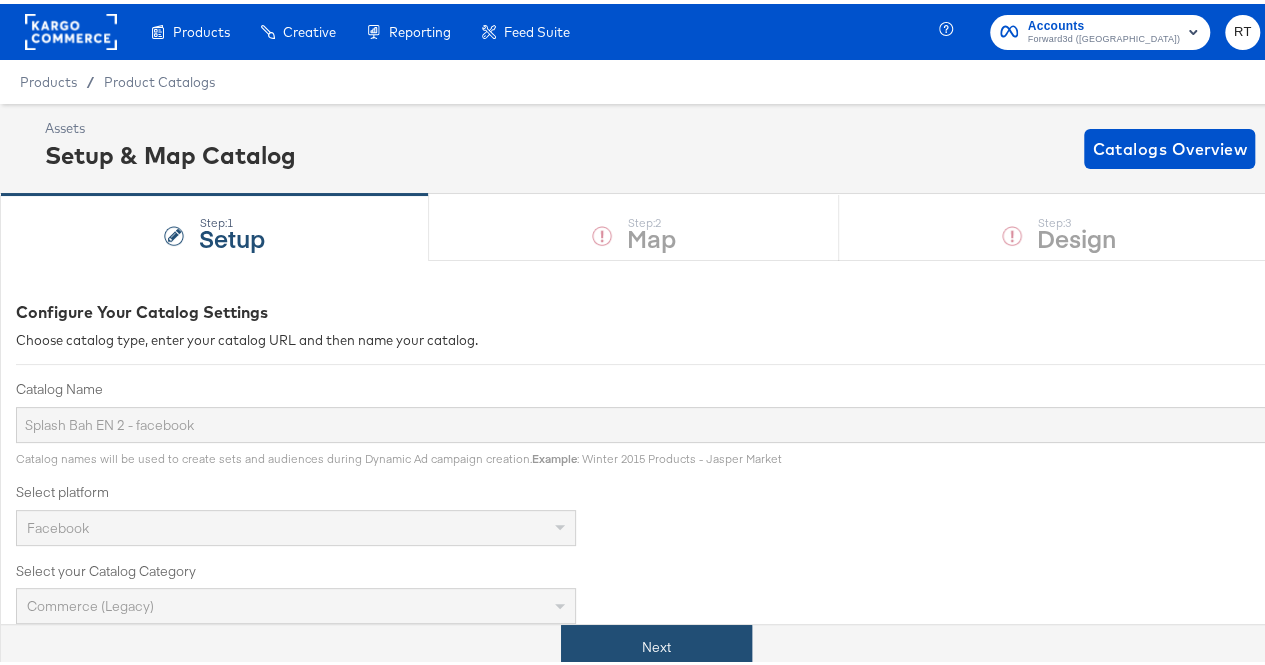 click on "Next" at bounding box center [656, 643] 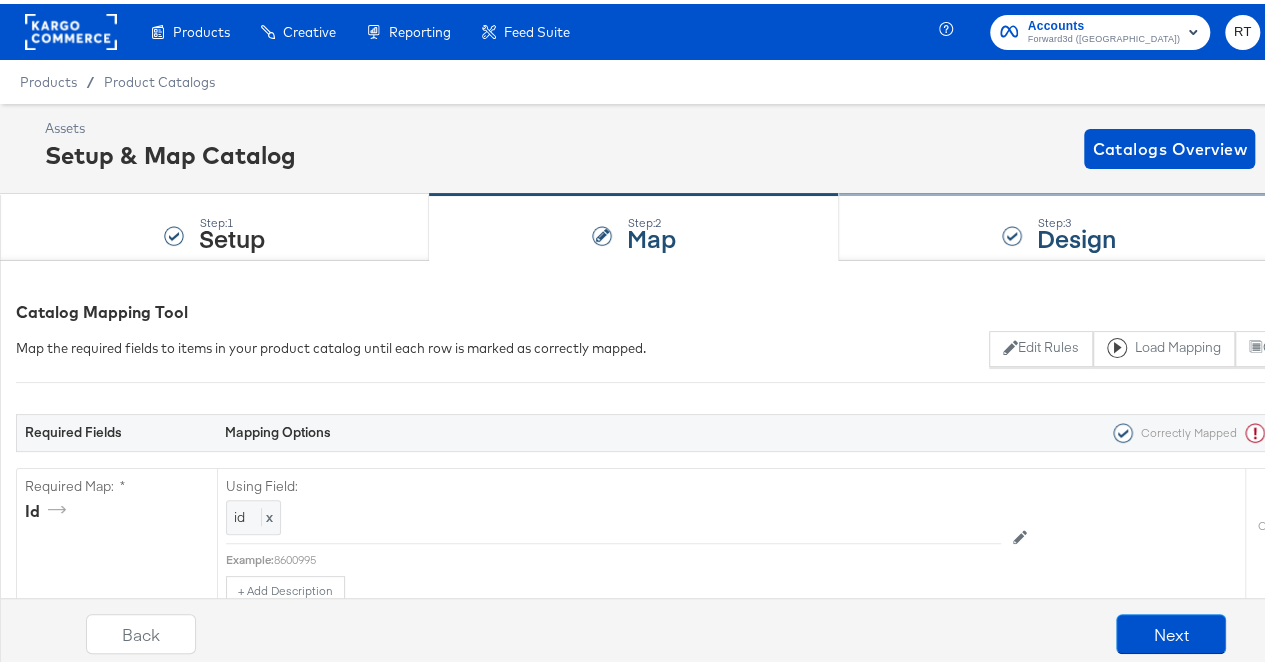 click on "Design" at bounding box center (1076, 233) 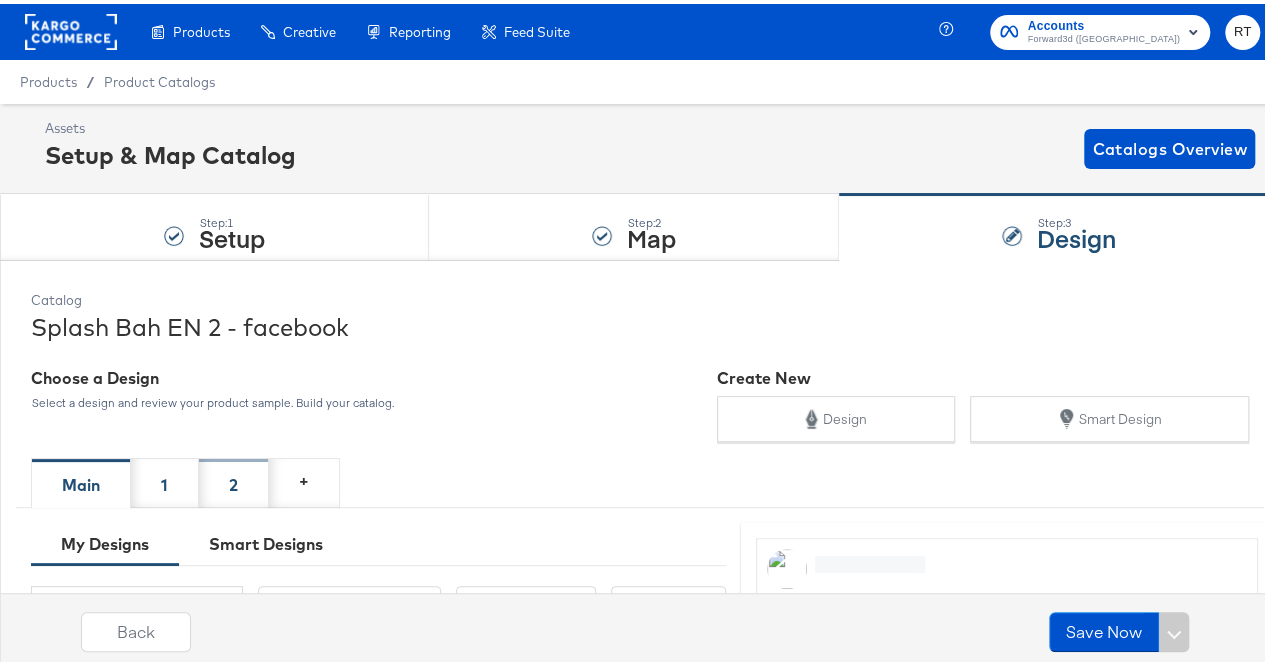 click on "2" at bounding box center [234, 479] 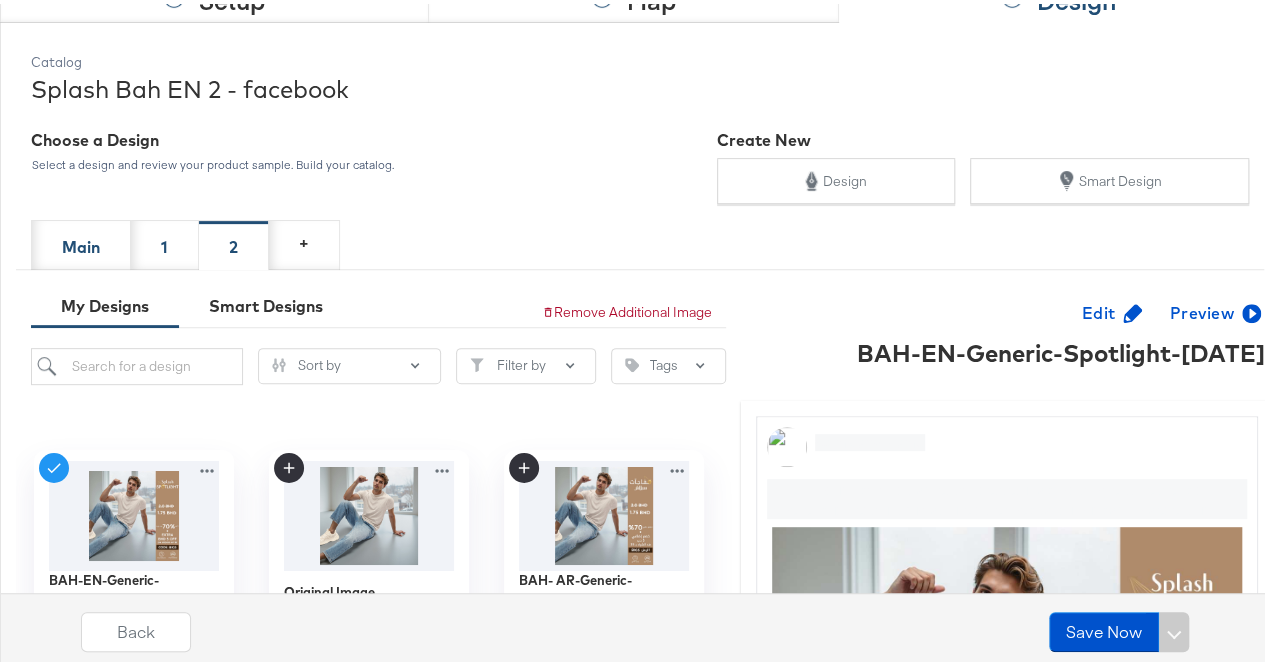 scroll, scrollTop: 246, scrollLeft: 0, axis: vertical 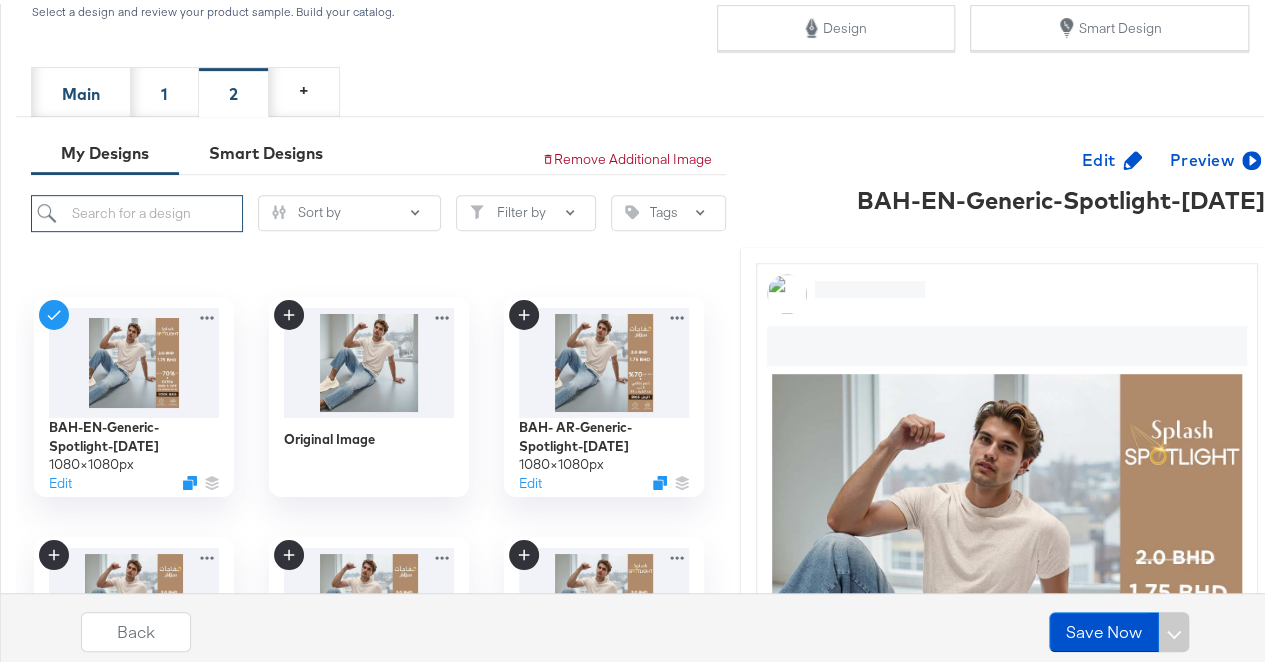 click at bounding box center (137, 209) 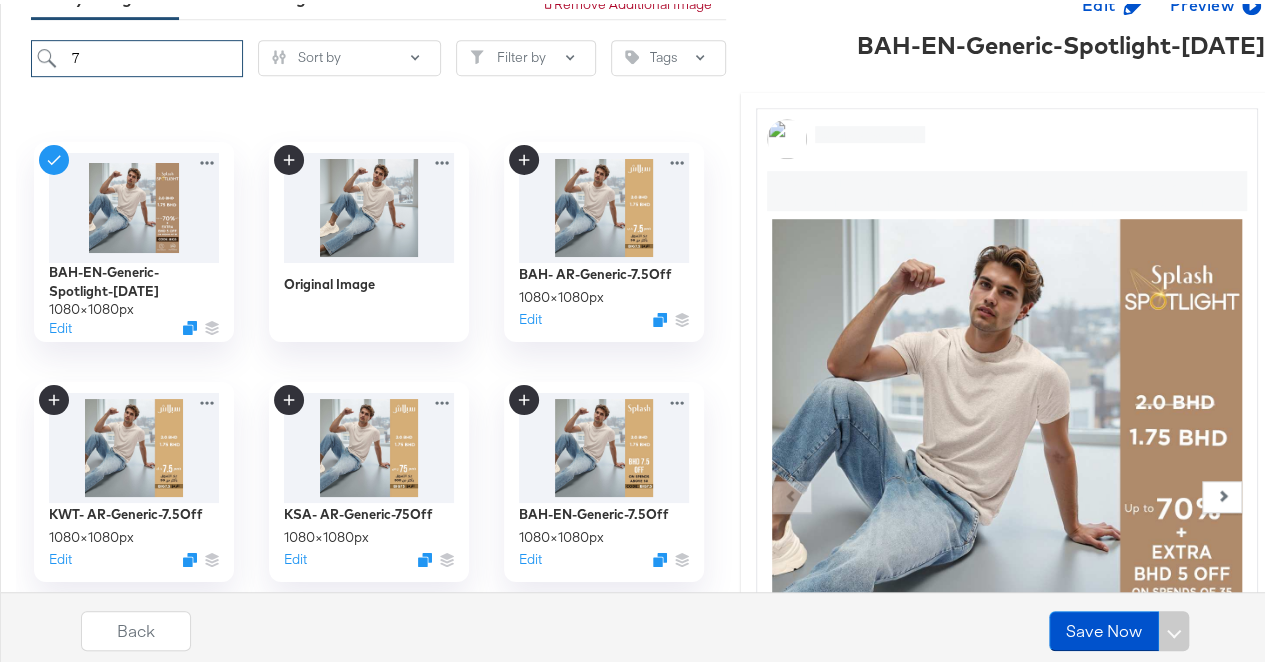 scroll, scrollTop: 547, scrollLeft: 0, axis: vertical 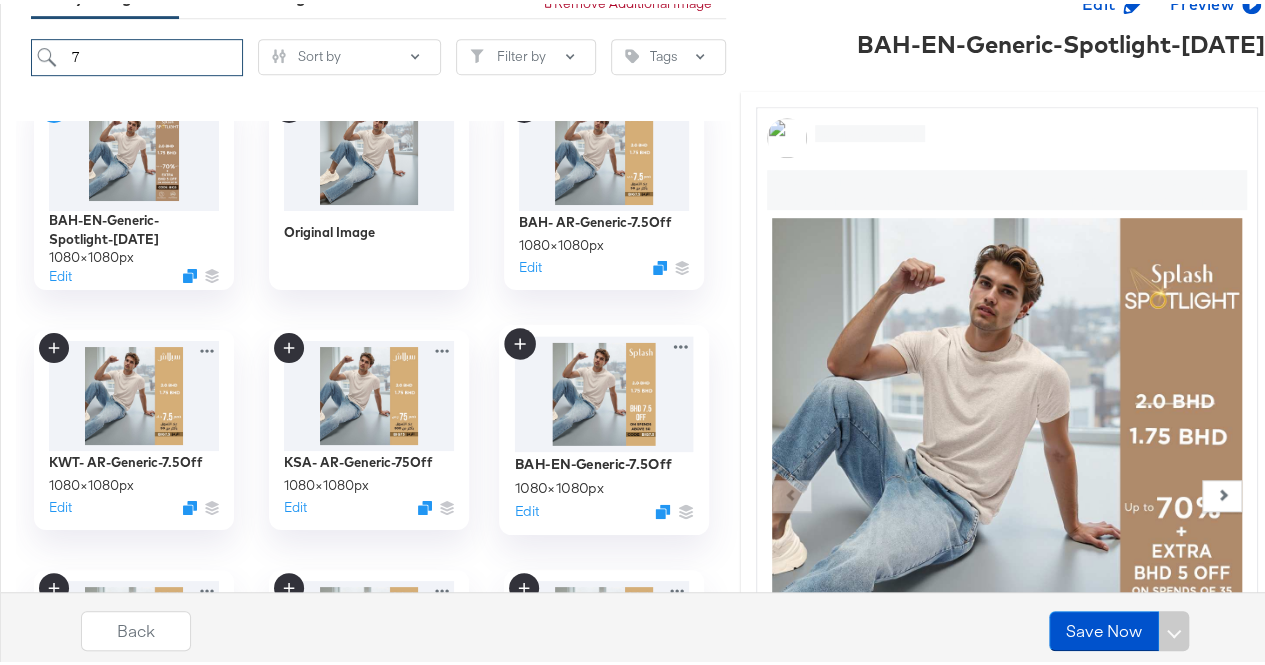 type on "7" 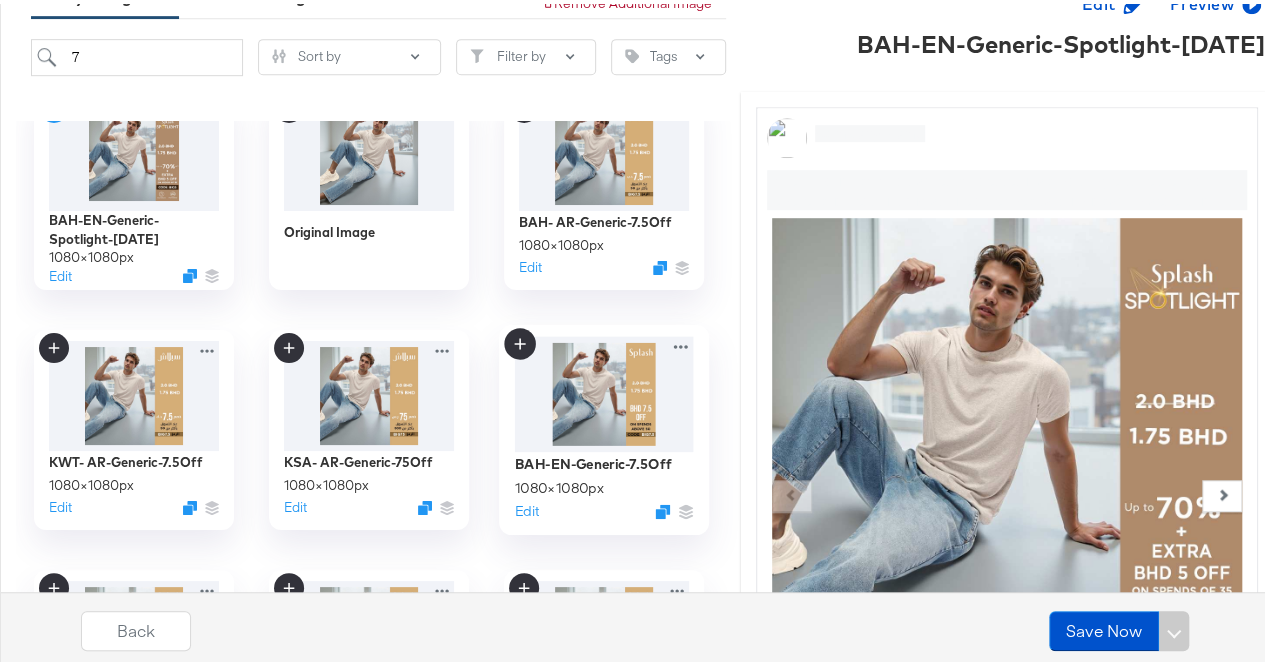 click 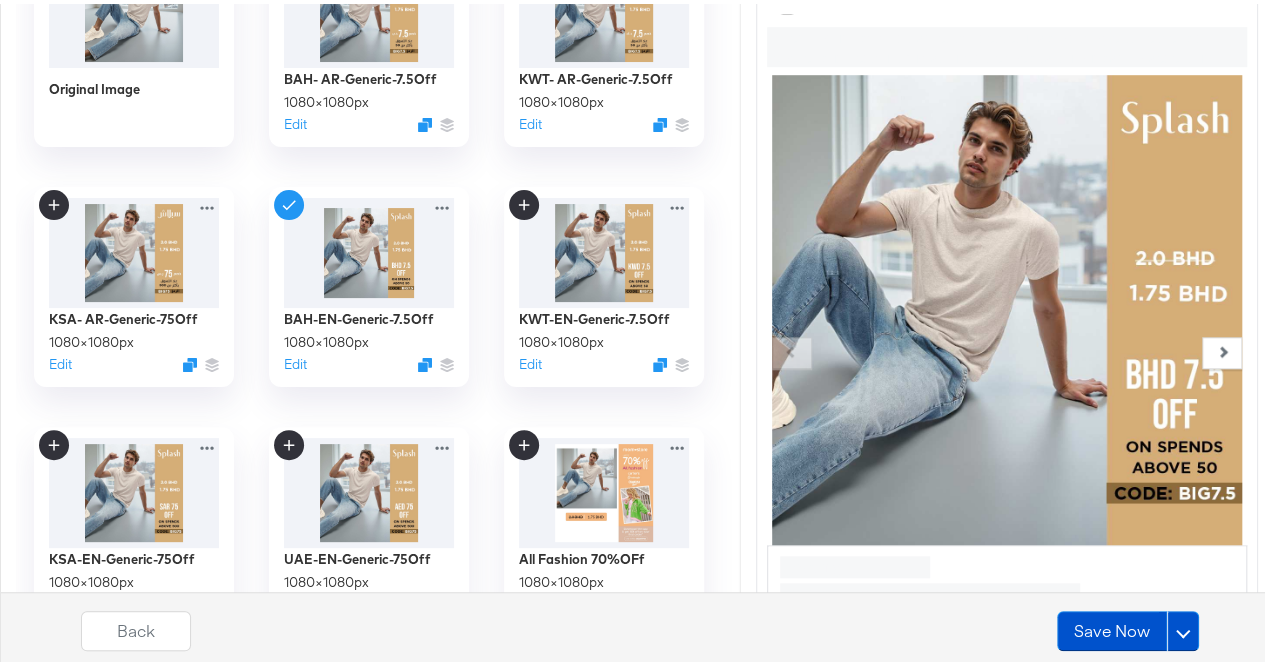 scroll, scrollTop: 637, scrollLeft: 0, axis: vertical 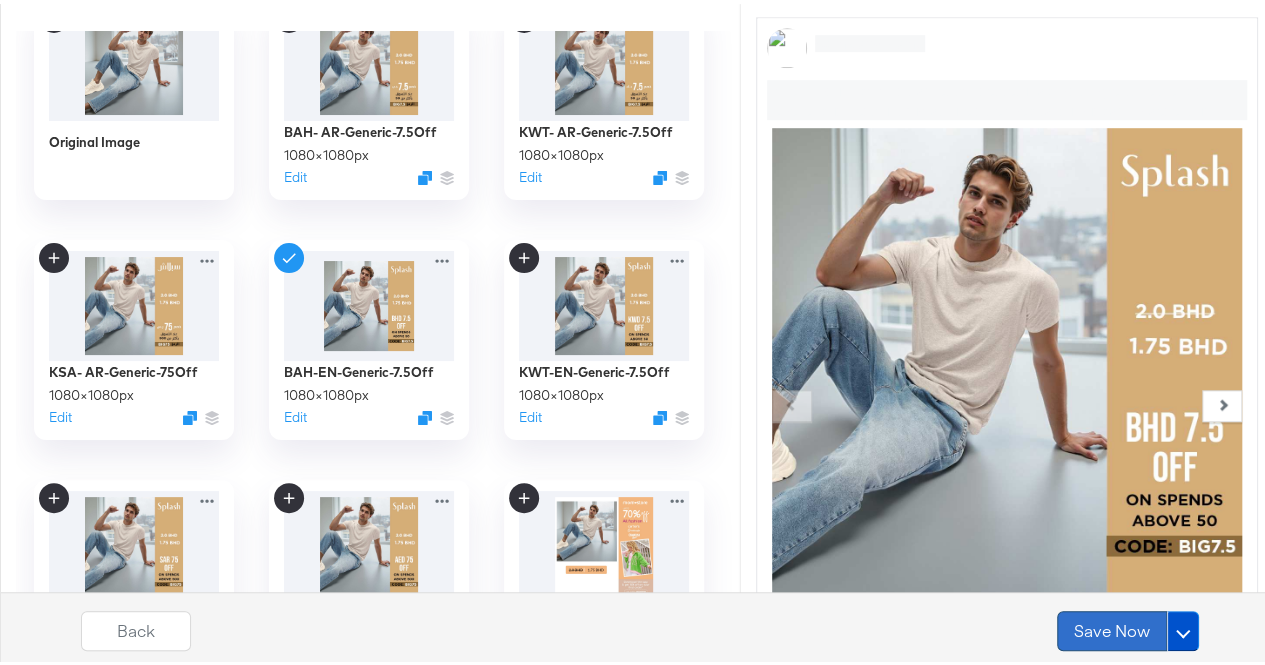 click on "Save Now" at bounding box center (1112, 628) 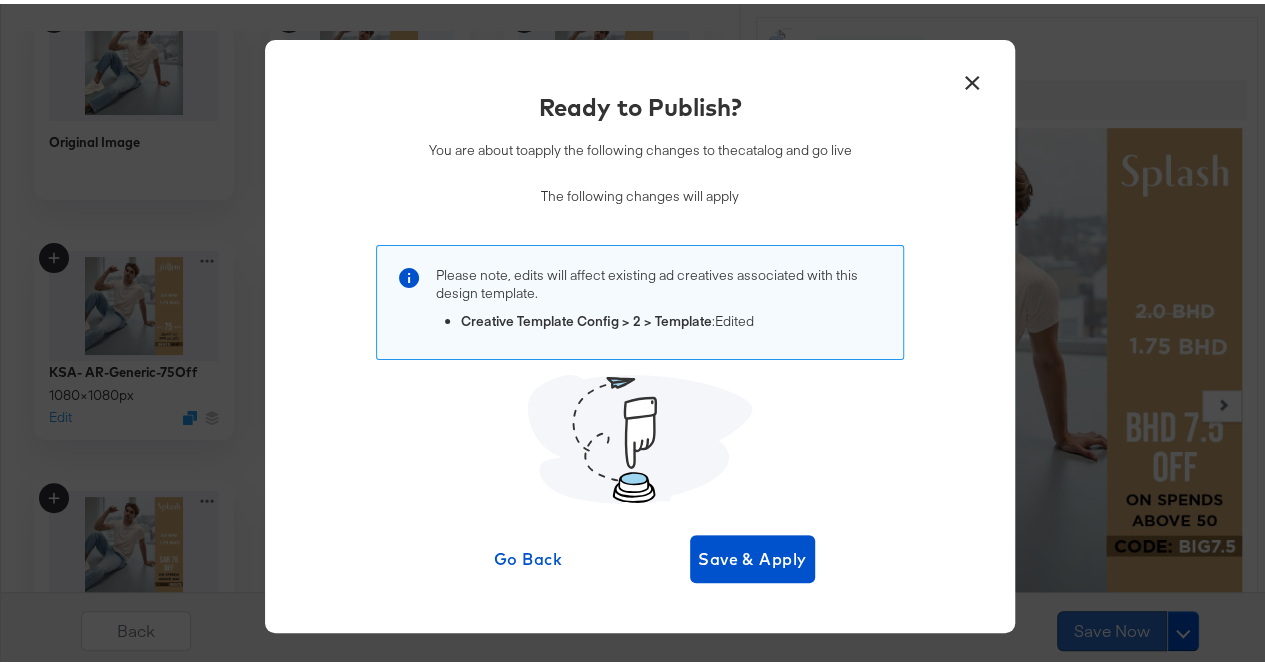 scroll, scrollTop: 0, scrollLeft: 0, axis: both 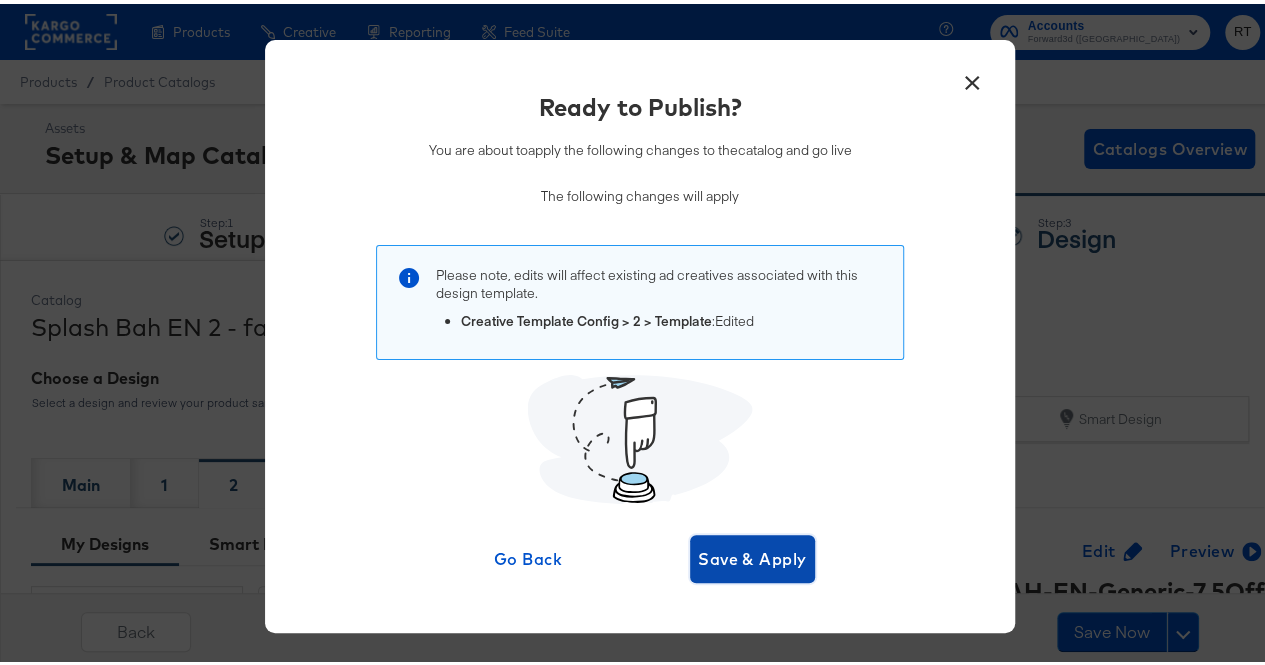 click on "Save & Apply" at bounding box center (752, 555) 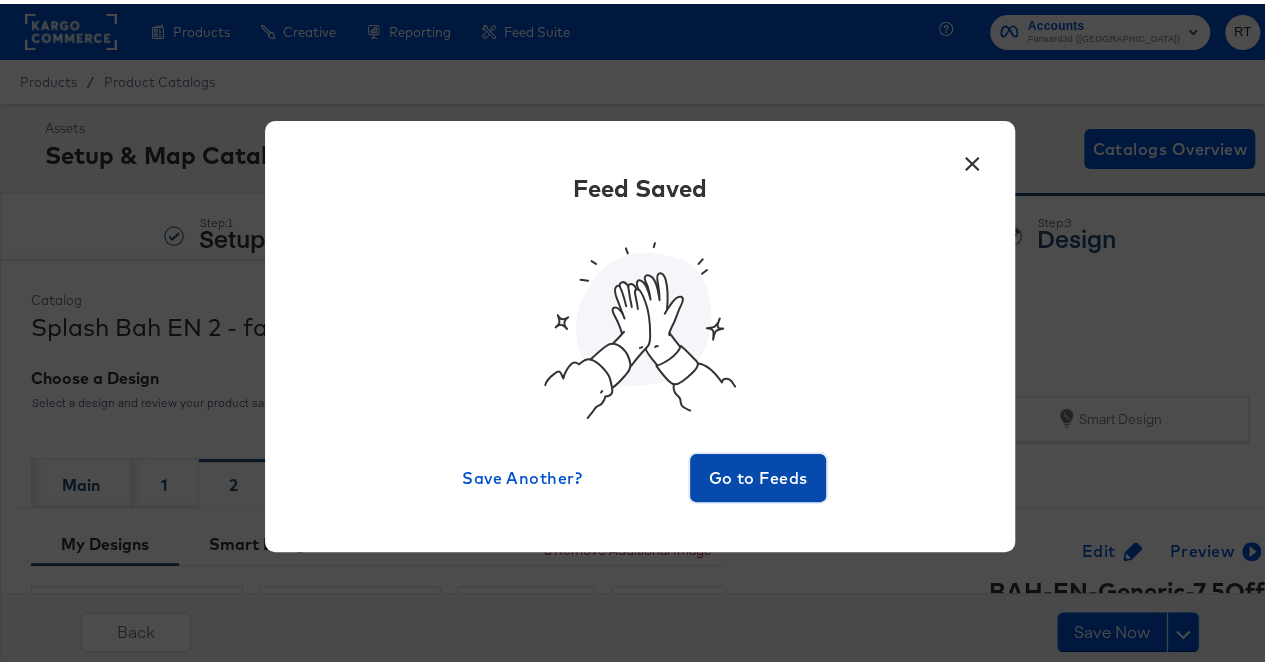 click on "Go to Feeds" at bounding box center [758, 474] 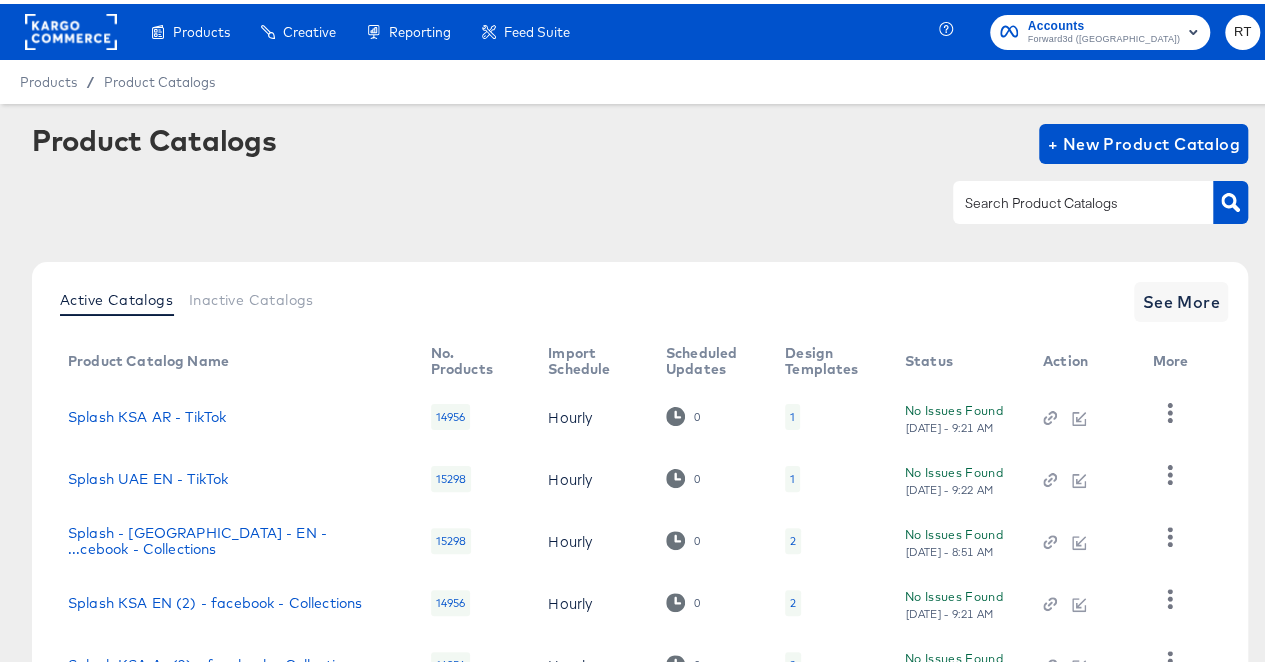click at bounding box center (1083, 198) 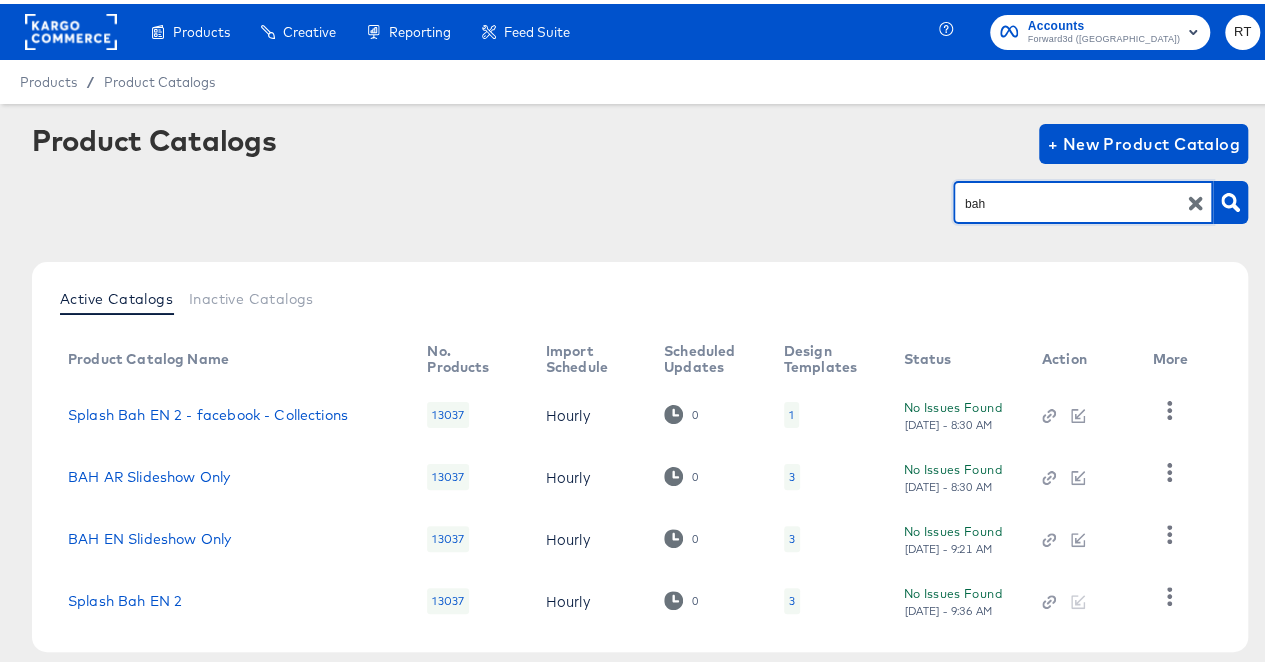 scroll, scrollTop: 93, scrollLeft: 0, axis: vertical 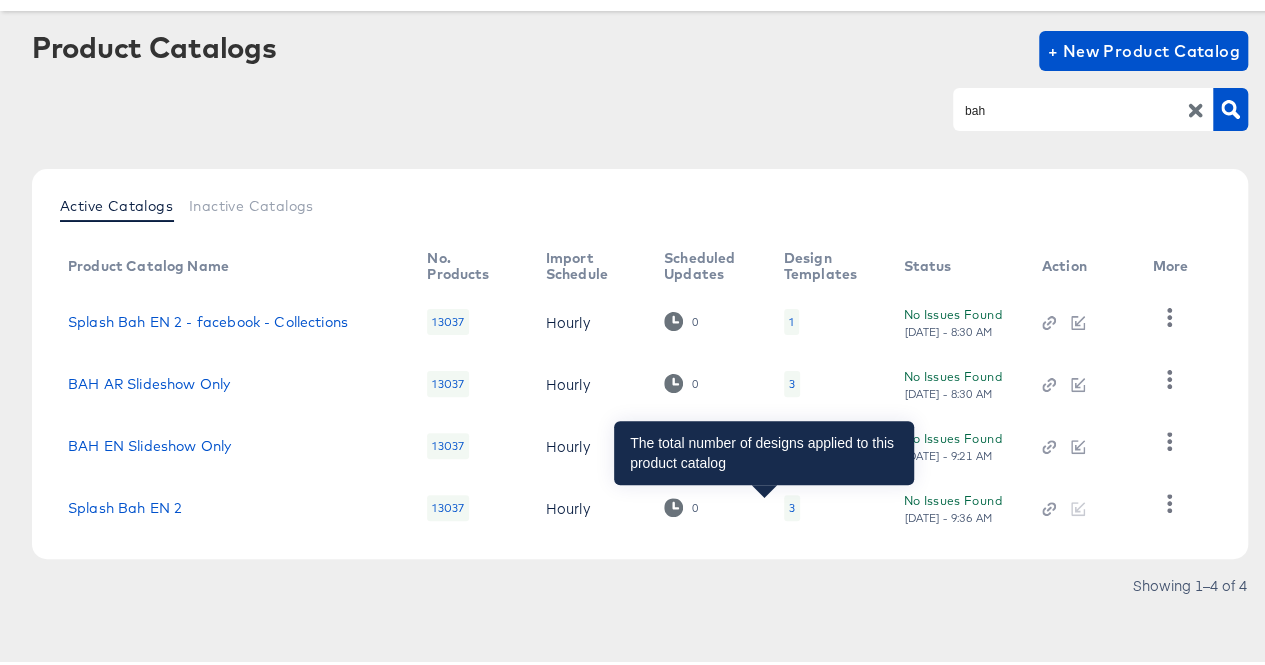 click on "3" at bounding box center [792, 504] 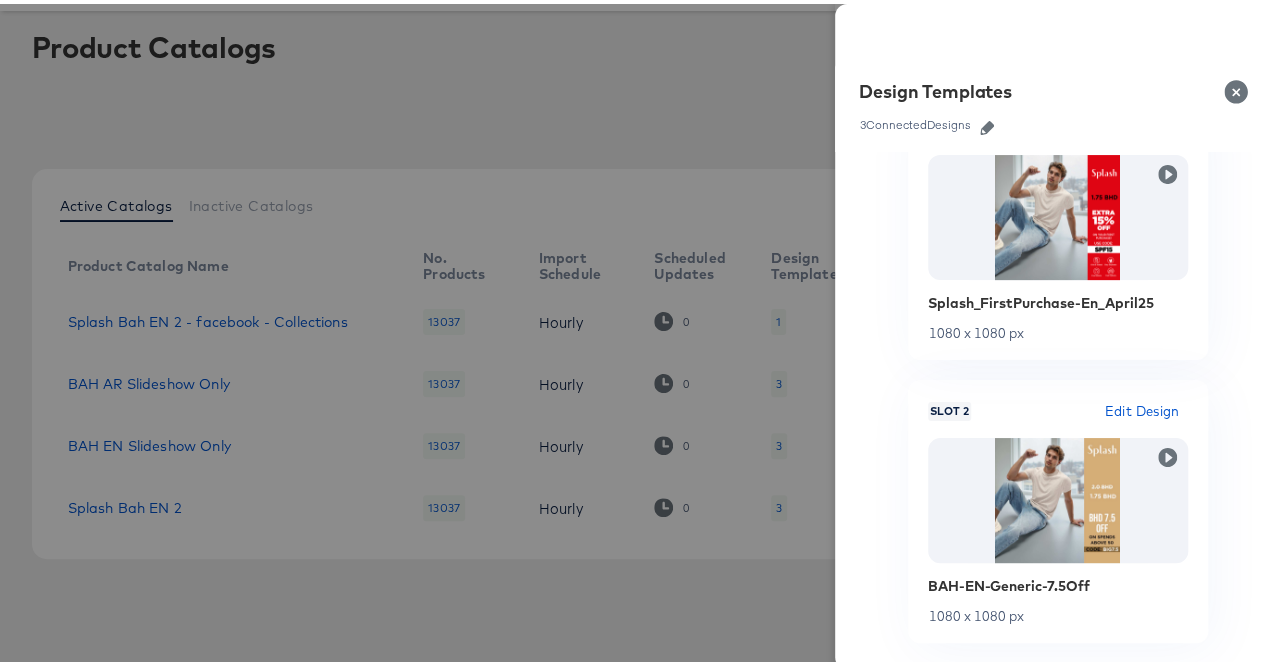 scroll, scrollTop: 412, scrollLeft: 0, axis: vertical 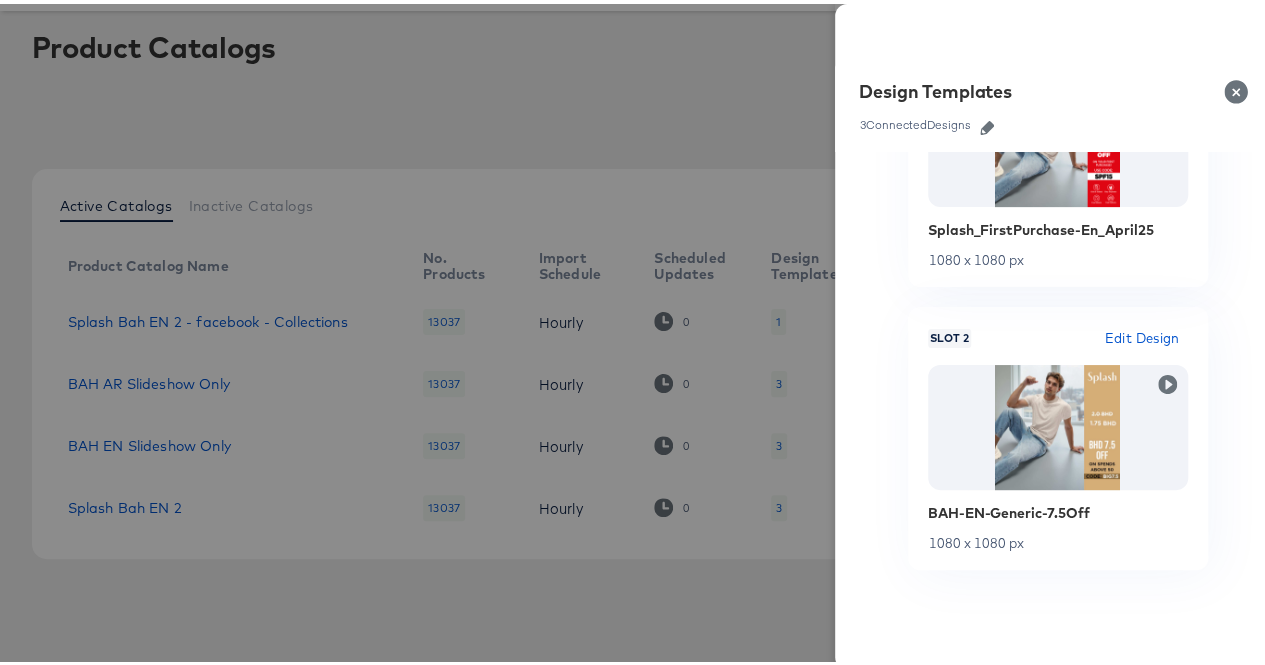 click at bounding box center (1240, 88) 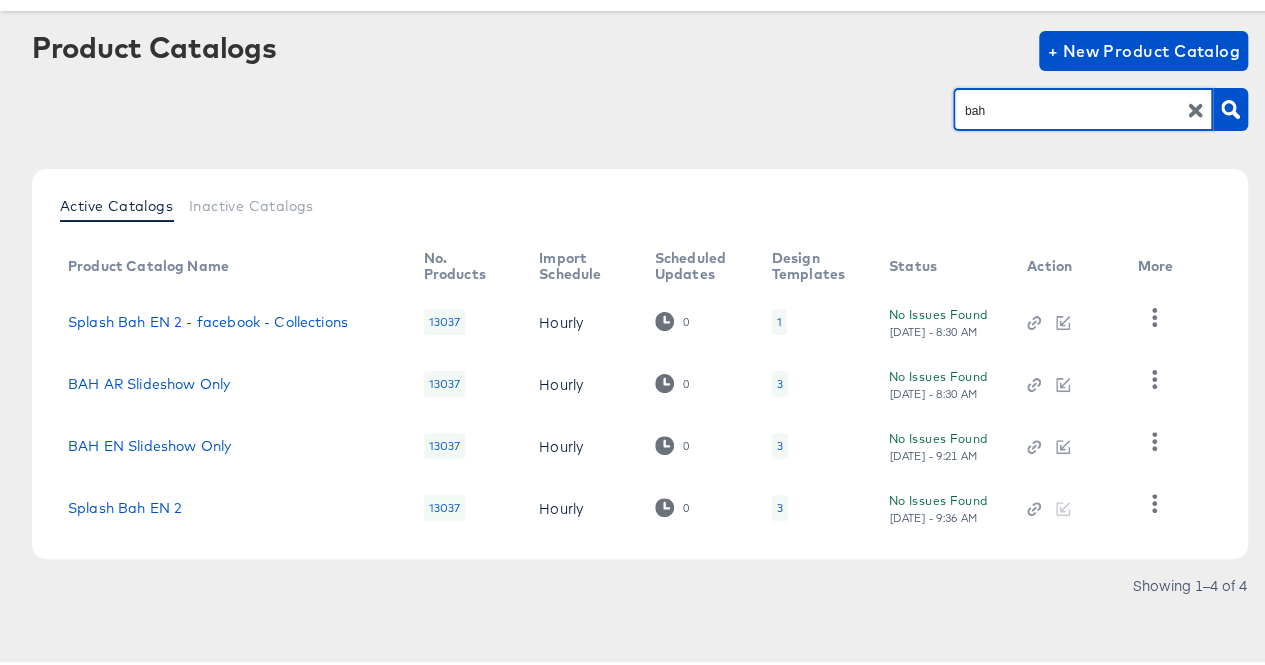 drag, startPoint x: 974, startPoint y: 111, endPoint x: 870, endPoint y: 115, distance: 104.0769 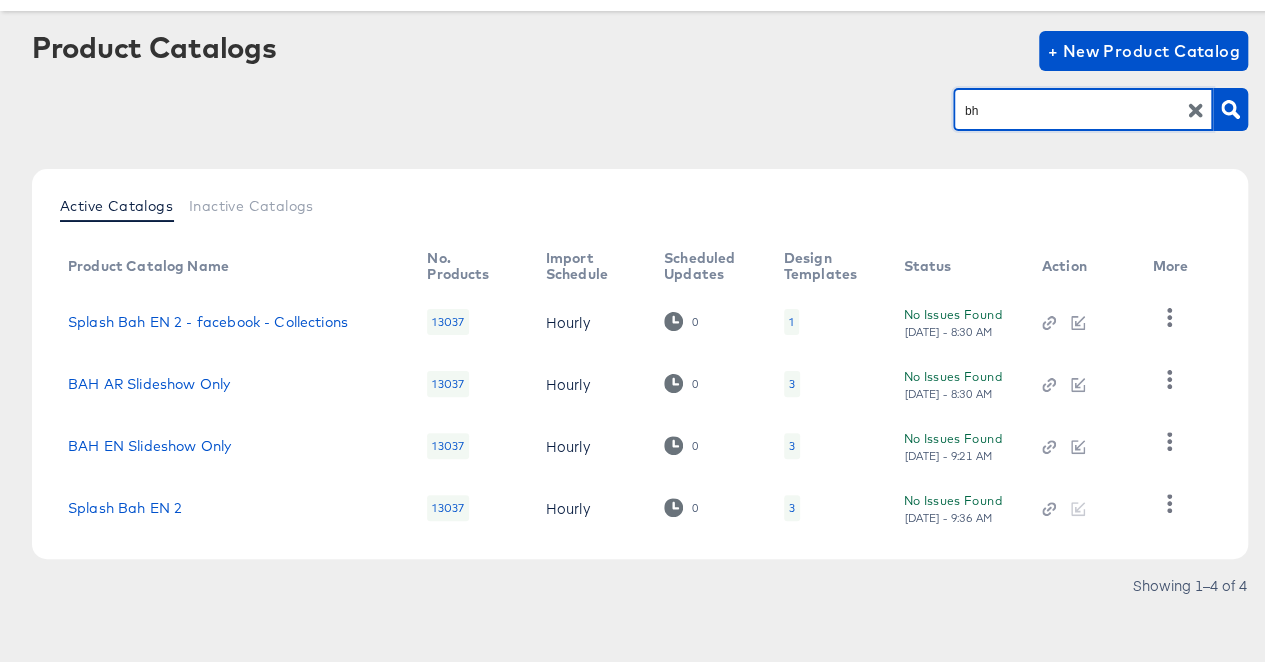 type on "bh" 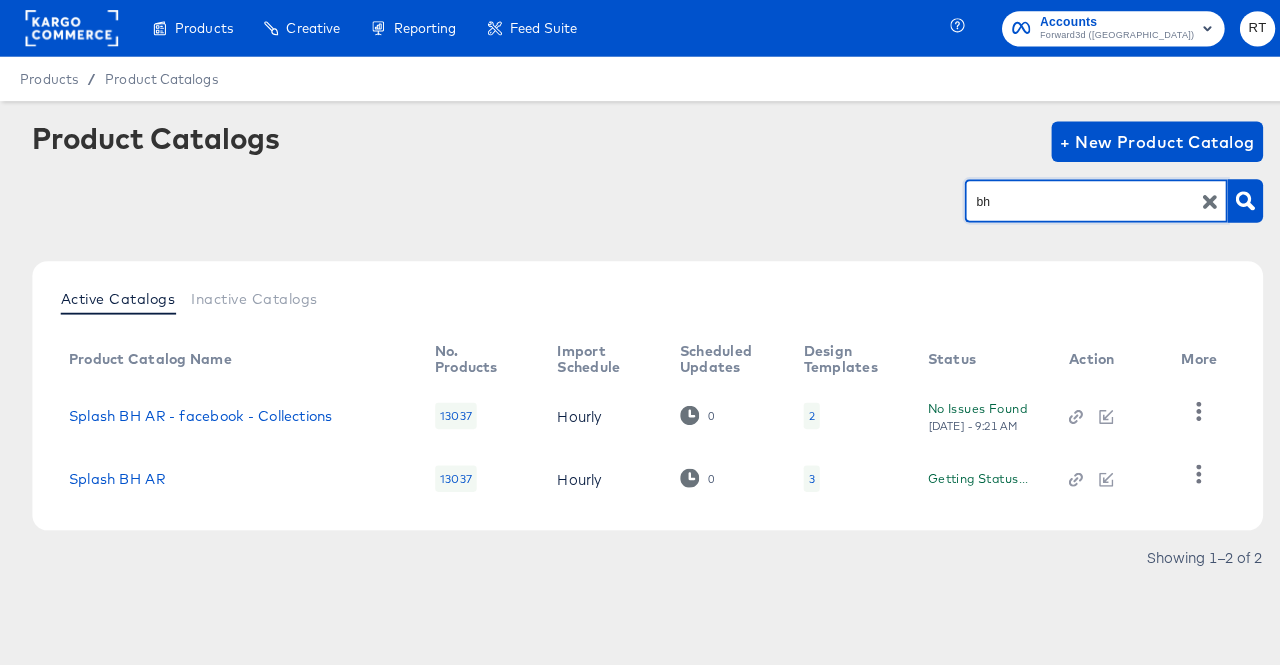 scroll, scrollTop: 0, scrollLeft: 0, axis: both 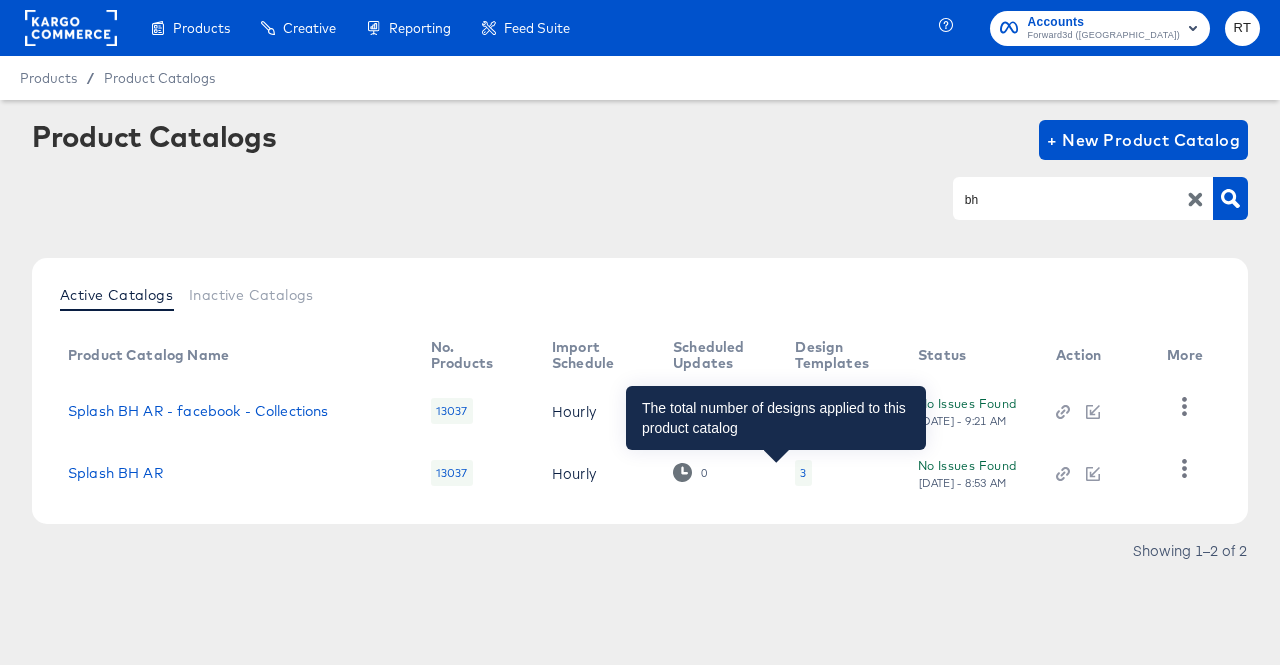 click on "3" at bounding box center (803, 473) 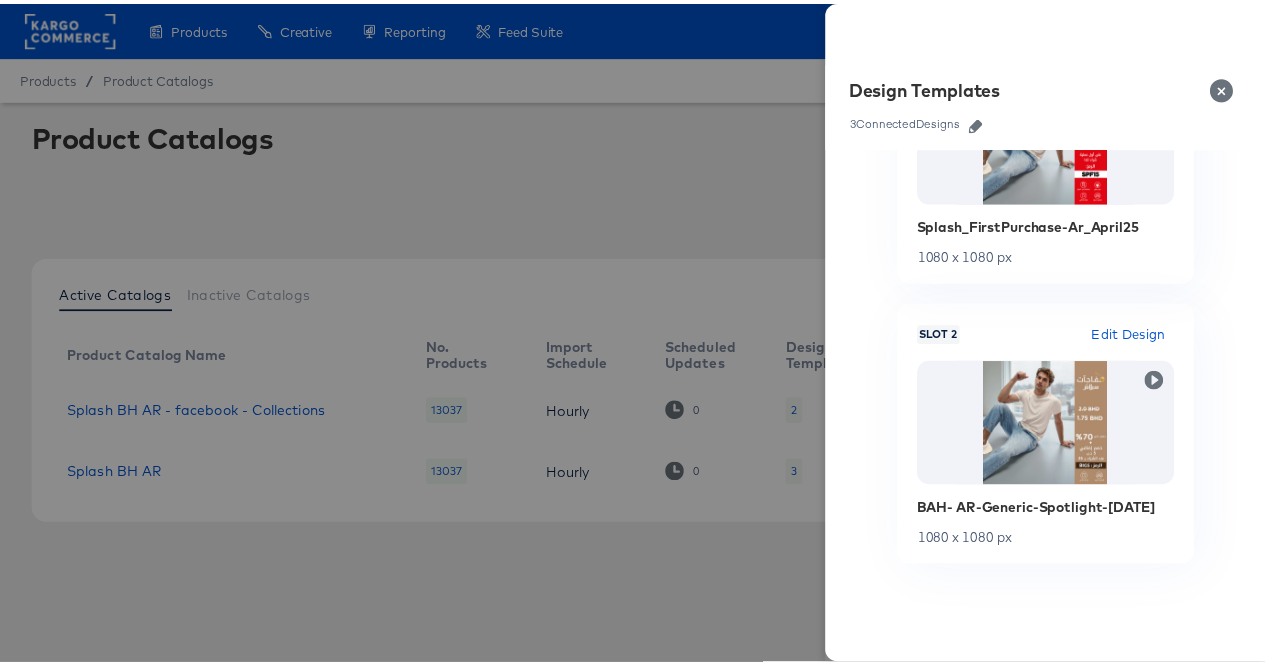 scroll, scrollTop: 0, scrollLeft: 0, axis: both 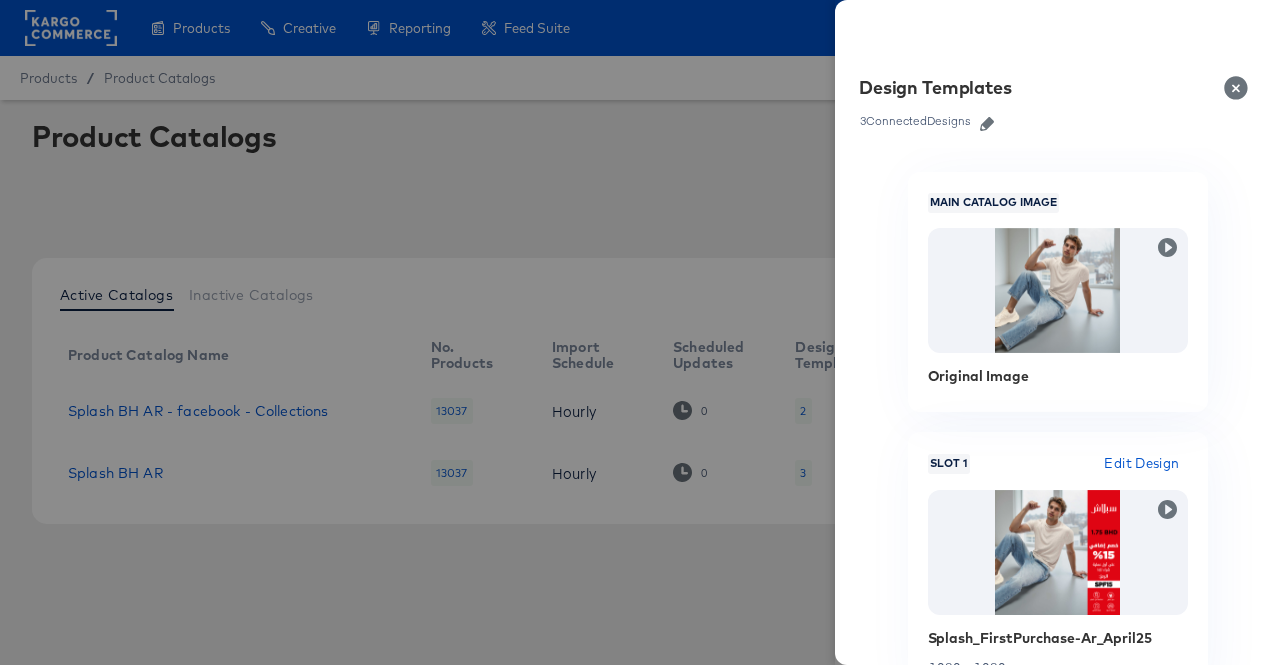 click at bounding box center [1240, 88] 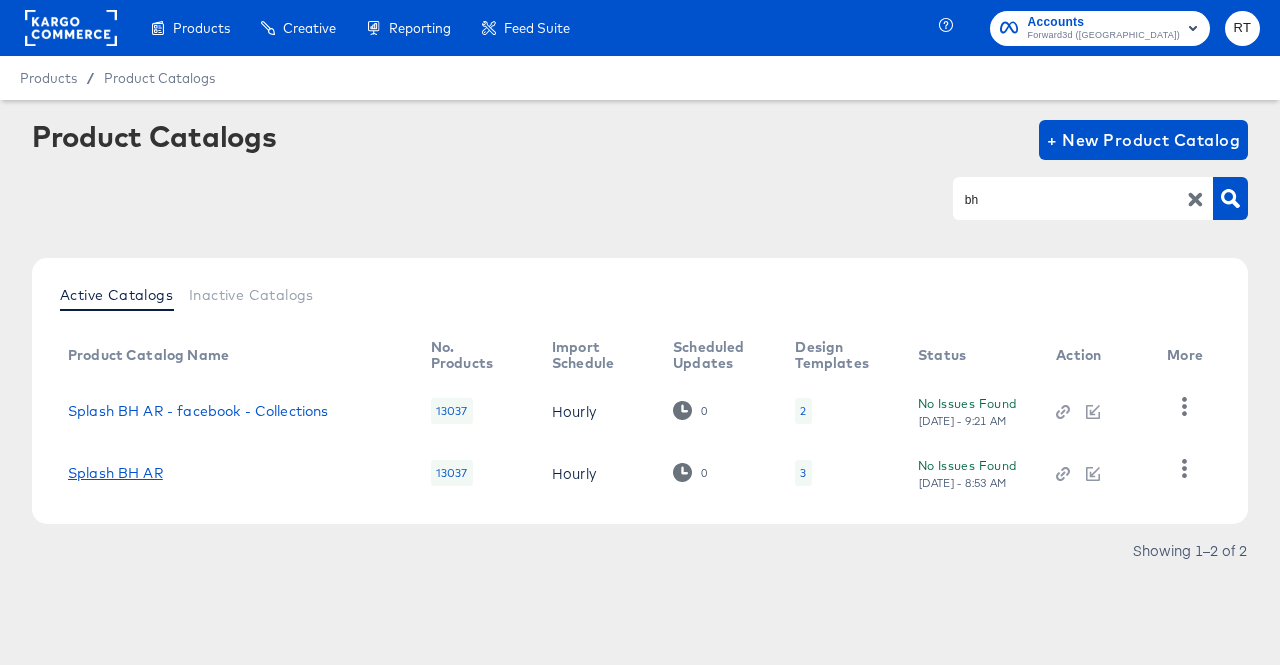 click on "Splash BH AR" at bounding box center (115, 473) 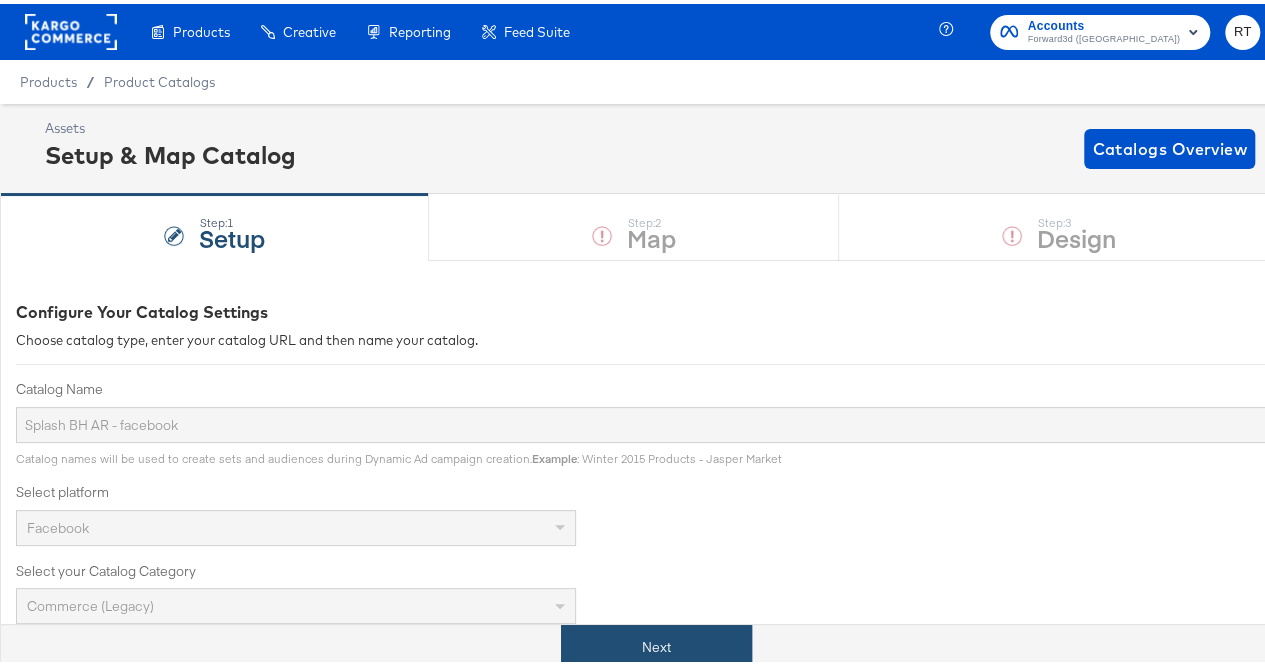 click on "Next" at bounding box center (656, 643) 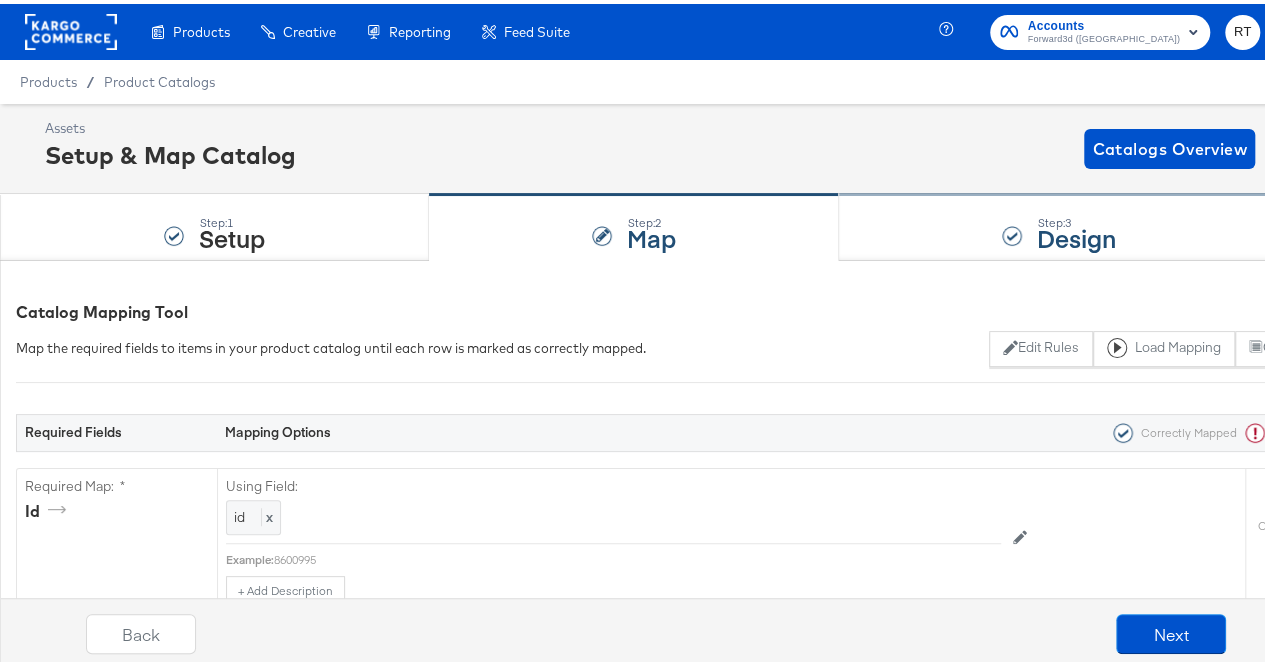click on "Step:  3   Design" at bounding box center [1059, 224] 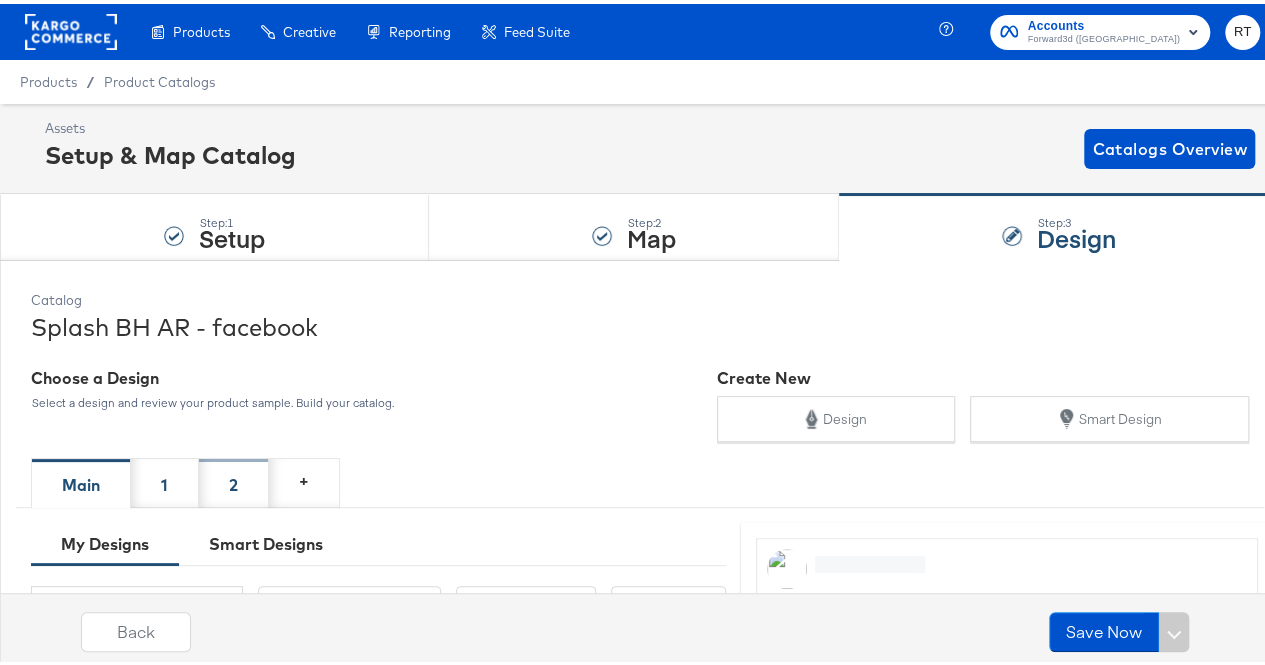click on "2" at bounding box center [234, 479] 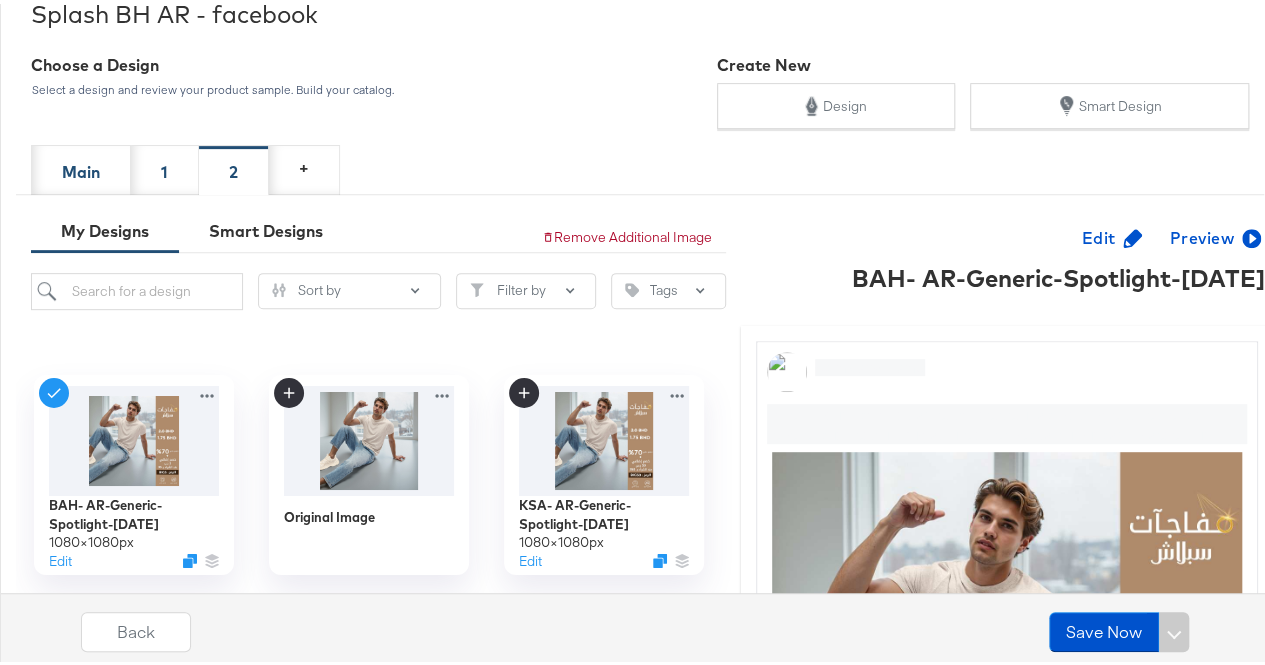 scroll, scrollTop: 314, scrollLeft: 0, axis: vertical 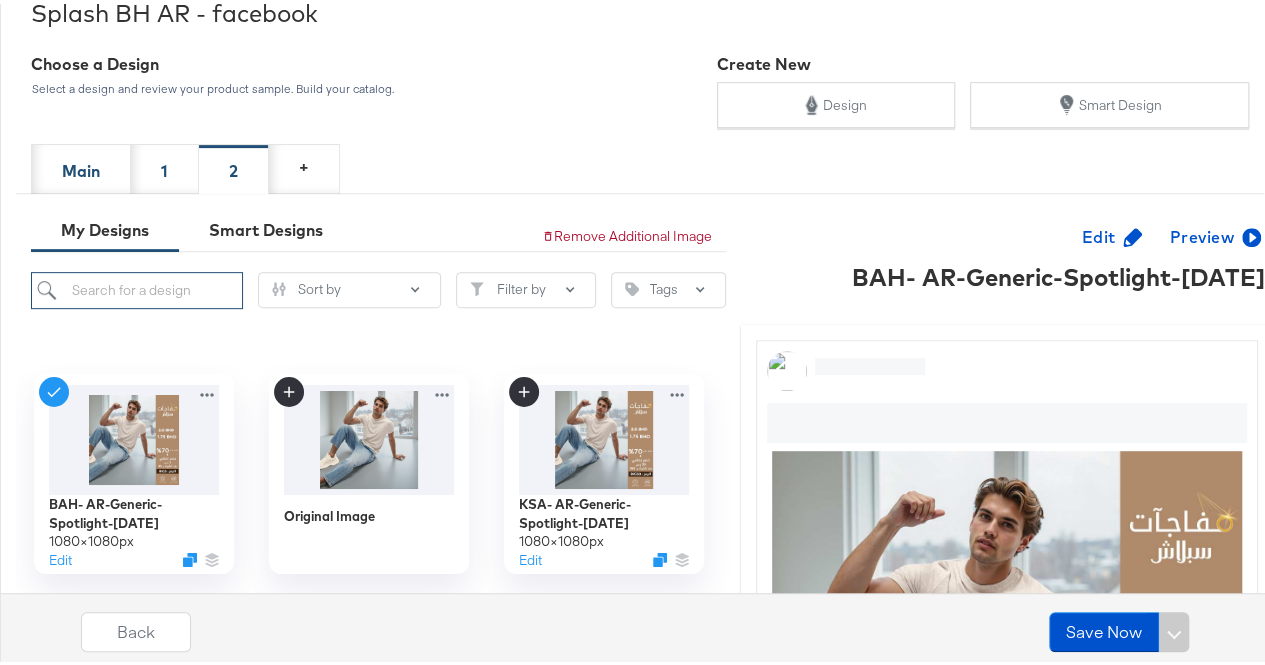 click at bounding box center [137, 286] 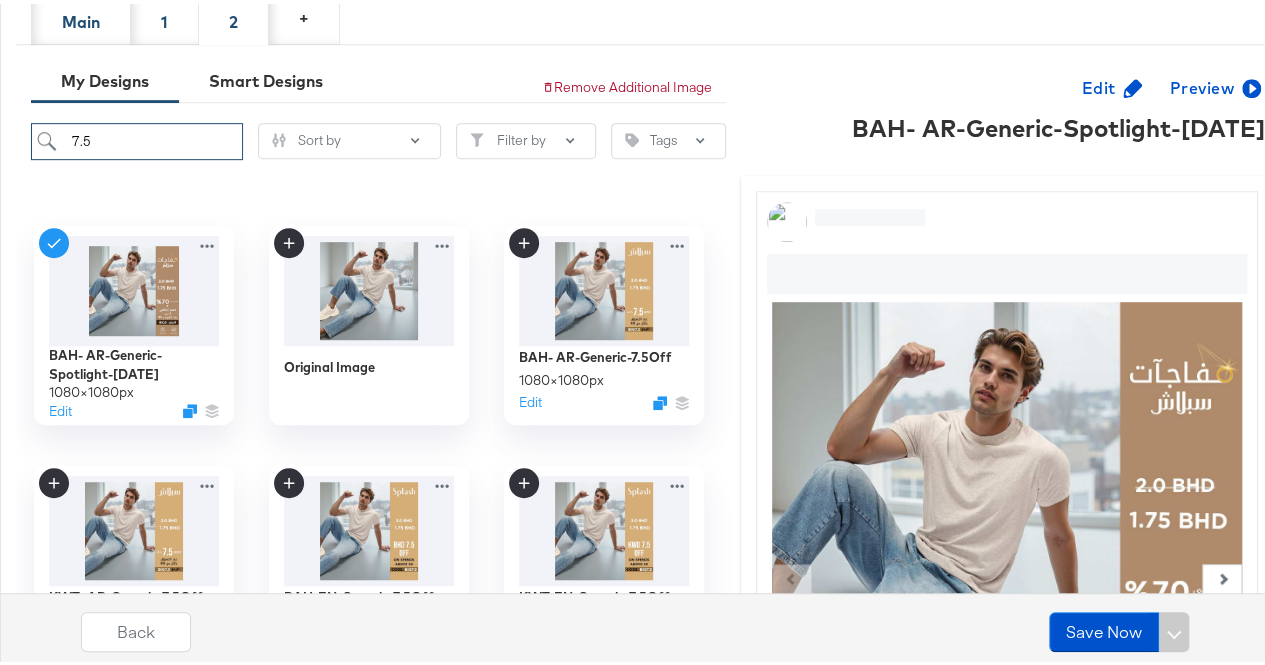 scroll, scrollTop: 464, scrollLeft: 0, axis: vertical 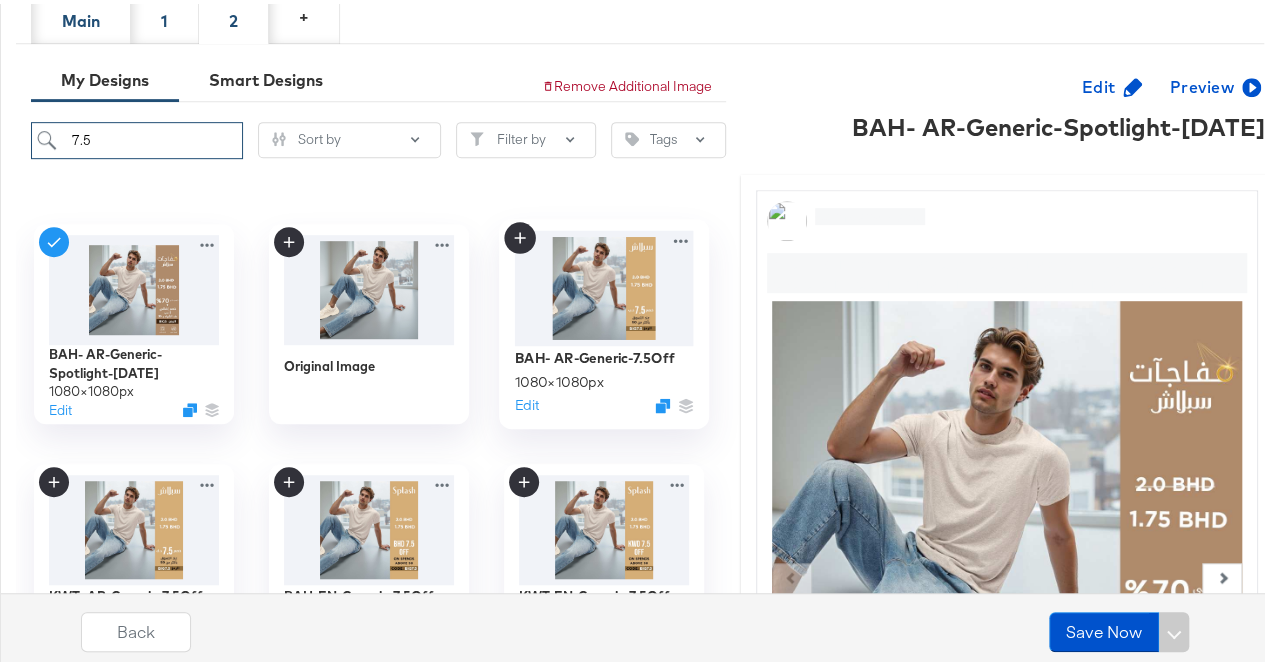 type on "7.5" 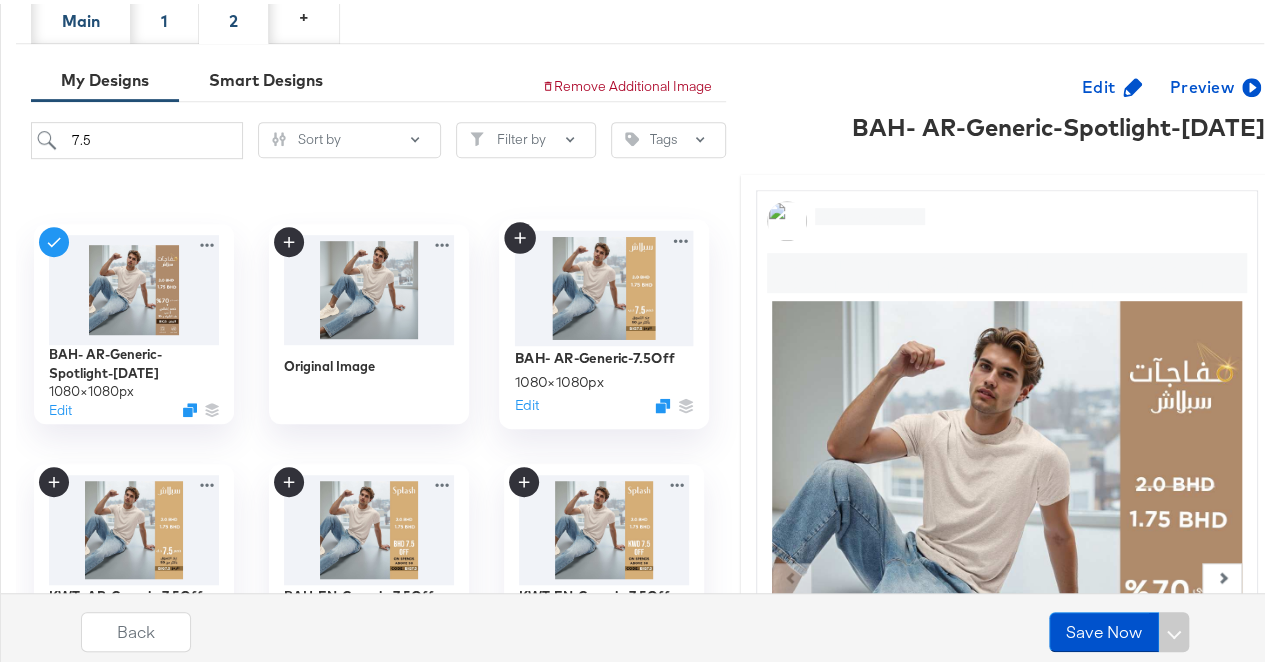 click 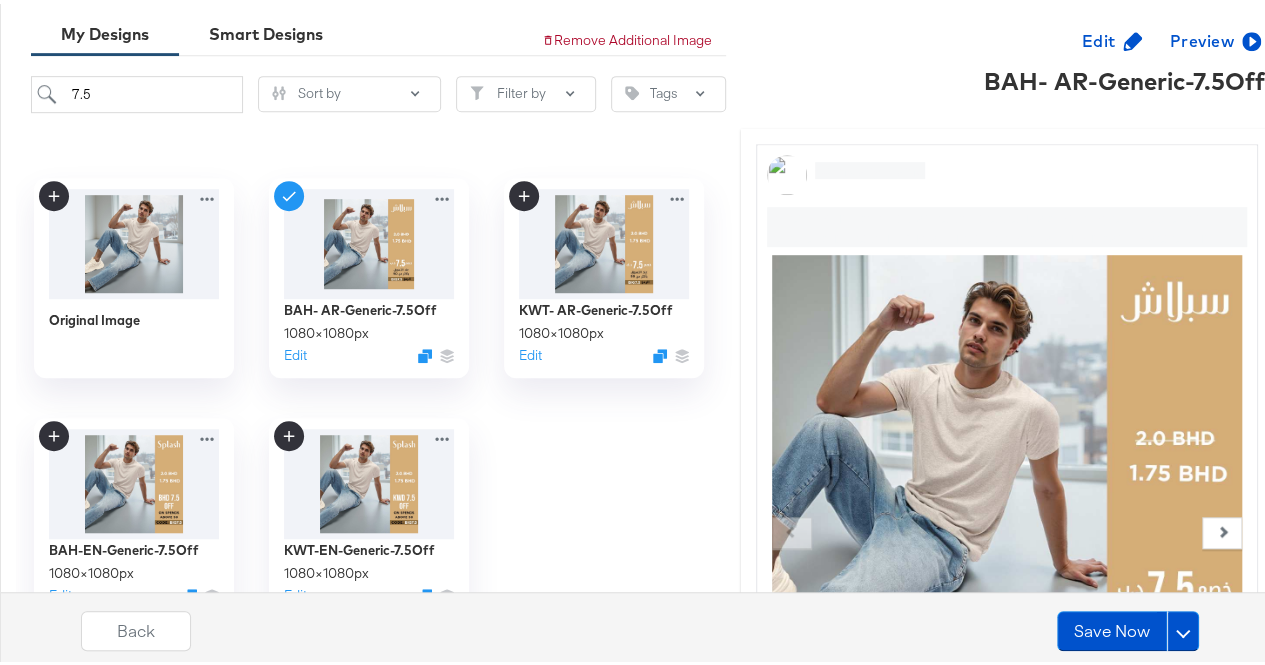 scroll, scrollTop: 511, scrollLeft: 0, axis: vertical 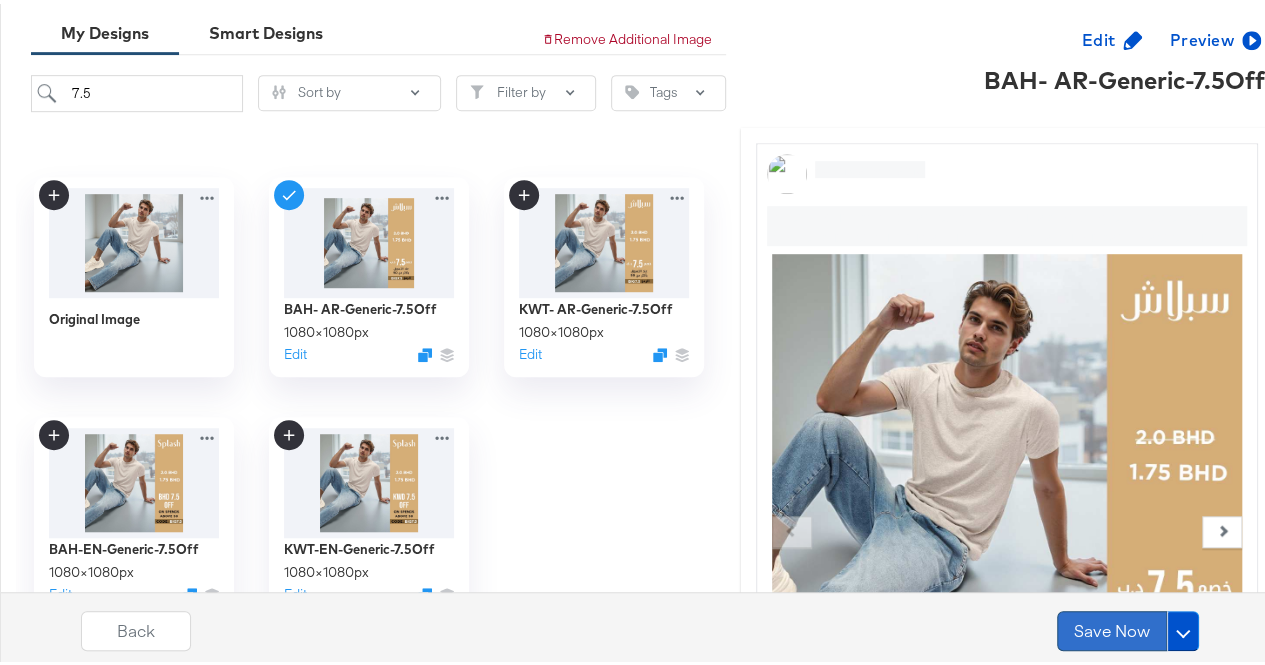 click on "Save Now" at bounding box center (1112, 628) 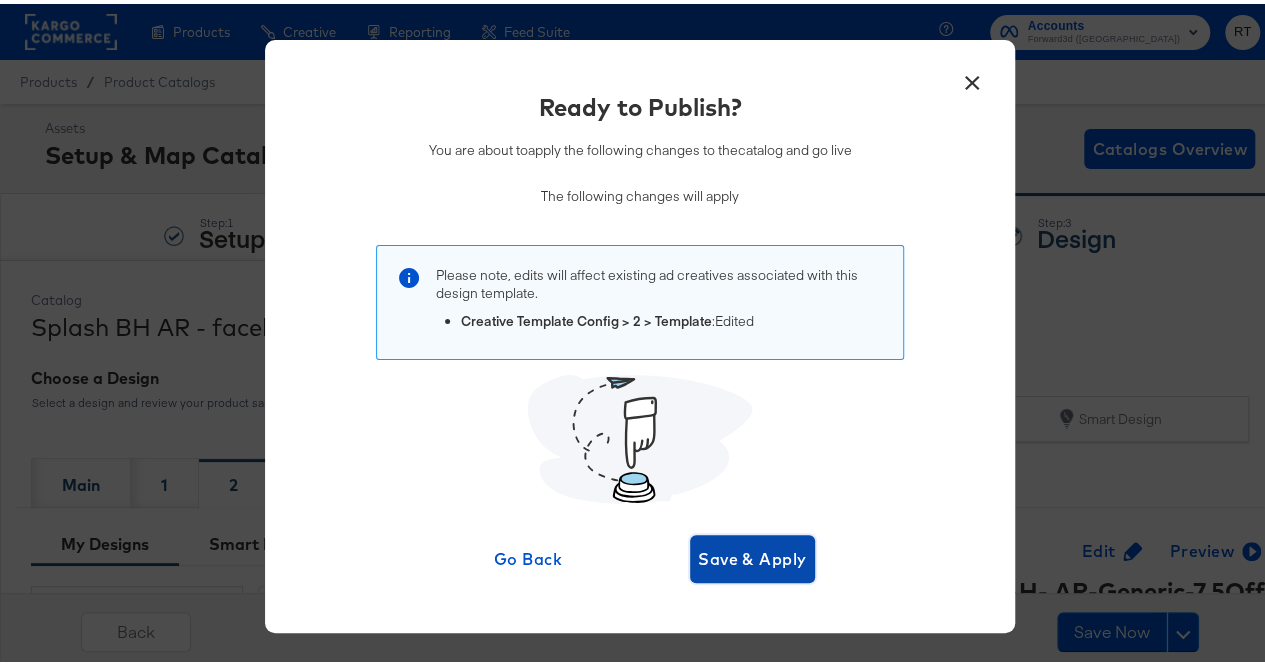click on "Save & Apply" at bounding box center (752, 555) 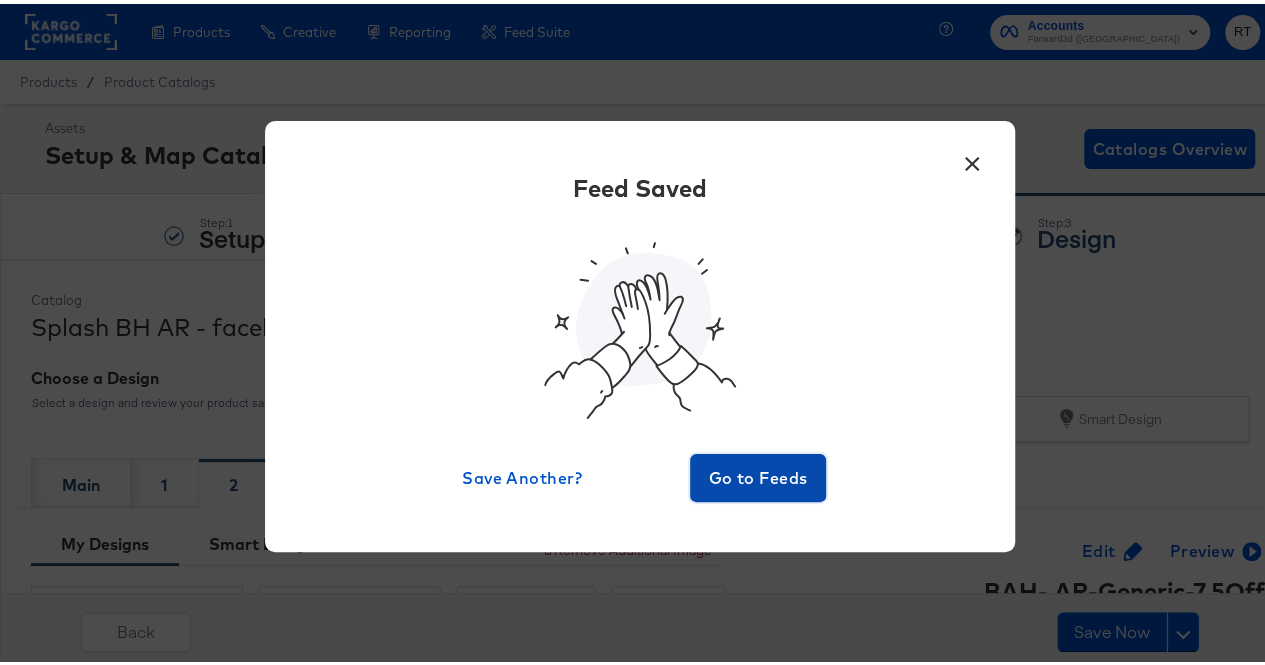 click on "Go to Feeds" at bounding box center (758, 474) 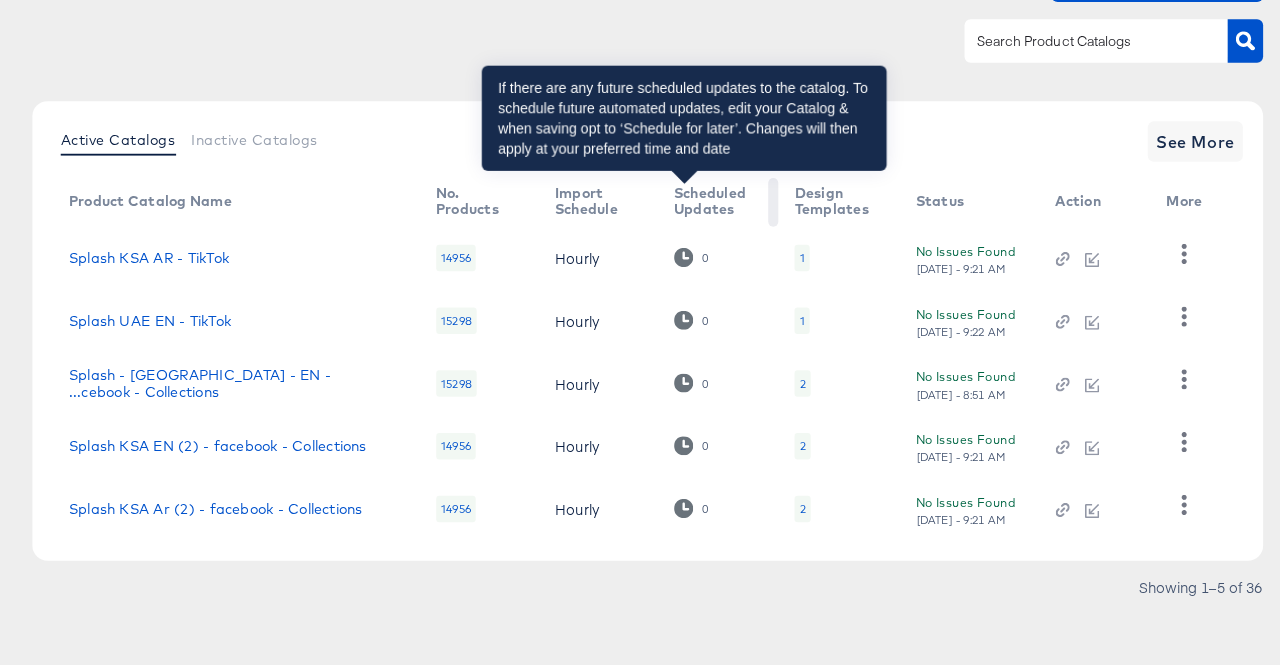scroll, scrollTop: 0, scrollLeft: 0, axis: both 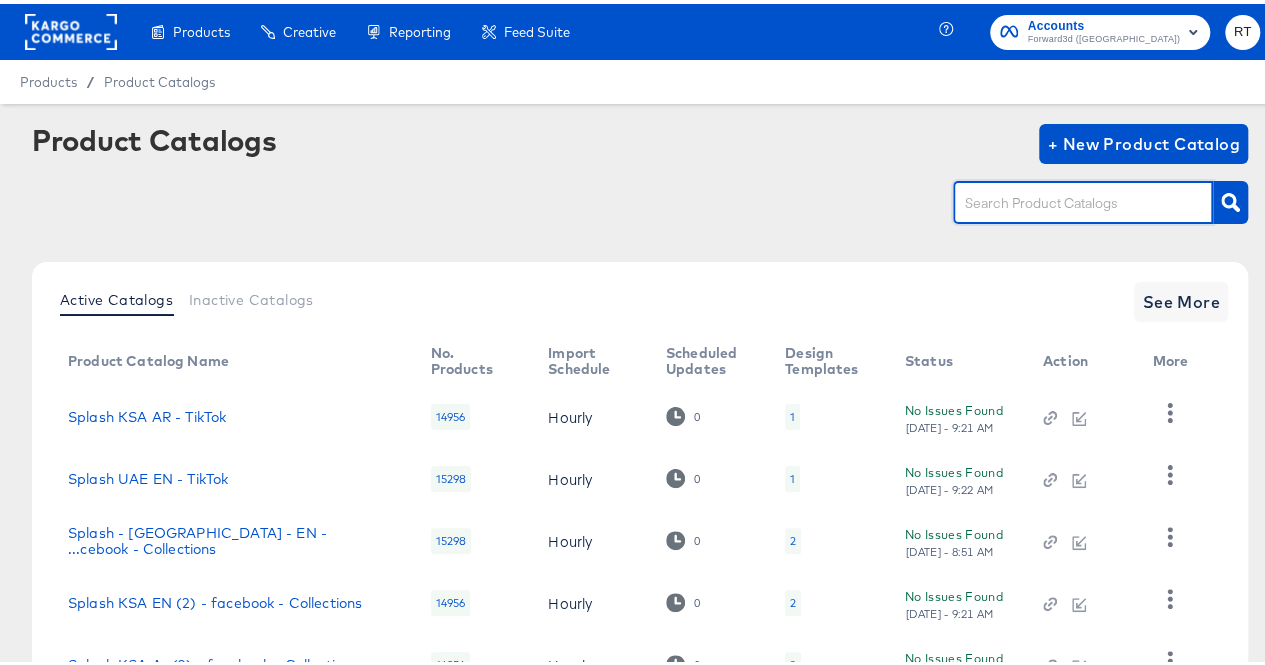 click at bounding box center (1067, 199) 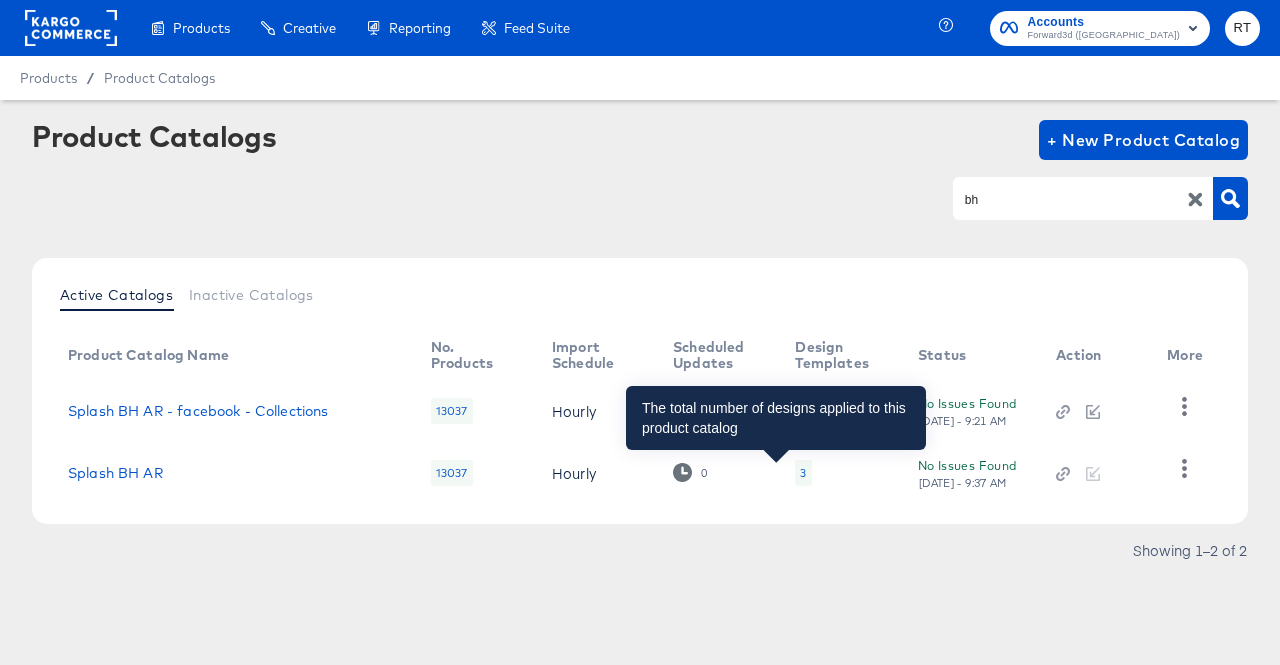 click on "3" at bounding box center [803, 473] 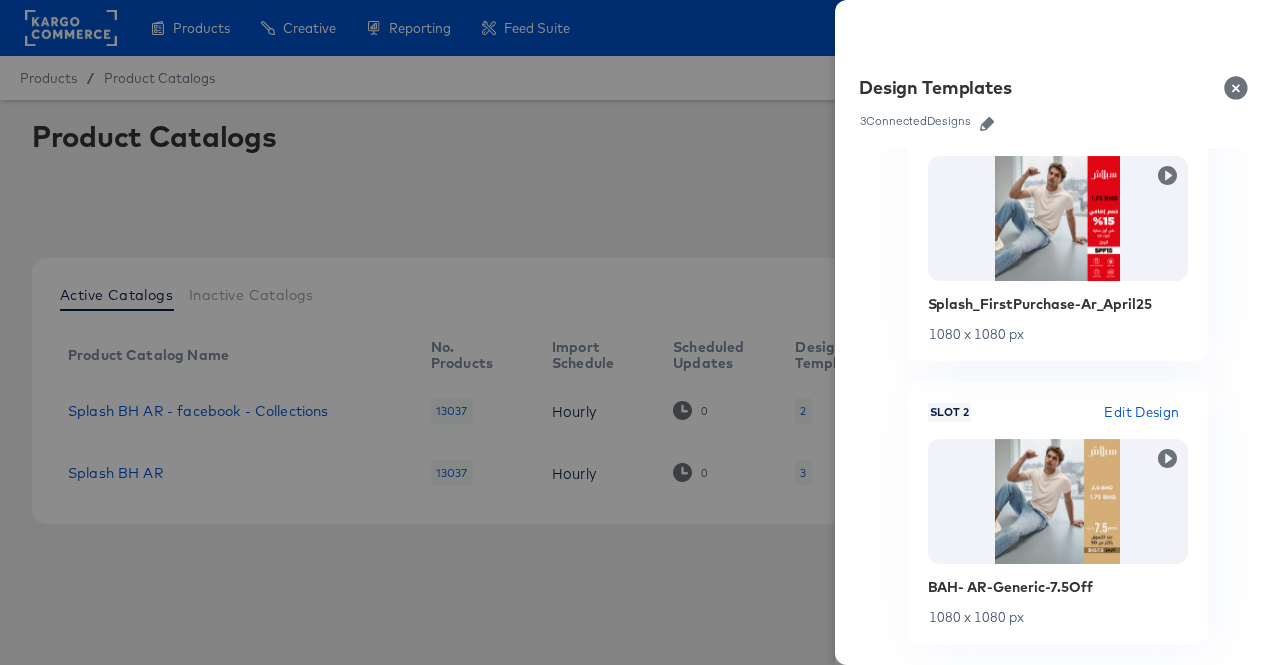scroll, scrollTop: 412, scrollLeft: 0, axis: vertical 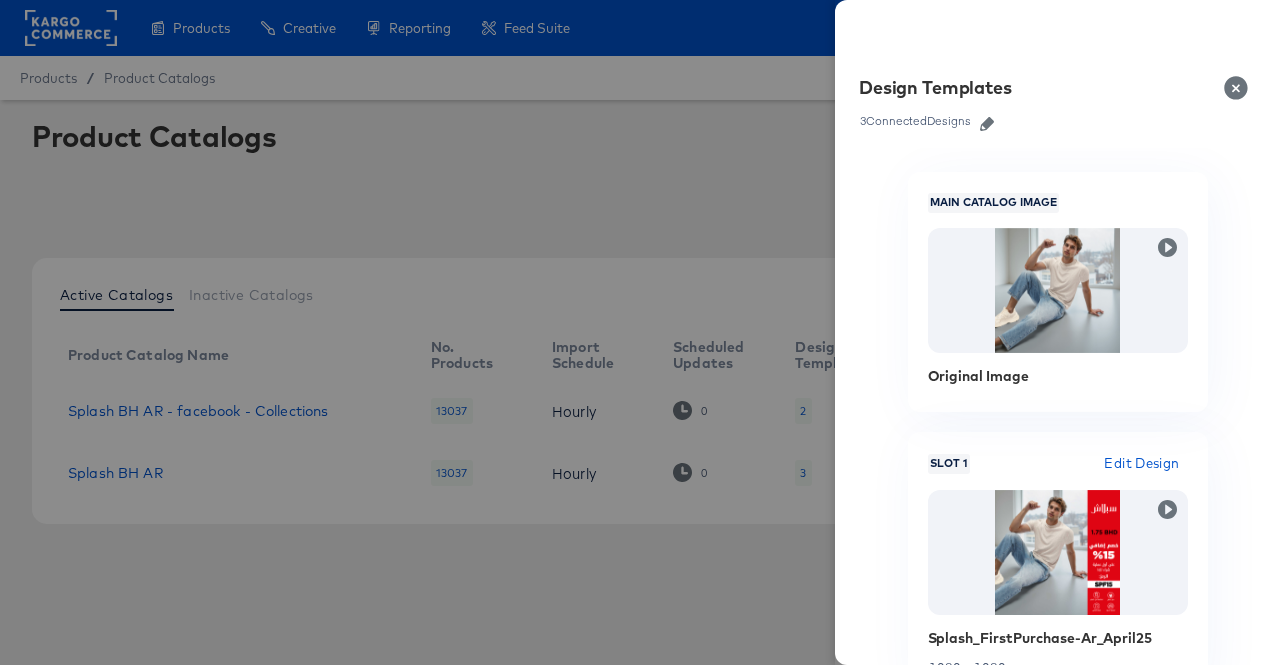 click at bounding box center [1240, 88] 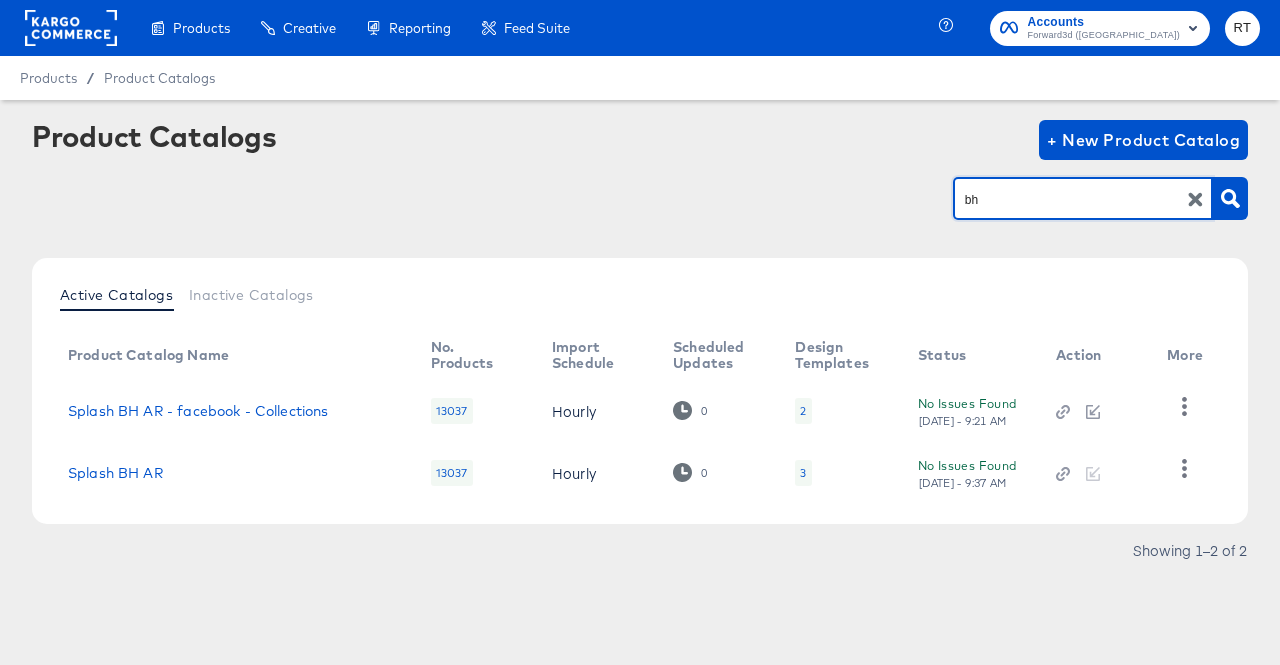drag, startPoint x: 997, startPoint y: 203, endPoint x: 931, endPoint y: 197, distance: 66.27216 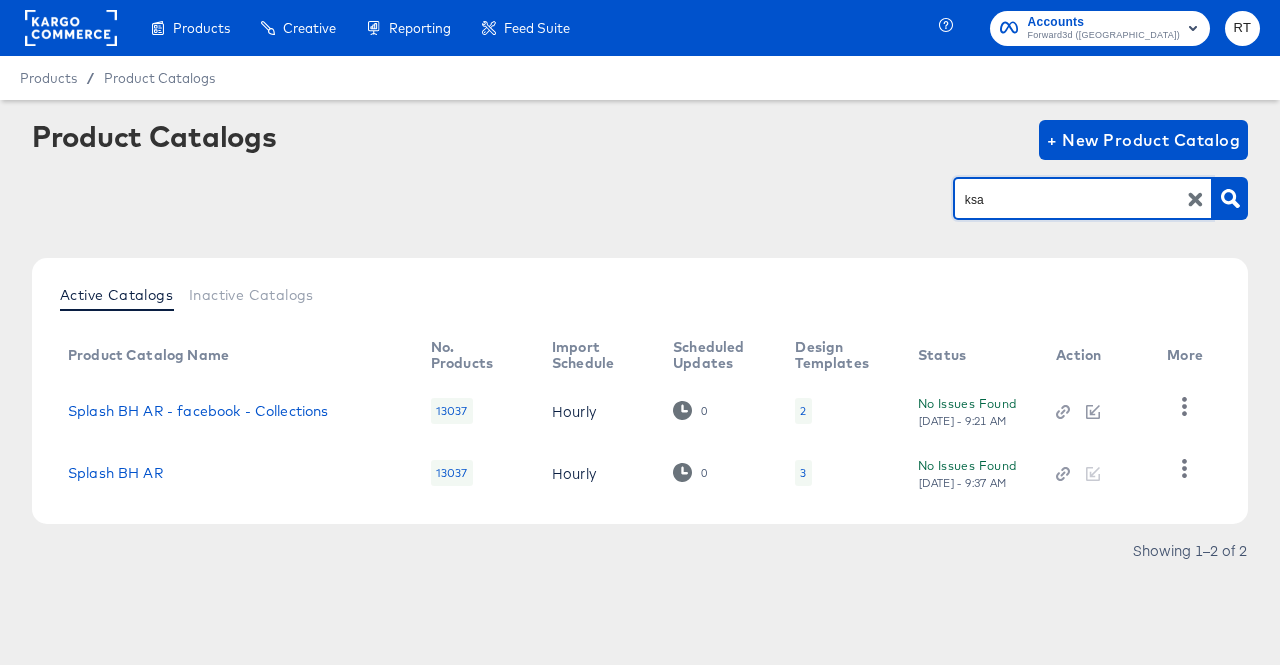 type on "ksa" 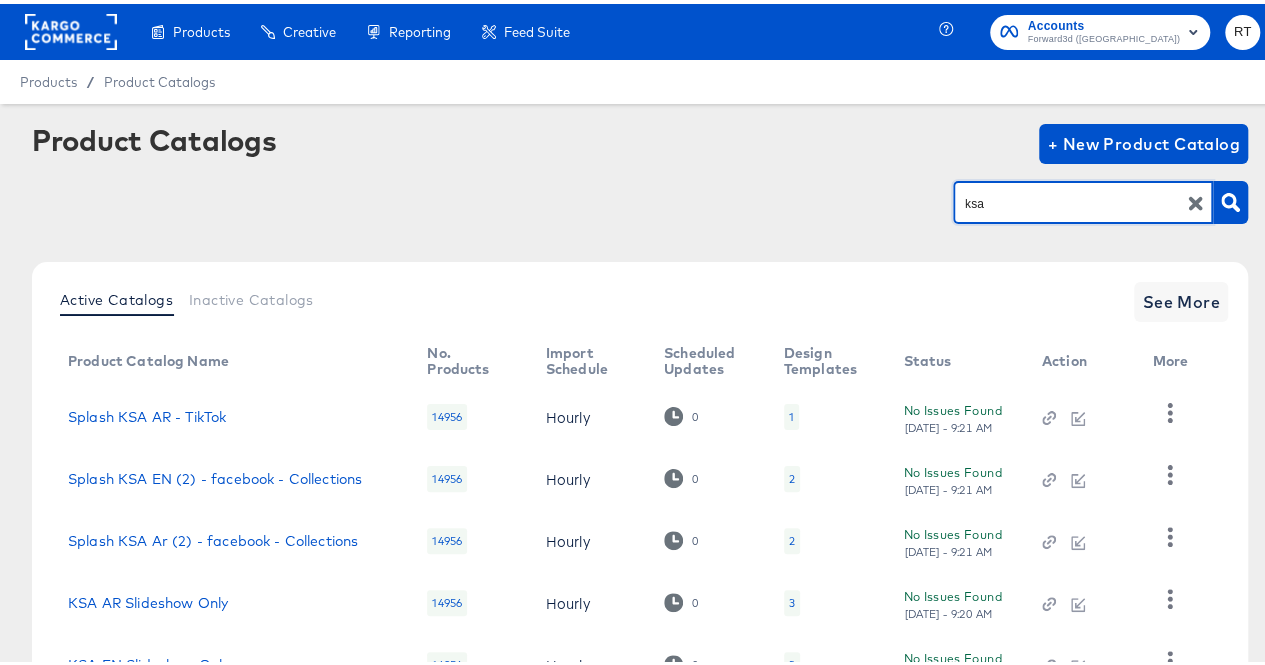 scroll, scrollTop: 158, scrollLeft: 0, axis: vertical 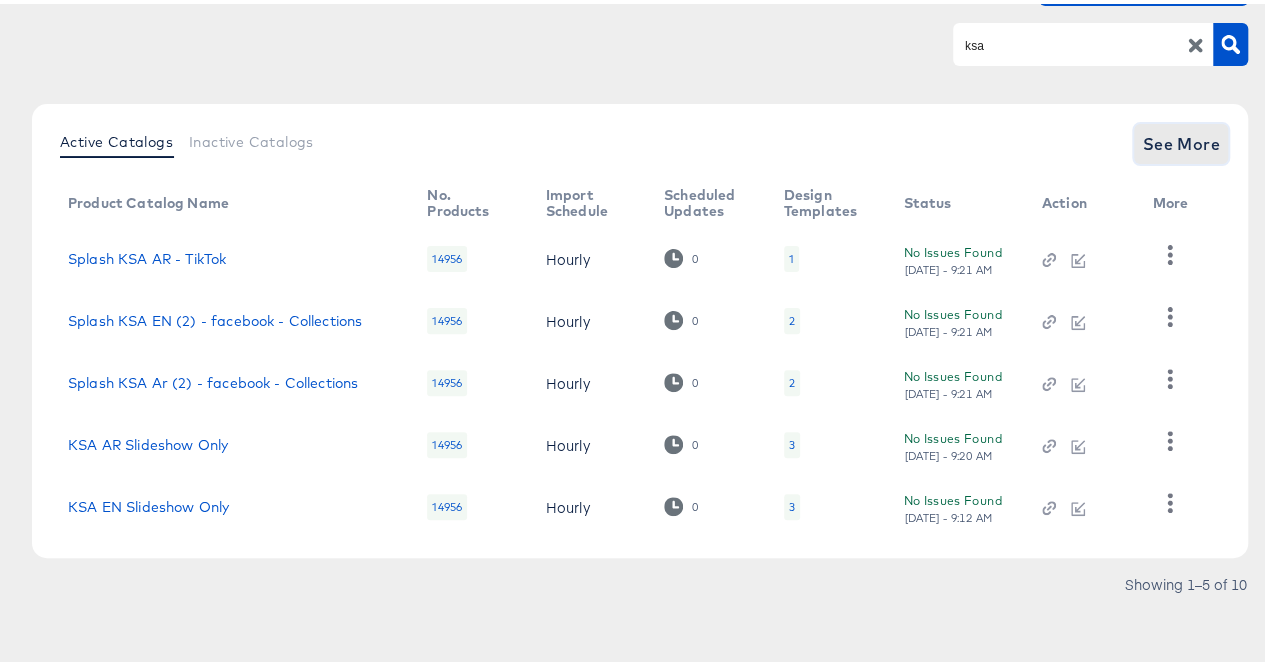 click on "See More" at bounding box center [1181, 140] 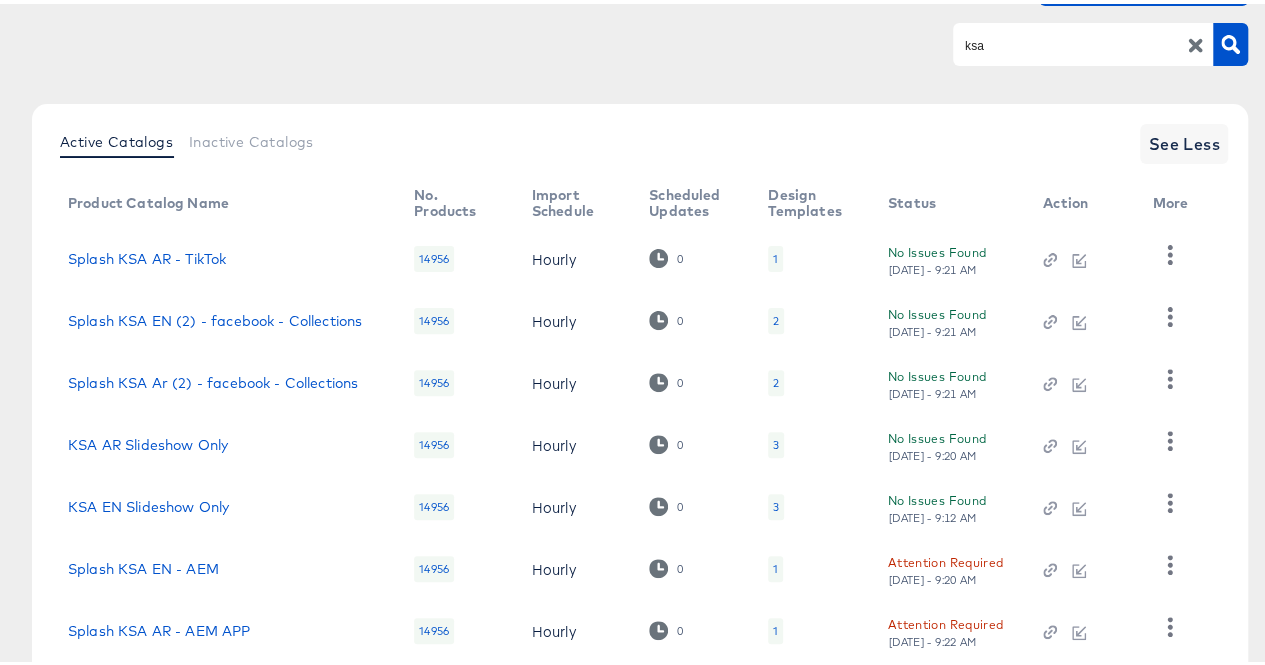 scroll, scrollTop: 468, scrollLeft: 0, axis: vertical 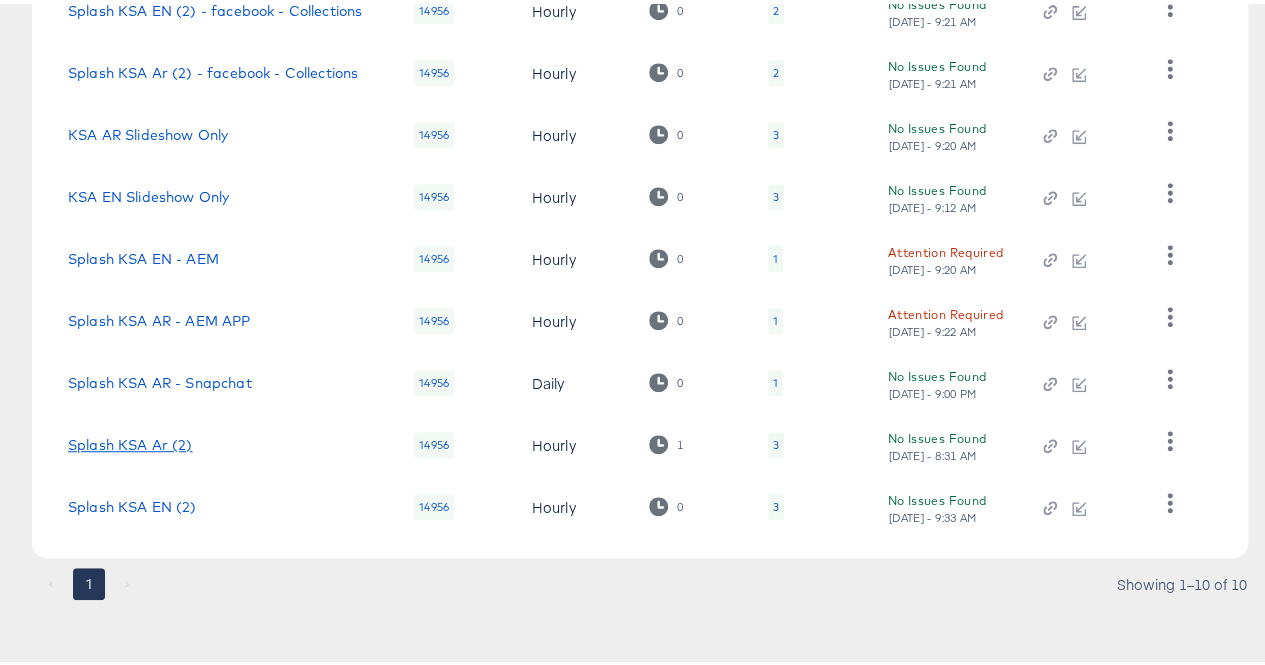click on "Splash KSA Ar (2)" at bounding box center (130, 441) 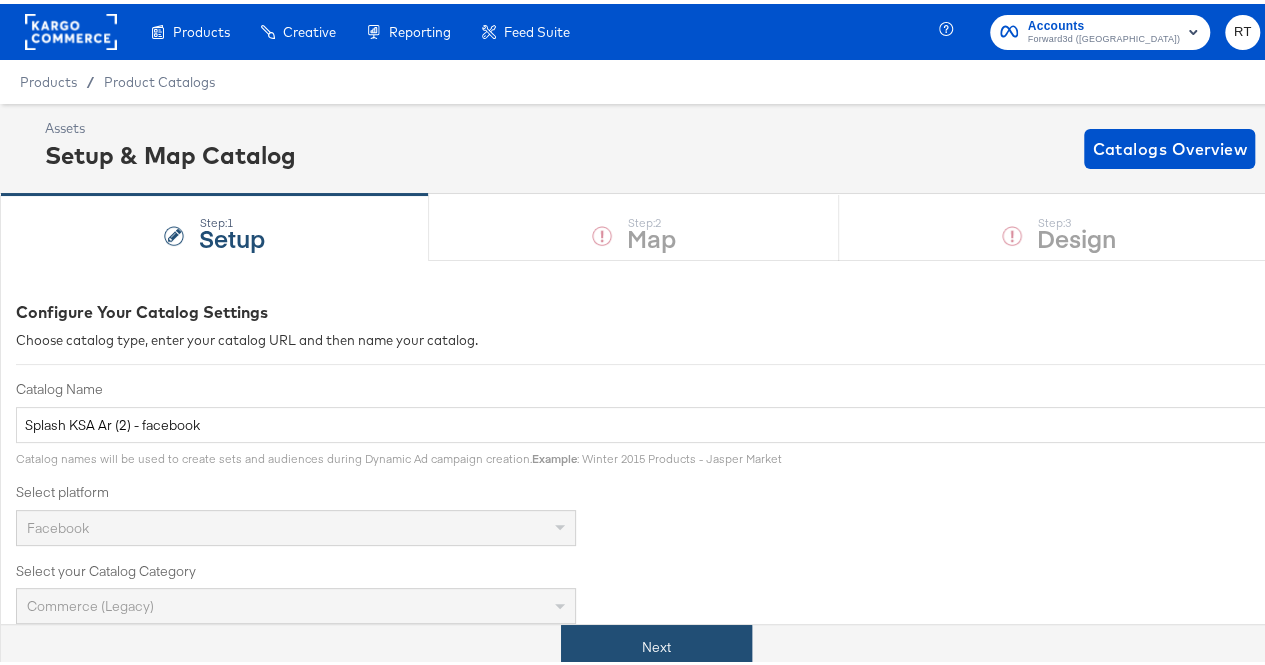 click on "Next" at bounding box center (656, 643) 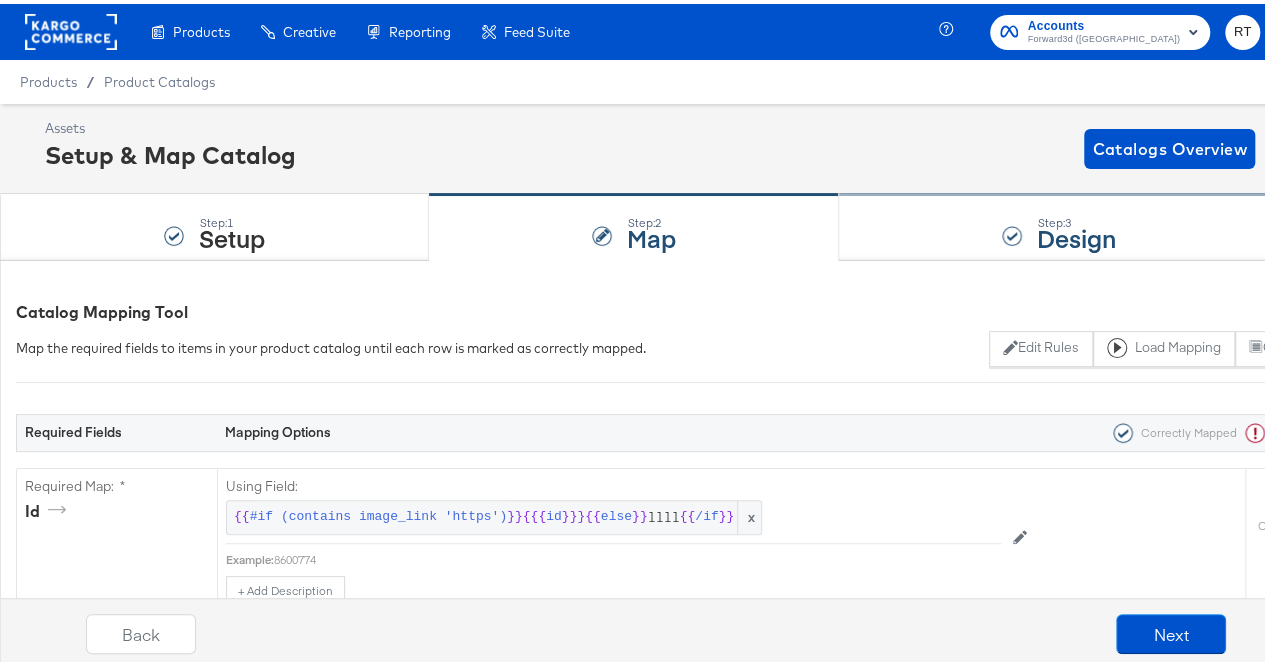 click on "Step:  3   Design" at bounding box center [1059, 224] 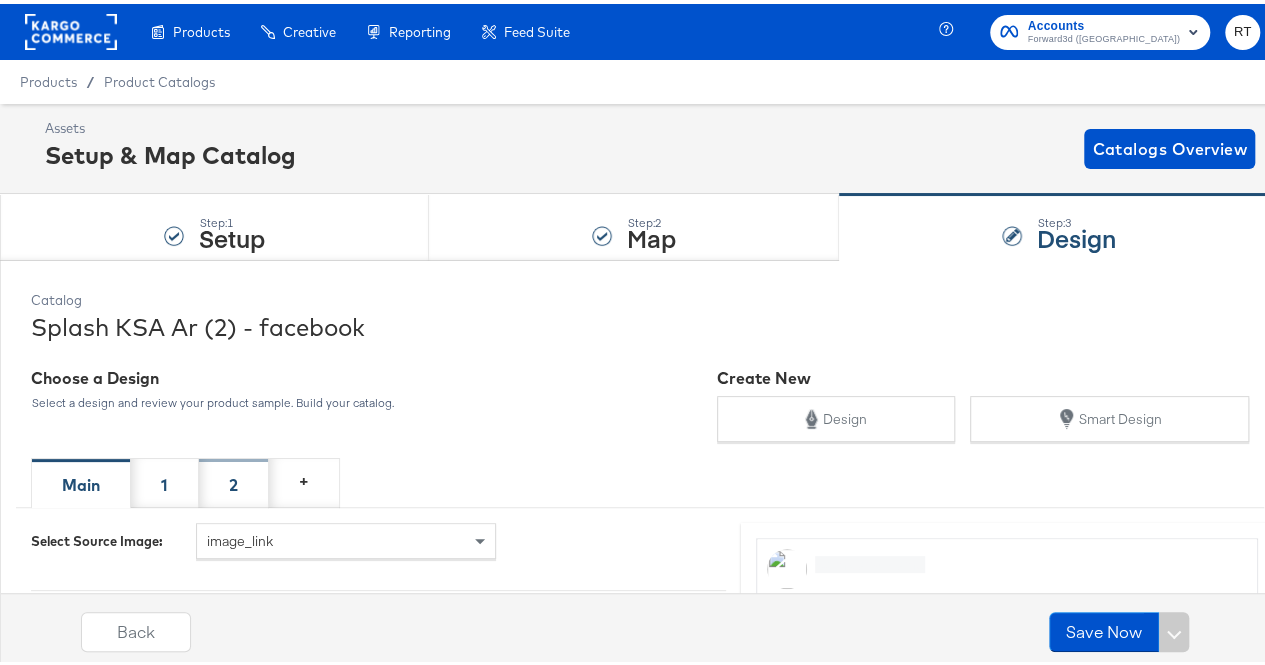 click on "2" at bounding box center (234, 479) 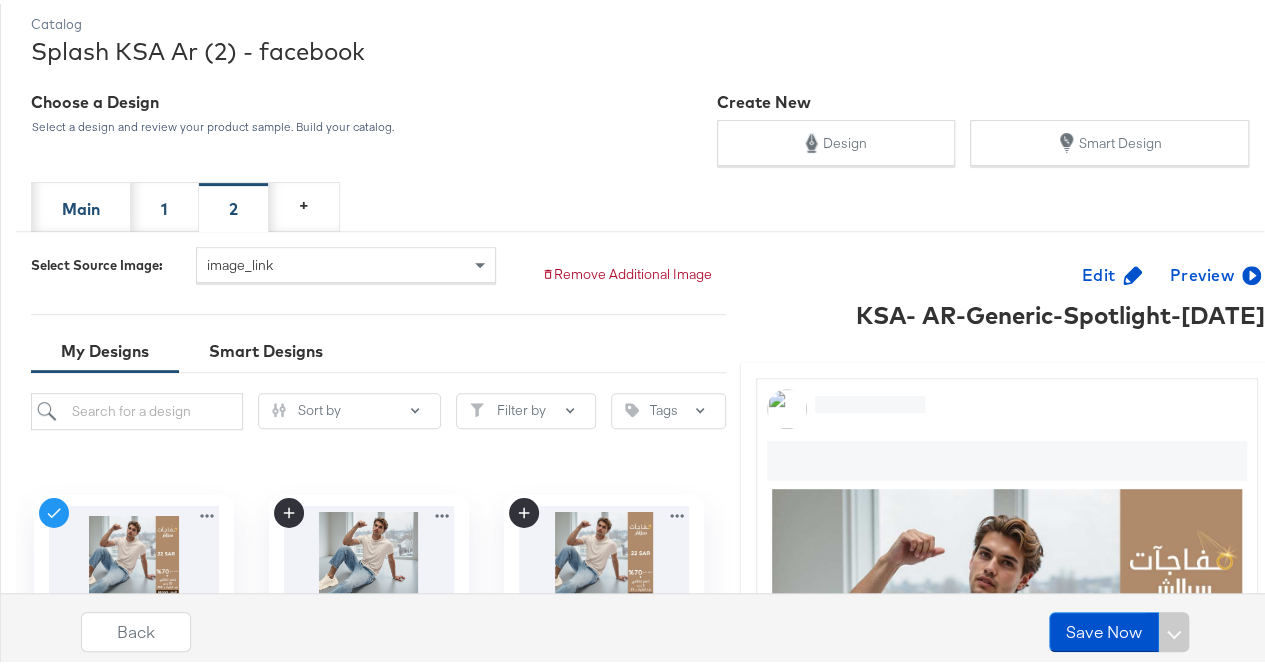 scroll, scrollTop: 427, scrollLeft: 0, axis: vertical 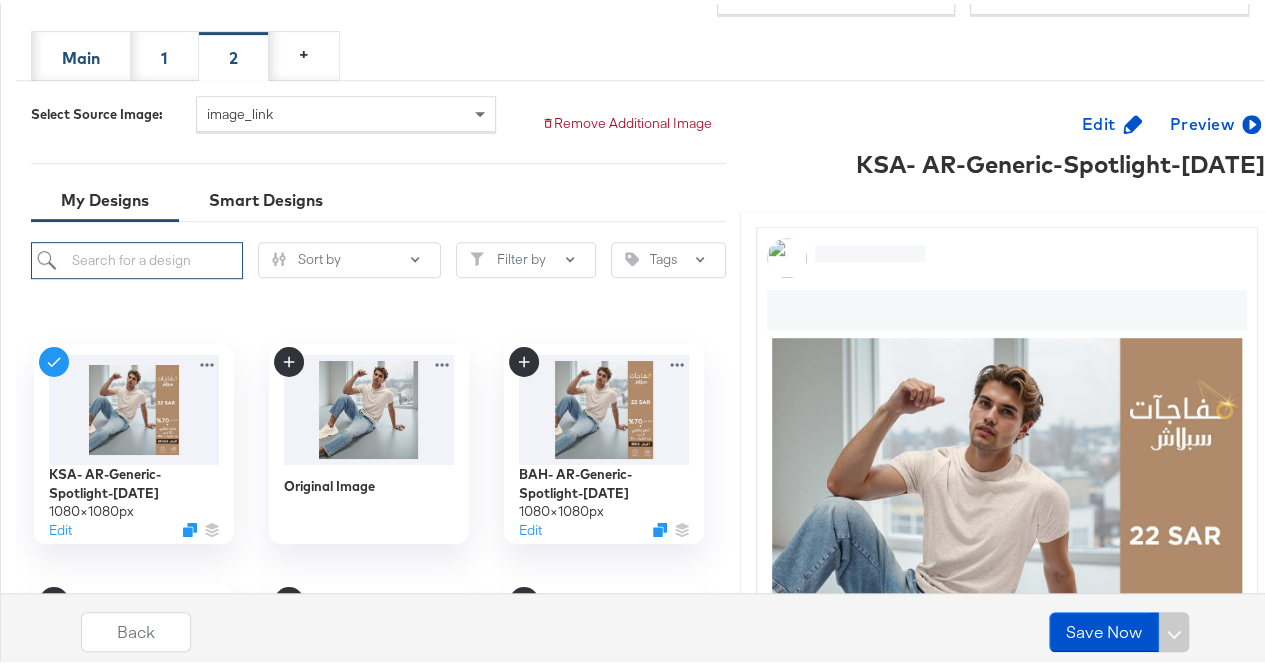 click at bounding box center [137, 256] 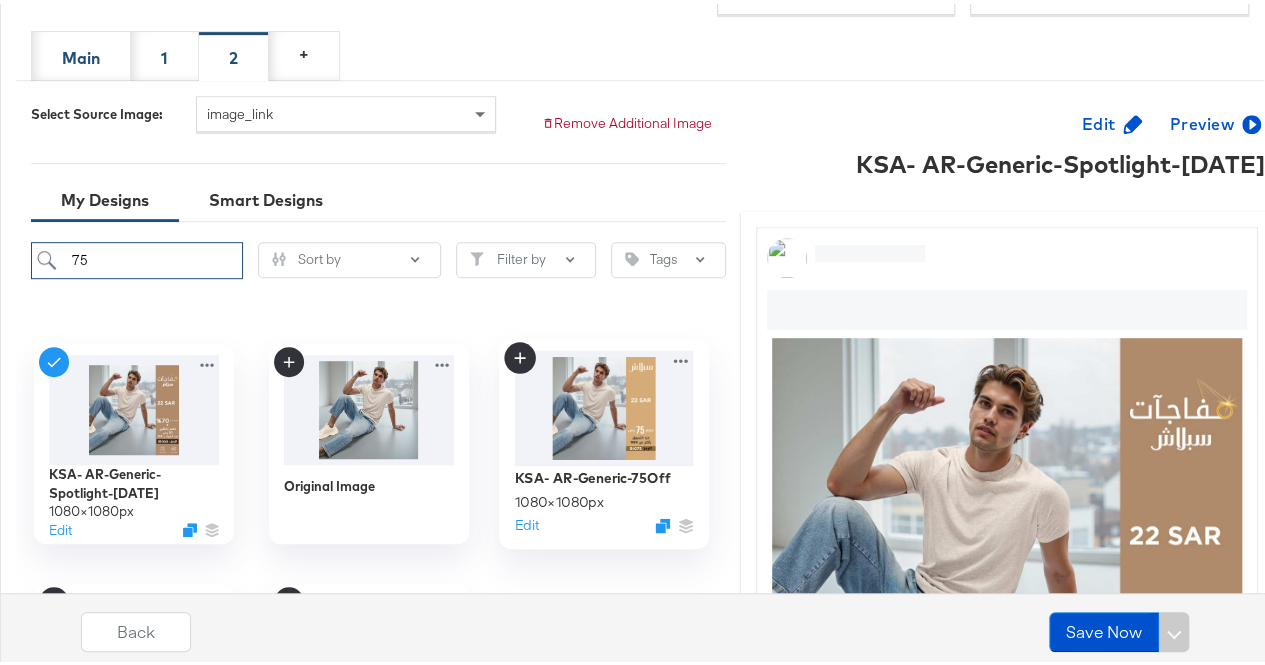 type on "75" 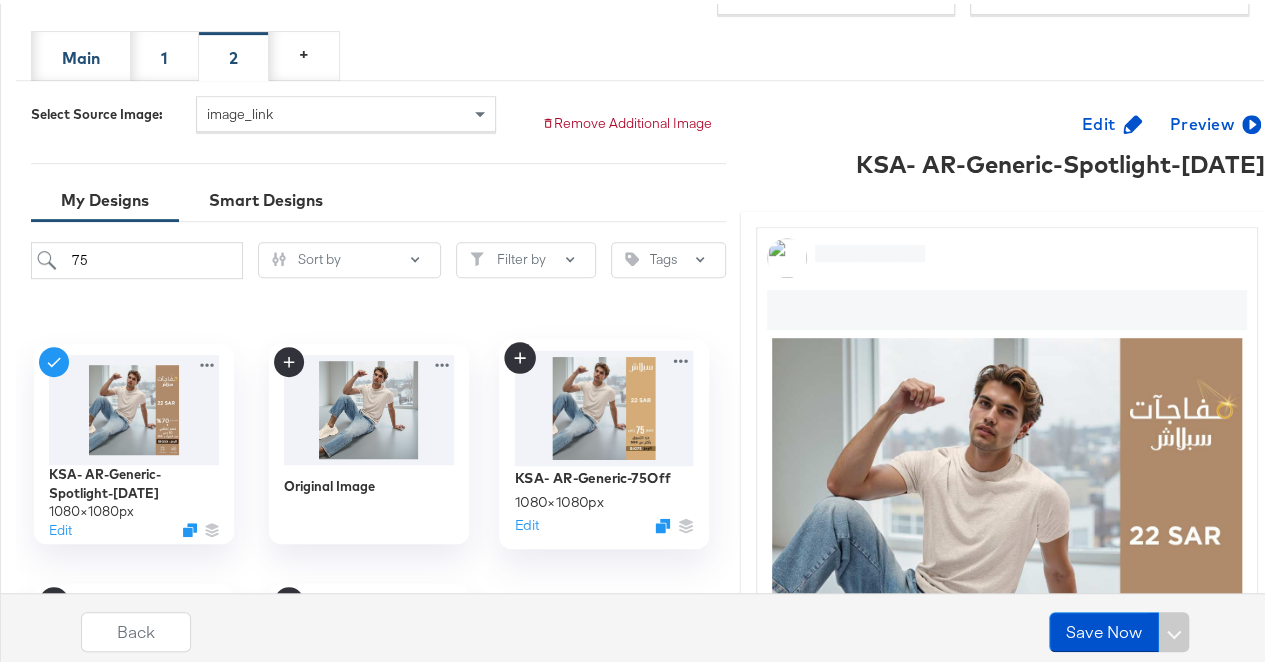 click 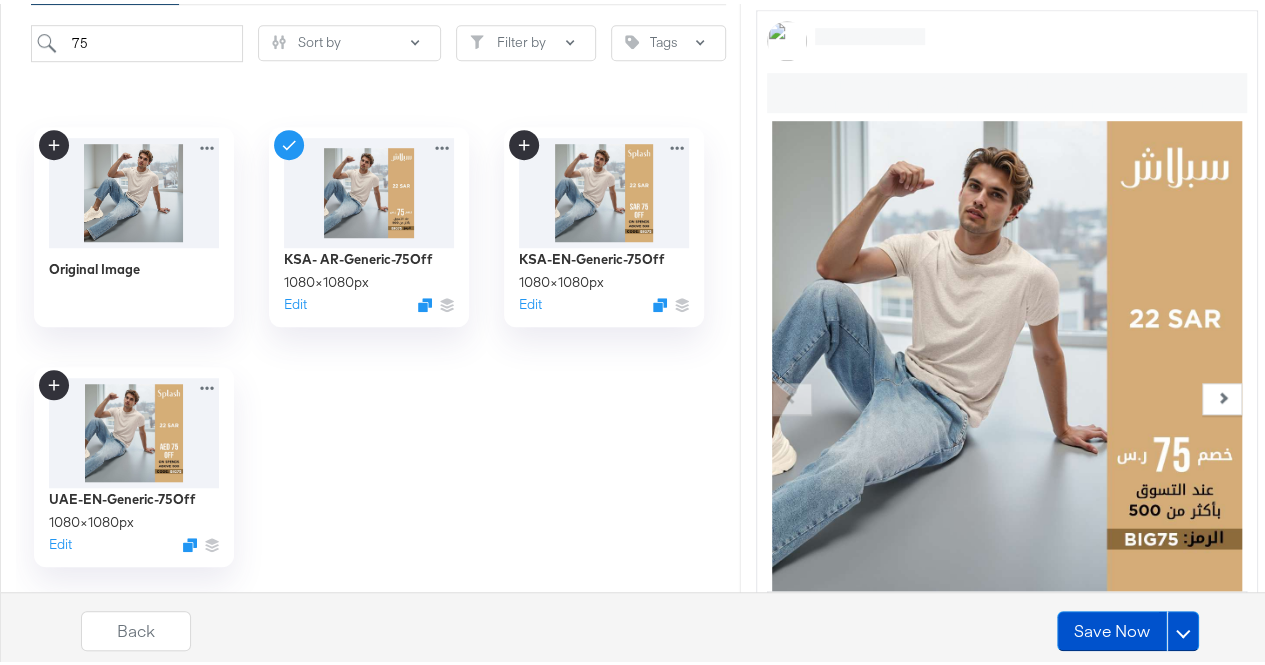 scroll, scrollTop: 646, scrollLeft: 0, axis: vertical 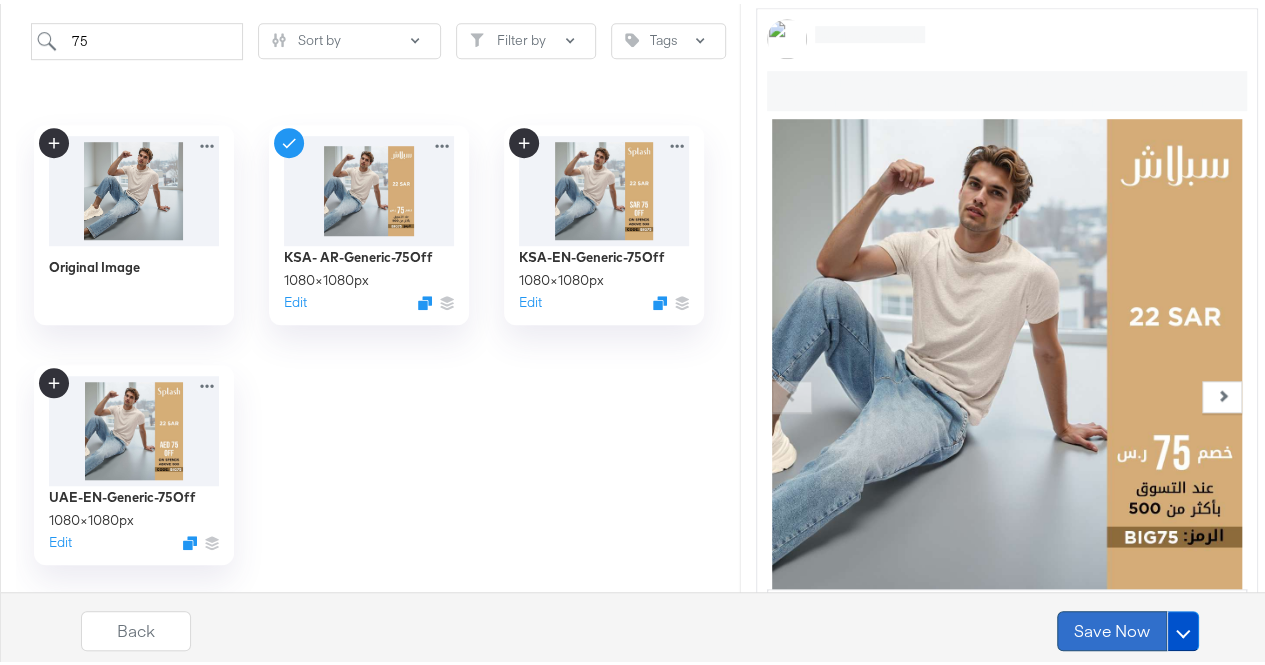 click on "Save Now" at bounding box center (1112, 628) 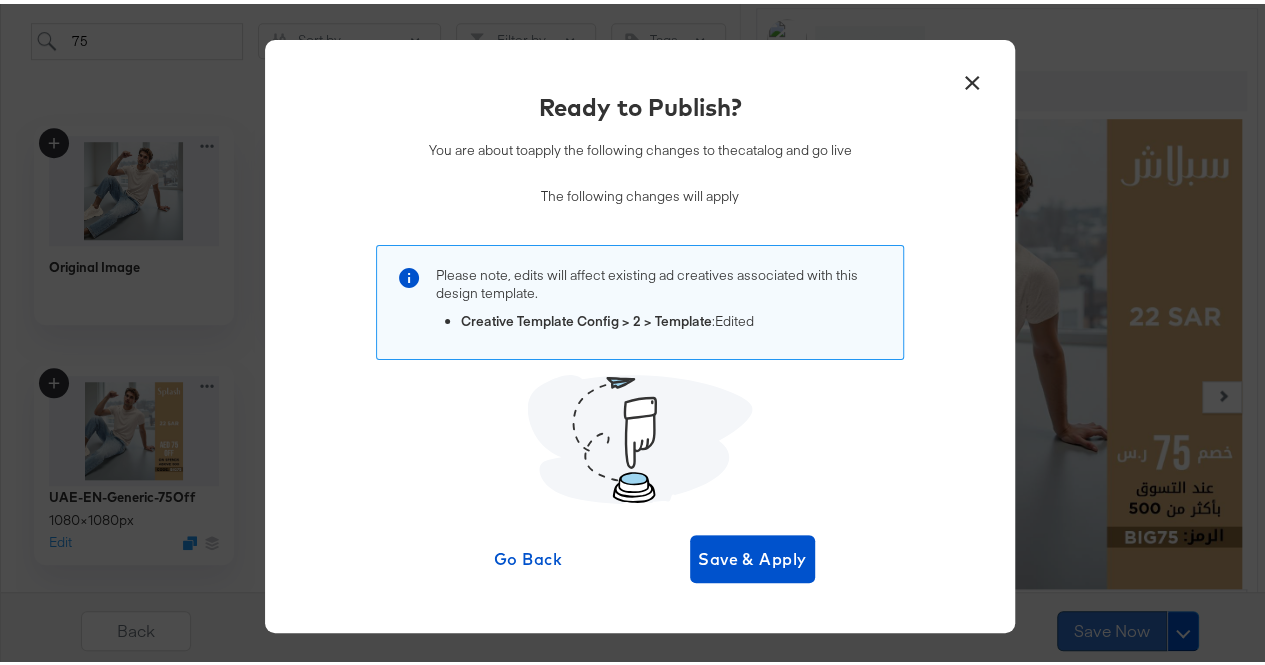 scroll, scrollTop: 0, scrollLeft: 0, axis: both 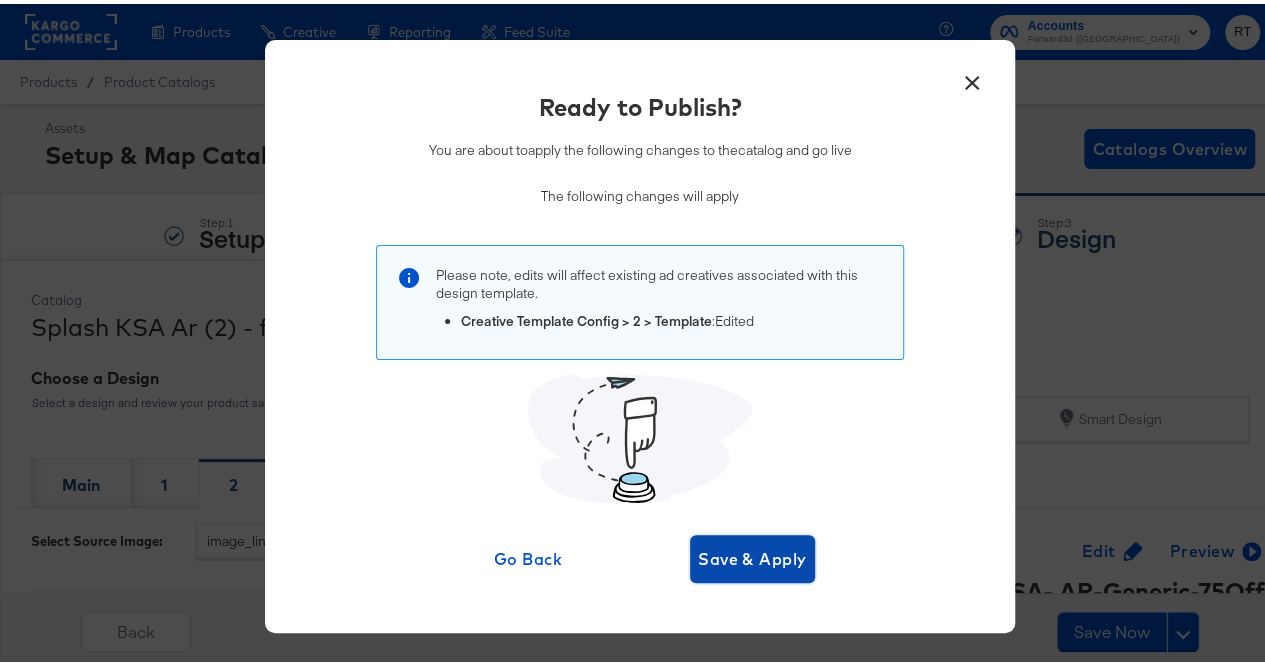 click on "Save & Apply" at bounding box center (752, 555) 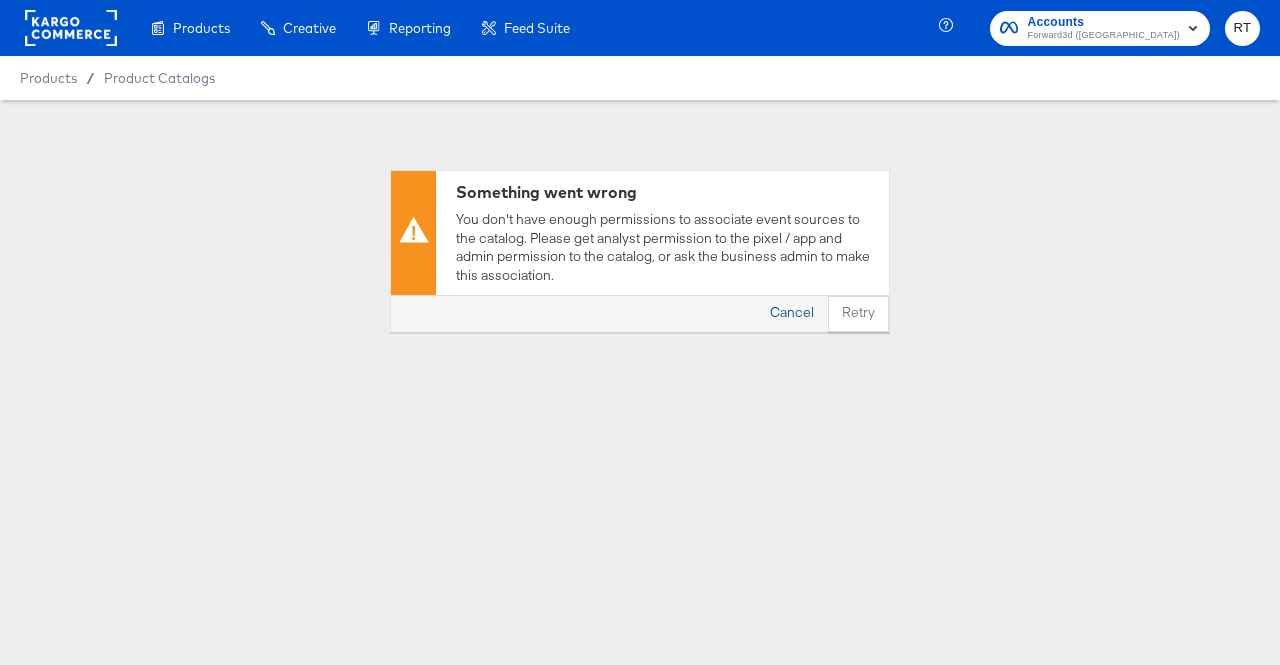 click on "Cancel" at bounding box center (792, 314) 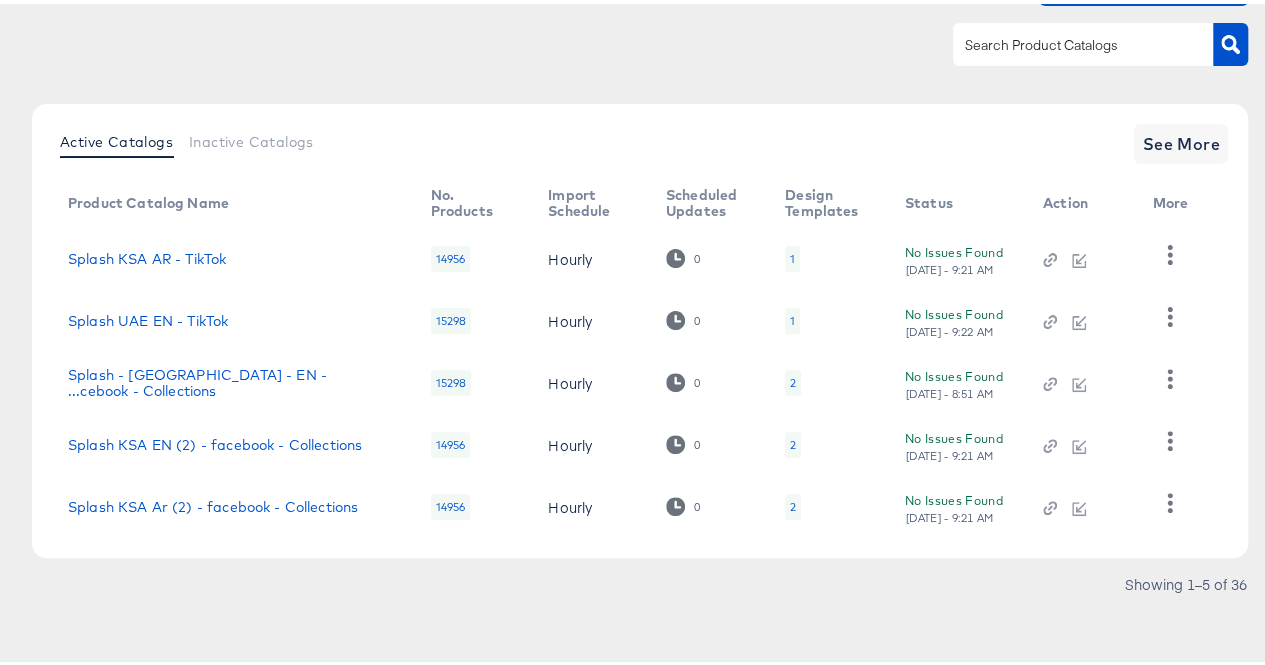 scroll, scrollTop: 0, scrollLeft: 0, axis: both 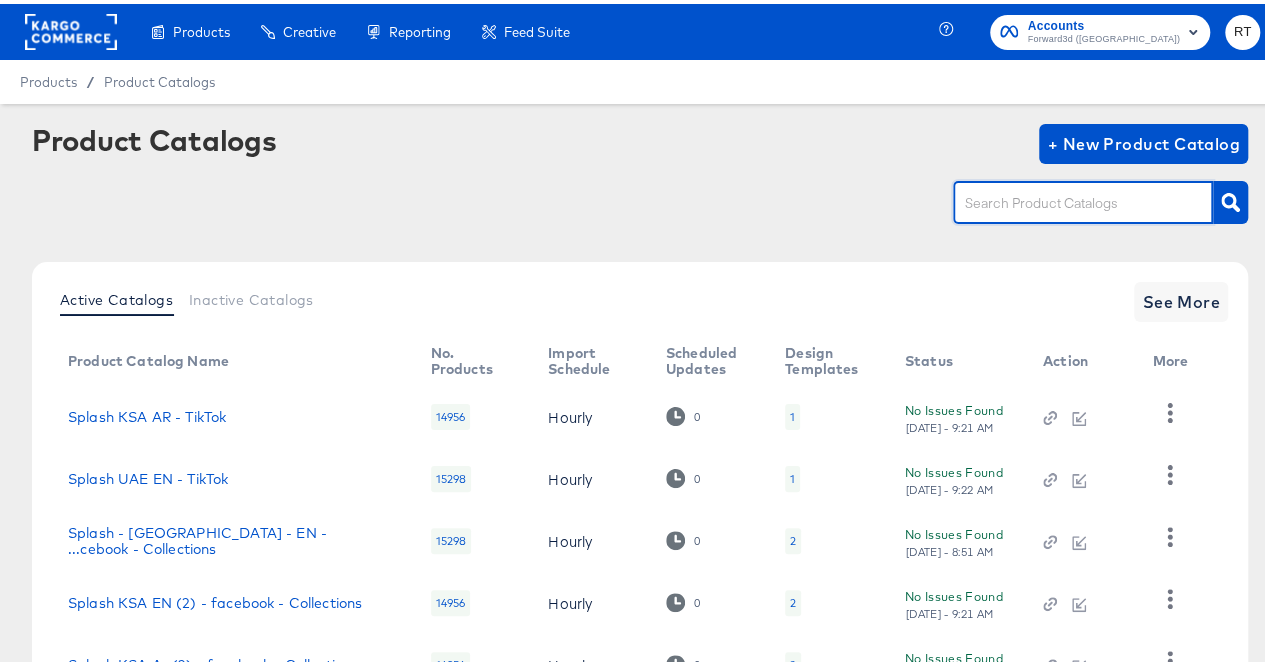 click at bounding box center (1067, 199) 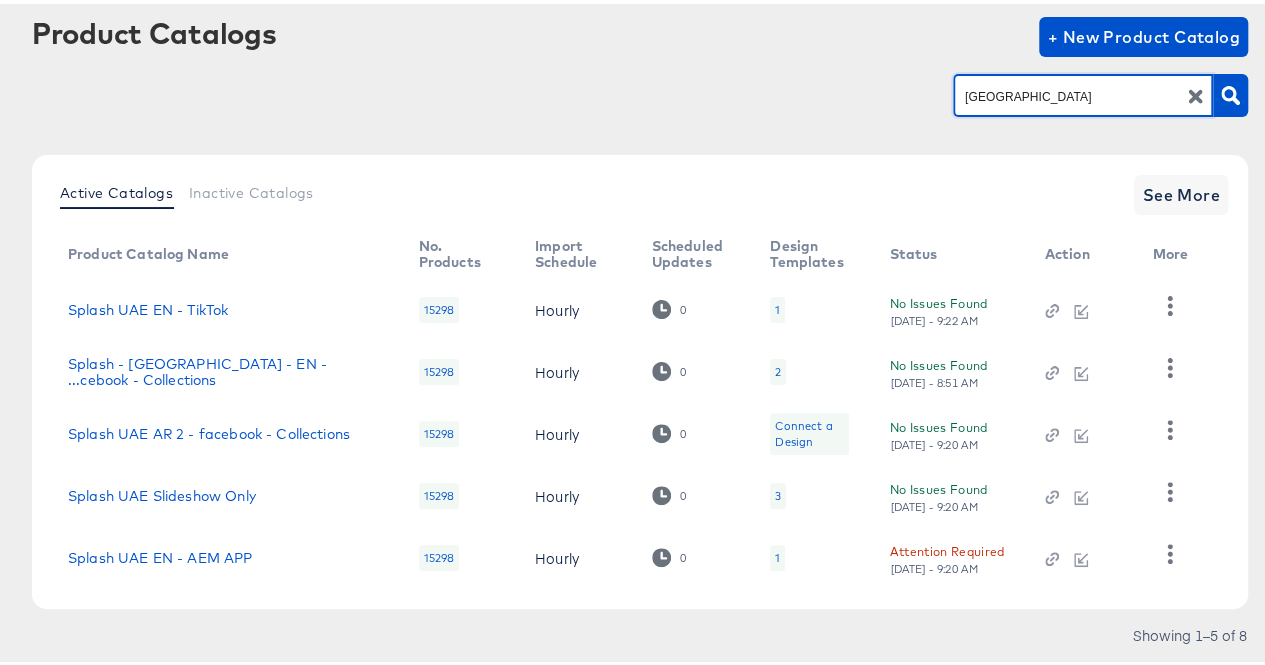 scroll, scrollTop: 149, scrollLeft: 0, axis: vertical 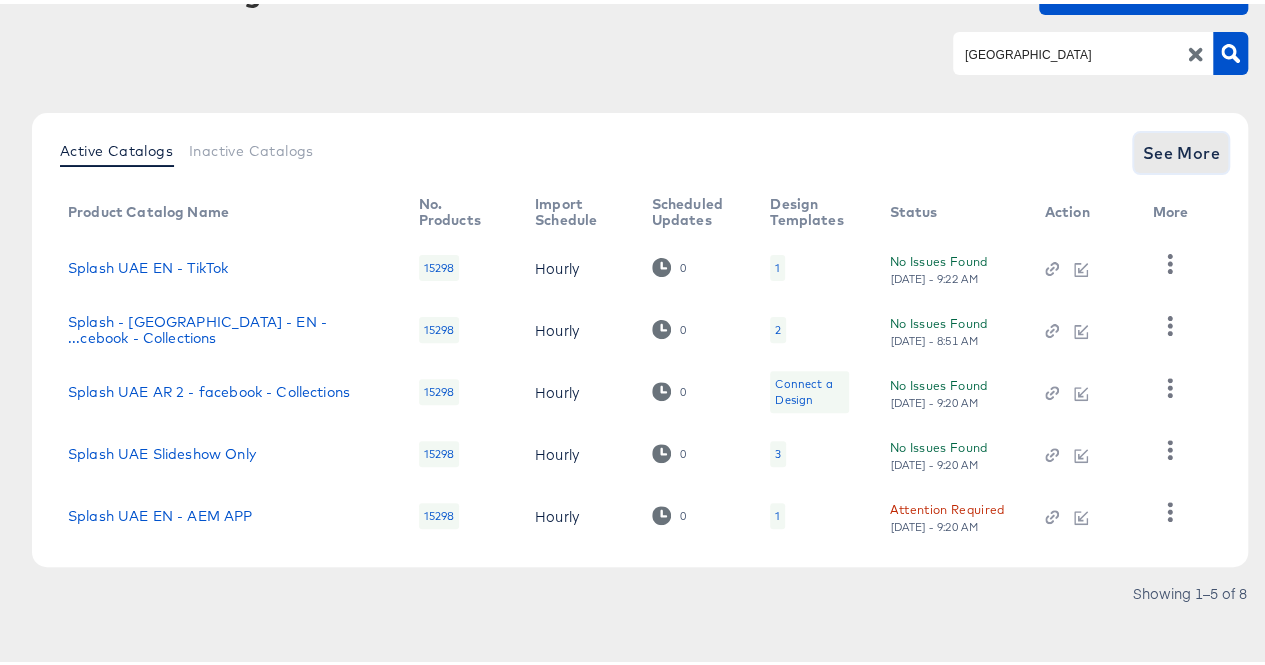 click on "See More" at bounding box center [1181, 149] 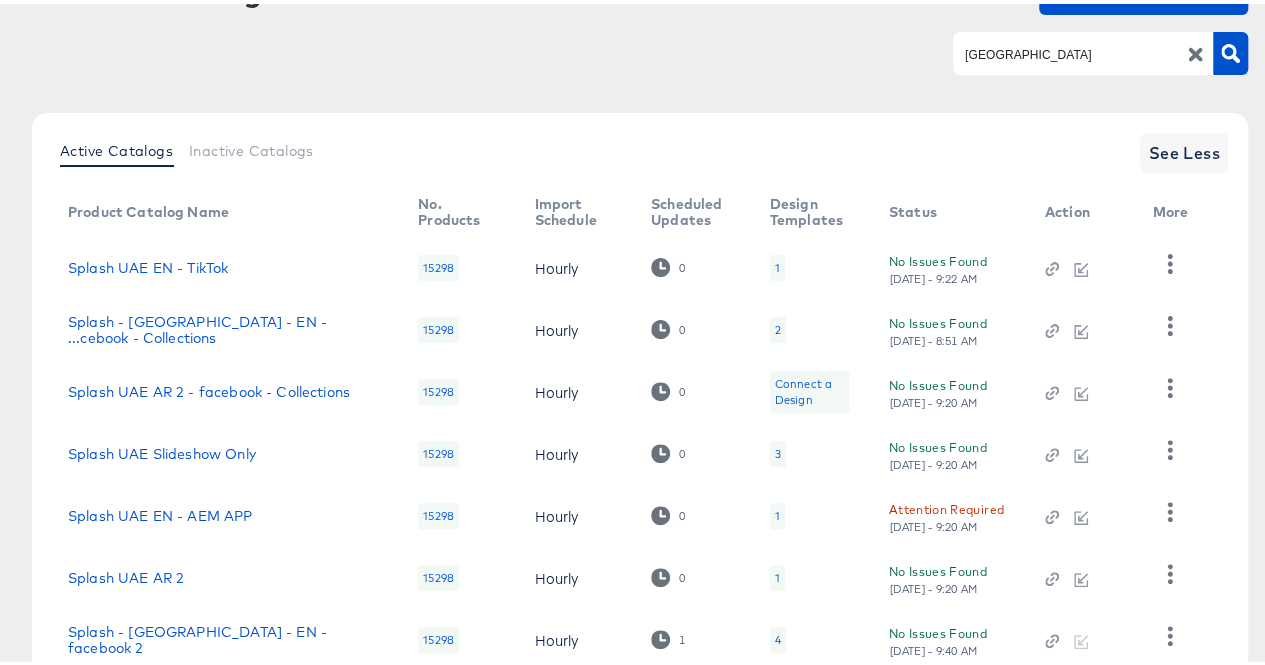 scroll, scrollTop: 344, scrollLeft: 0, axis: vertical 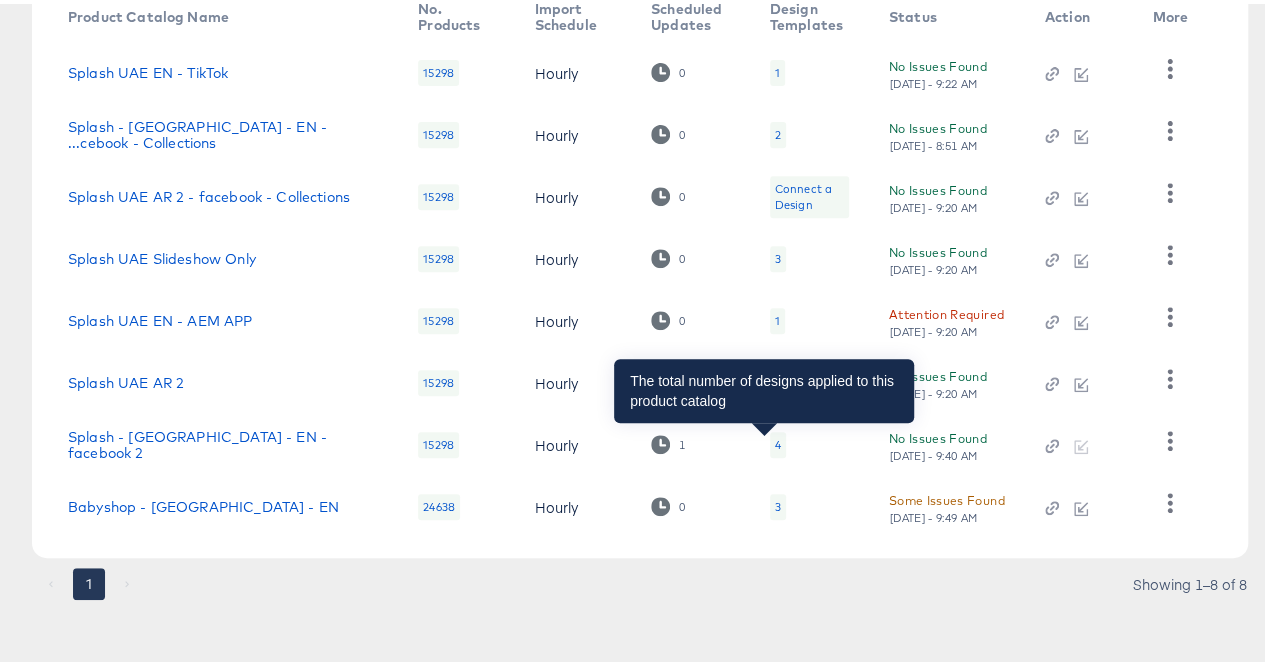 click on "4" at bounding box center [778, 441] 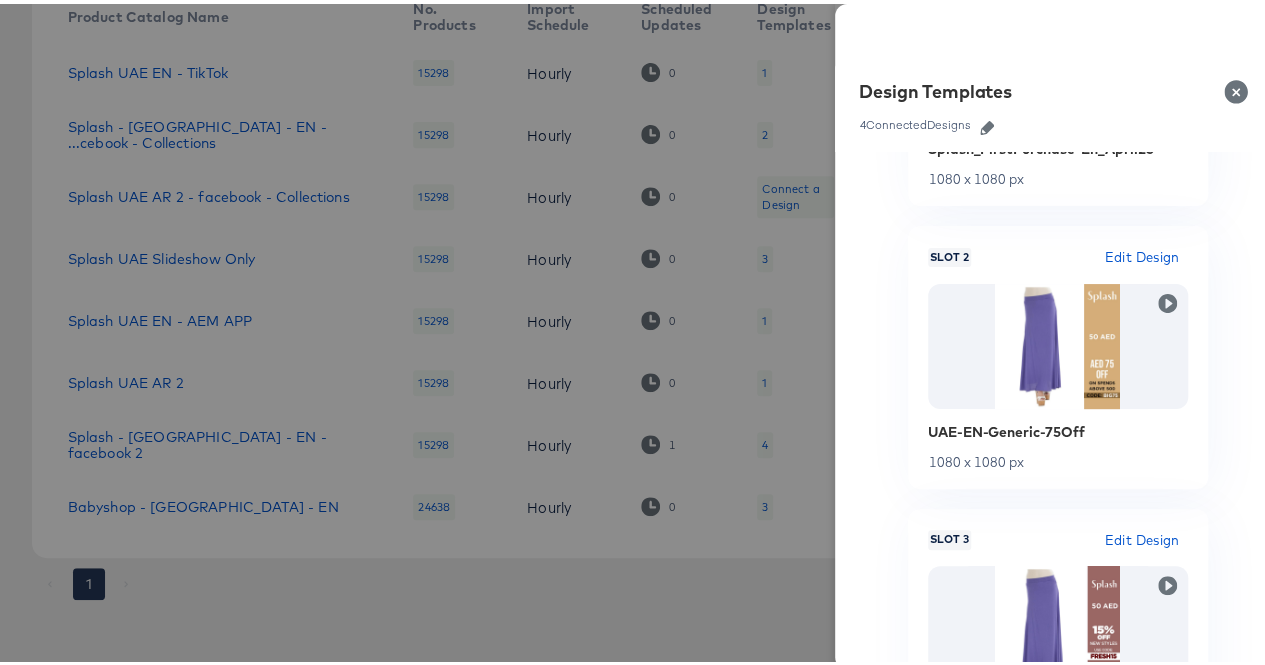 scroll, scrollTop: 694, scrollLeft: 0, axis: vertical 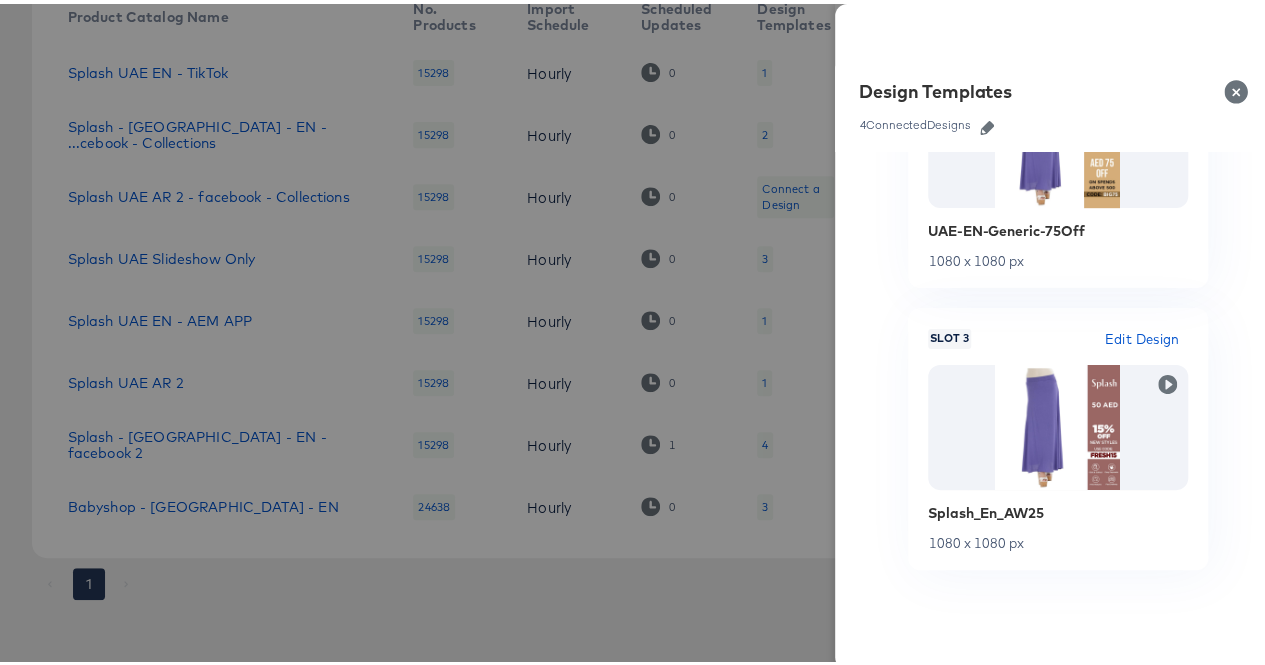 click at bounding box center (1240, 88) 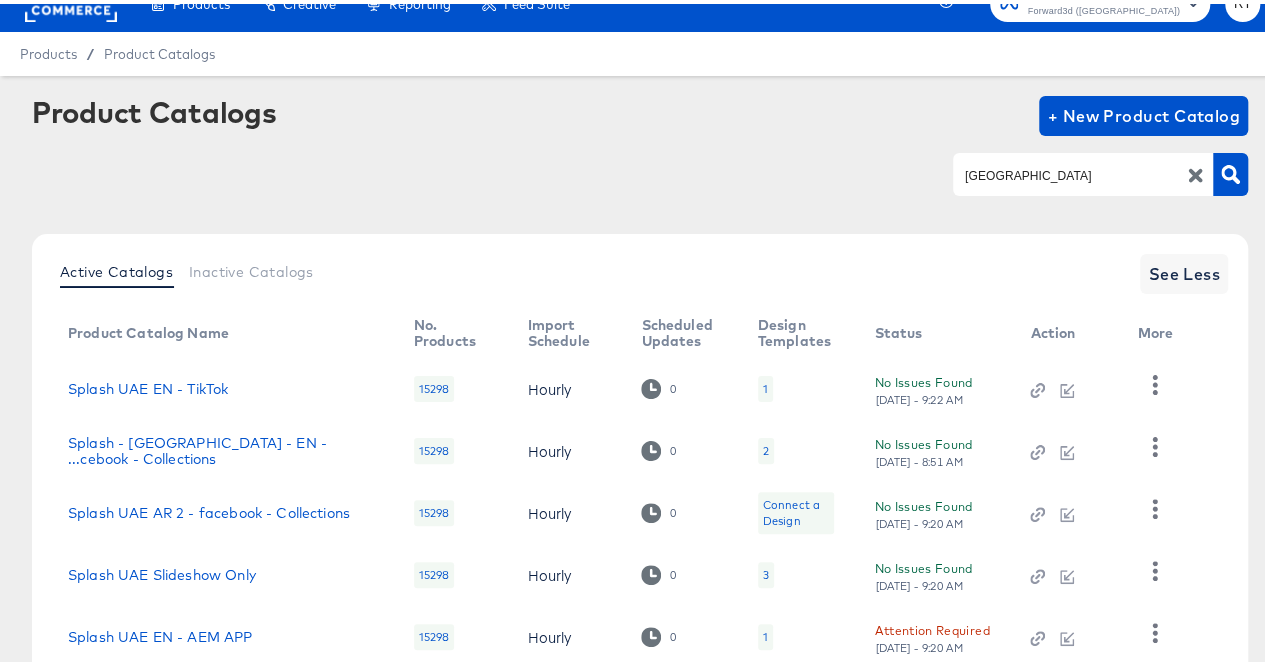 scroll, scrollTop: 0, scrollLeft: 0, axis: both 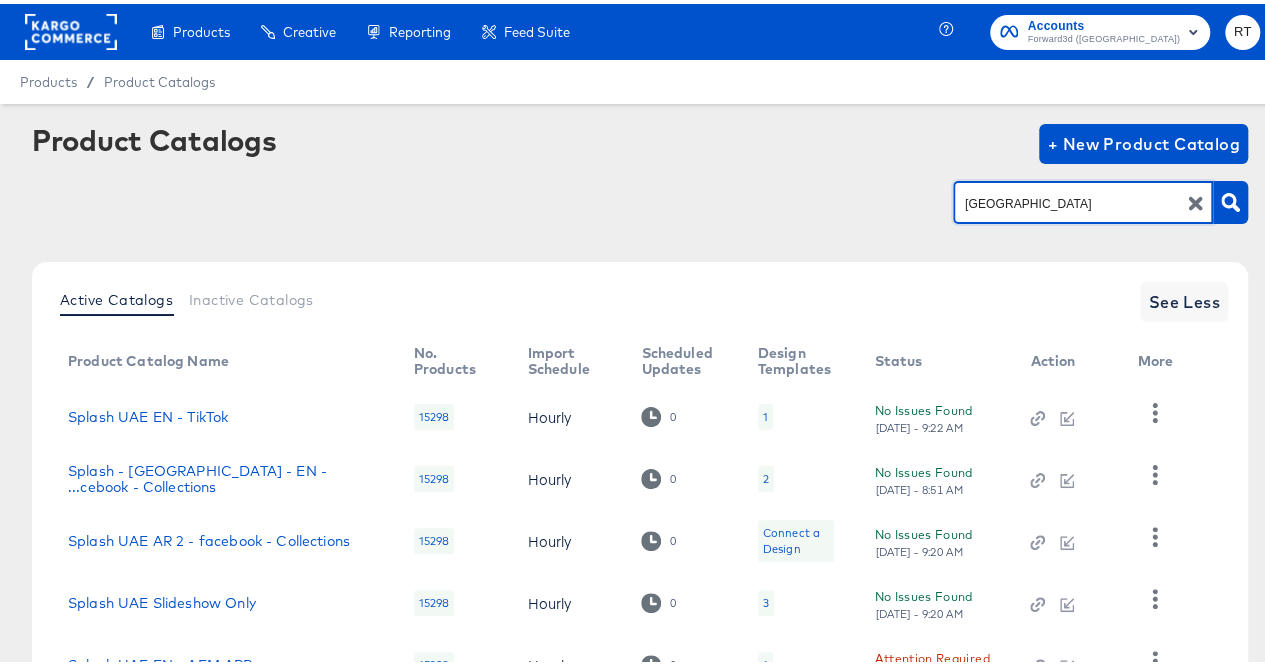 drag, startPoint x: 1014, startPoint y: 195, endPoint x: 872, endPoint y: 207, distance: 142.50613 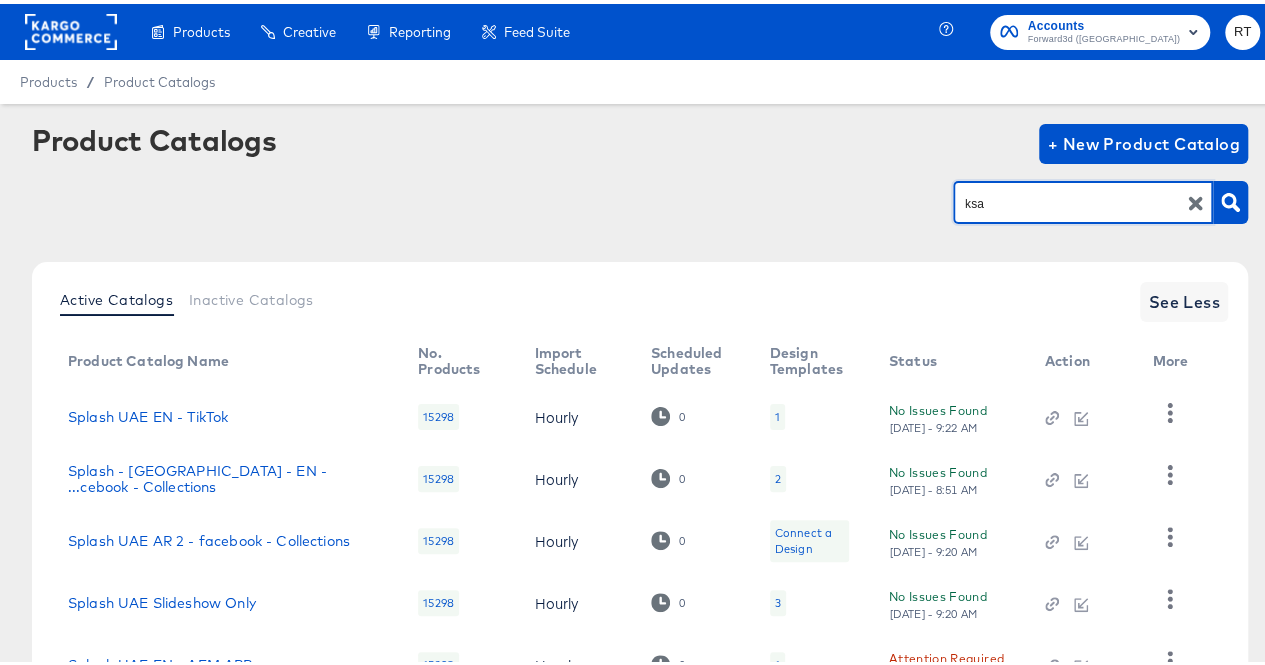 type on "ksa" 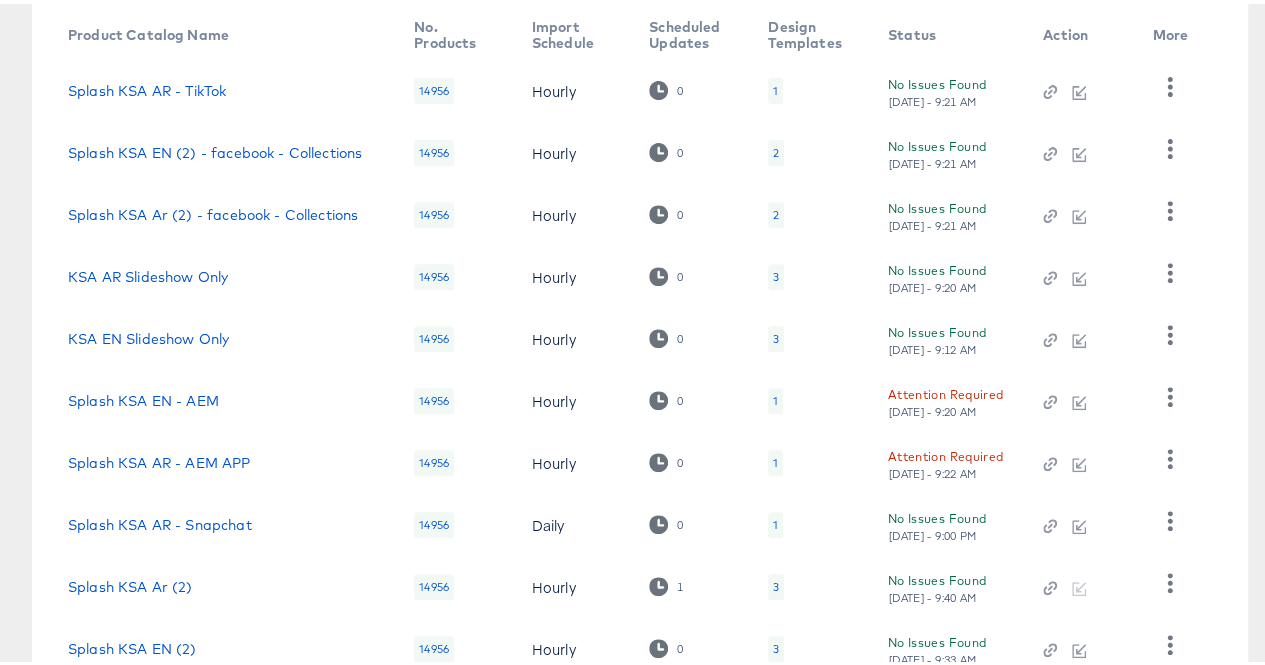 scroll, scrollTop: 468, scrollLeft: 0, axis: vertical 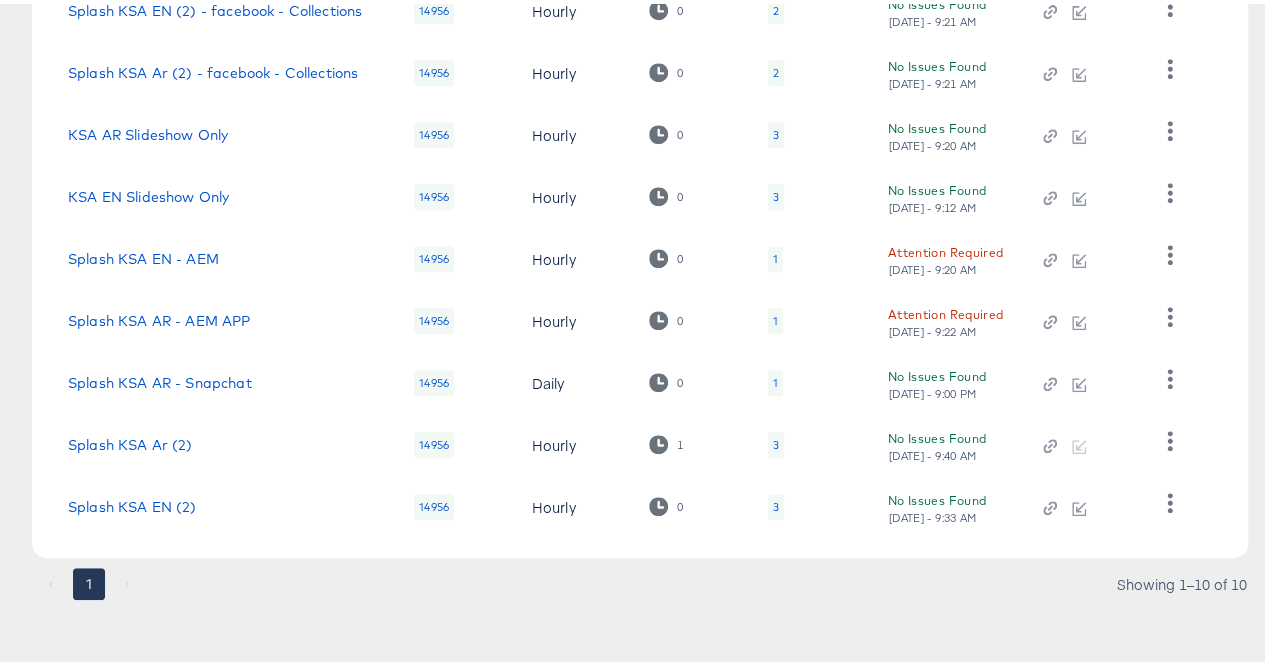 click on "3" at bounding box center [776, 503] 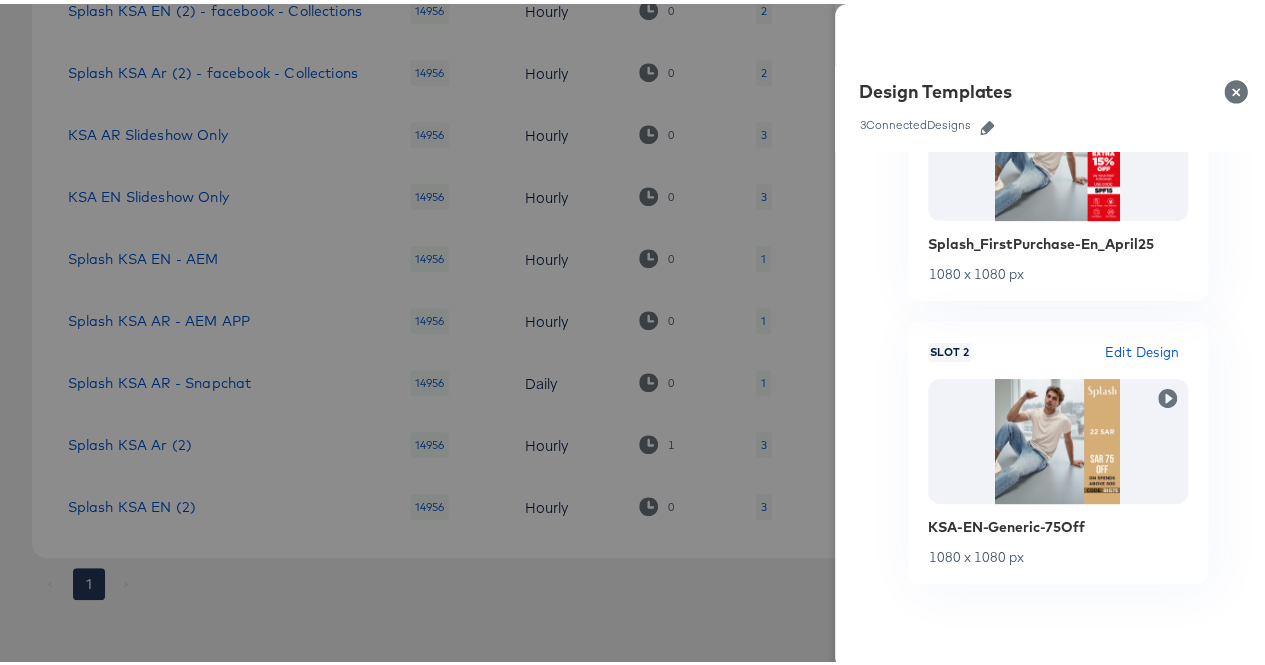 scroll, scrollTop: 412, scrollLeft: 0, axis: vertical 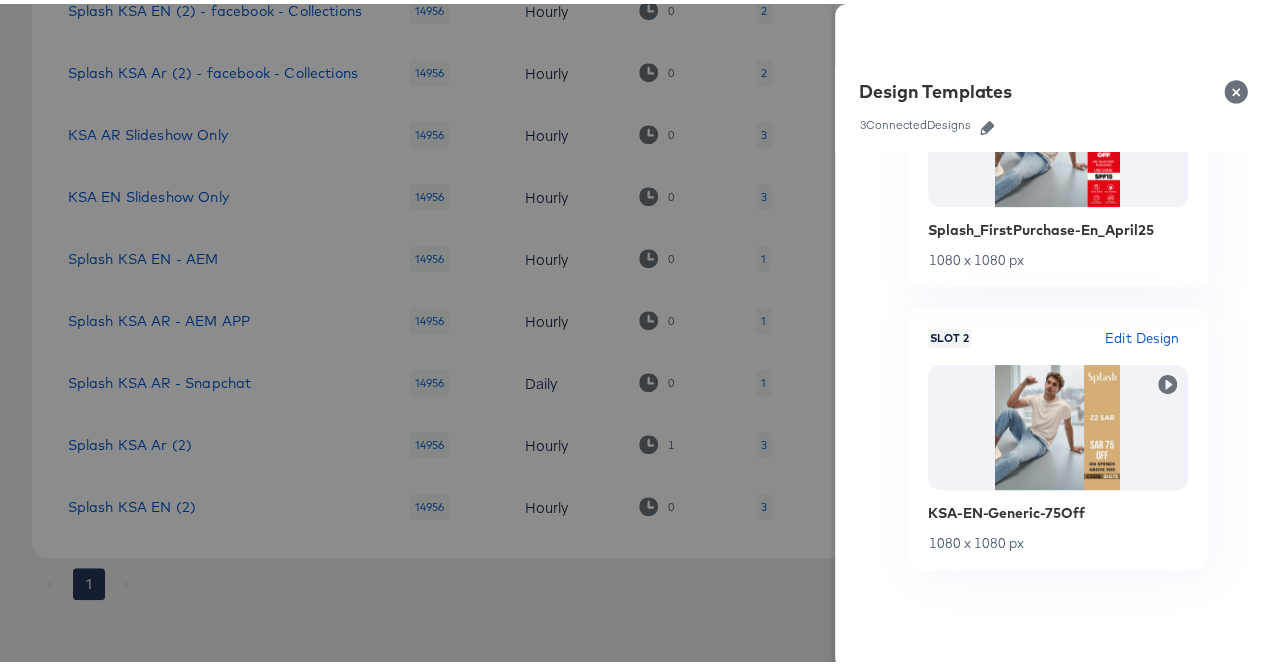 click at bounding box center [1240, 88] 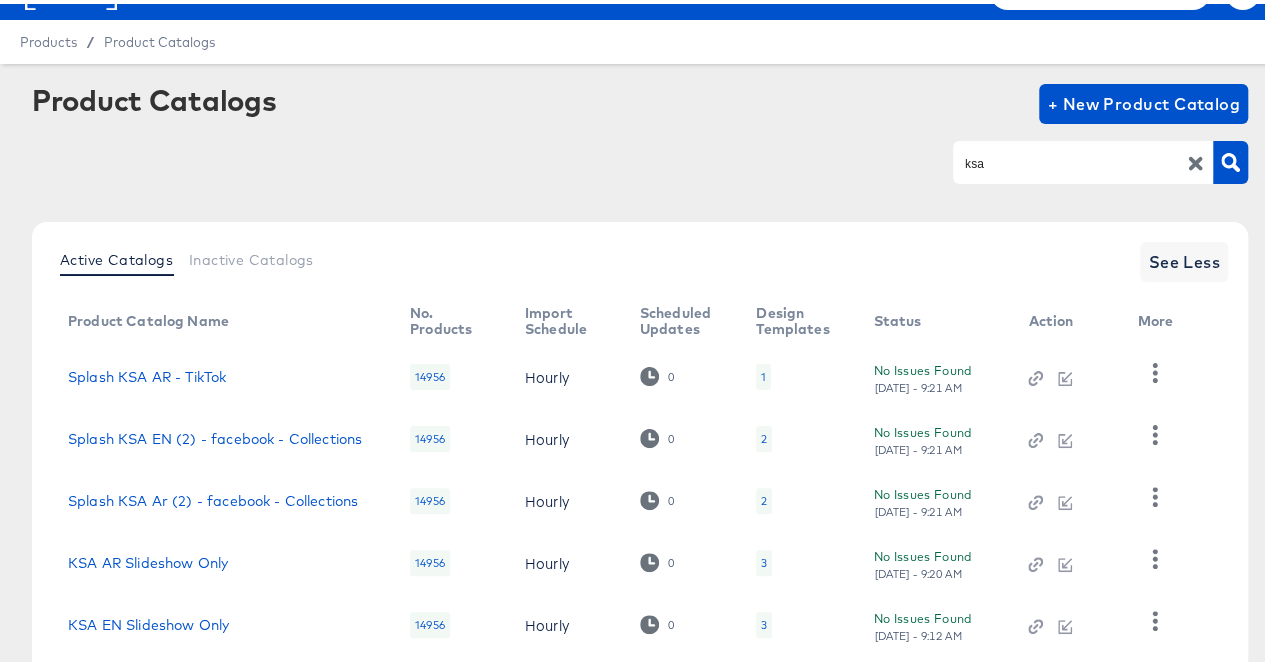 scroll, scrollTop: 0, scrollLeft: 0, axis: both 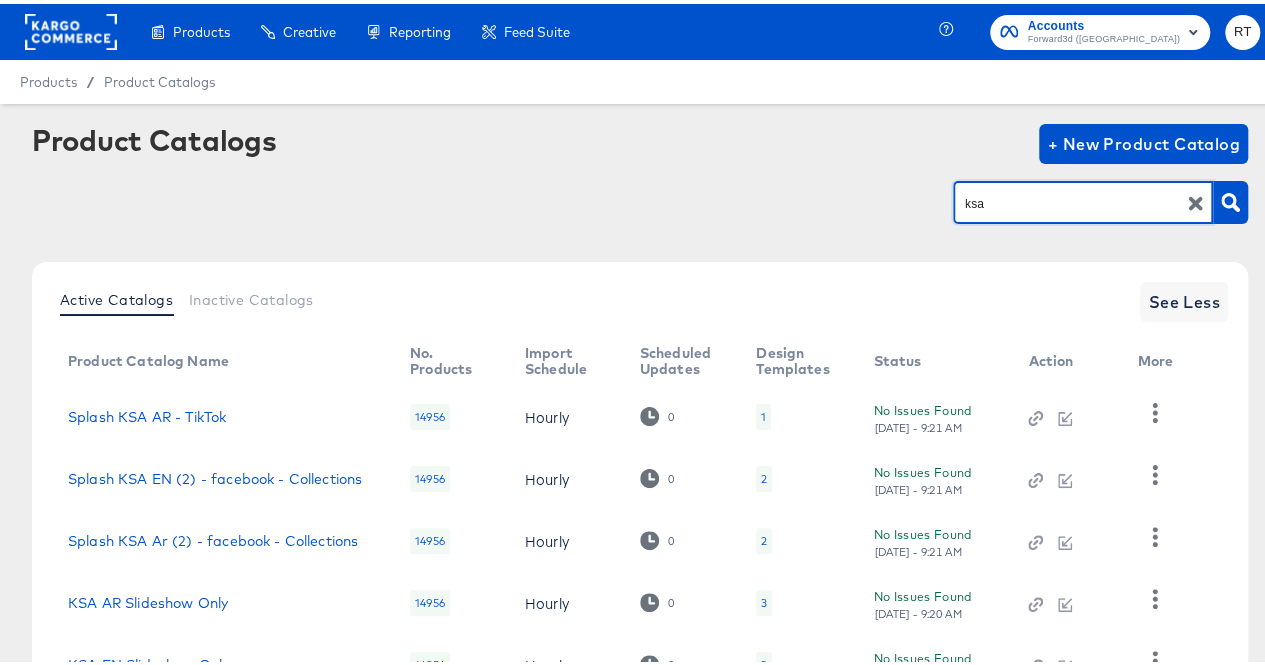 drag, startPoint x: 996, startPoint y: 193, endPoint x: 884, endPoint y: 201, distance: 112.28535 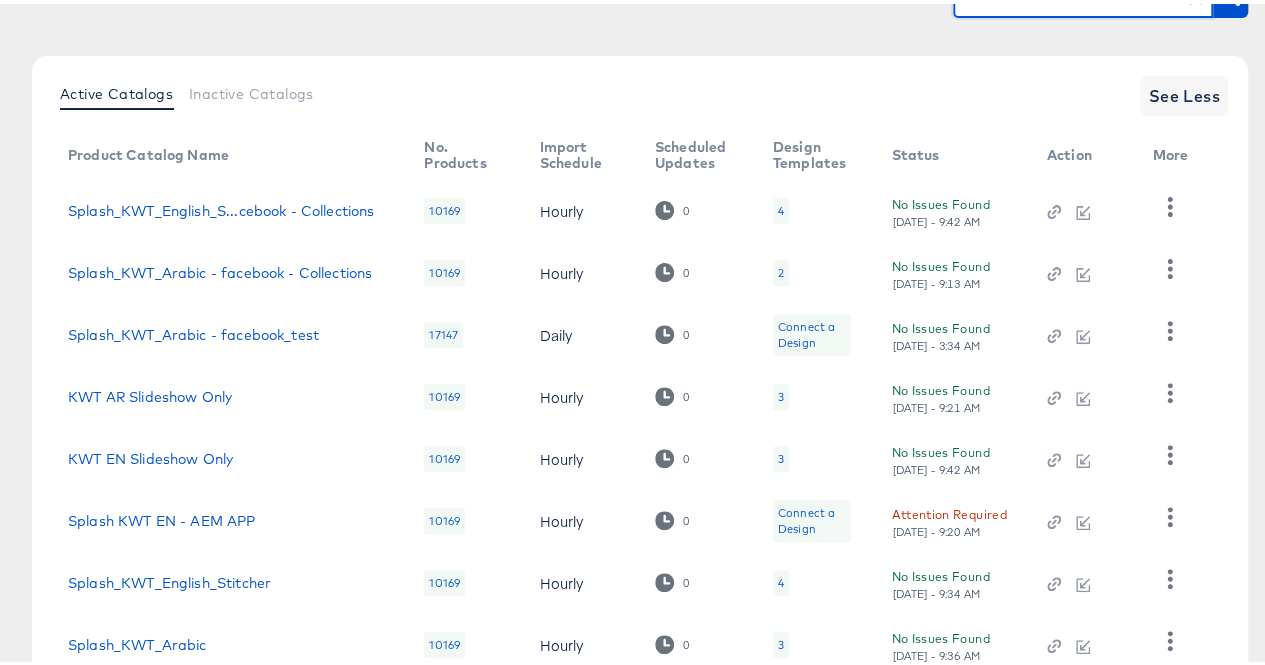 scroll, scrollTop: 344, scrollLeft: 0, axis: vertical 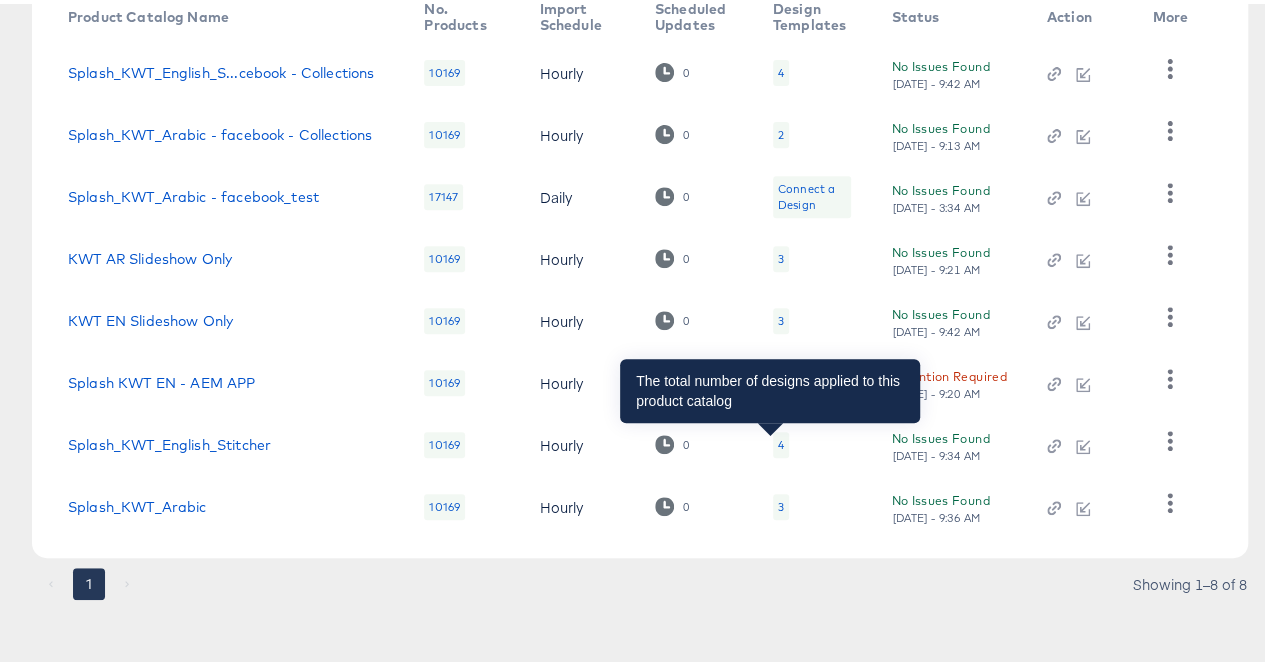 click on "4" at bounding box center [781, 441] 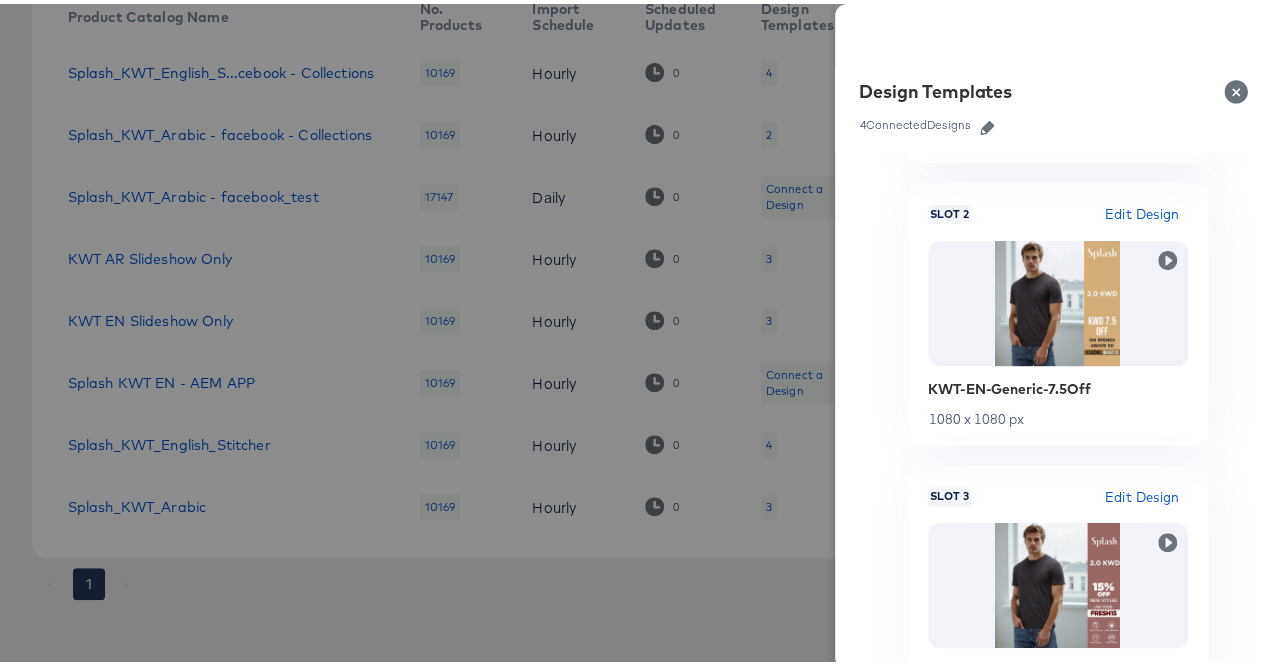 scroll, scrollTop: 544, scrollLeft: 0, axis: vertical 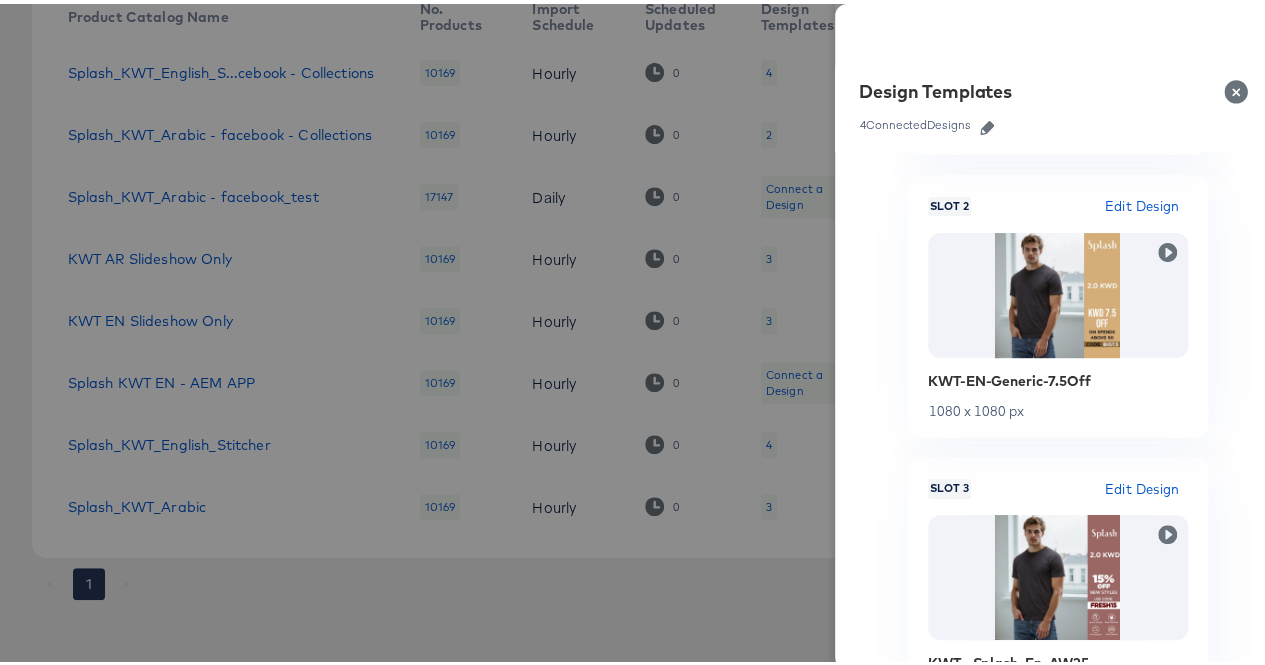 click at bounding box center [1240, 88] 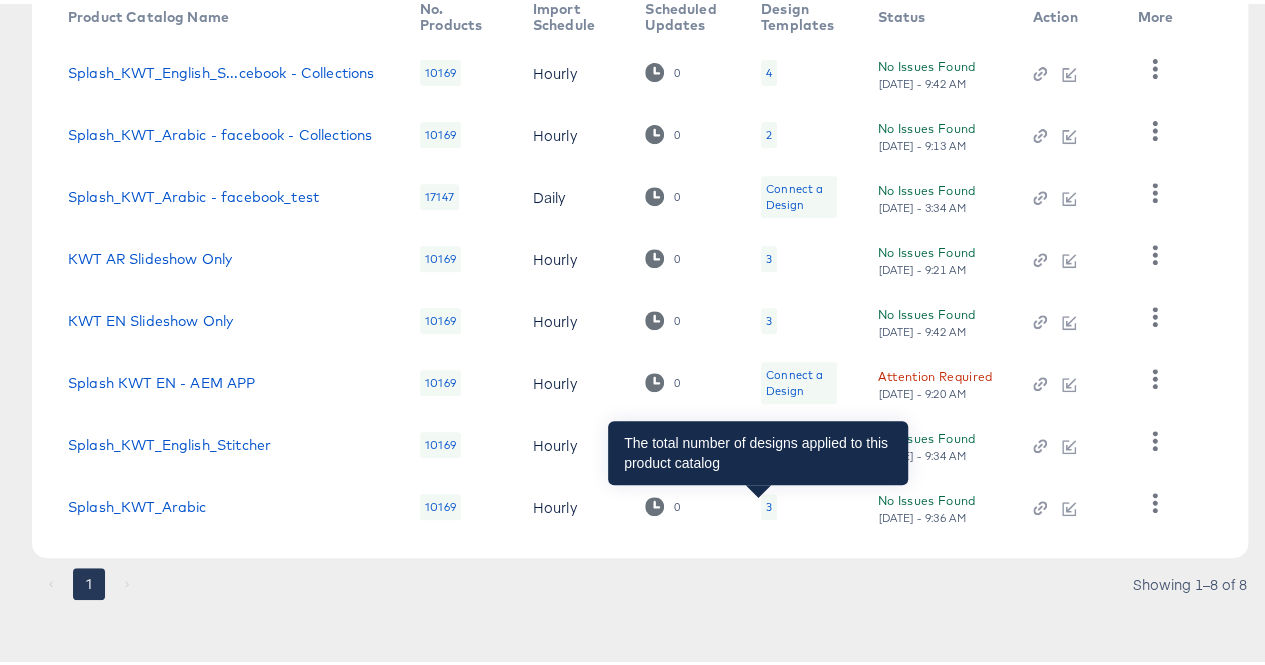 click on "3" at bounding box center (769, 503) 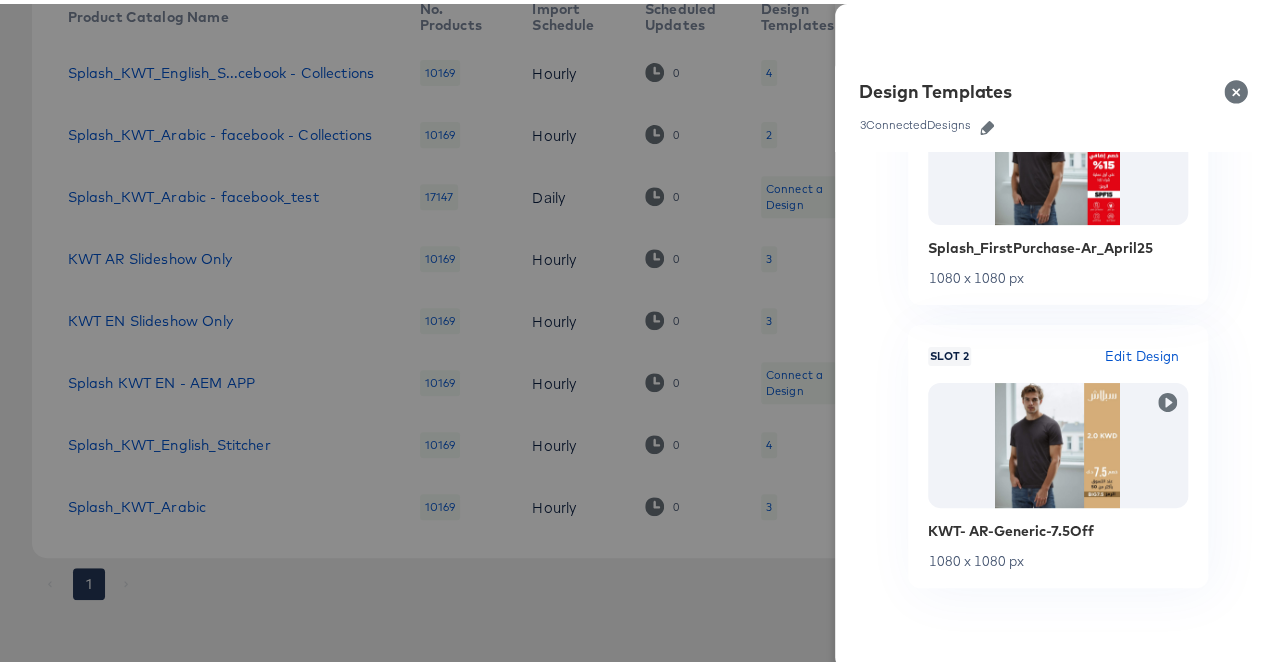 scroll, scrollTop: 412, scrollLeft: 0, axis: vertical 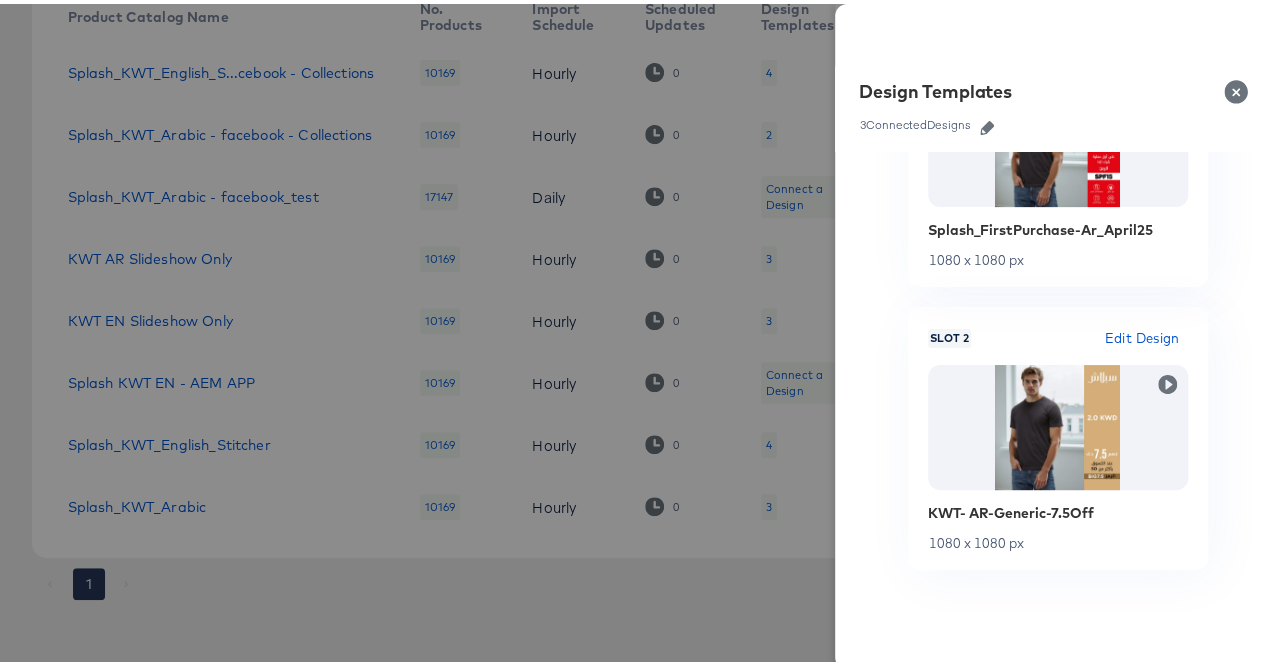 click at bounding box center (1240, 88) 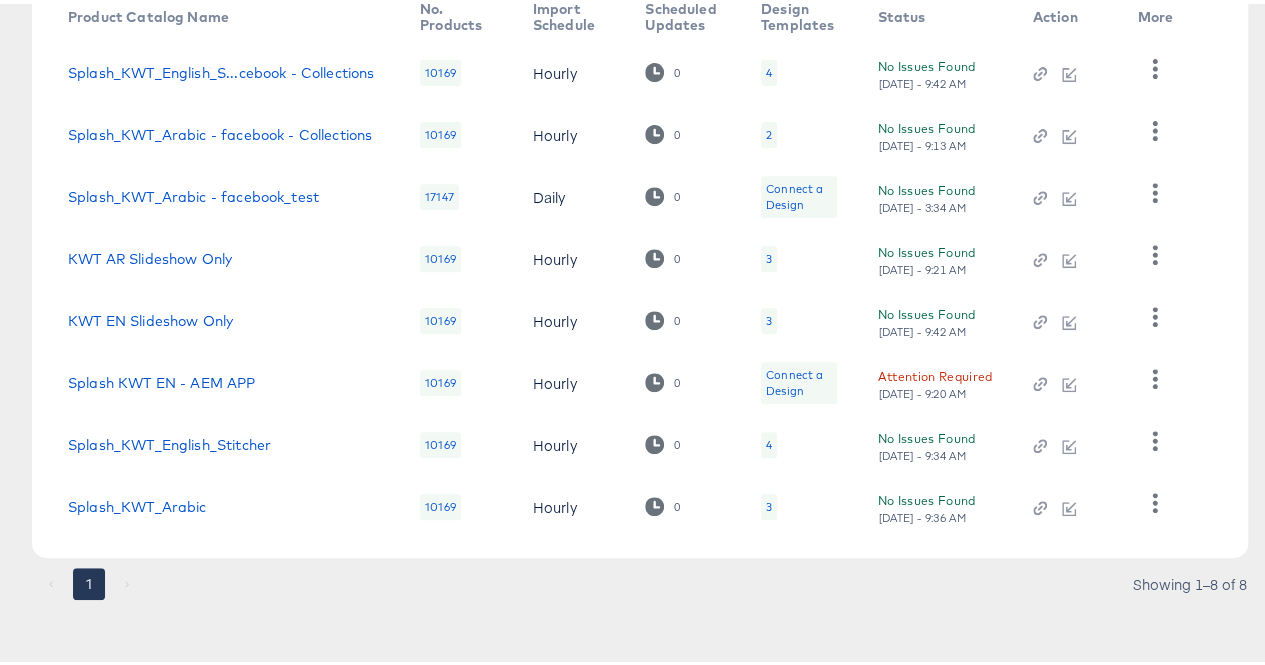 scroll, scrollTop: 0, scrollLeft: 0, axis: both 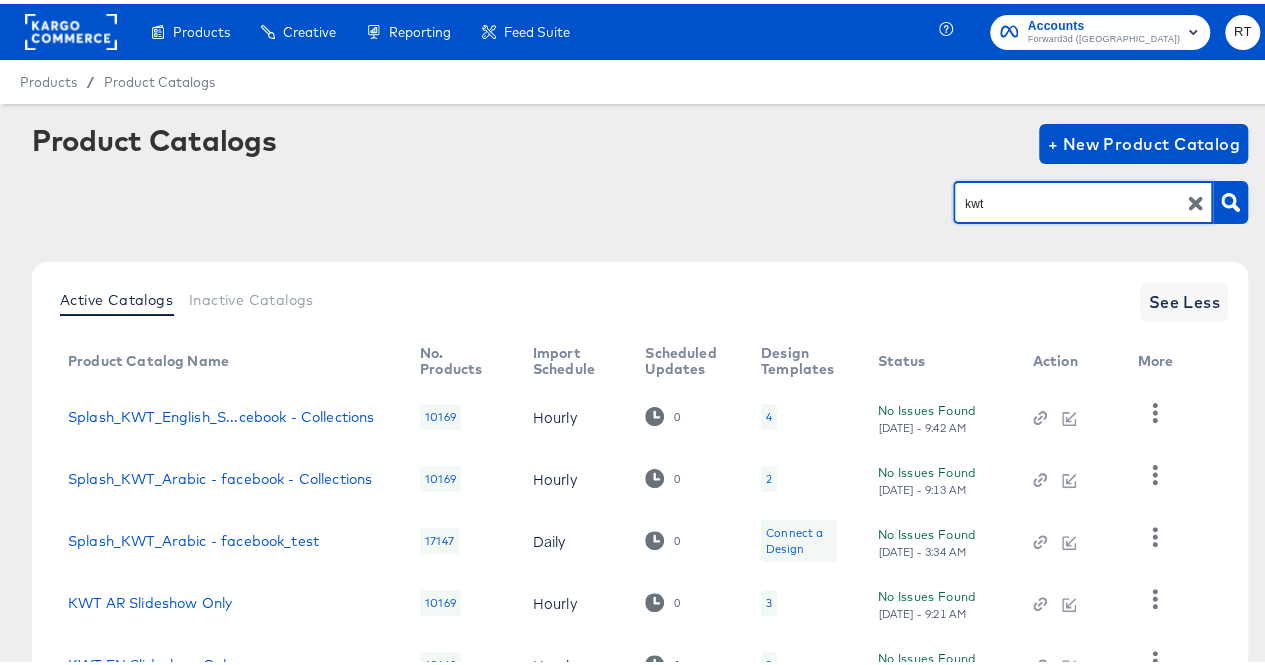 drag, startPoint x: 988, startPoint y: 208, endPoint x: 854, endPoint y: 195, distance: 134.62912 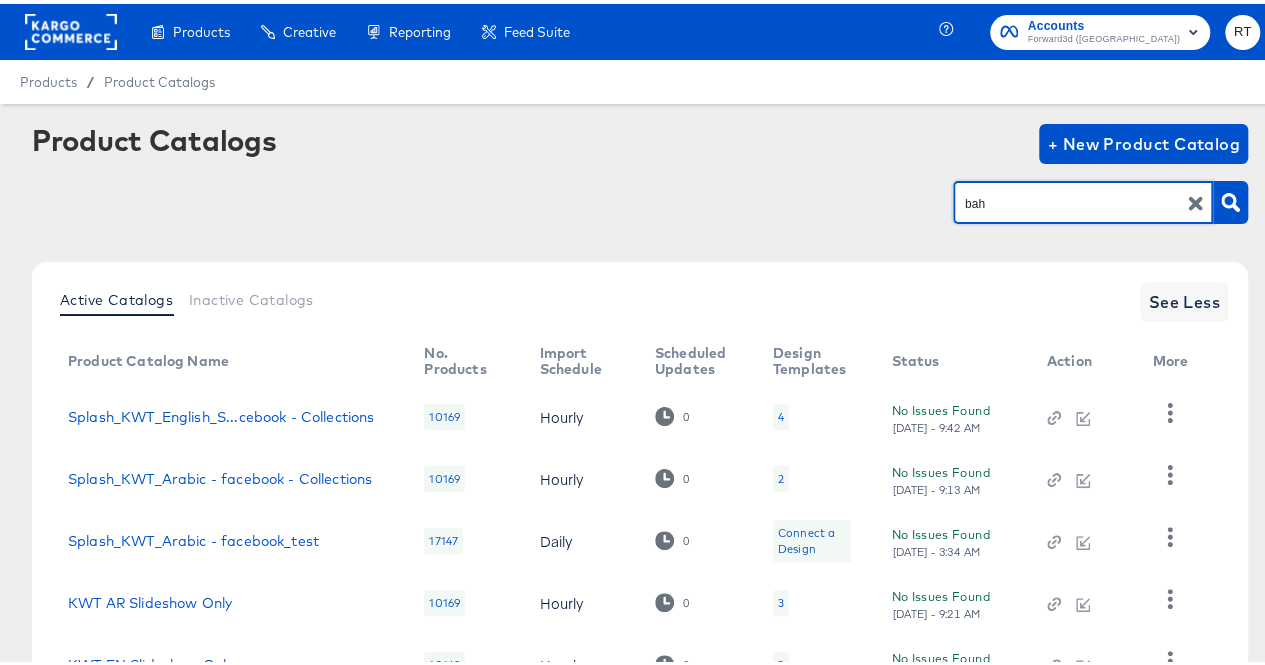 type on "bah" 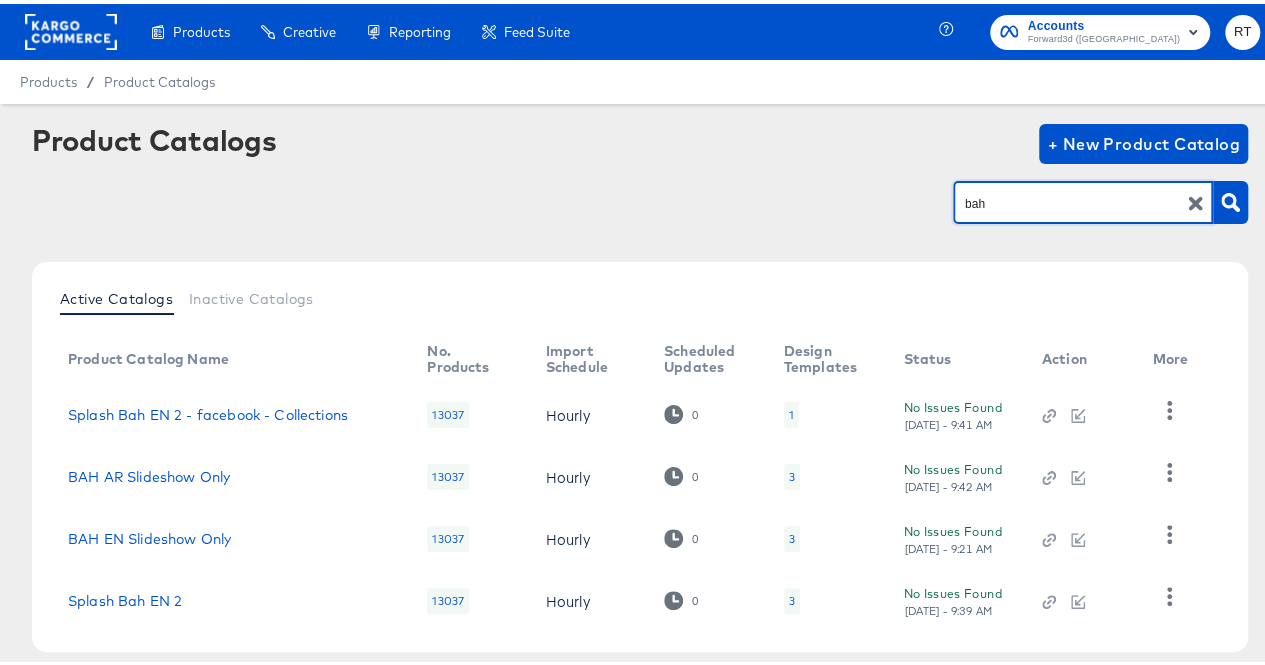 scroll, scrollTop: 93, scrollLeft: 0, axis: vertical 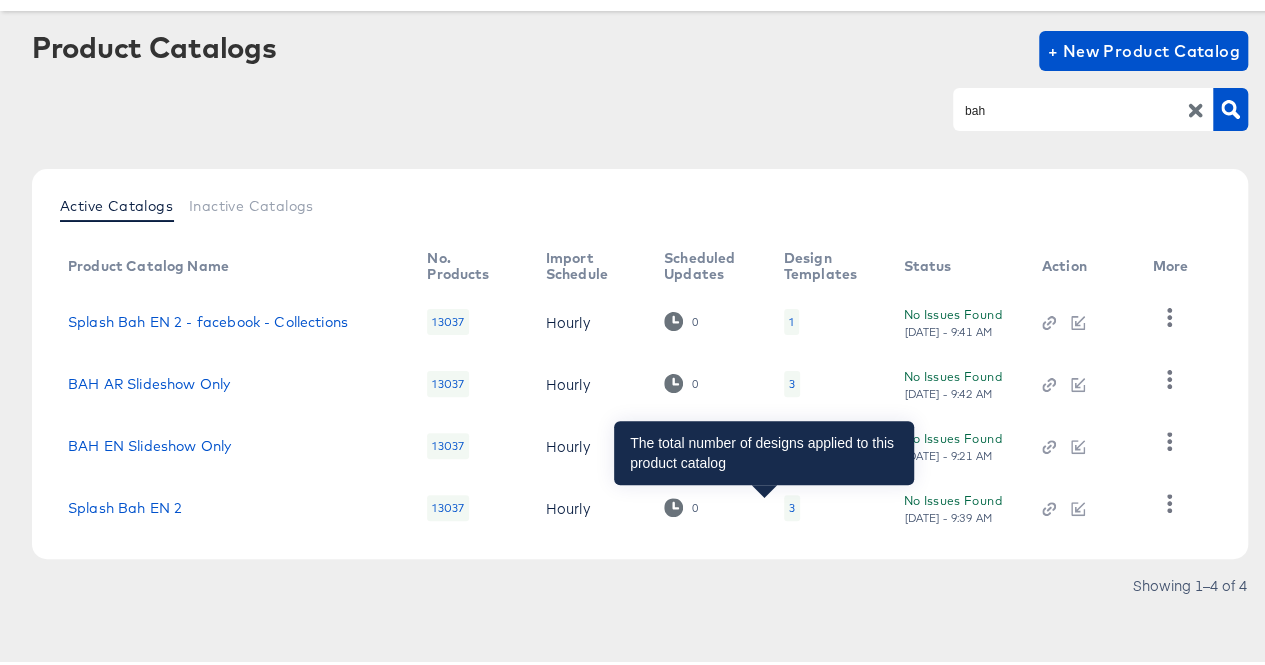 click on "3" at bounding box center [792, 504] 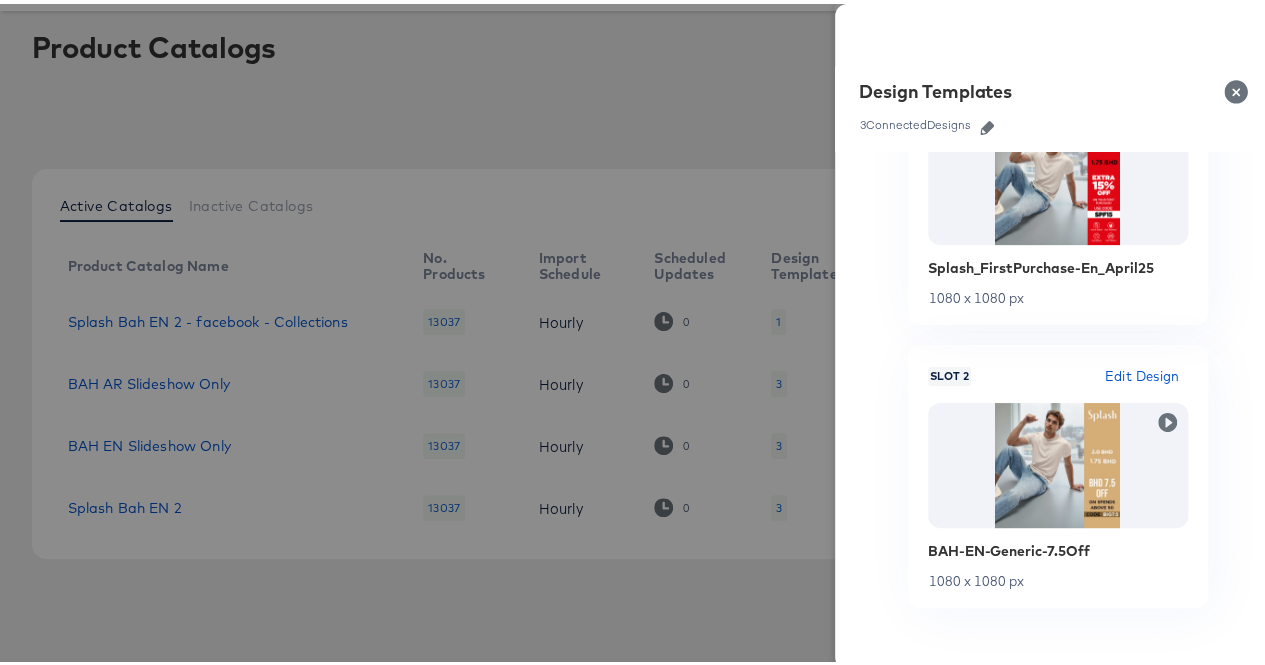 scroll, scrollTop: 0, scrollLeft: 0, axis: both 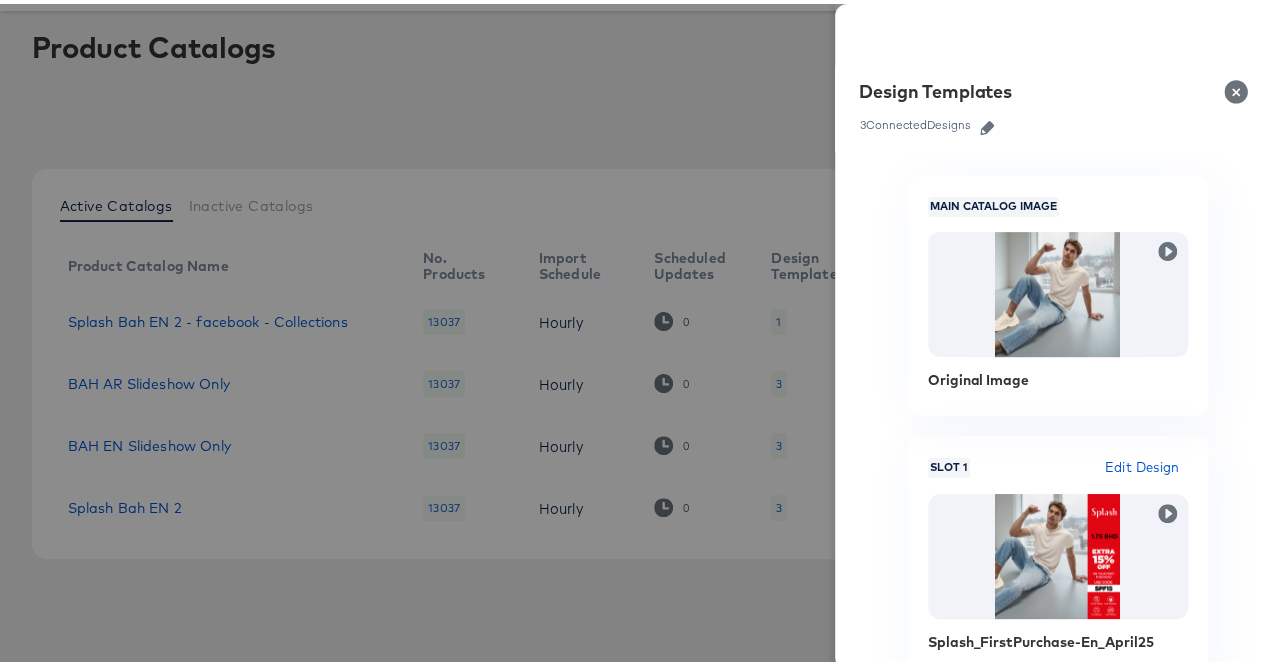 click at bounding box center (1240, 88) 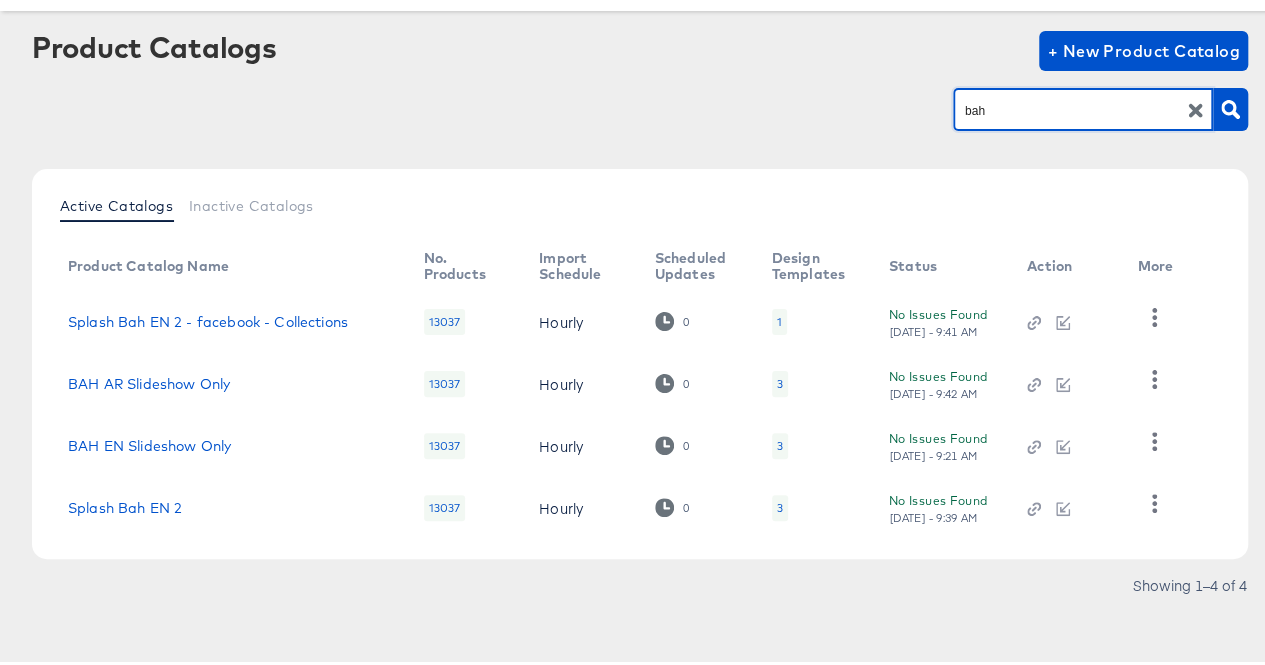 click on "bah" at bounding box center (1067, 106) 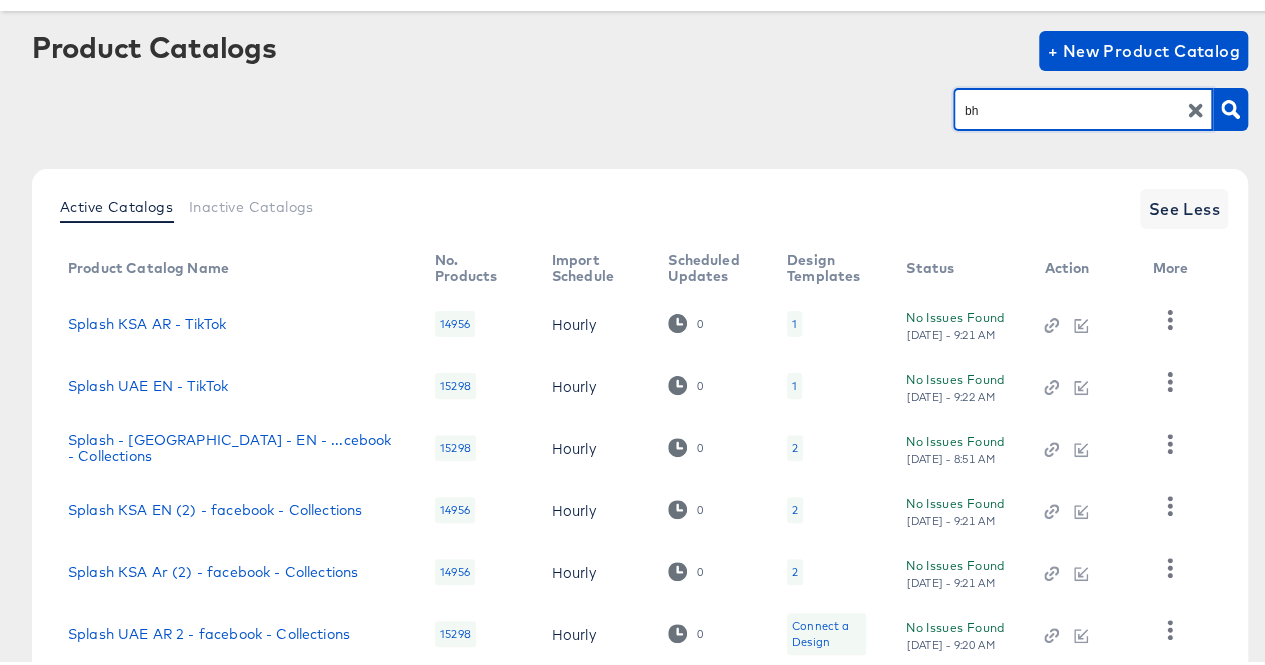 type on "bh" 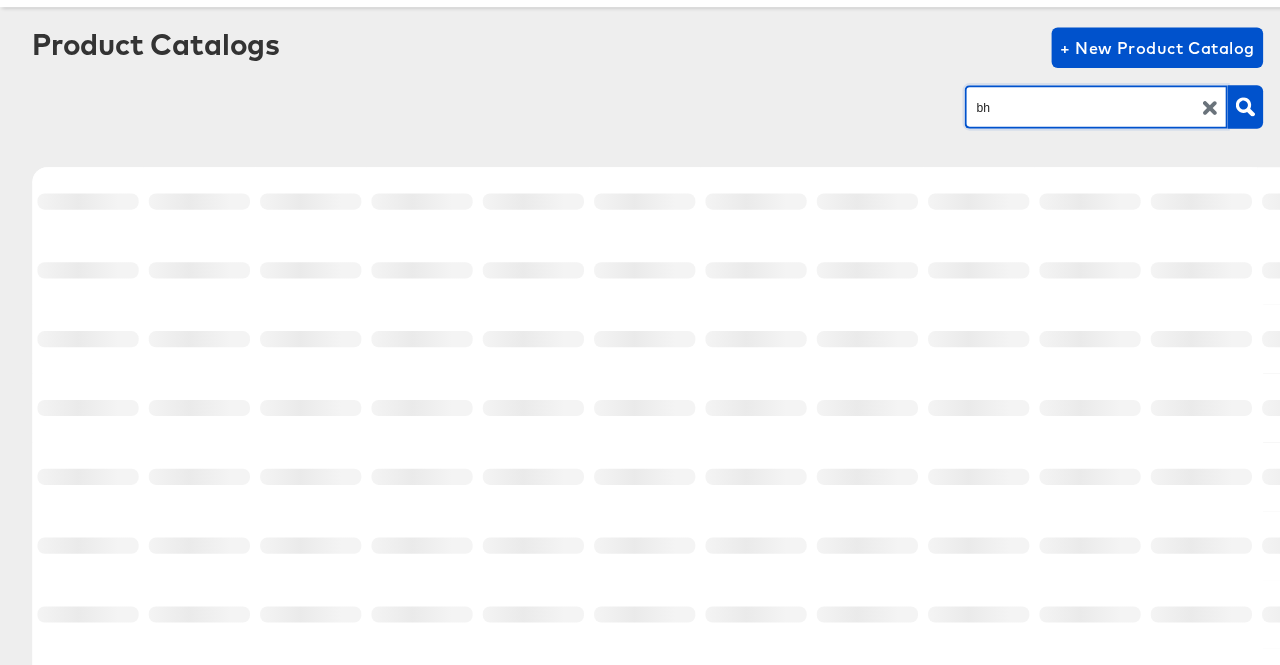 scroll, scrollTop: 0, scrollLeft: 0, axis: both 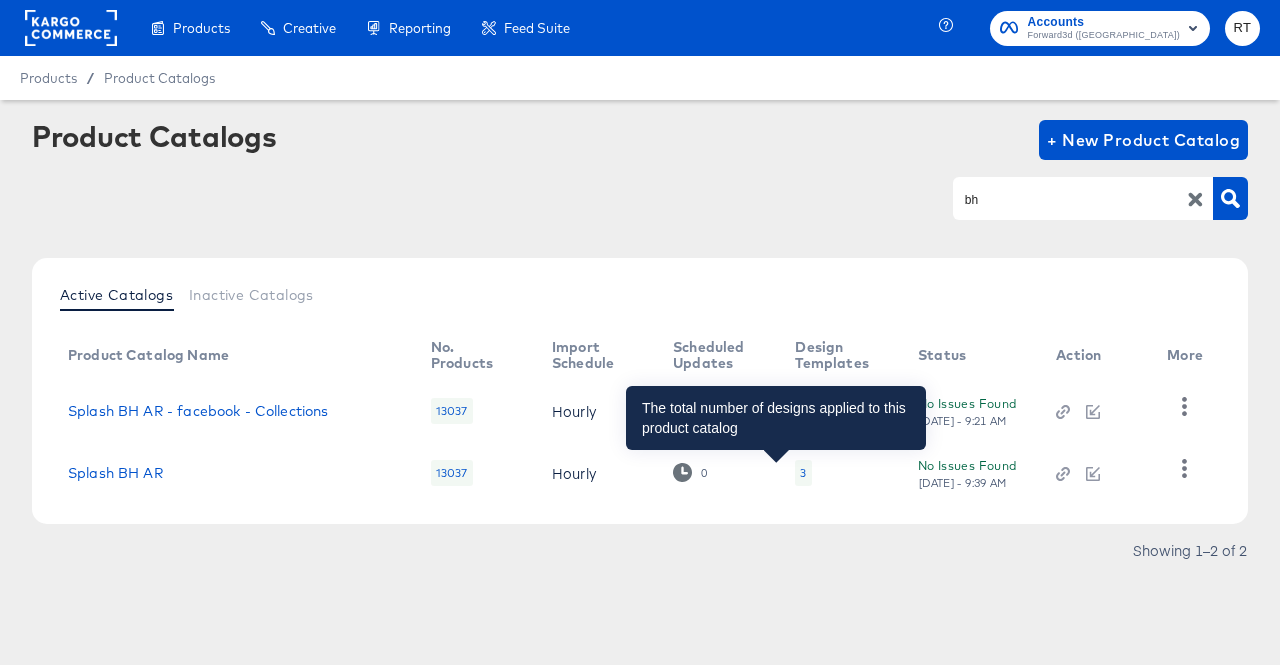 click on "3" at bounding box center [803, 473] 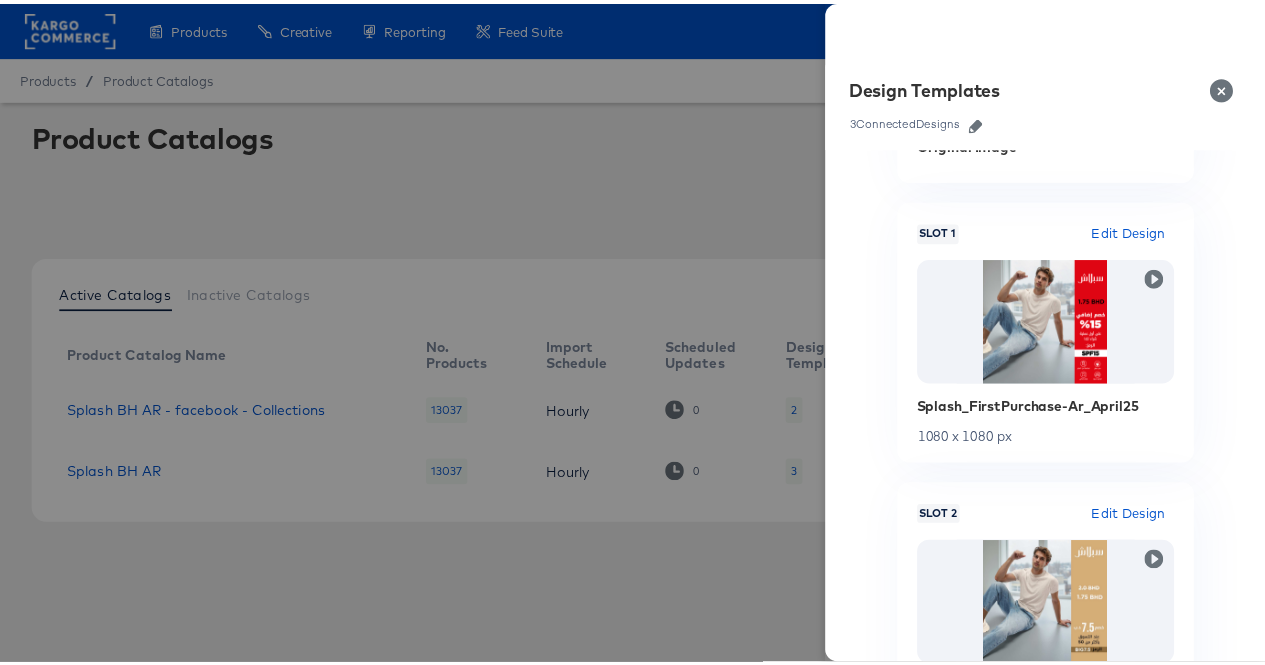 scroll, scrollTop: 412, scrollLeft: 0, axis: vertical 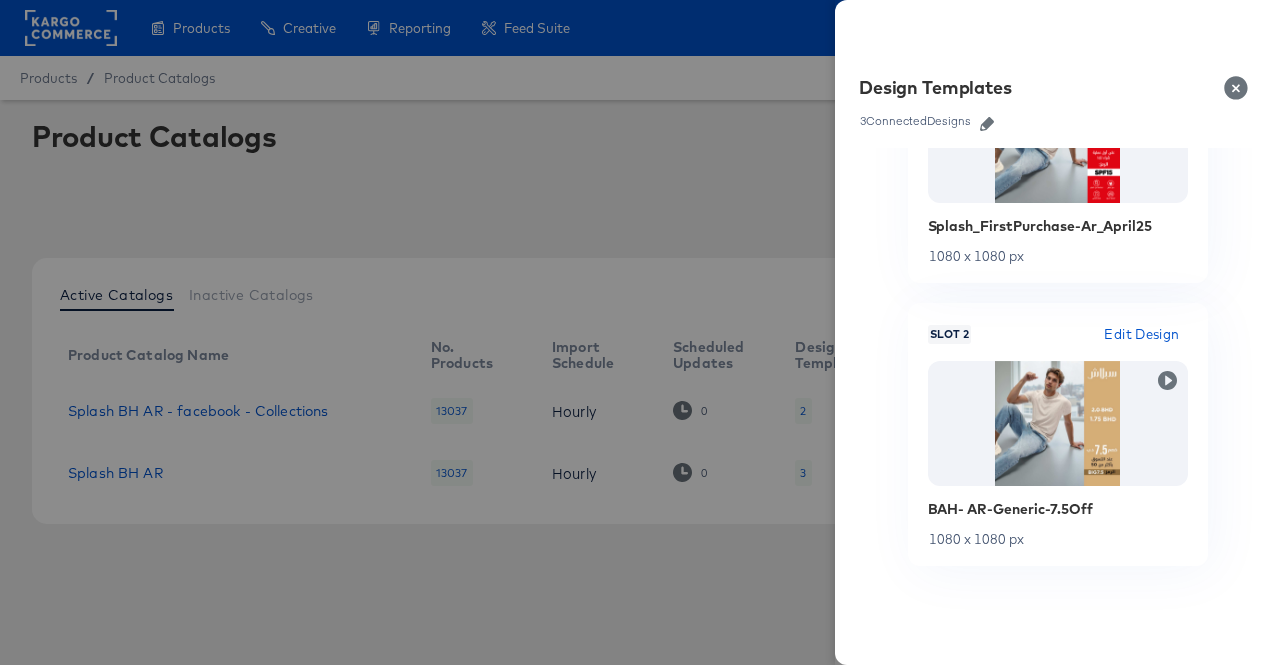 click at bounding box center (1240, 88) 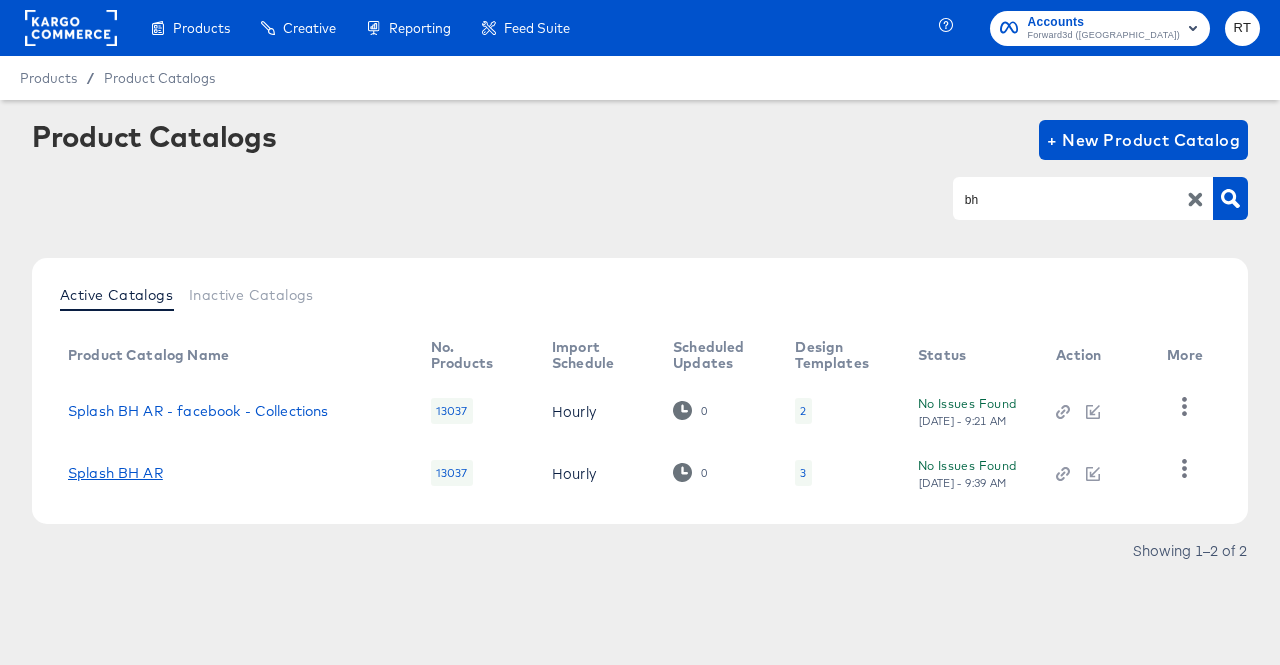 click on "Splash BH AR" at bounding box center (115, 473) 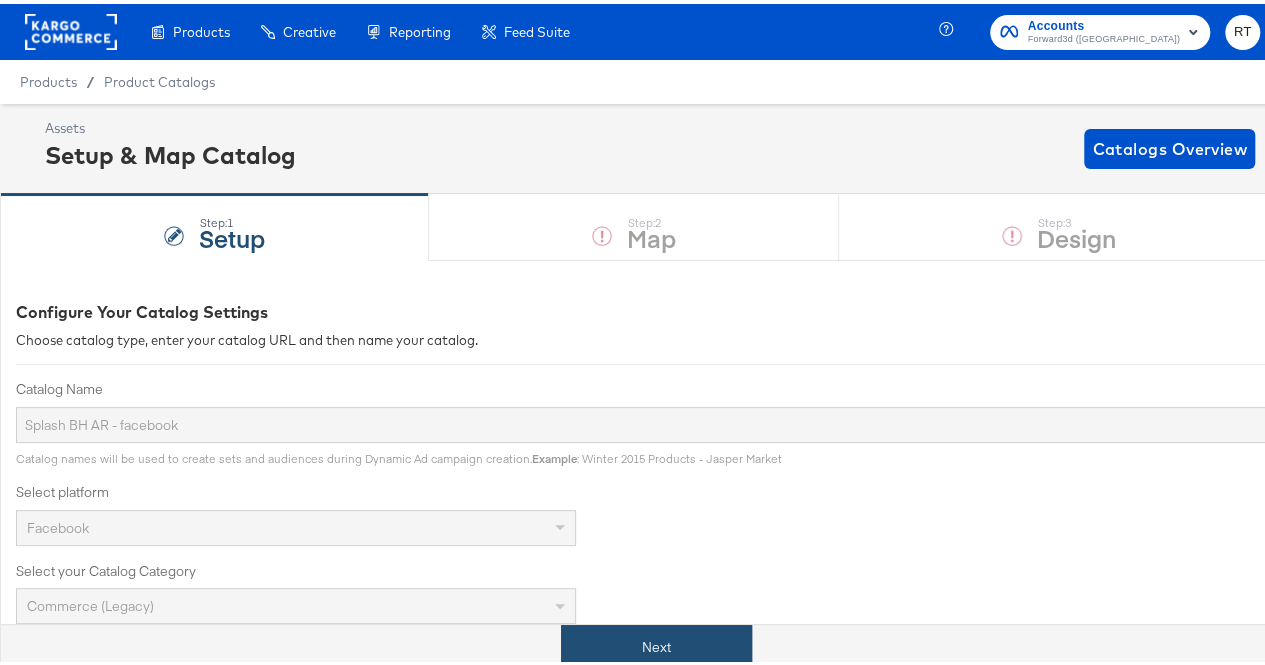 click on "Next" at bounding box center [656, 643] 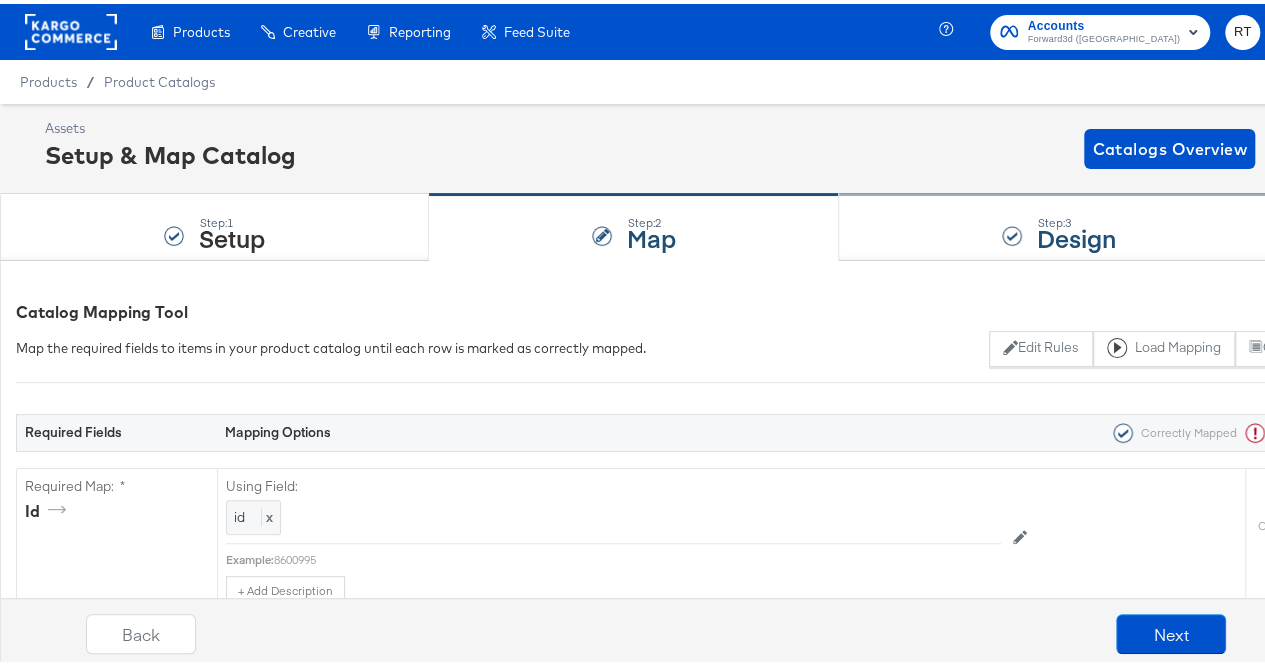 click on "Design" at bounding box center [1076, 233] 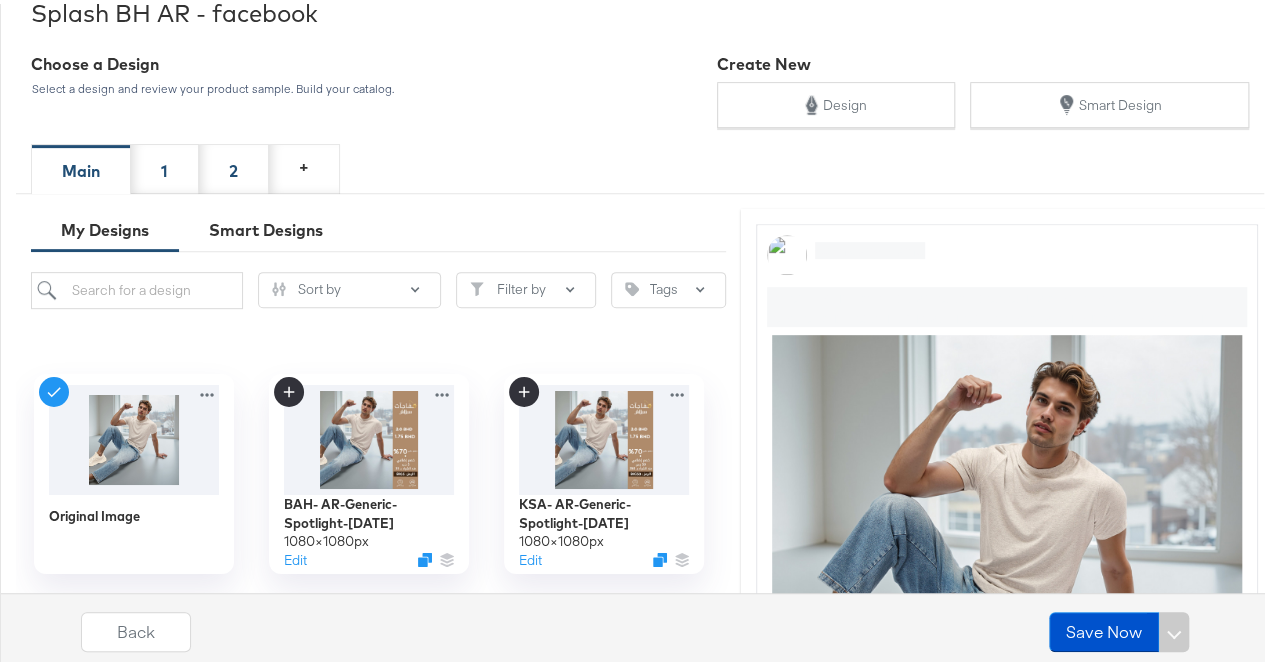scroll, scrollTop: 310, scrollLeft: 0, axis: vertical 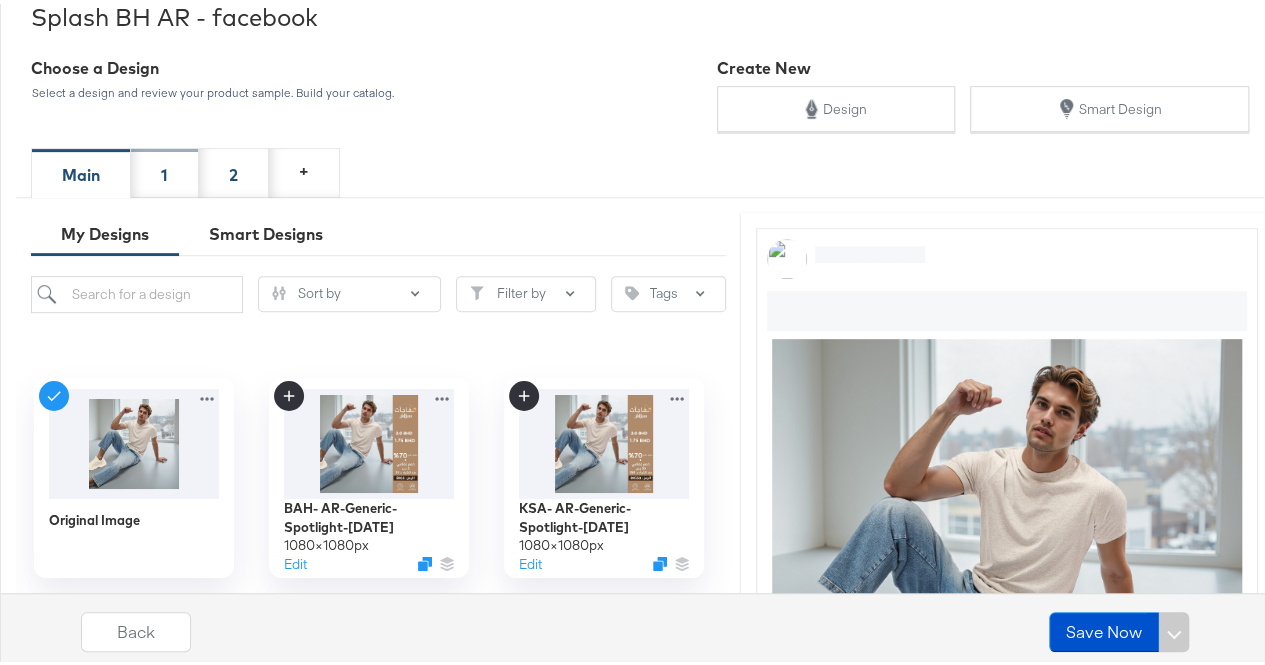 click on "1" at bounding box center [164, 171] 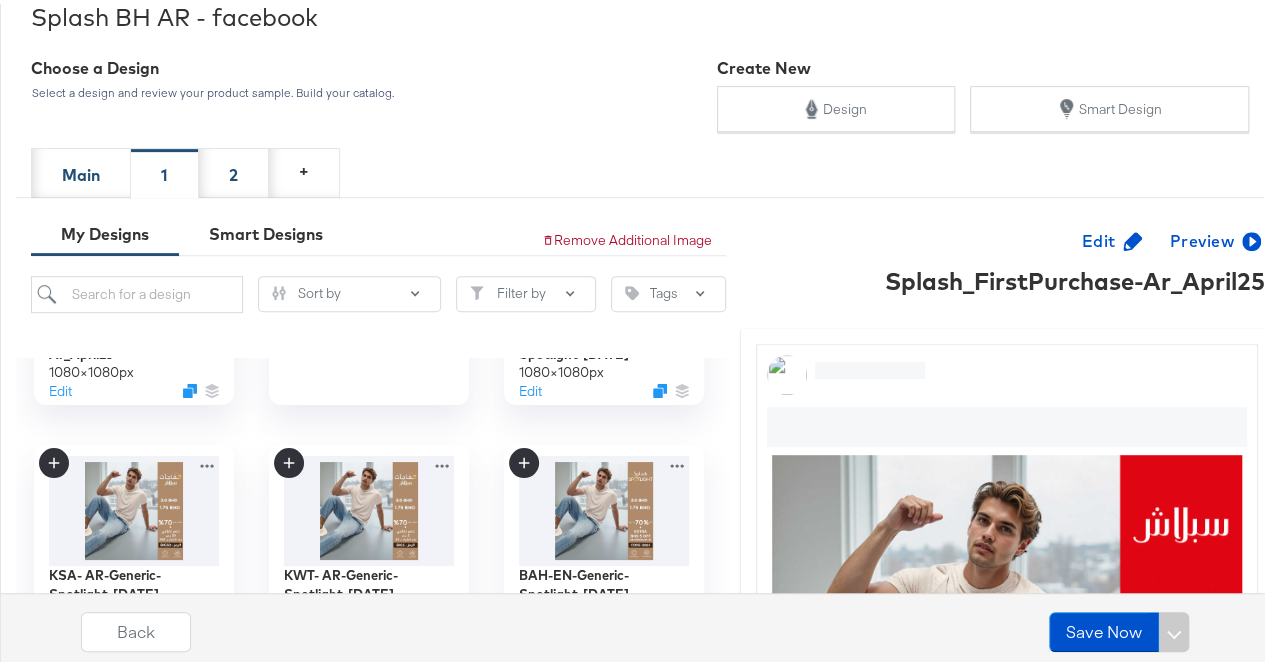 scroll, scrollTop: 174, scrollLeft: 0, axis: vertical 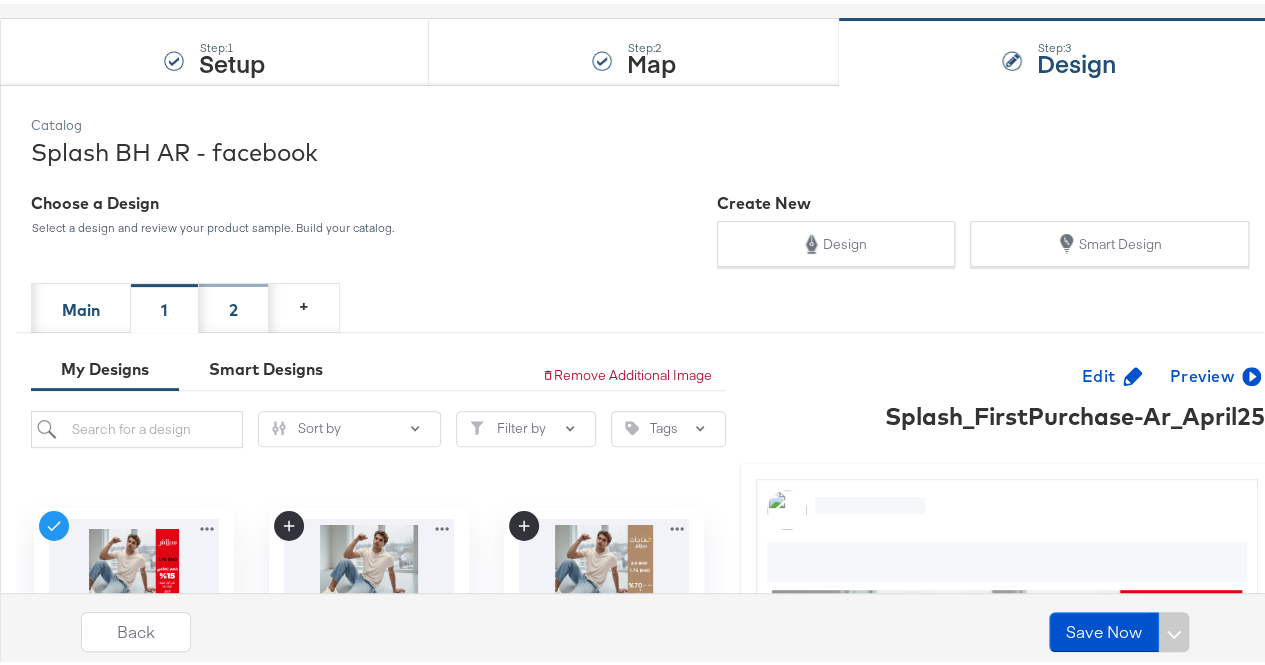 click on "2" at bounding box center [233, 306] 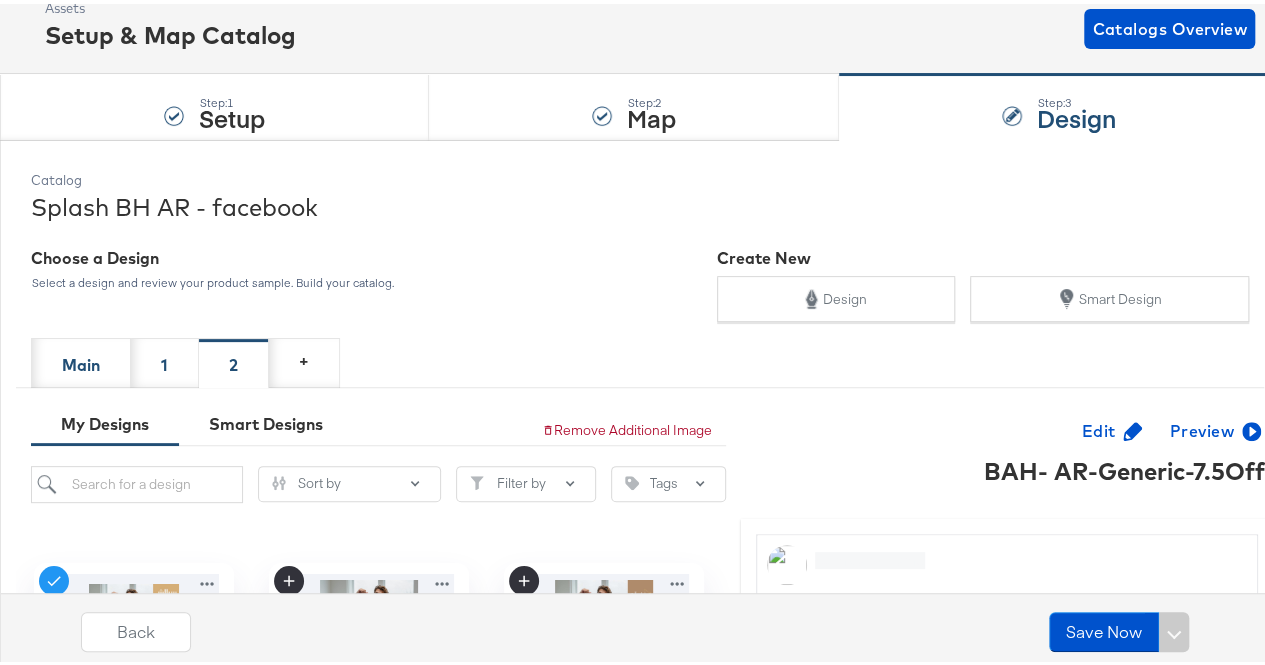 scroll, scrollTop: 118, scrollLeft: 0, axis: vertical 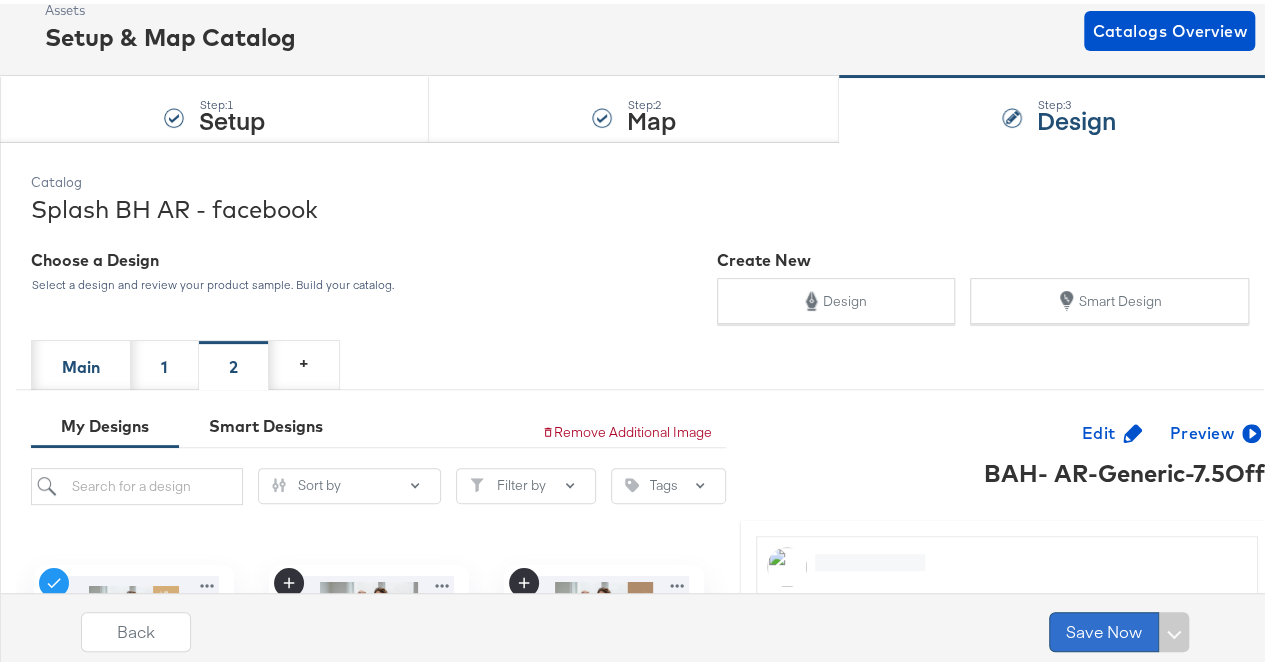 click on "Save Now" at bounding box center (1104, 628) 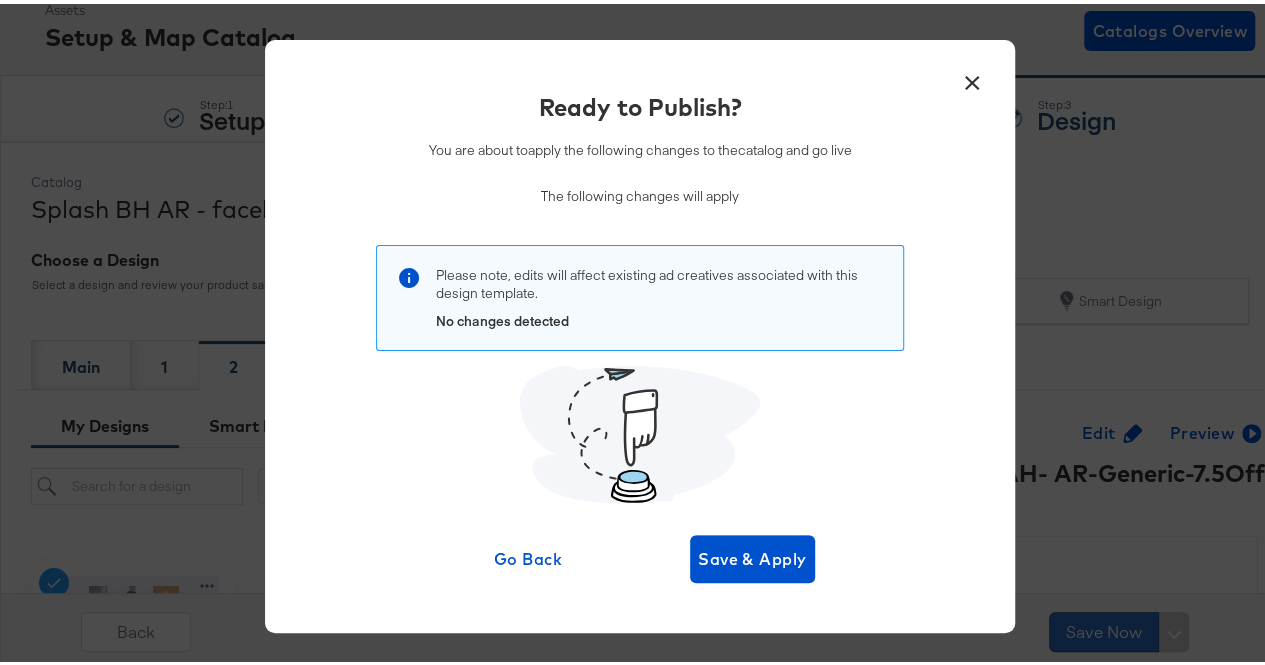 scroll, scrollTop: 0, scrollLeft: 0, axis: both 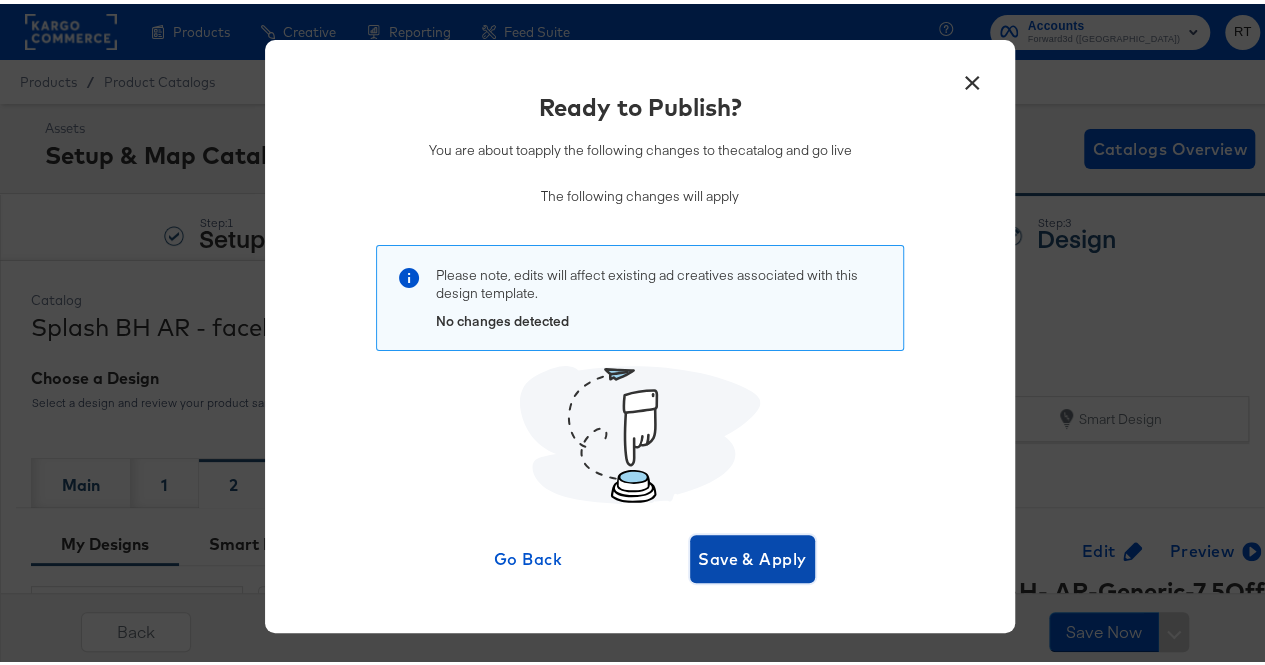 click on "Save & Apply" at bounding box center [752, 555] 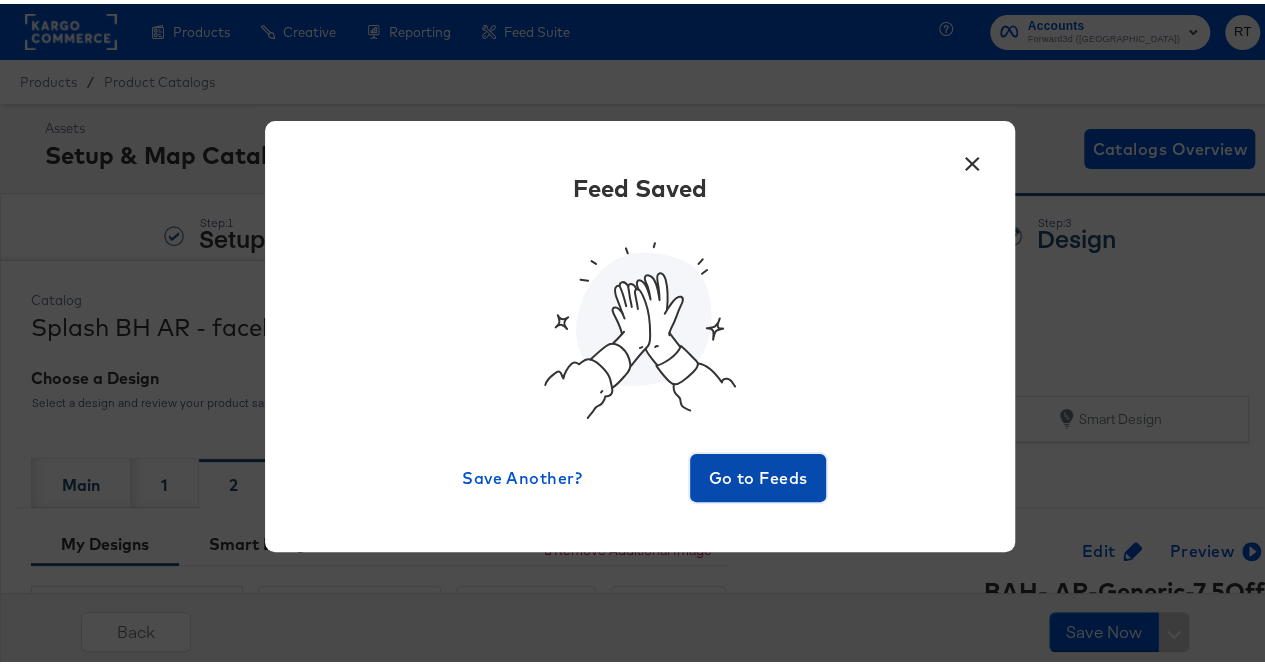 click on "Go to Feeds" at bounding box center [758, 474] 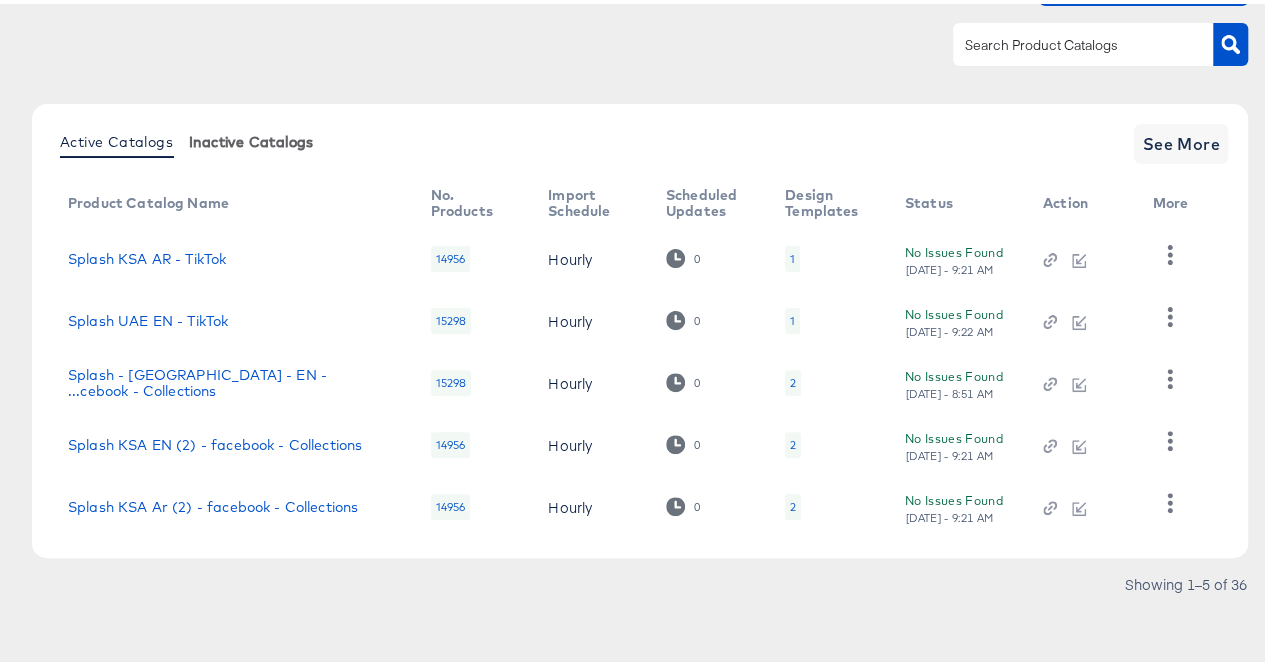 scroll, scrollTop: 0, scrollLeft: 0, axis: both 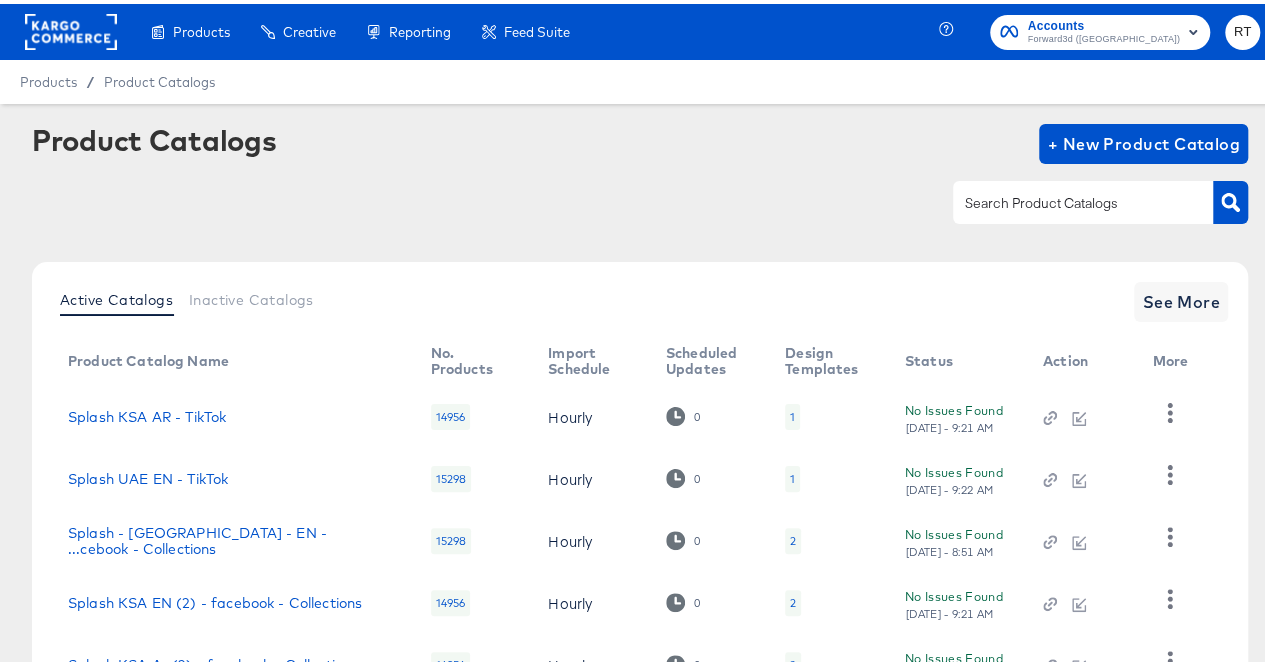 click 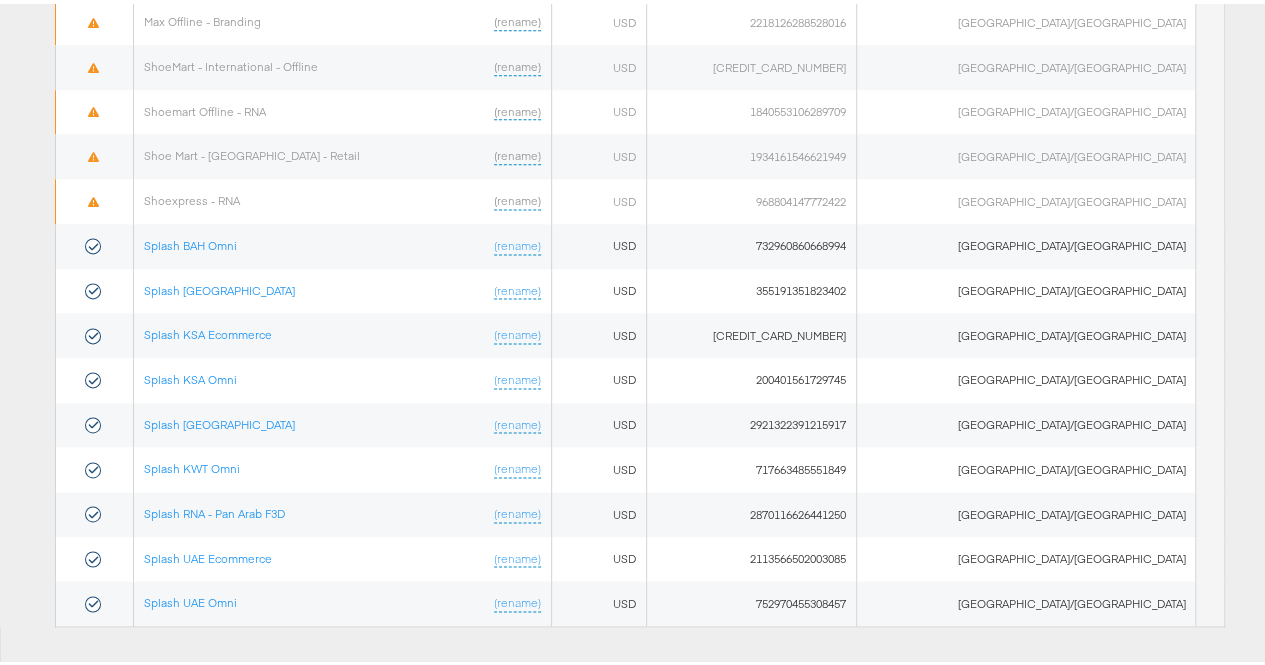 scroll, scrollTop: 1227, scrollLeft: 0, axis: vertical 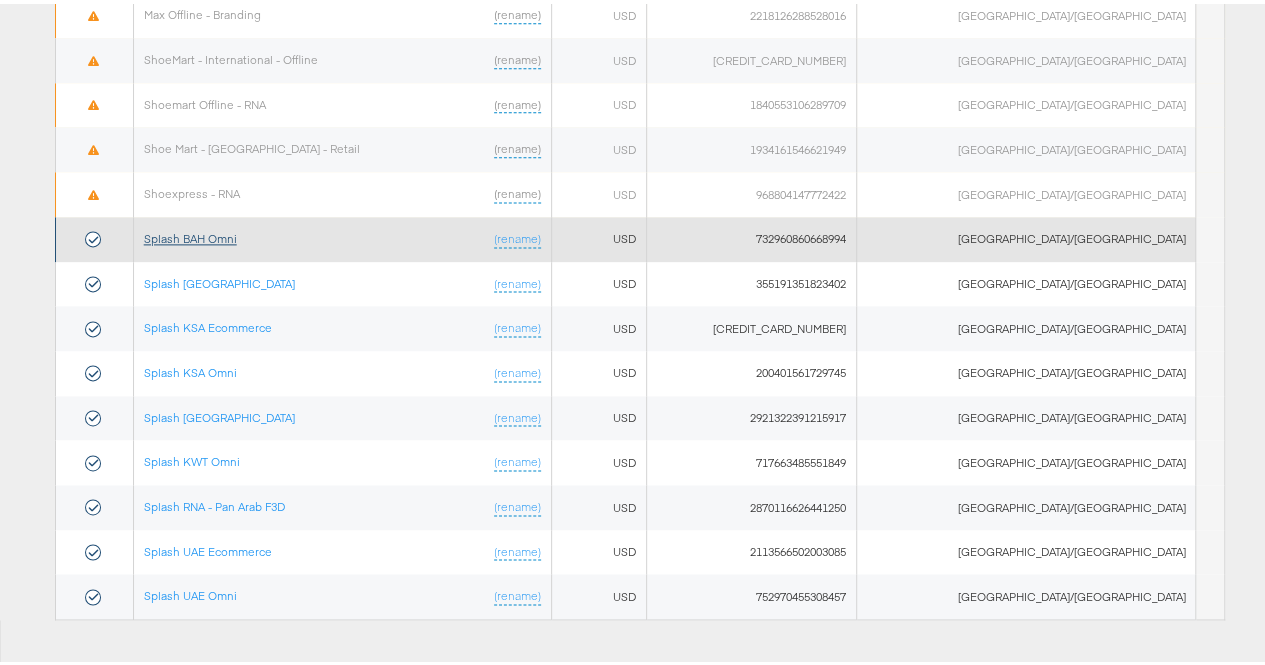 click on "Splash BAH Omni" at bounding box center (190, 234) 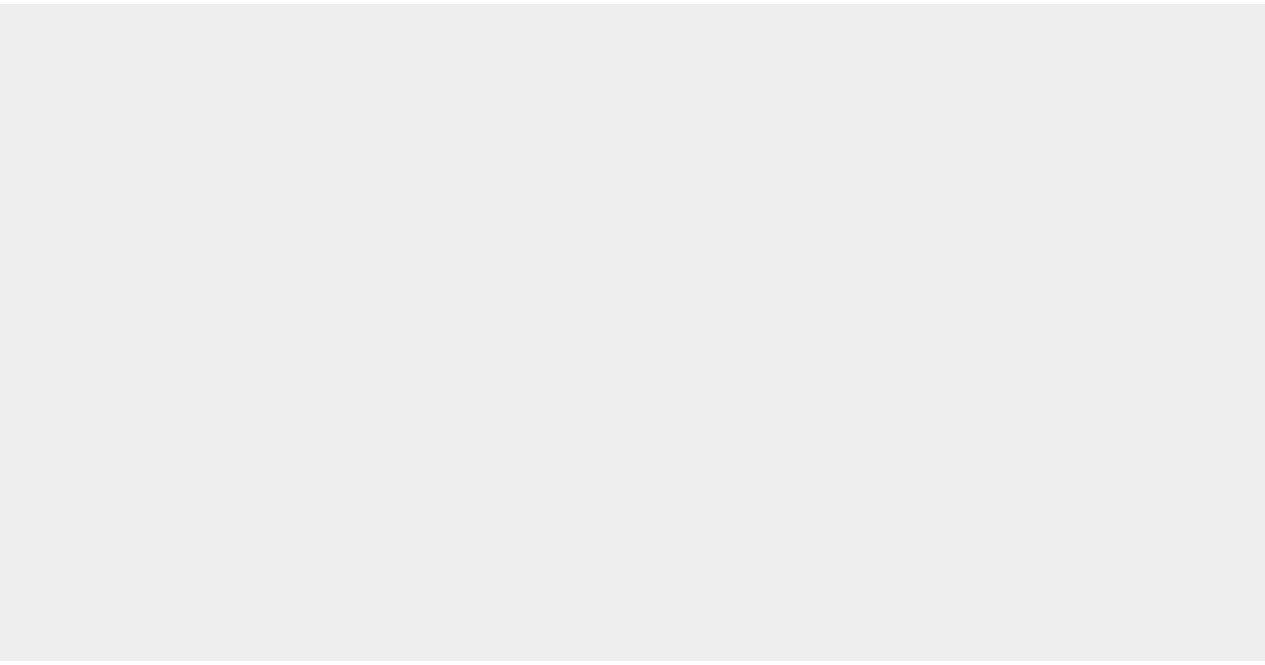 scroll, scrollTop: 0, scrollLeft: 0, axis: both 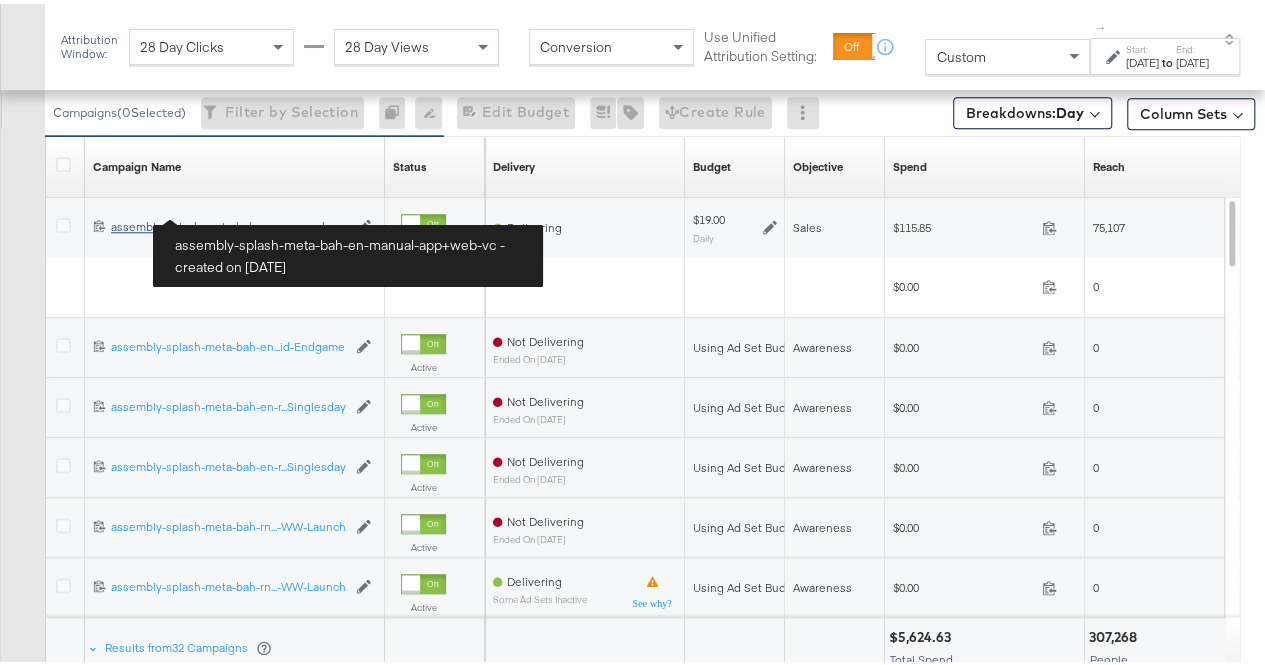 click on "assembly-splash-meta-bah-en-manual-app+web-vc assembly-splash-meta-bah-en...app+web-vc" at bounding box center (228, 223) 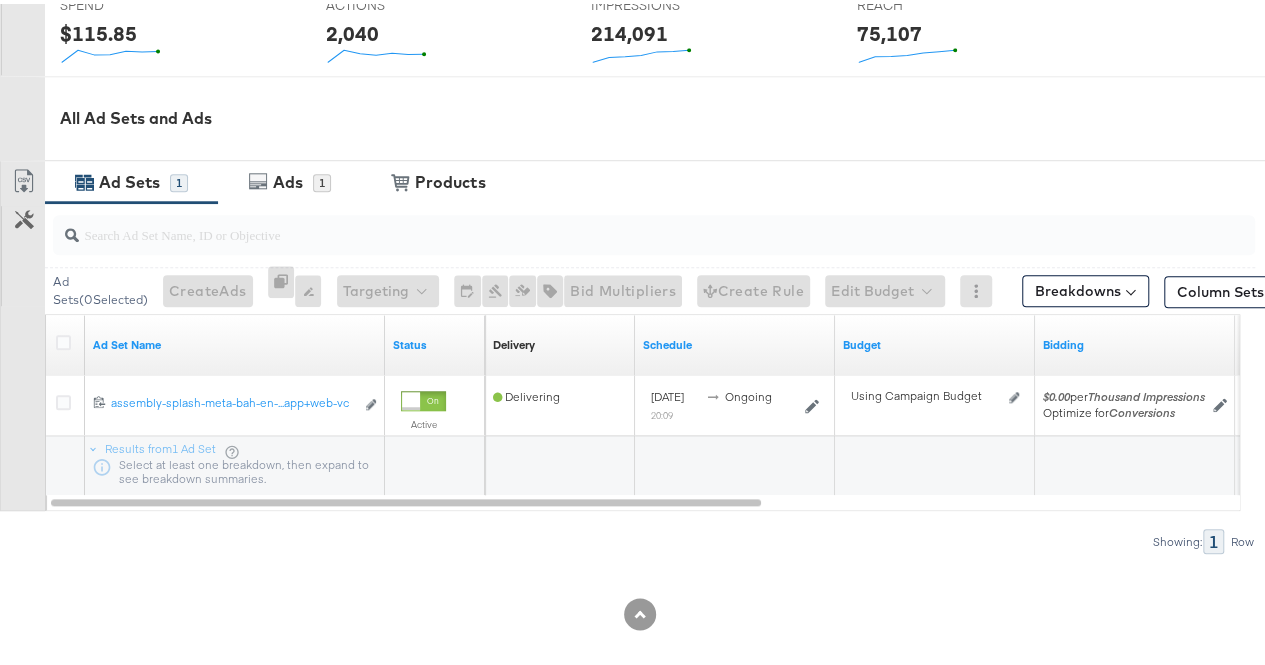 scroll, scrollTop: 844, scrollLeft: 0, axis: vertical 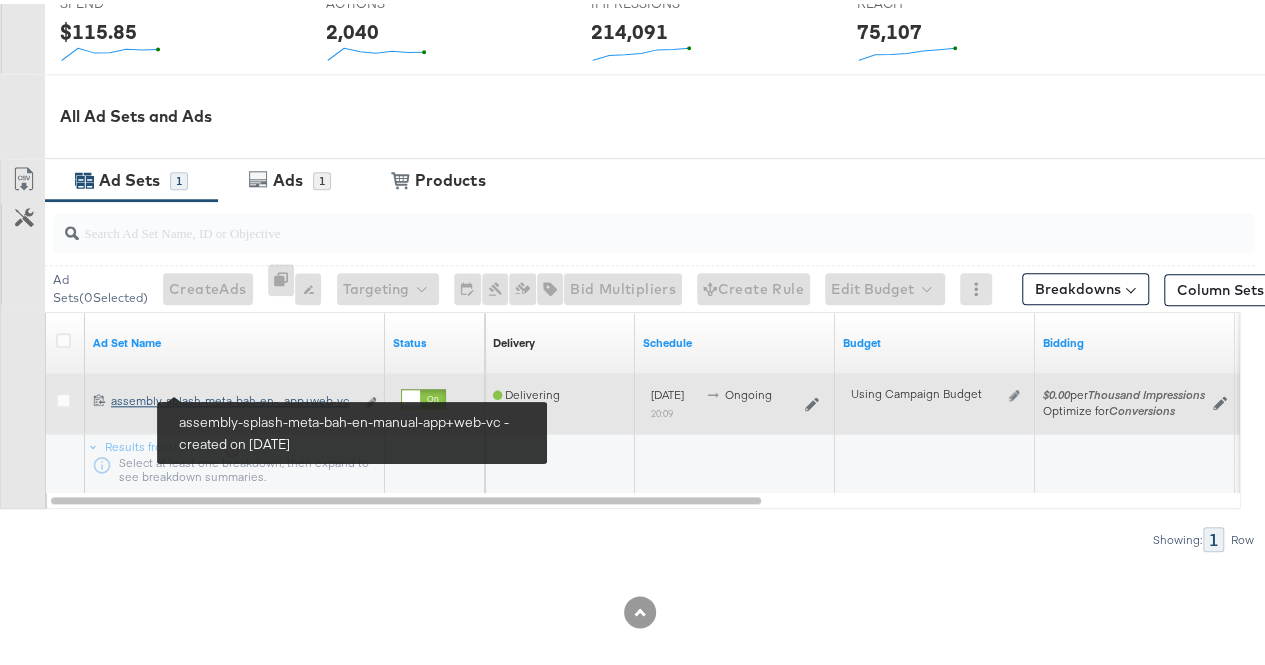 click on "assembly-splash-meta-bah-en-manual-app+web-vc assembly-splash-meta-bah-en-...app+web-vc" at bounding box center [232, 397] 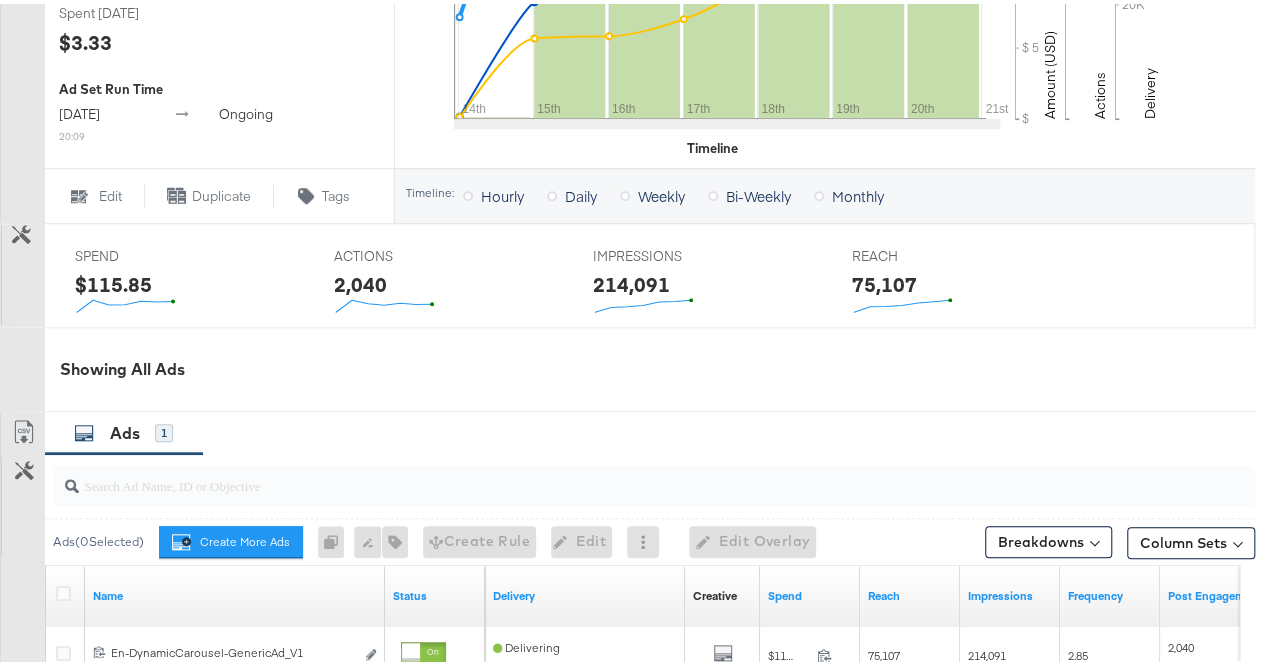 scroll, scrollTop: 938, scrollLeft: 0, axis: vertical 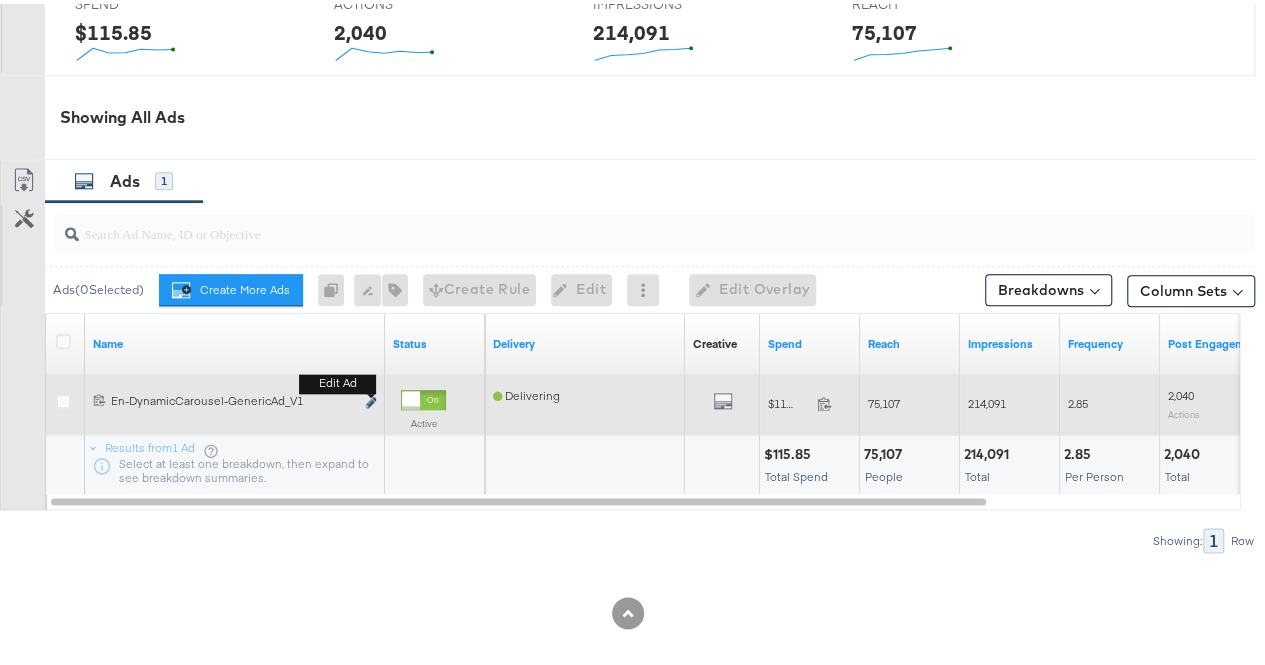 click at bounding box center [371, 398] 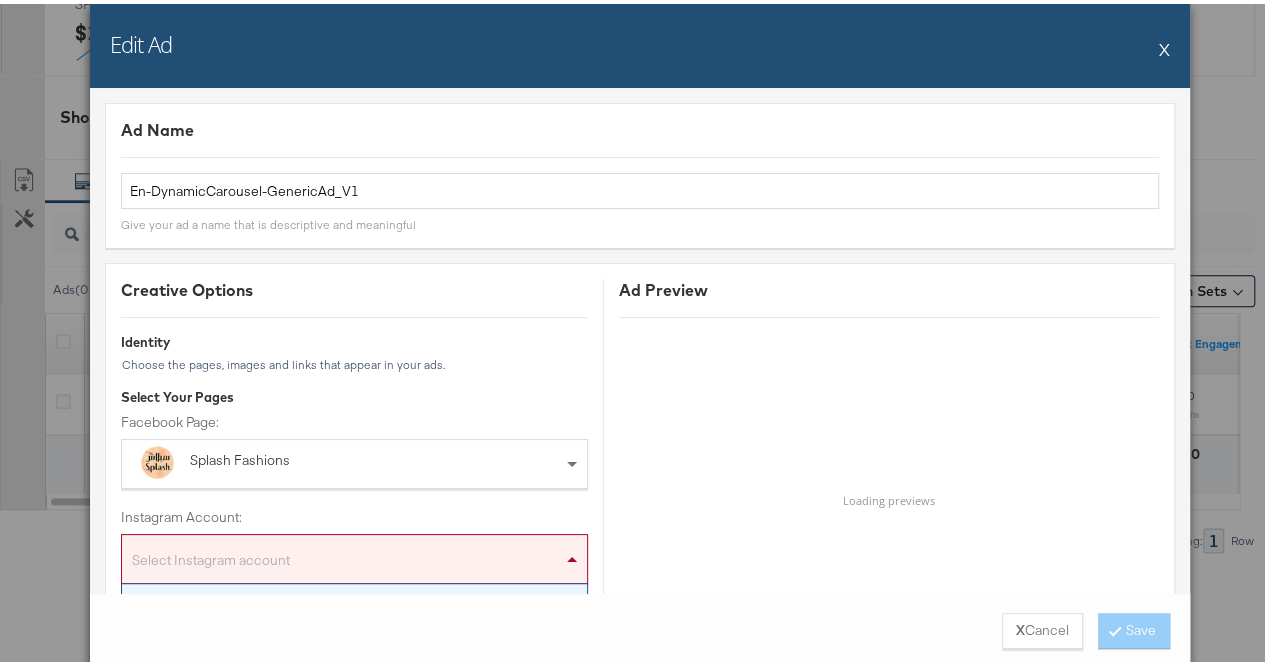 click on "Select Instagram account" at bounding box center [354, 559] 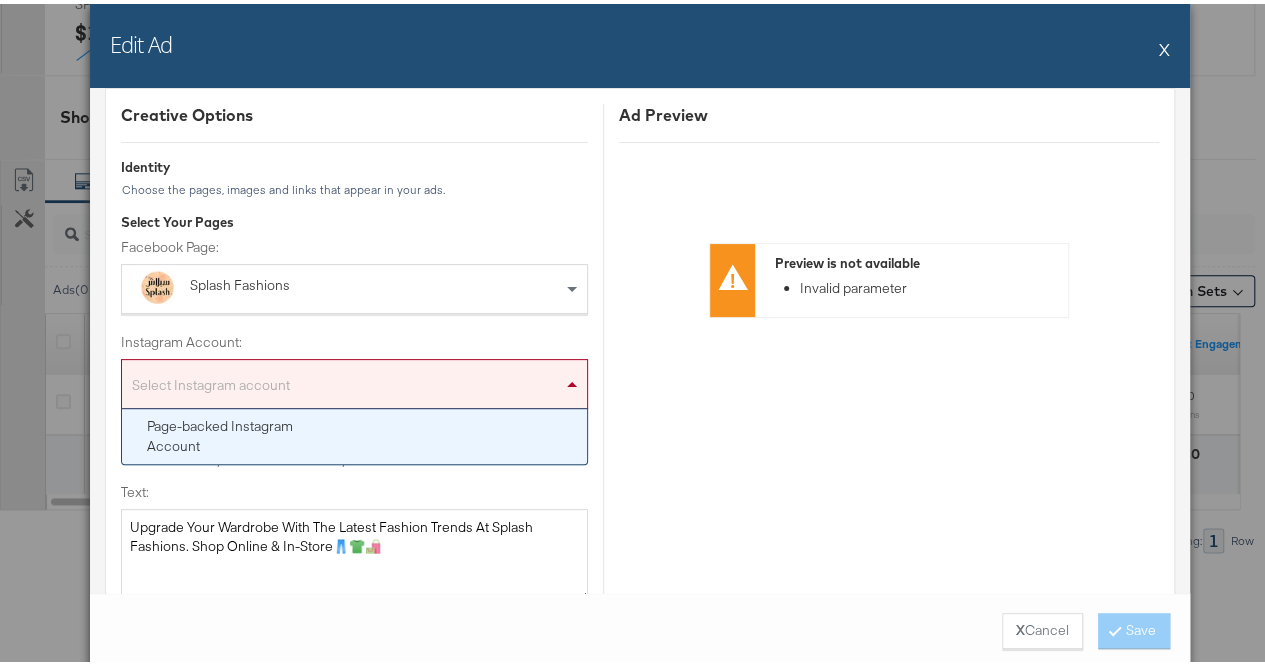 scroll, scrollTop: 242, scrollLeft: 0, axis: vertical 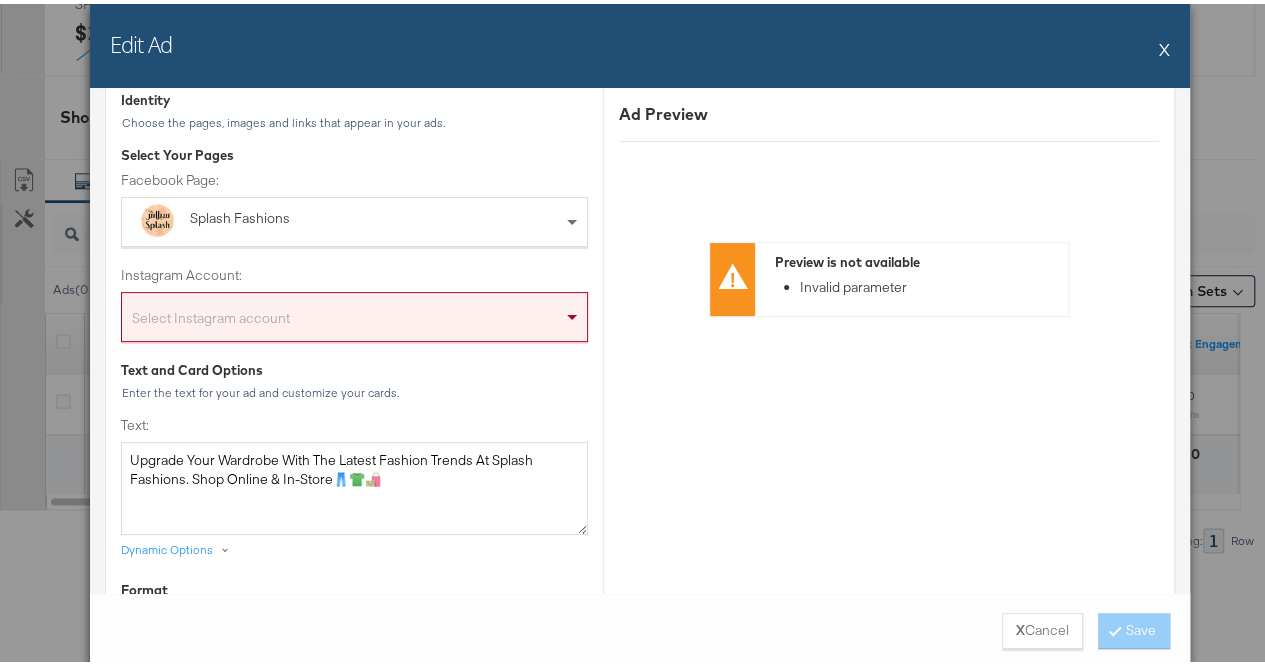 click on "Creative Options Identity Choose the pages, images and links that appear in your ads. Select Your Pages Facebook Page: Splash Fashions Instagram Account: Select Instagram account Text and Card Options Enter the text for your ad and customize your cards. Text: Upgrade Your Wardrobe With The Latest Fashion Trends At Splash Fashions. Shop Online & In-Store👖👕🛍️ Dynamic Options Format Choose how you would like your ad to look. Single Product Ad Multiple Product Ad Add a card at the end with your Page profile picture. Add up to 8 static cards with fixed images or videos Place dynamic cards after static cards Place dynamic cards before static cards Creative Options Dynamic Card Headline: New Season Collections! Dynamic Options Description: Dynamic Options Call To Action: Shop Now App link URL to promote * [URL][DOMAIN_NAME] Image Options  Main image of the product Show Slideshow when available   here" at bounding box center (354, 1151) 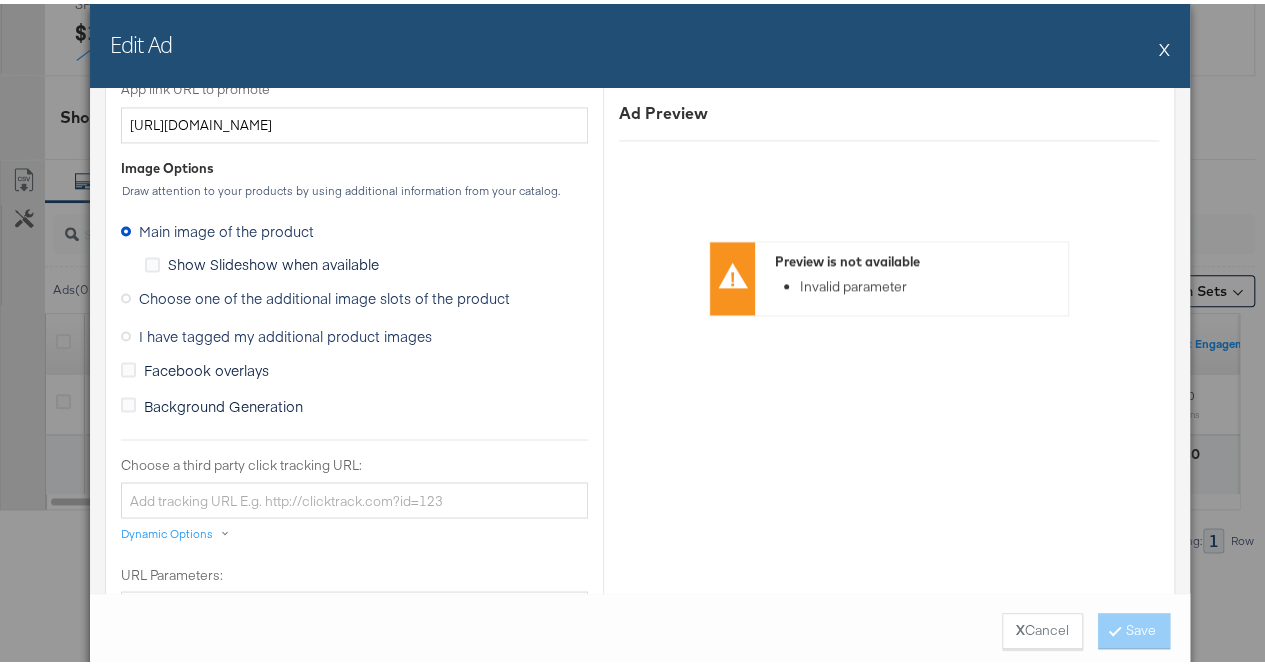 scroll, scrollTop: 1620, scrollLeft: 0, axis: vertical 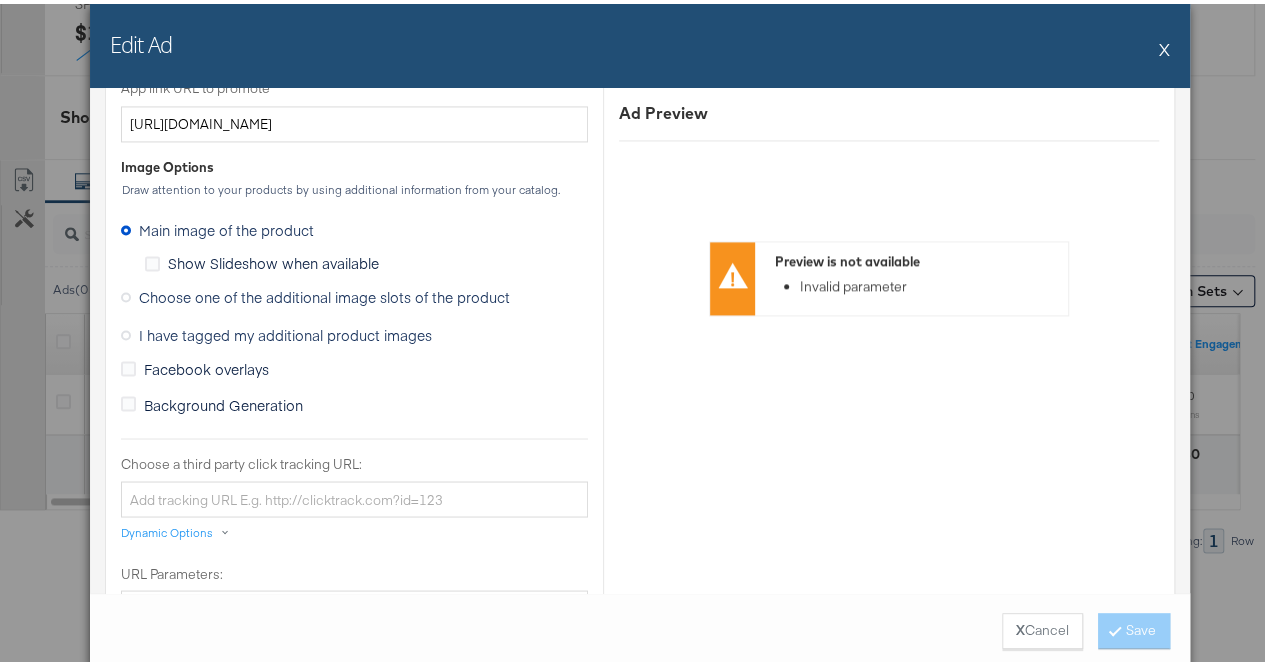 click at bounding box center [126, 293] 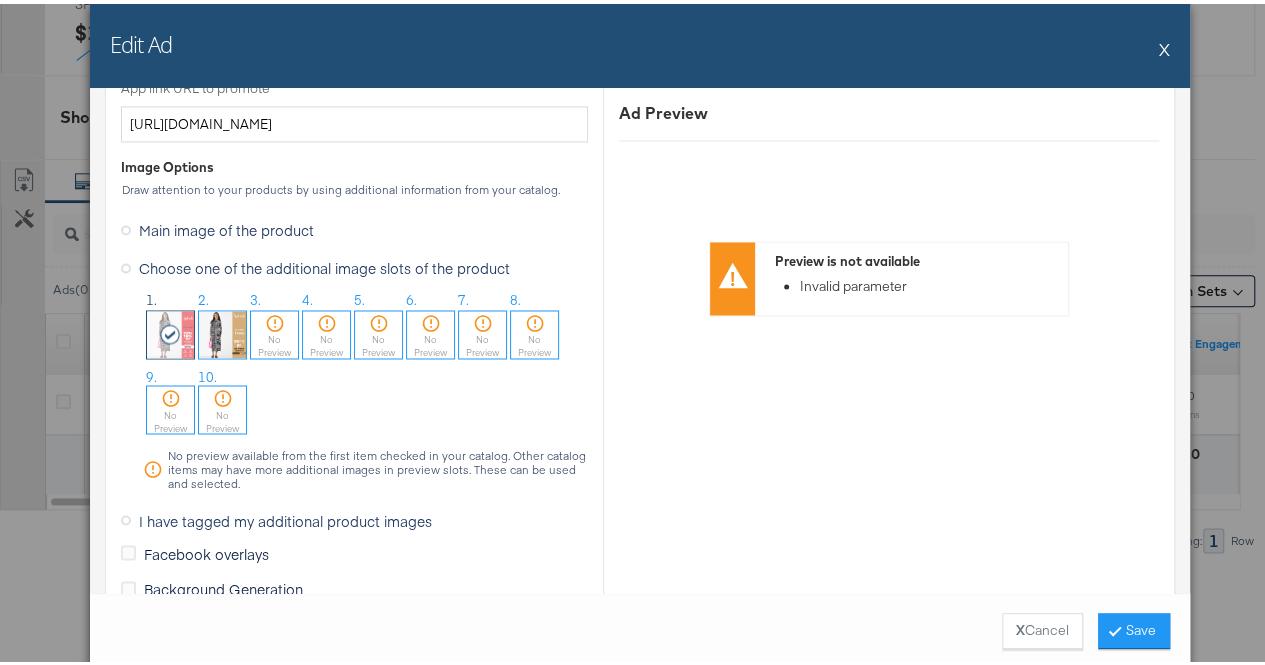 click at bounding box center [222, 330] 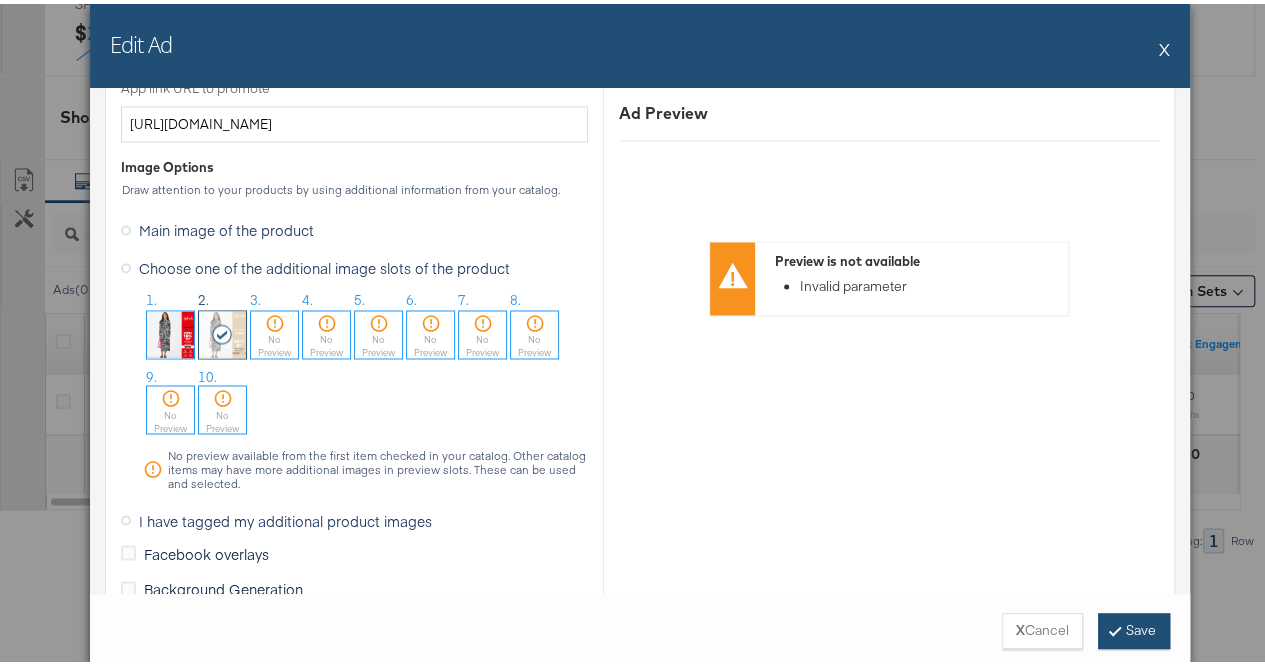 click on "Save" at bounding box center (1134, 627) 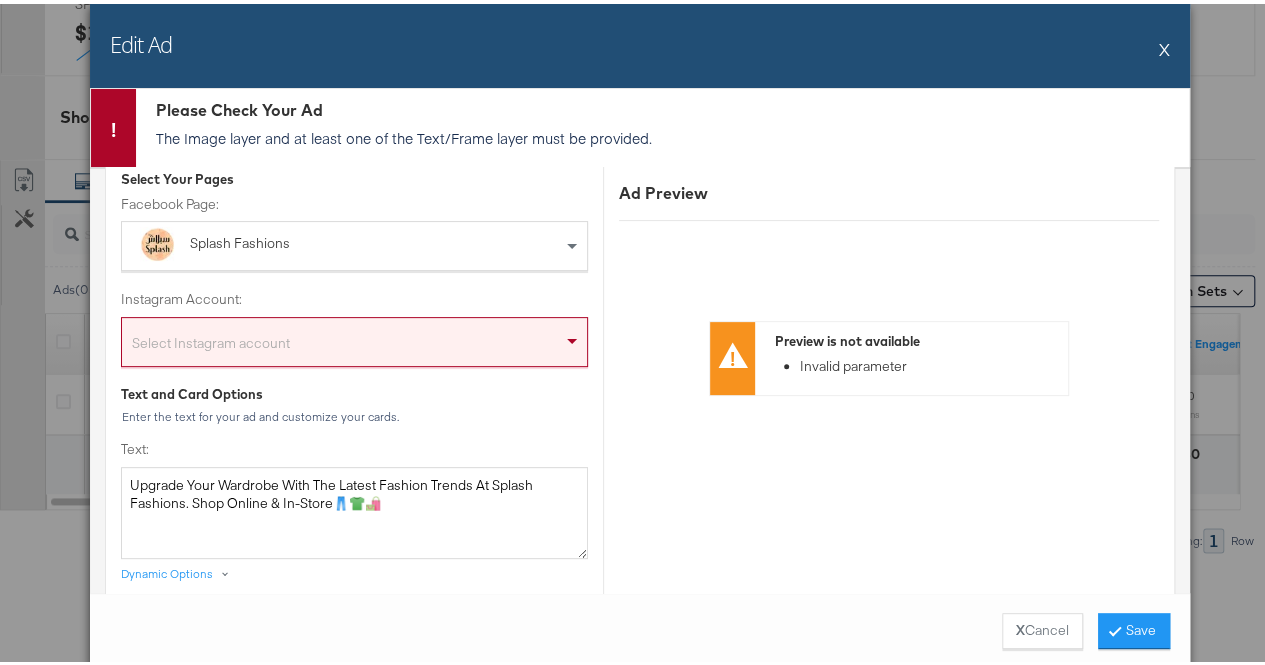 scroll, scrollTop: 296, scrollLeft: 0, axis: vertical 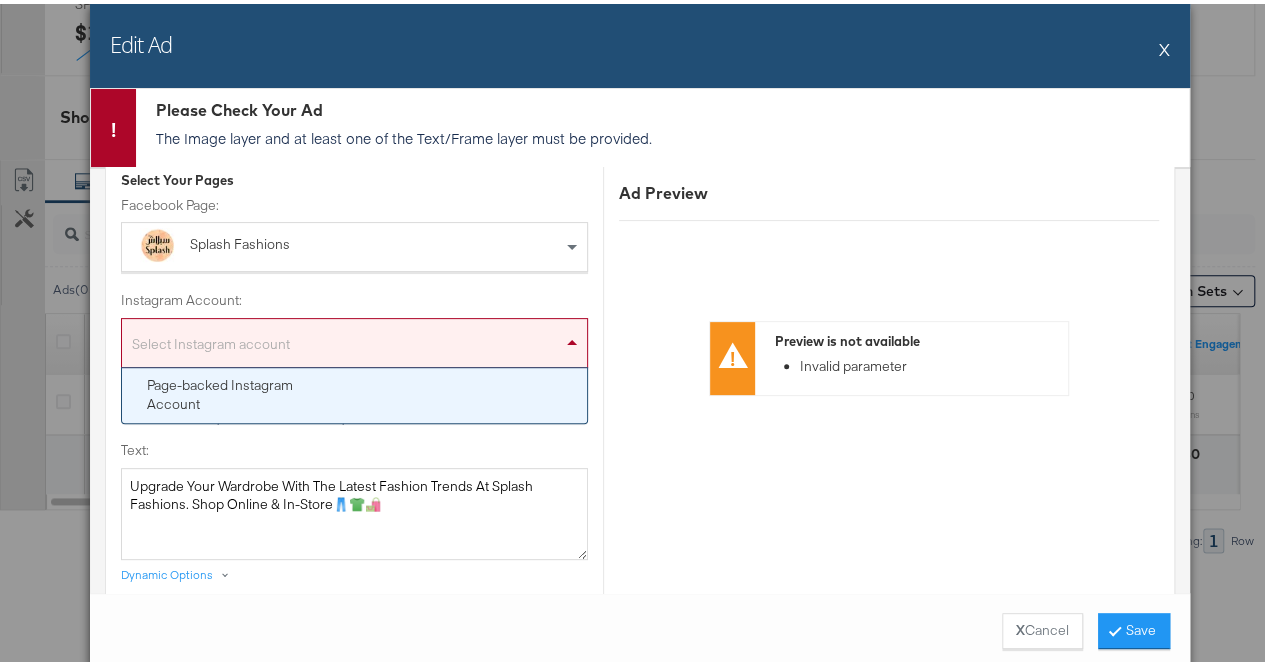 click on "Select Instagram account" at bounding box center [354, 343] 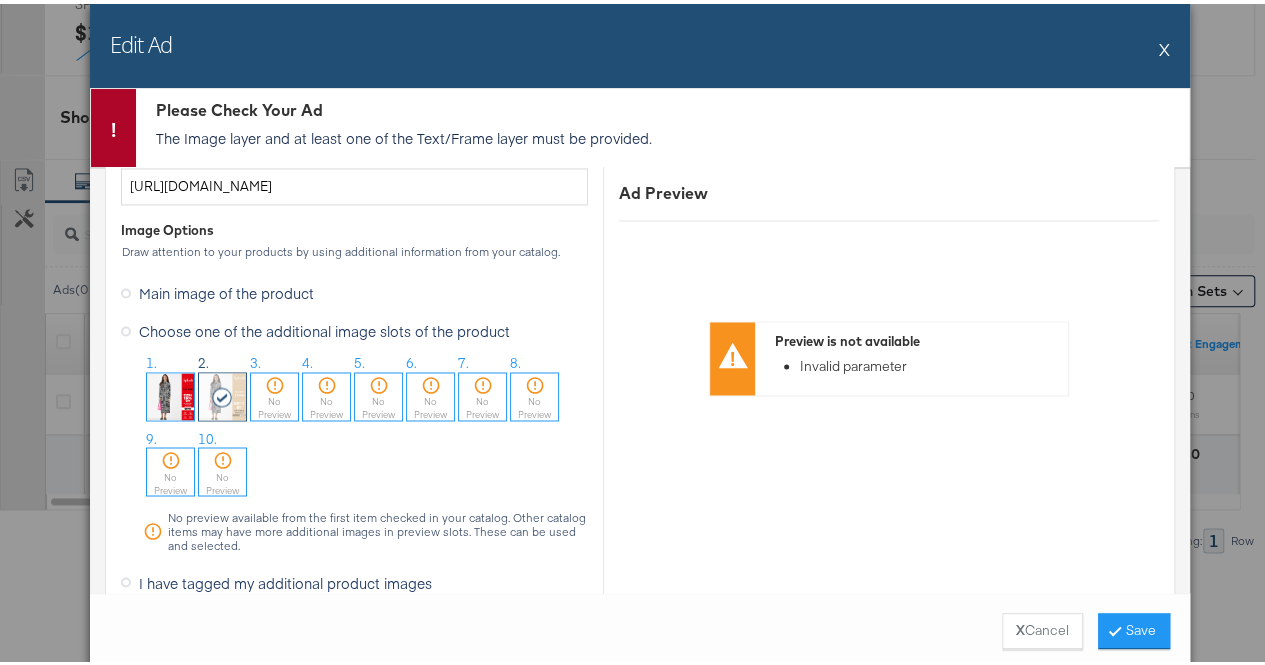 scroll, scrollTop: 1636, scrollLeft: 0, axis: vertical 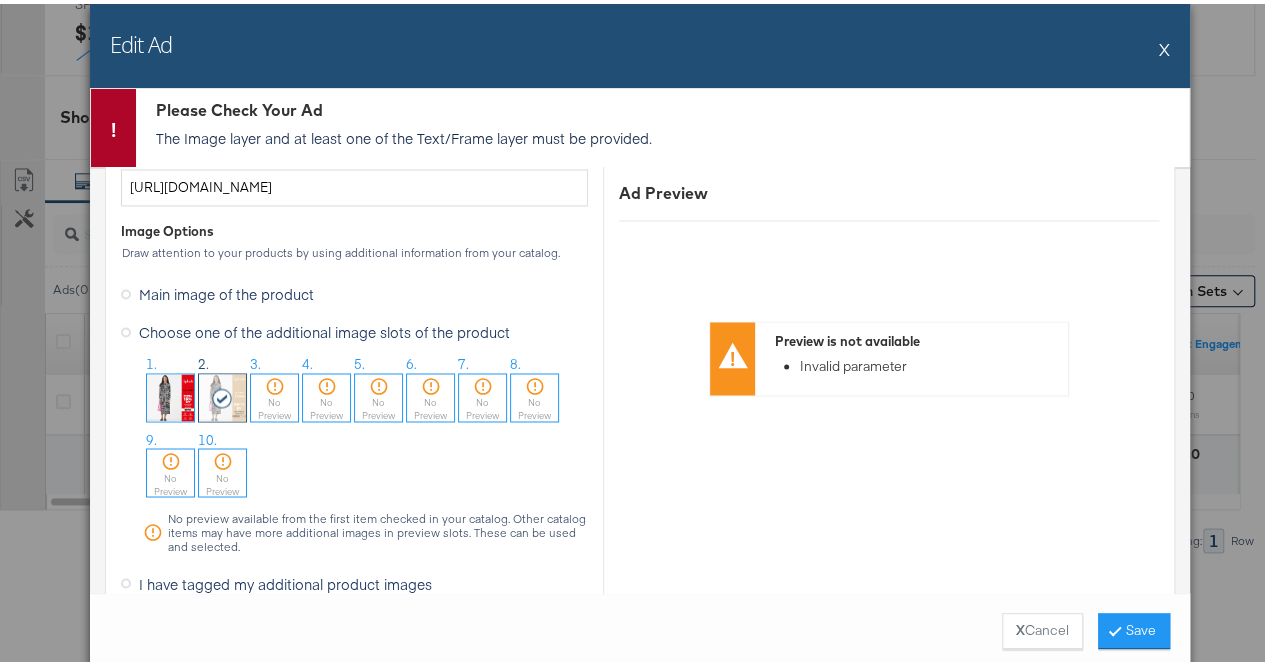click at bounding box center [223, 394] 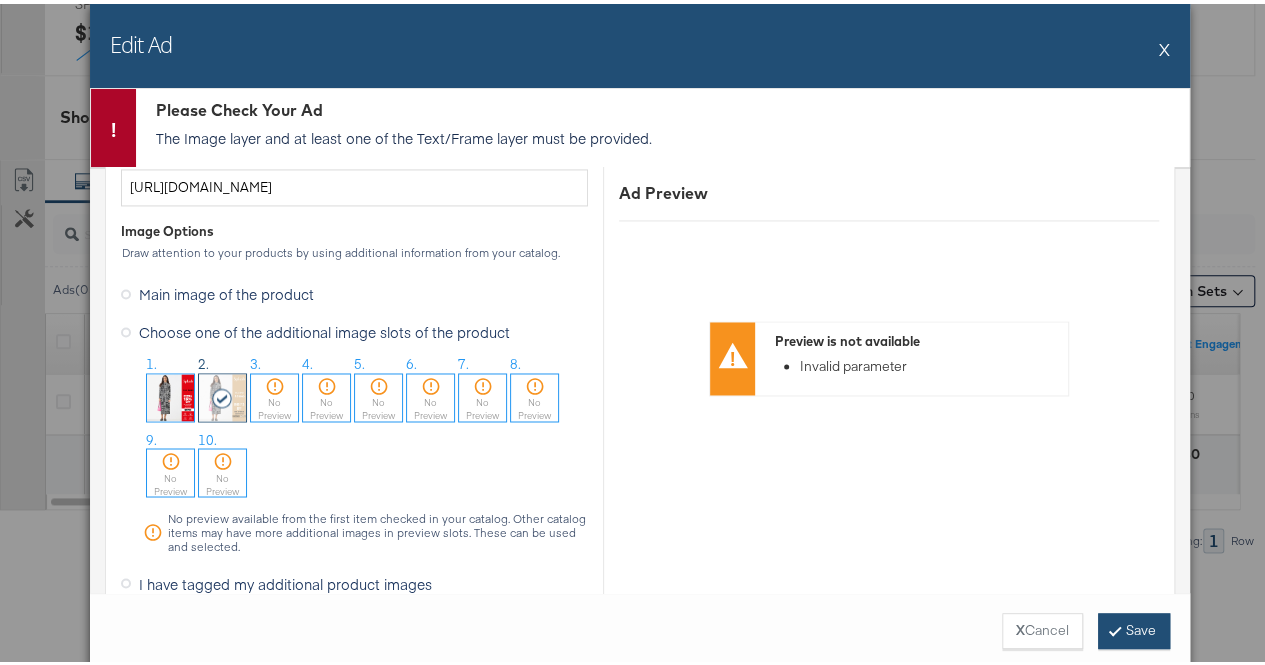 click on "Save" at bounding box center (1134, 627) 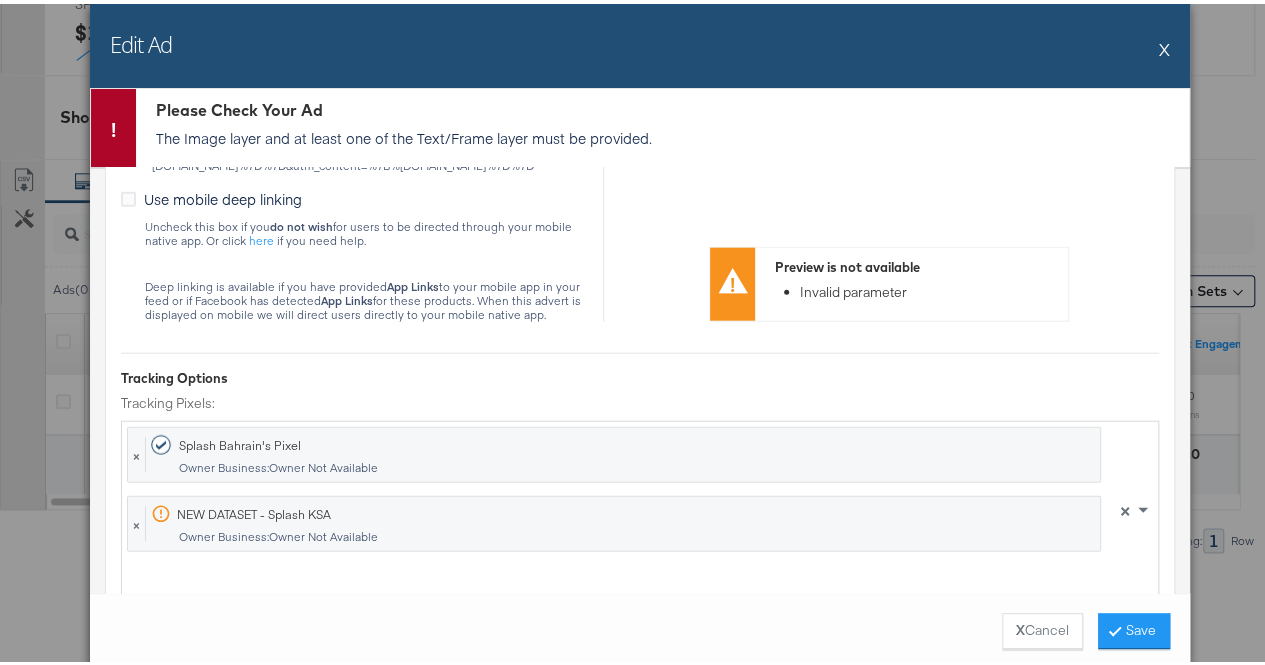 scroll, scrollTop: 2483, scrollLeft: 0, axis: vertical 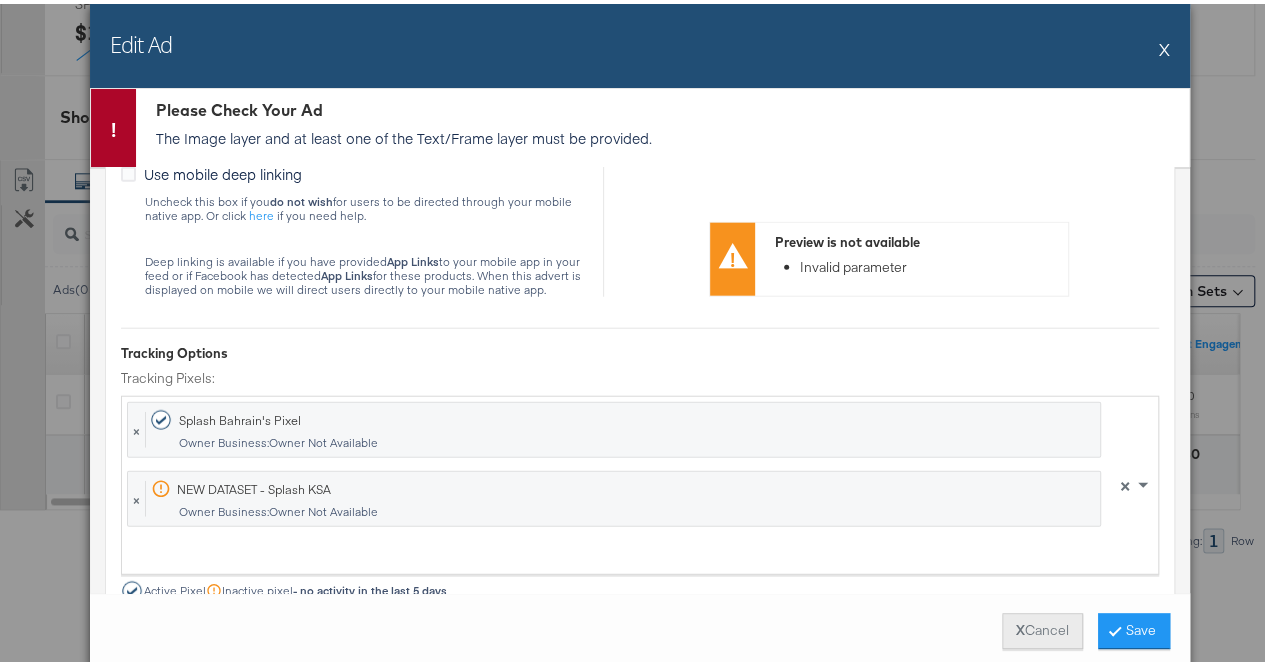 click on "X  Cancel" at bounding box center (1042, 627) 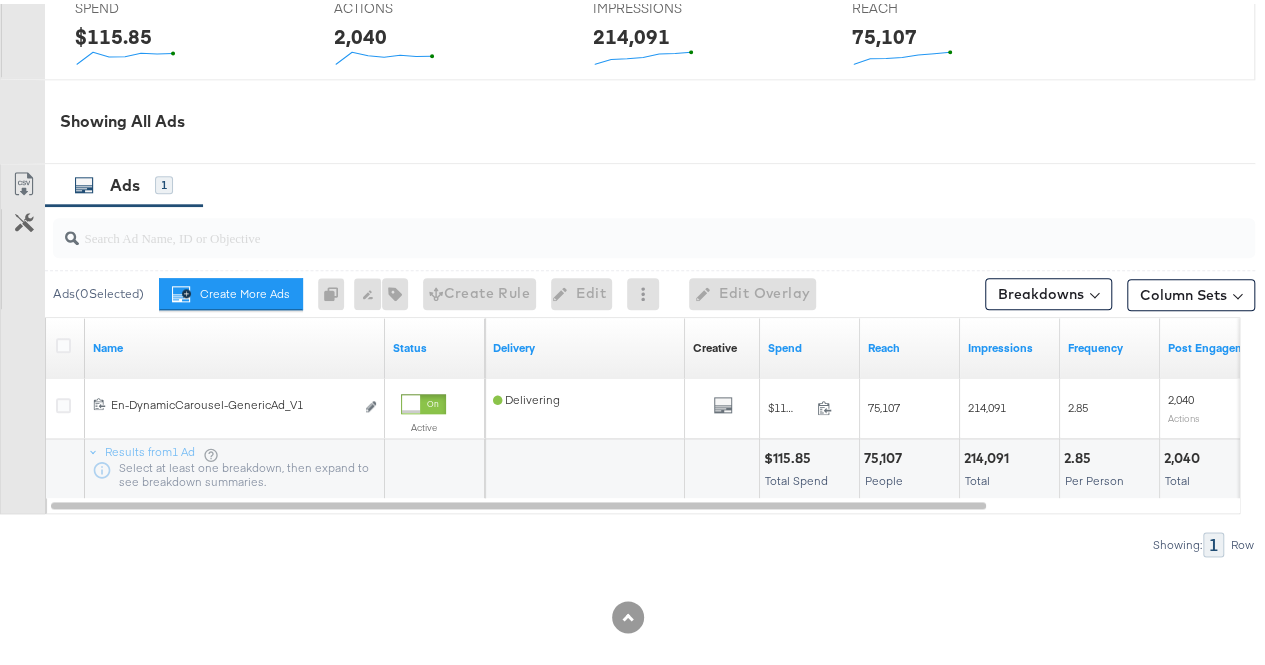 scroll, scrollTop: 938, scrollLeft: 0, axis: vertical 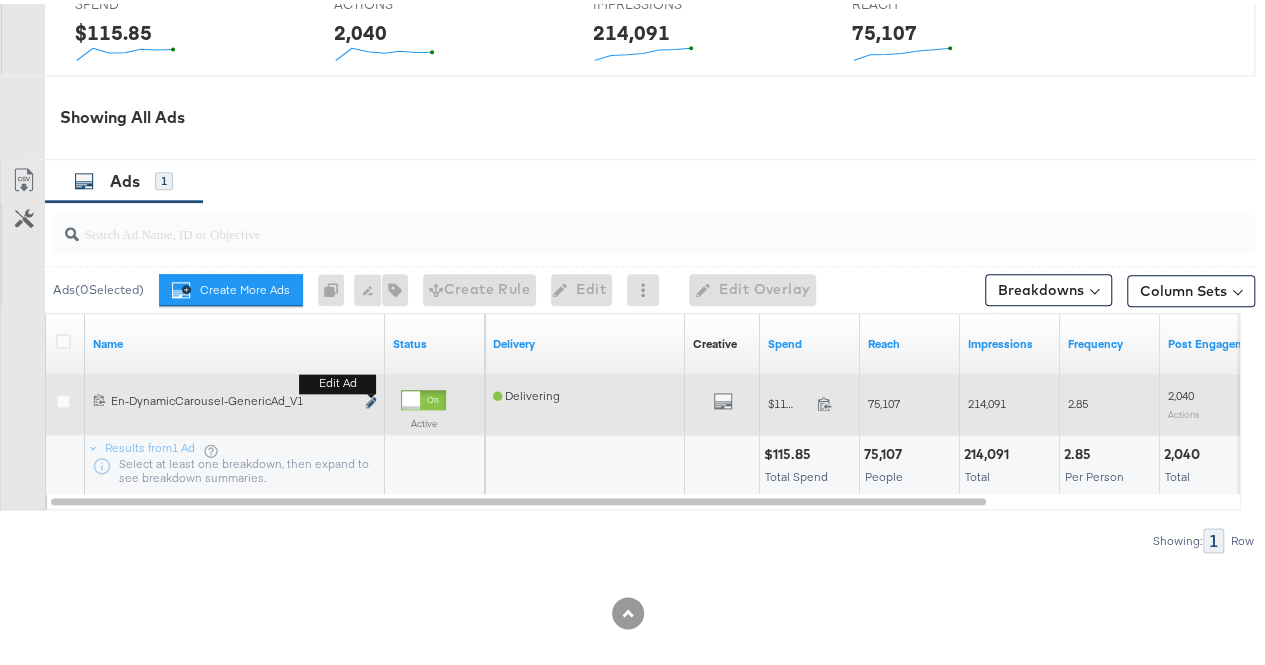 click at bounding box center (371, 398) 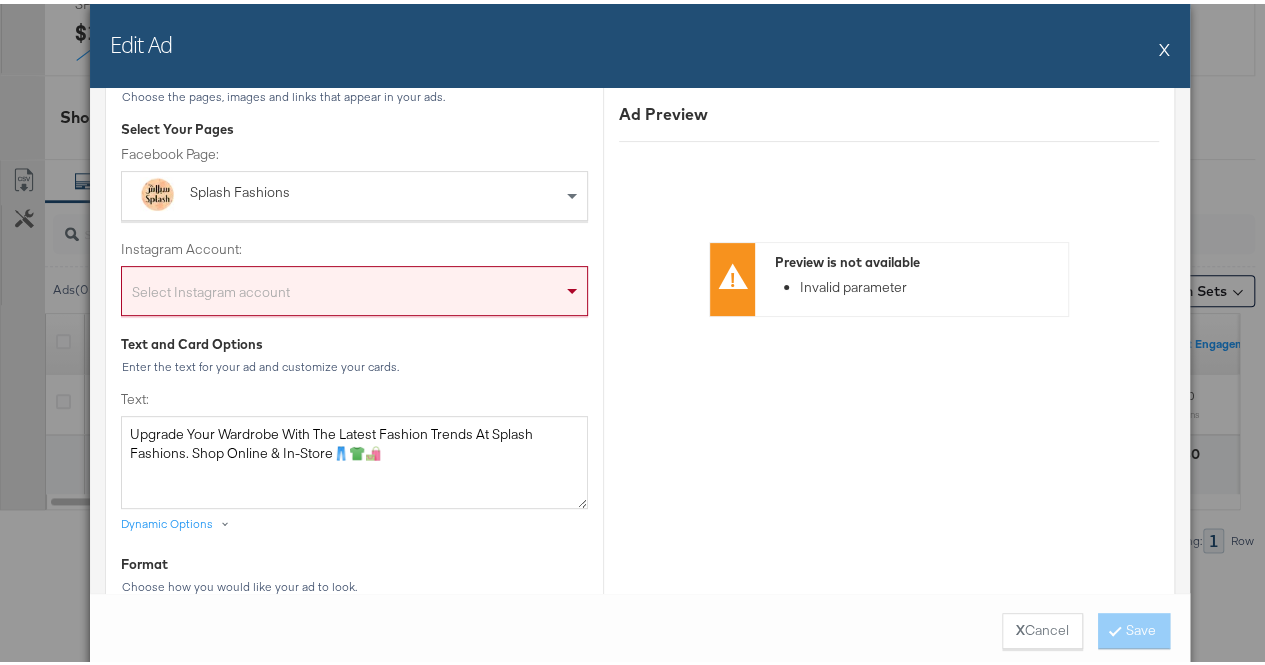 scroll, scrollTop: 269, scrollLeft: 0, axis: vertical 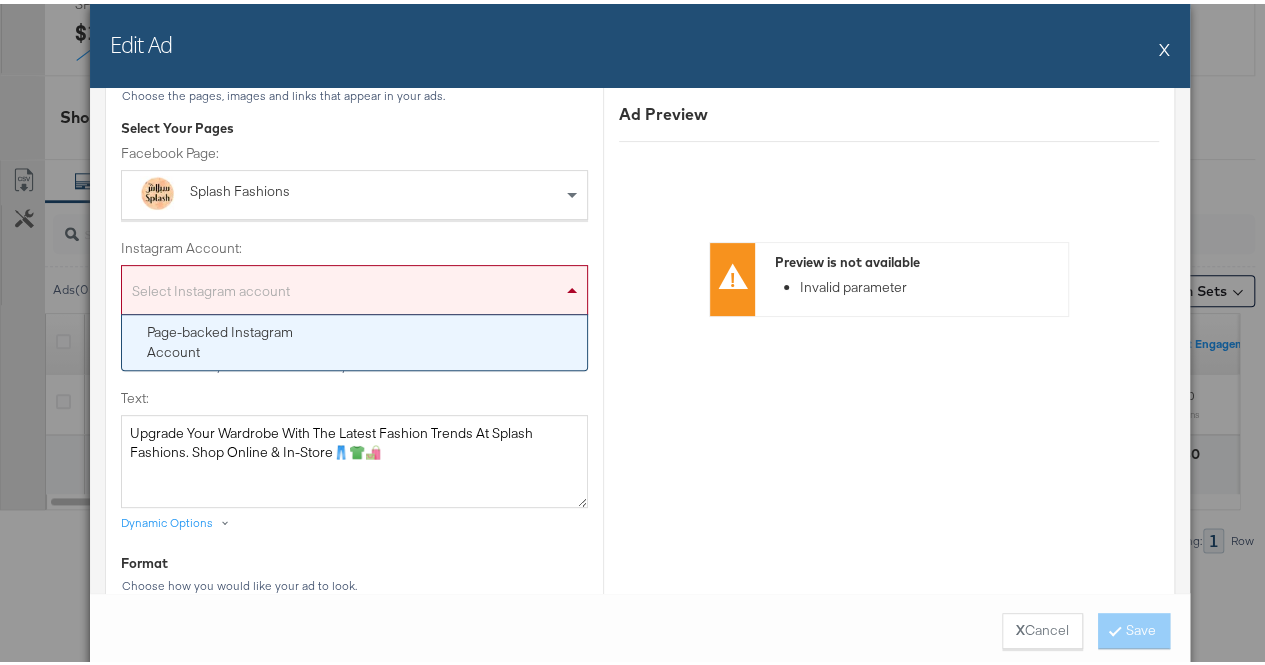 click on "Select Instagram account" at bounding box center (354, 290) 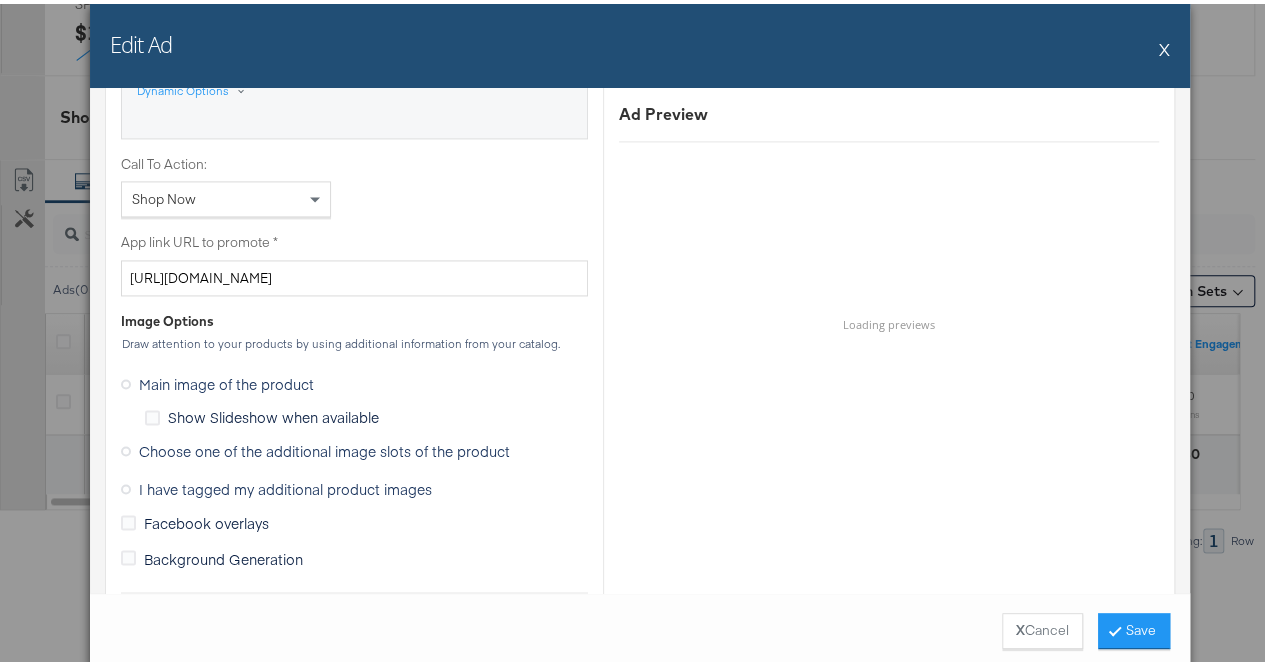 scroll, scrollTop: 1590, scrollLeft: 0, axis: vertical 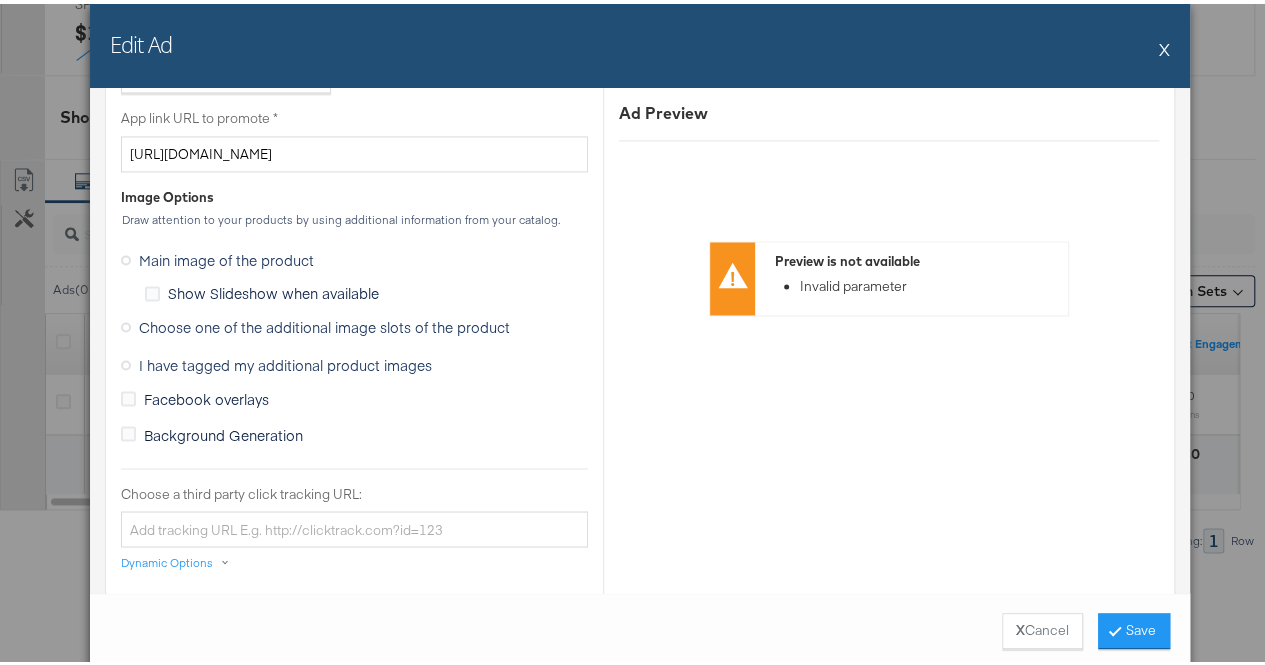 click on "Choose one of the additional image slots of the product" at bounding box center (324, 323) 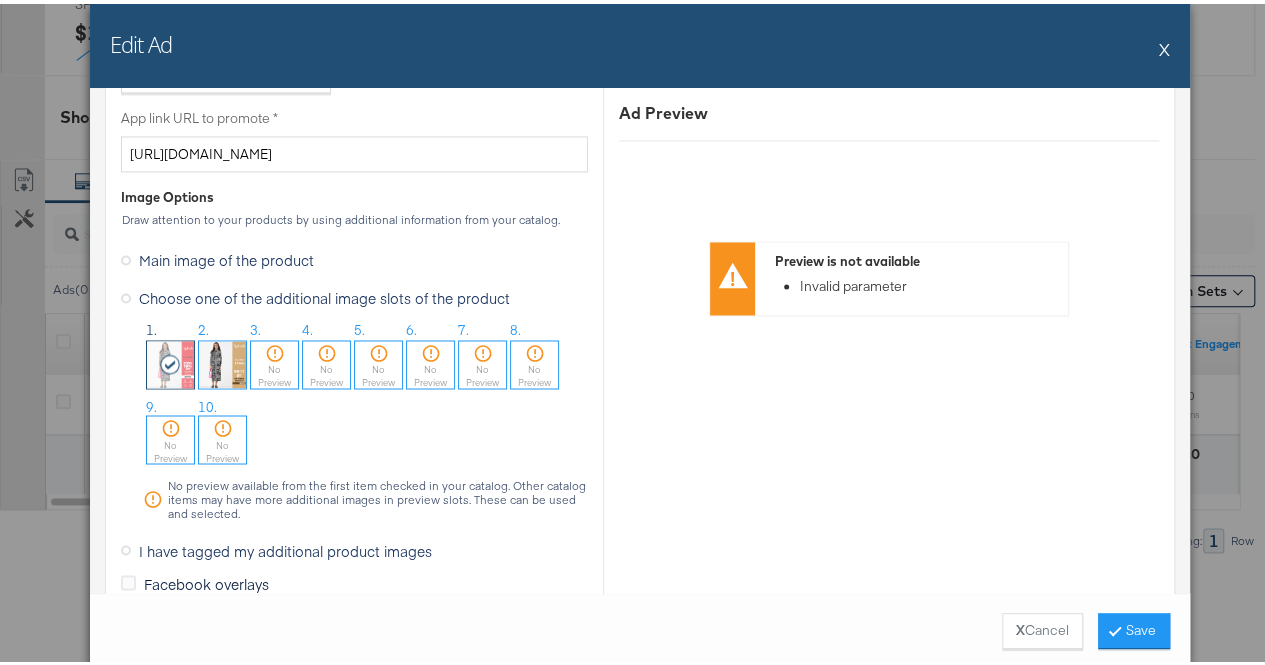 click at bounding box center [222, 360] 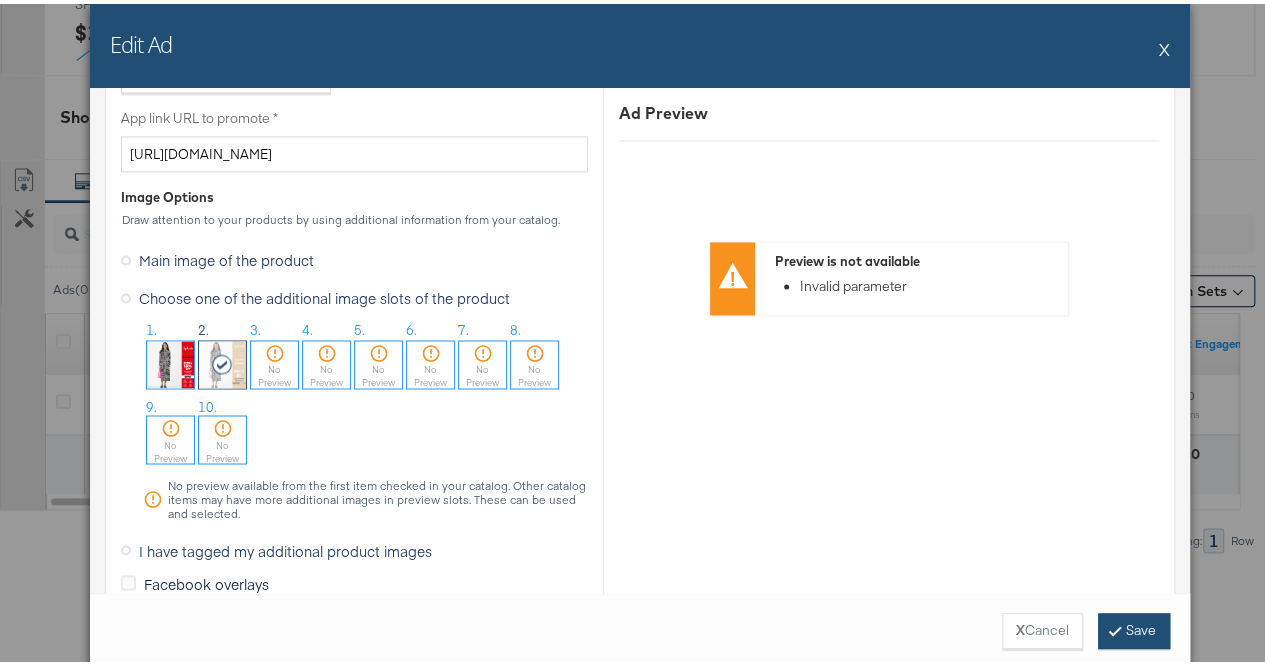 click on "Save" at bounding box center (1134, 627) 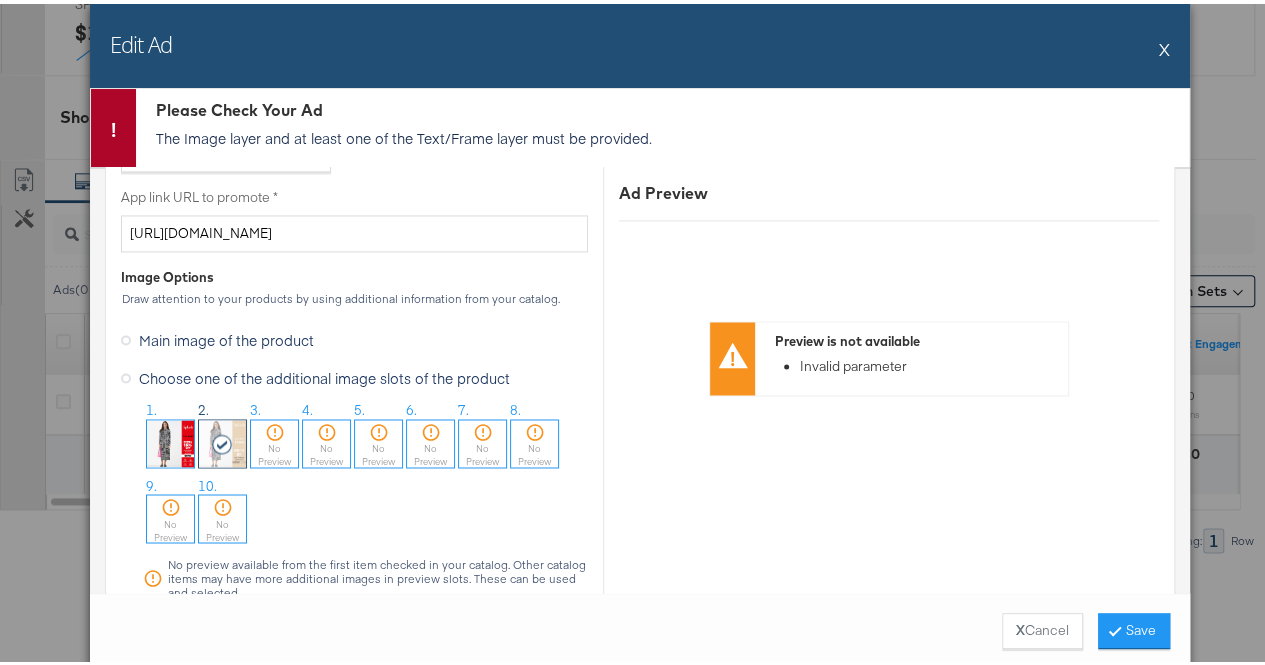 click on "The Image layer and at least one of the Text/Frame layer must be provided." at bounding box center (667, 134) 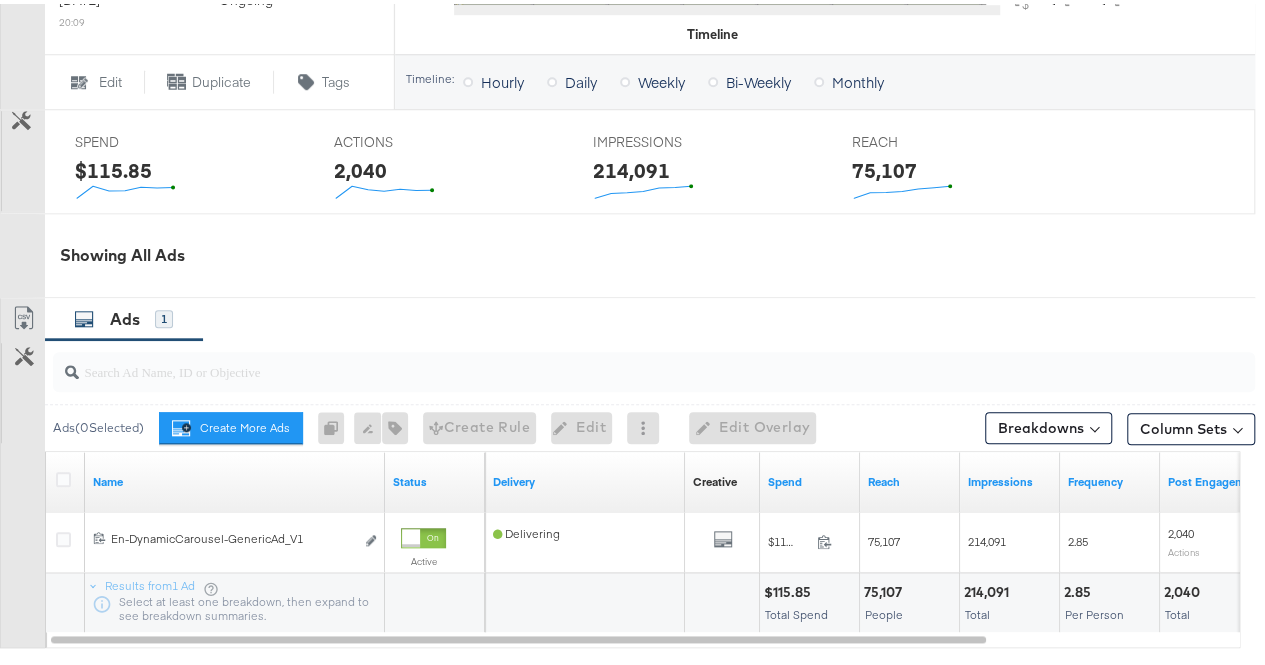 scroll, scrollTop: 938, scrollLeft: 0, axis: vertical 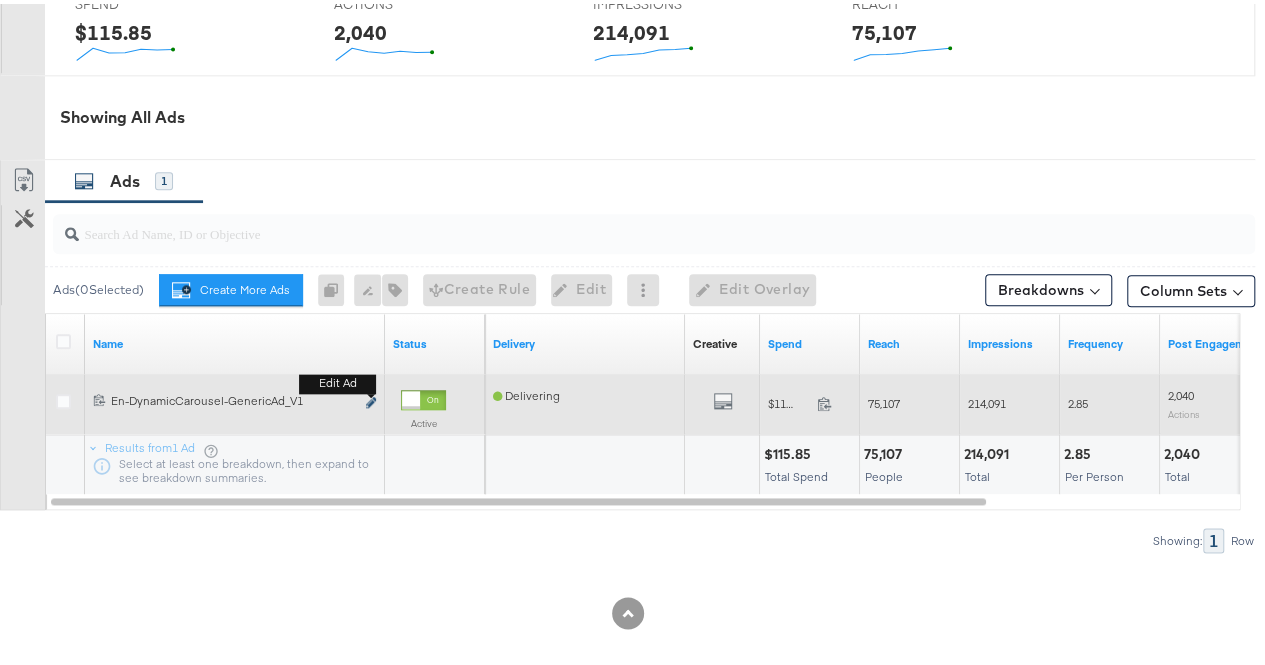 click at bounding box center [371, 398] 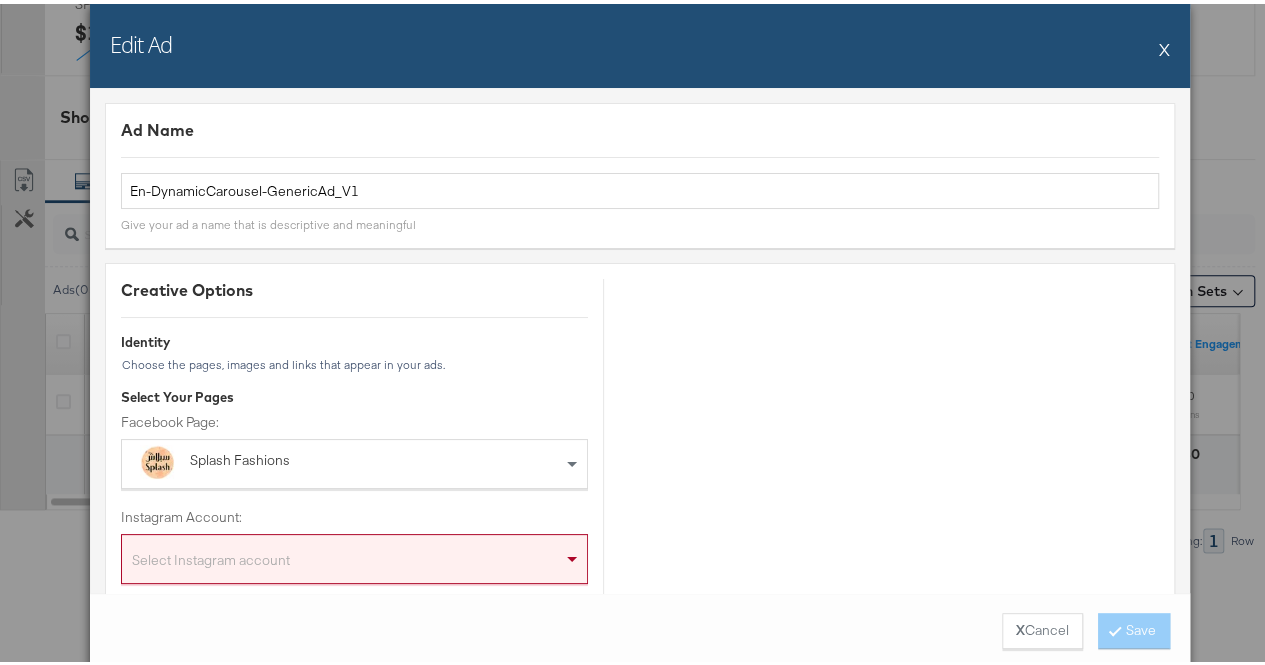 scroll, scrollTop: 146, scrollLeft: 0, axis: vertical 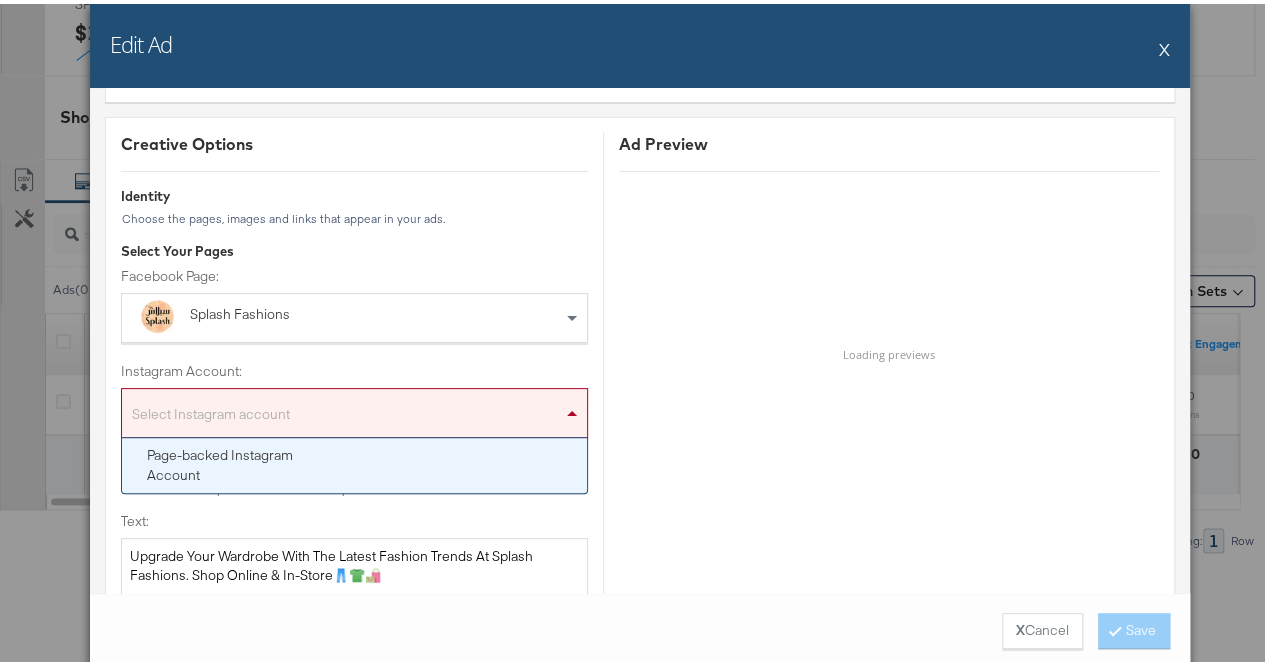 click on "Select Instagram account" at bounding box center [354, 413] 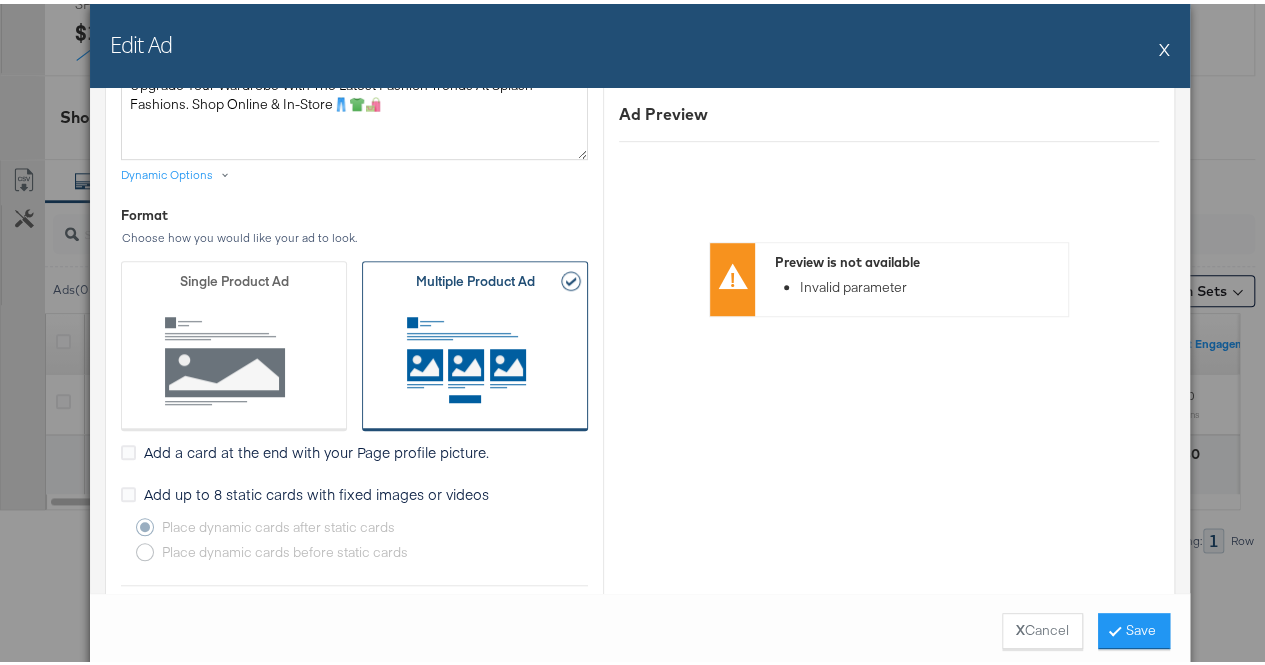 scroll, scrollTop: 701, scrollLeft: 0, axis: vertical 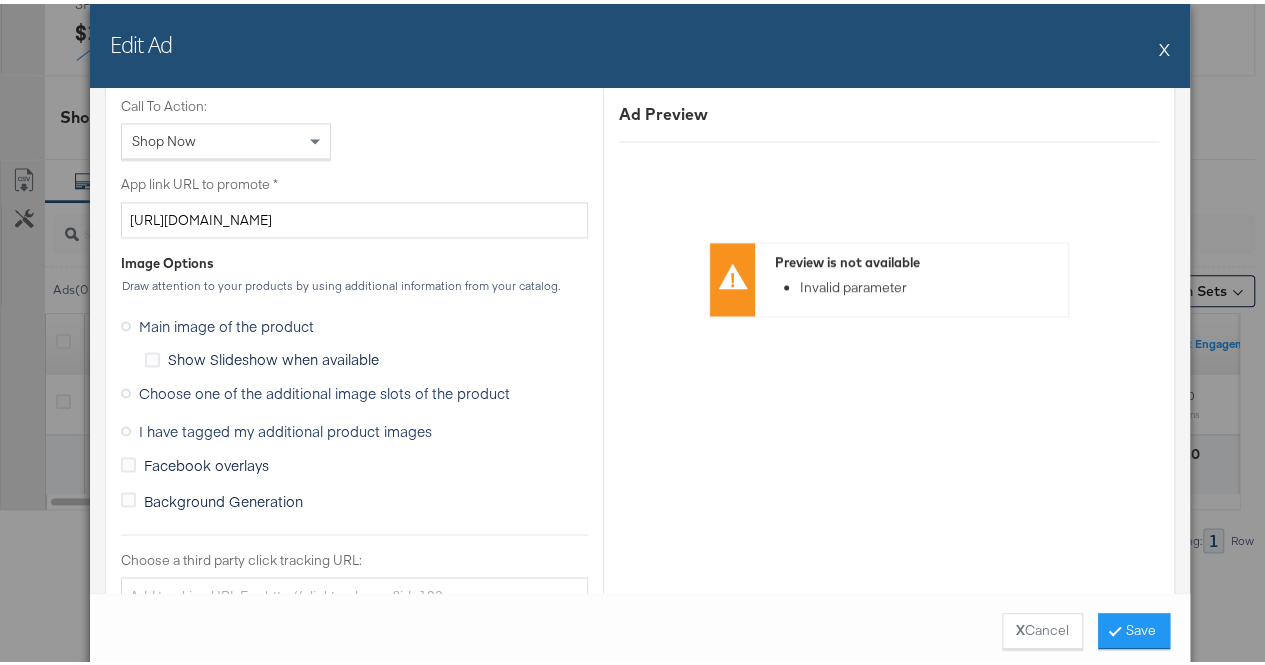 click on "Main image of the product" at bounding box center [226, 322] 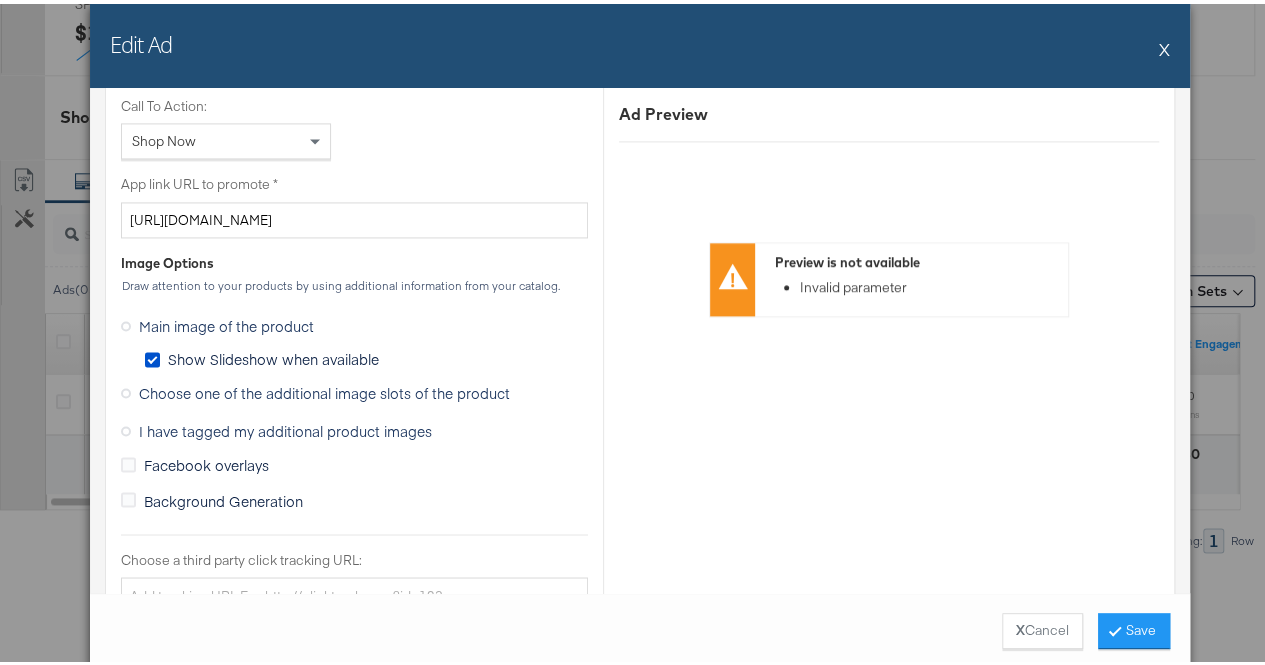 click on "Choose one of the additional image slots of the product" at bounding box center [324, 389] 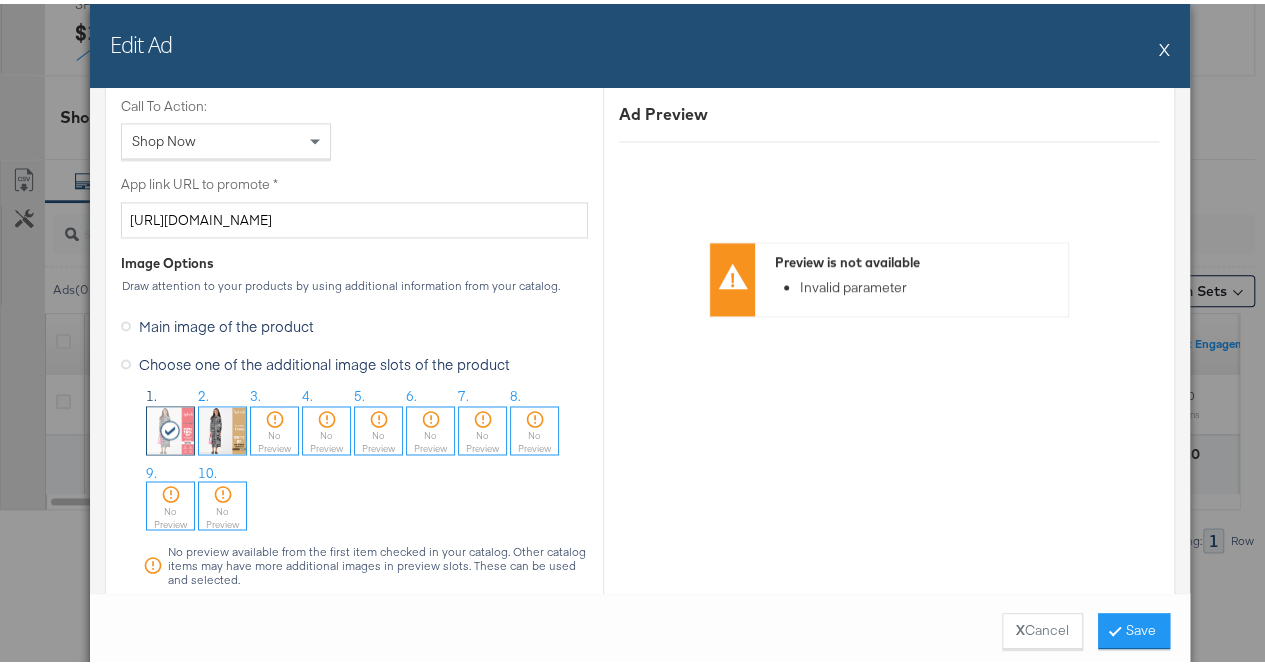 click at bounding box center (222, 426) 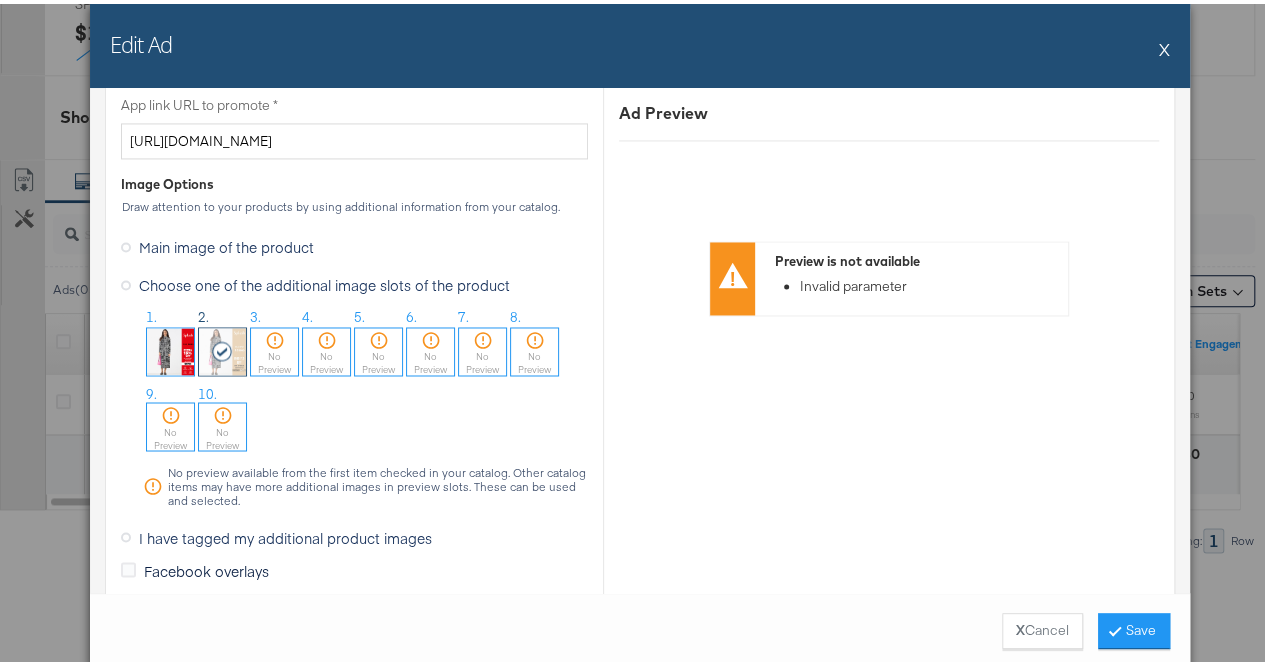 scroll, scrollTop: 1604, scrollLeft: 0, axis: vertical 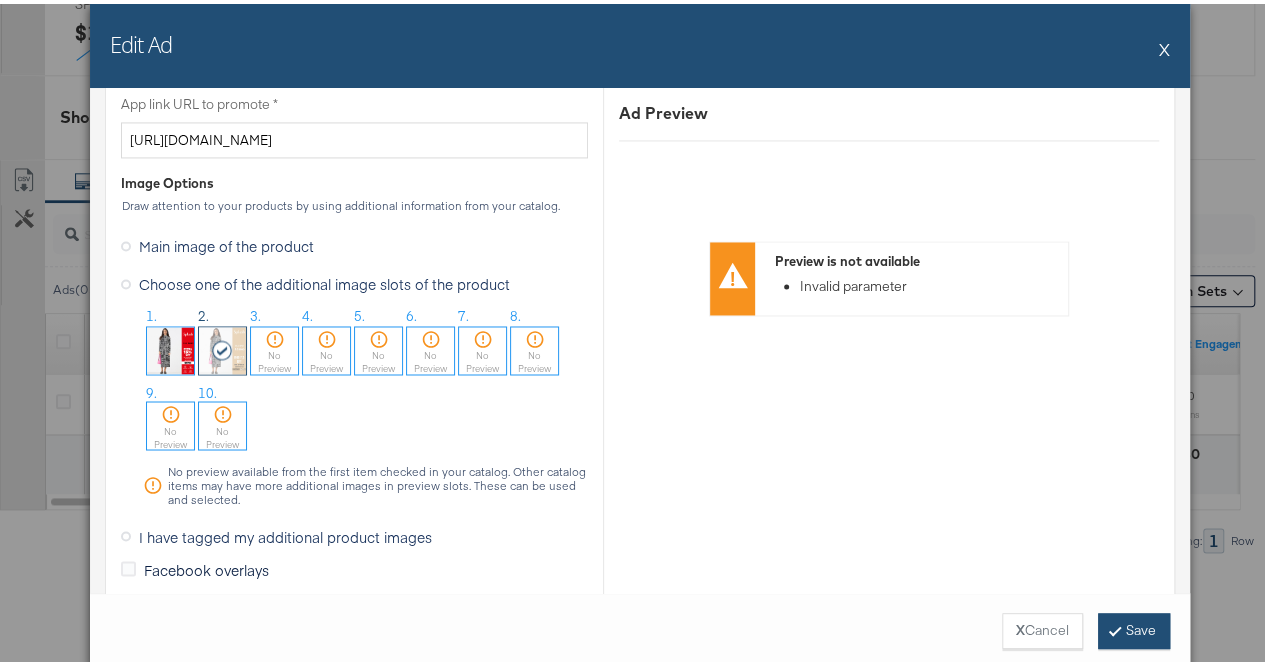 click on "Save" at bounding box center (1134, 627) 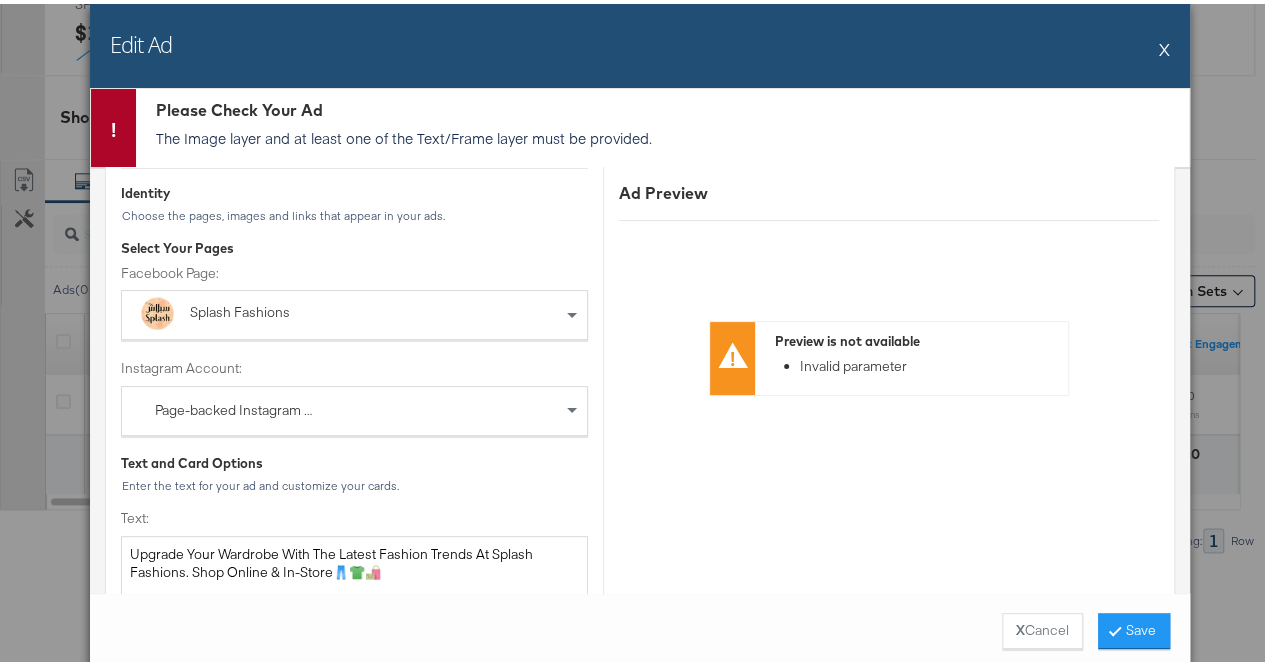 scroll, scrollTop: 0, scrollLeft: 0, axis: both 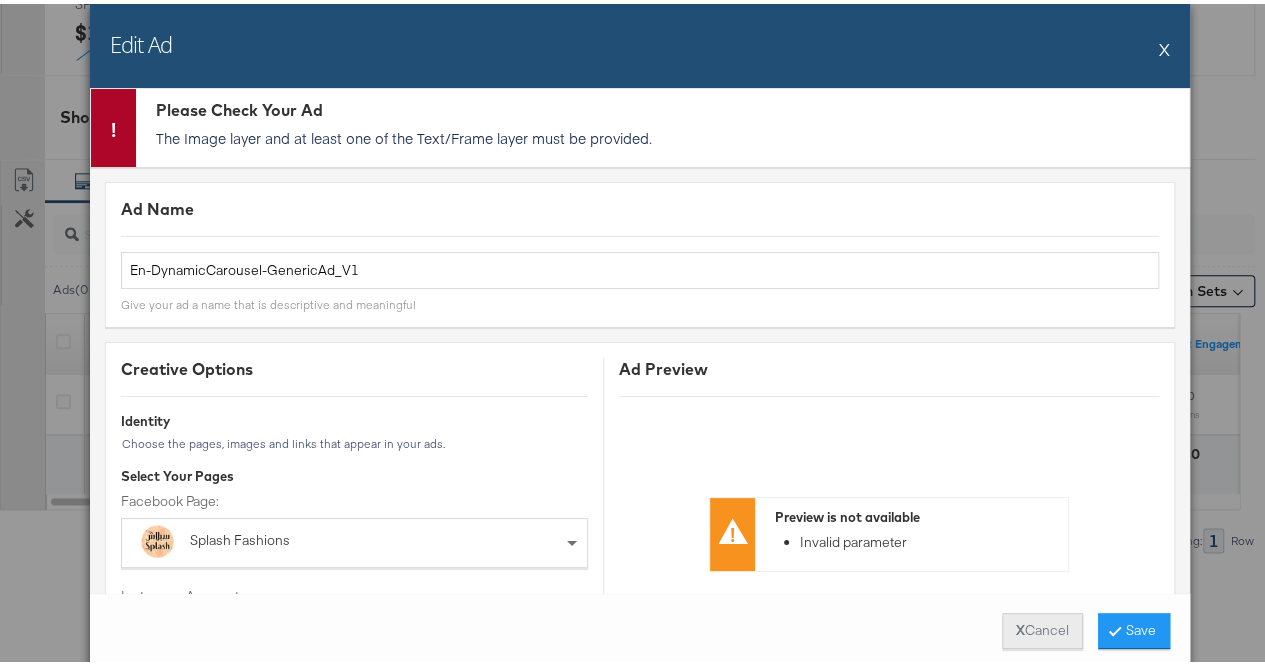 click on "X  Cancel" at bounding box center (1042, 627) 